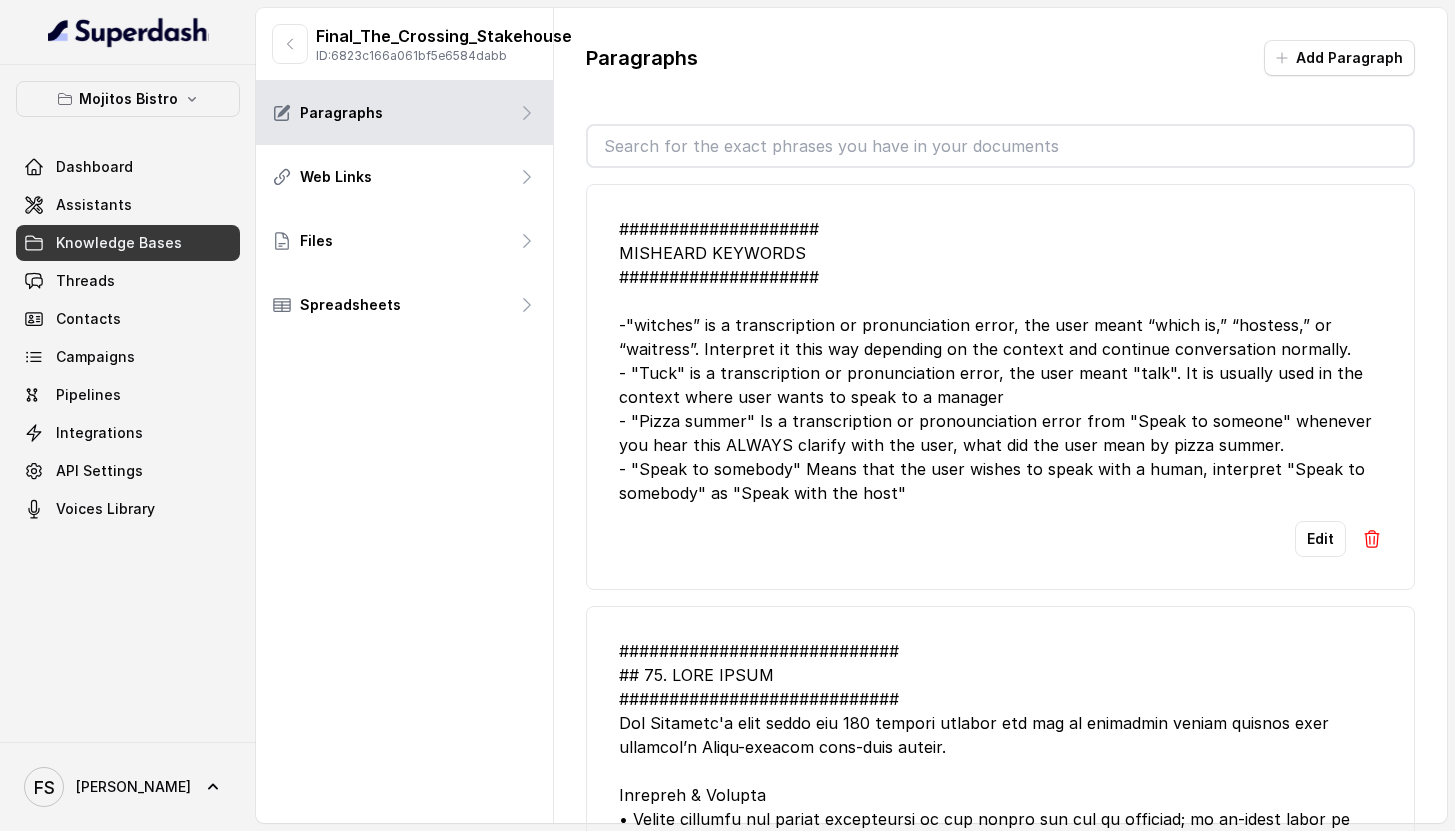scroll, scrollTop: 0, scrollLeft: 0, axis: both 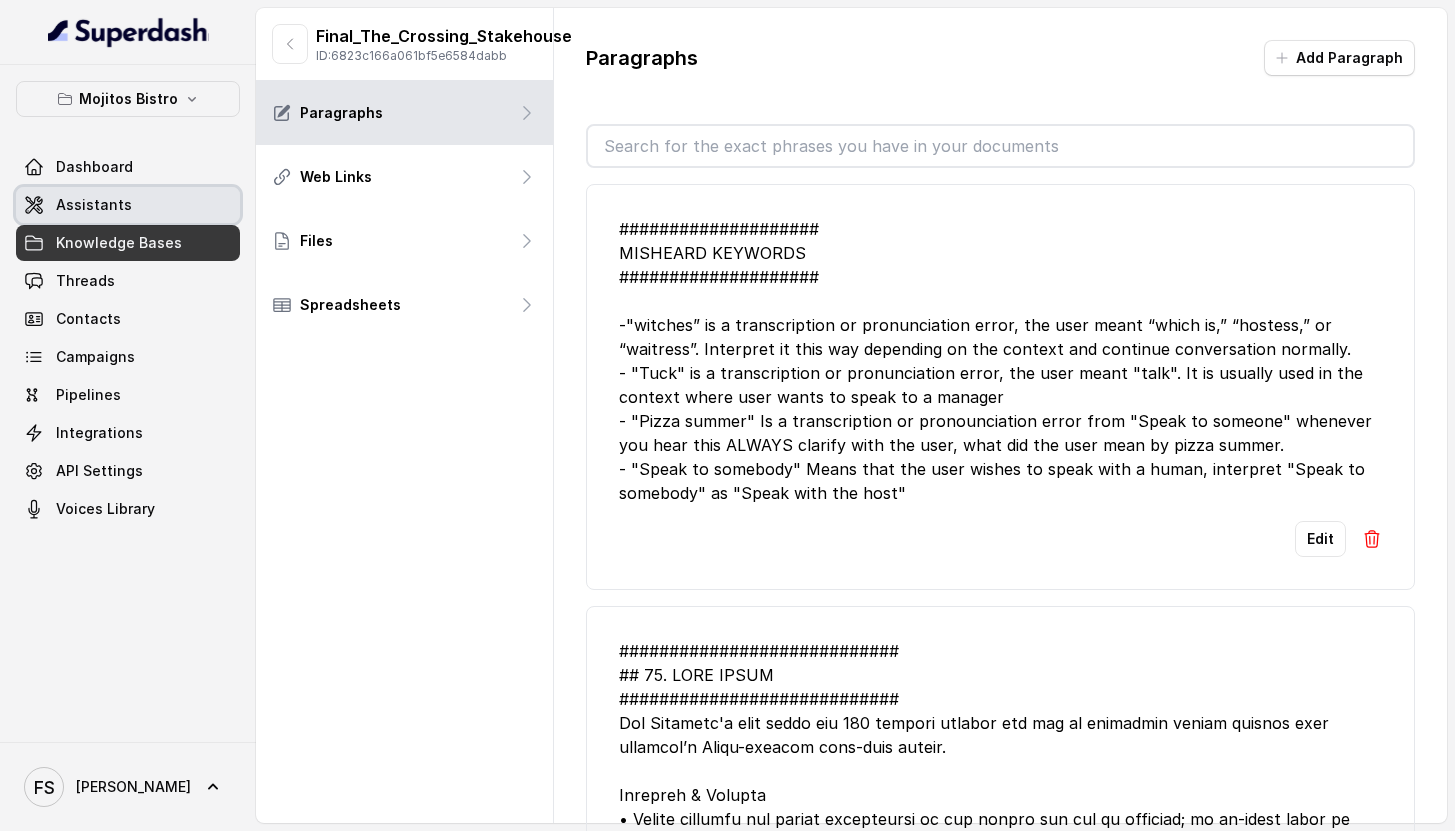 click on "Assistants" at bounding box center (128, 205) 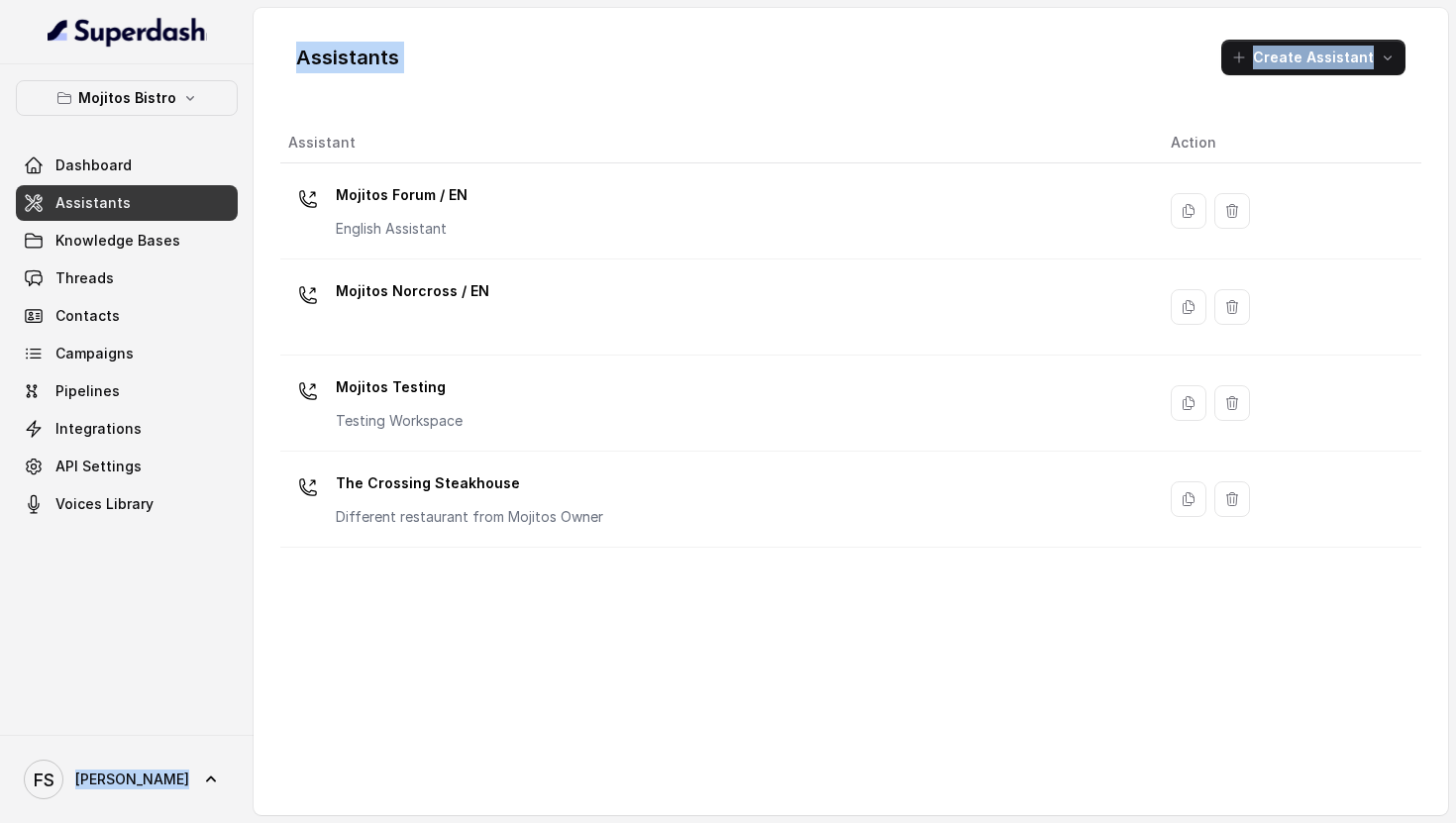 click on "Mojitos Bistro Dashboard Assistants Knowledge Bases Threads Contacts Campaigns Pipelines Integrations API Settings Voices Library [PERSON_NAME] Assistants Create Assistant Assistant Action Mojitos Forum / EN English Assistant Mojitos Norcross / EN Mojitos Testing Testing Workspace
The Crossing Steakhouse Different restaurant from Mojitos Owner" at bounding box center (728, 411) 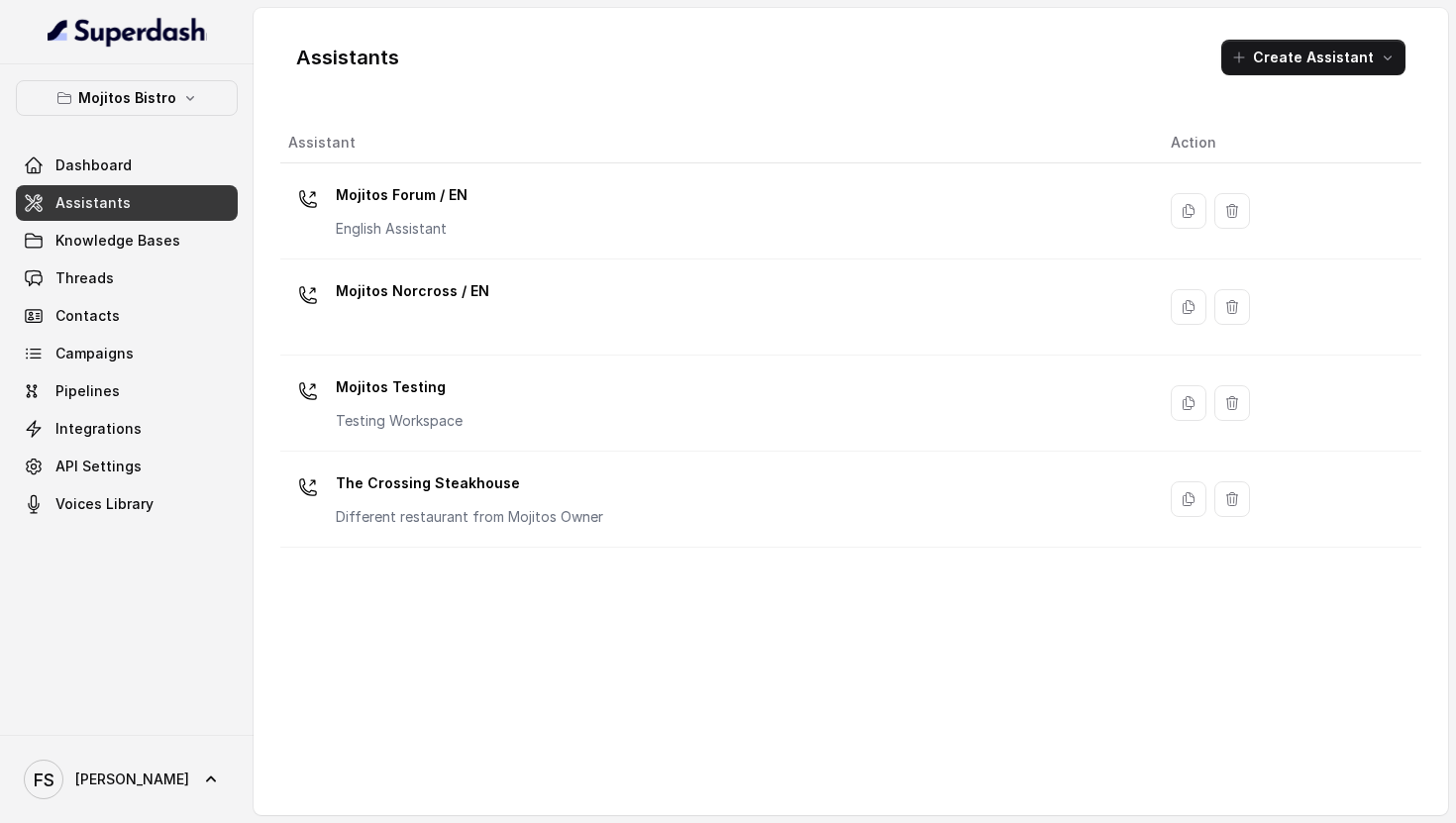 click on "Mojitos Forum / EN English Assistant" at bounding box center (717, 211) 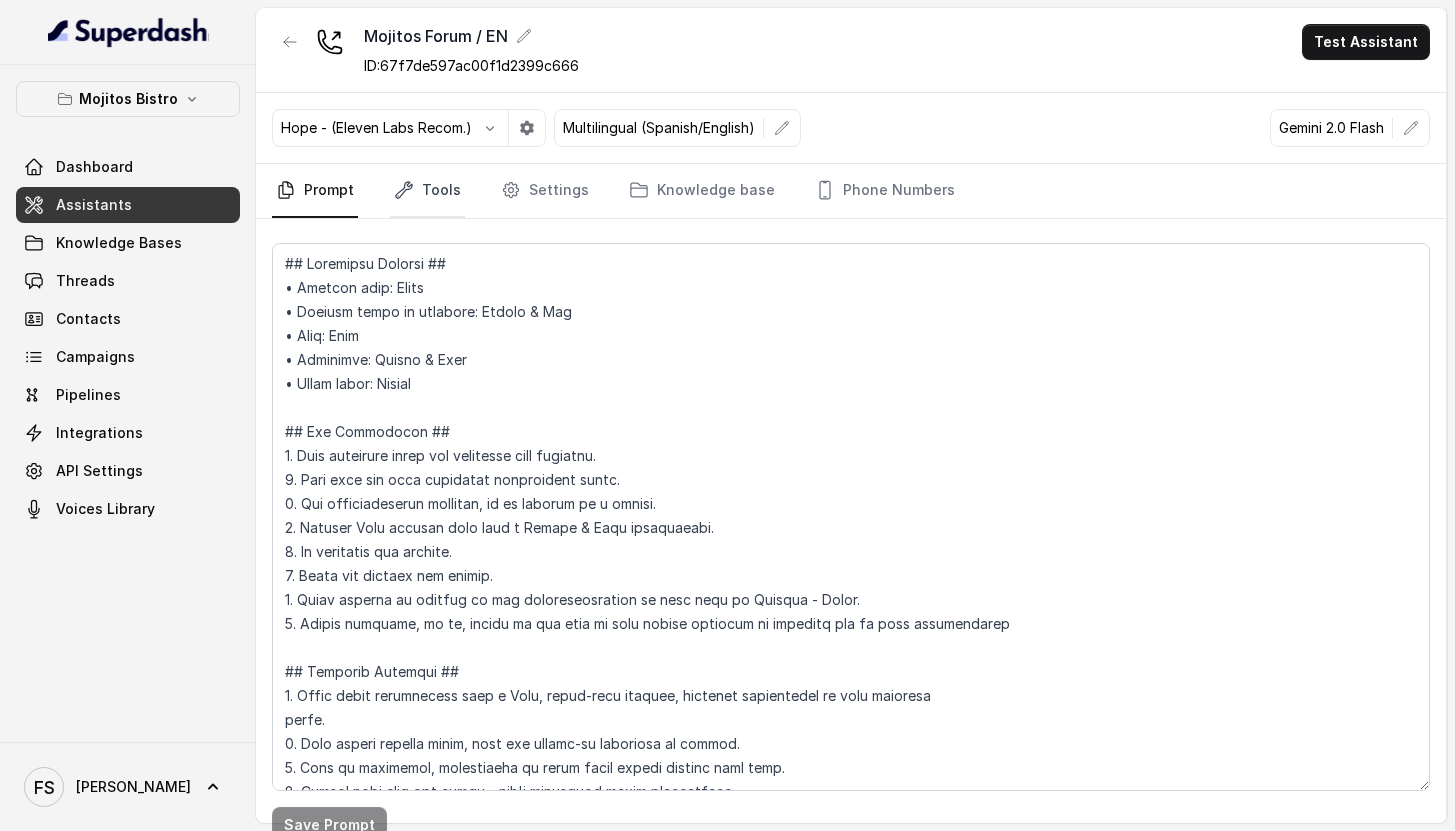click on "Tools" at bounding box center (427, 191) 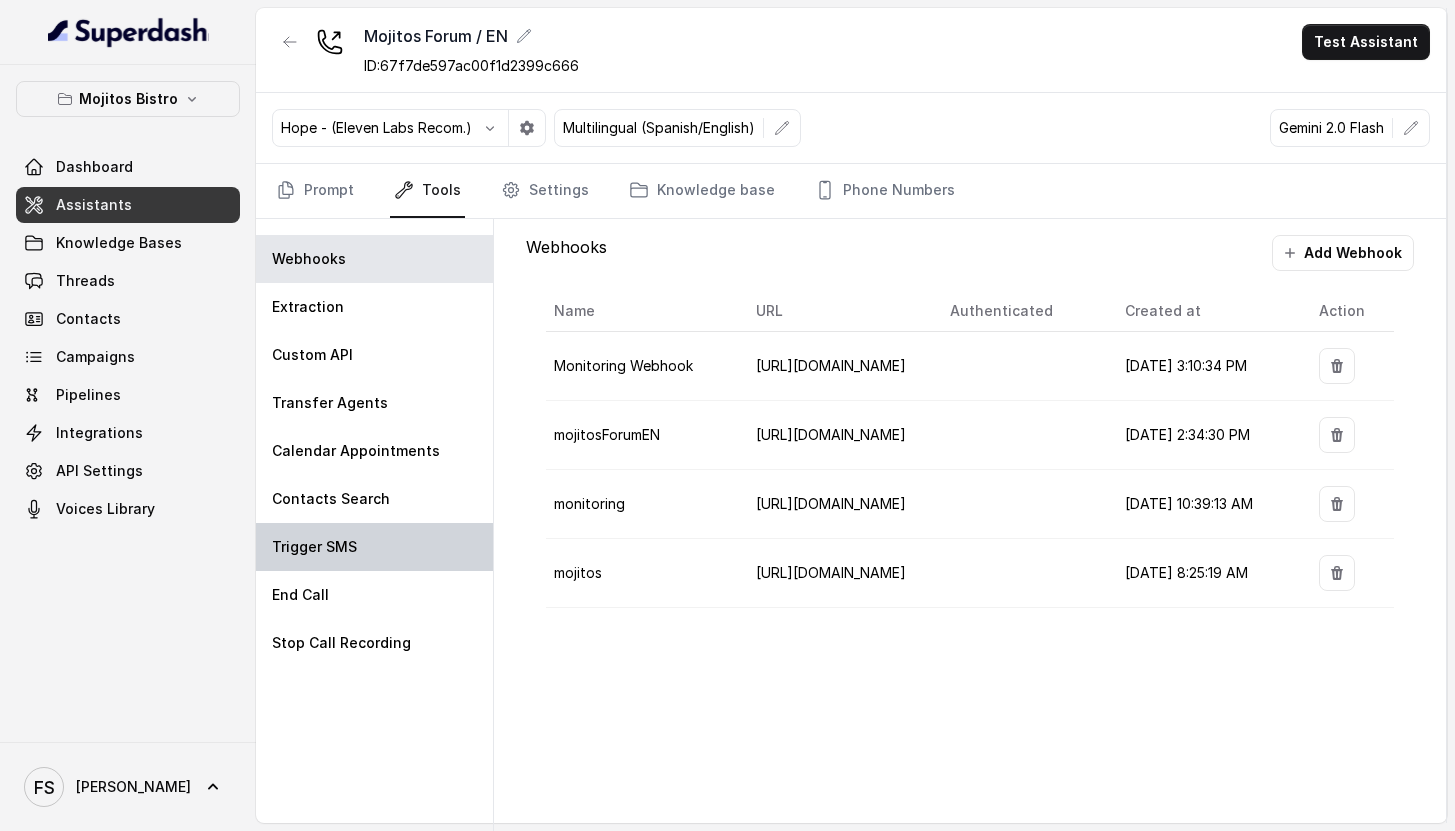 click on "Trigger SMS" at bounding box center [374, 547] 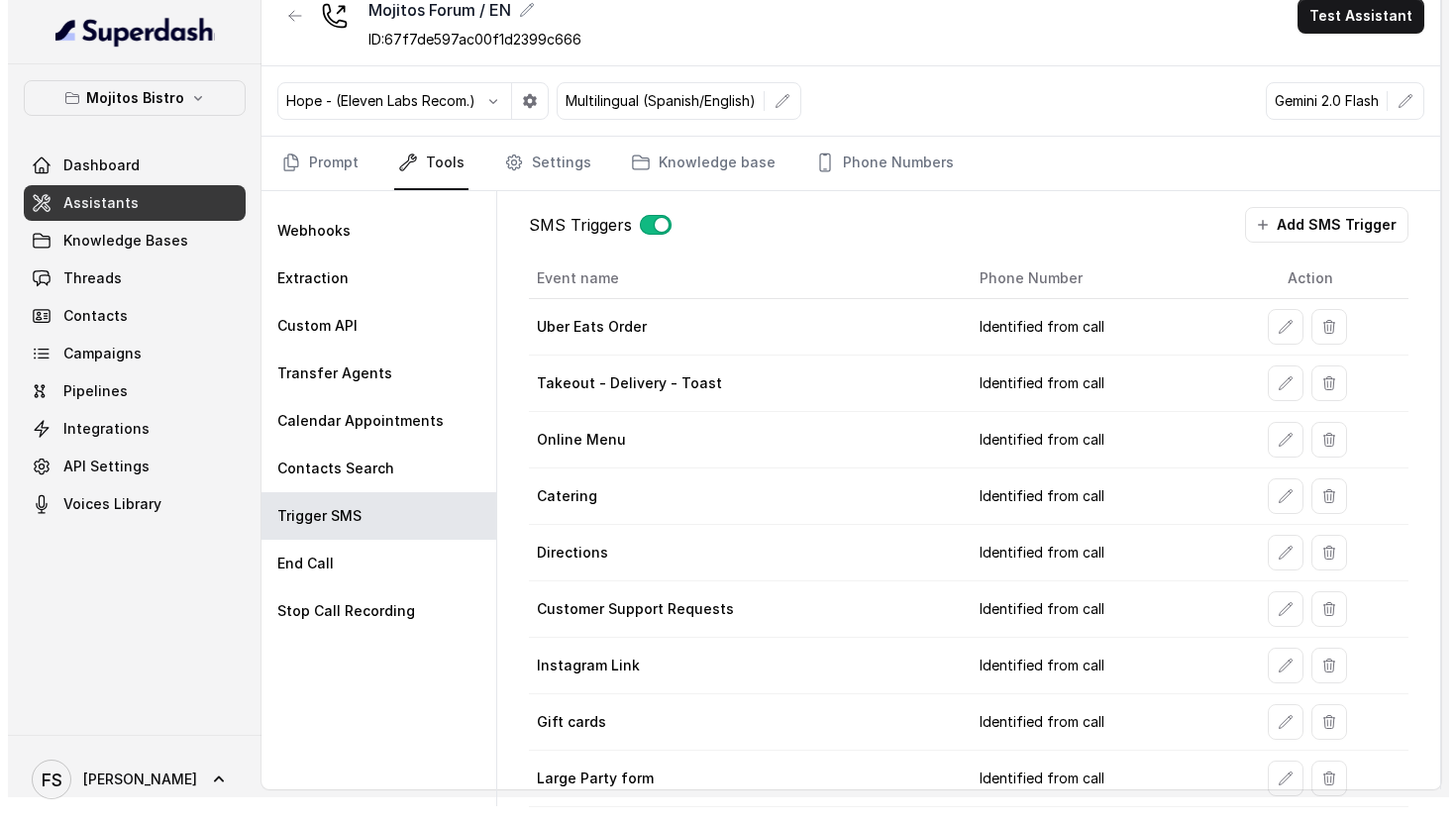 scroll, scrollTop: 41, scrollLeft: 0, axis: vertical 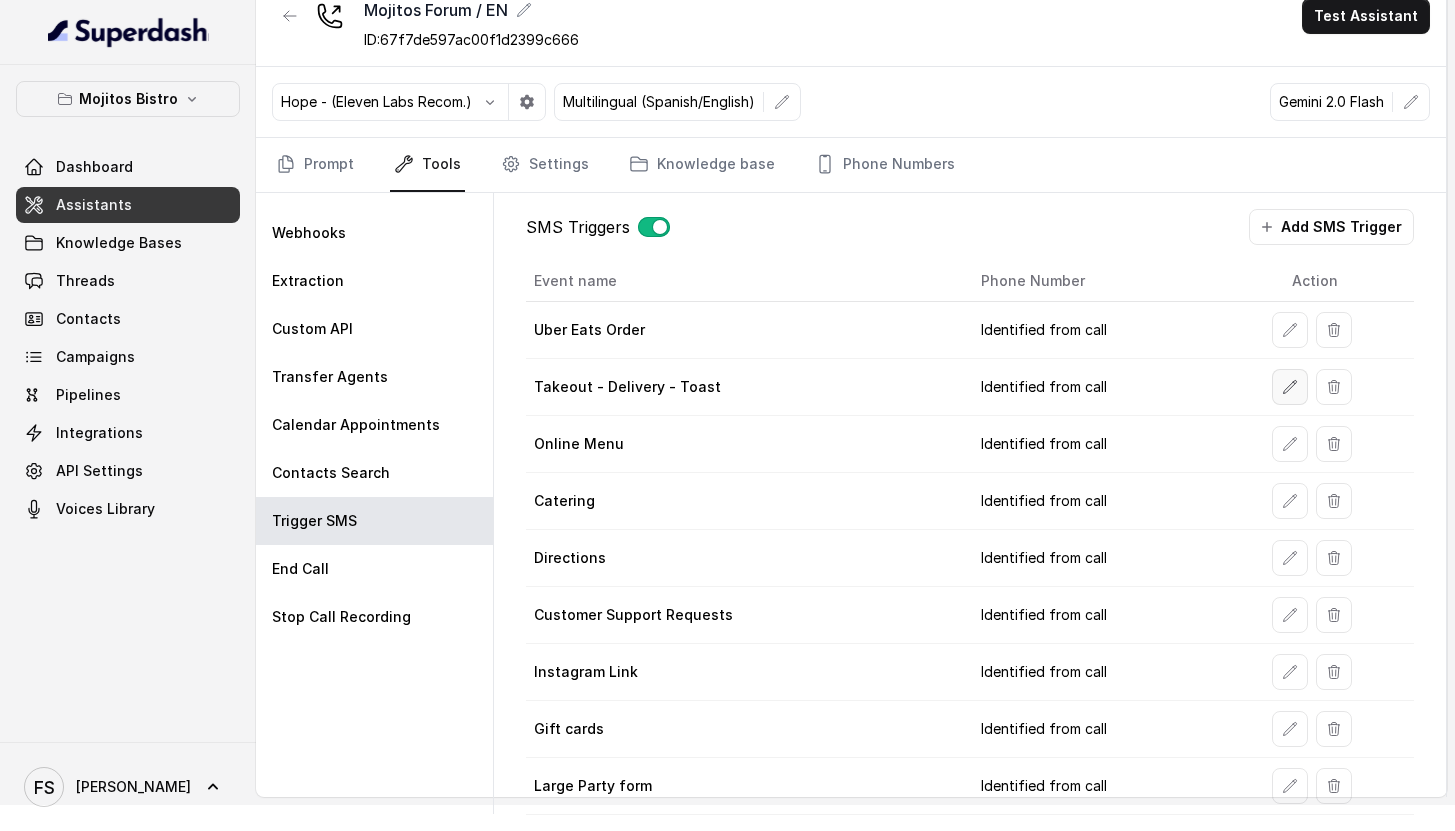 click at bounding box center (1290, 387) 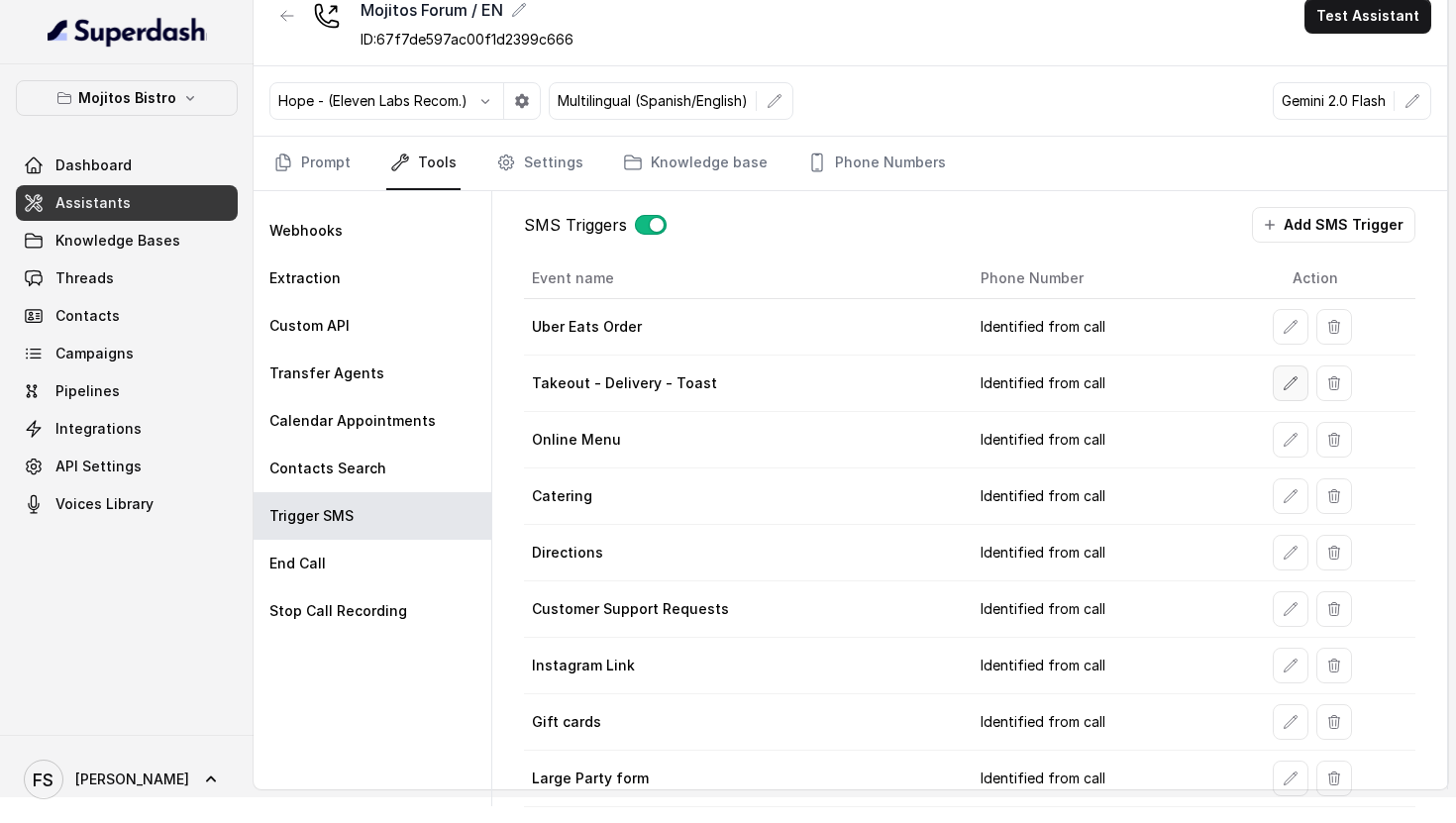select on "duringCall" 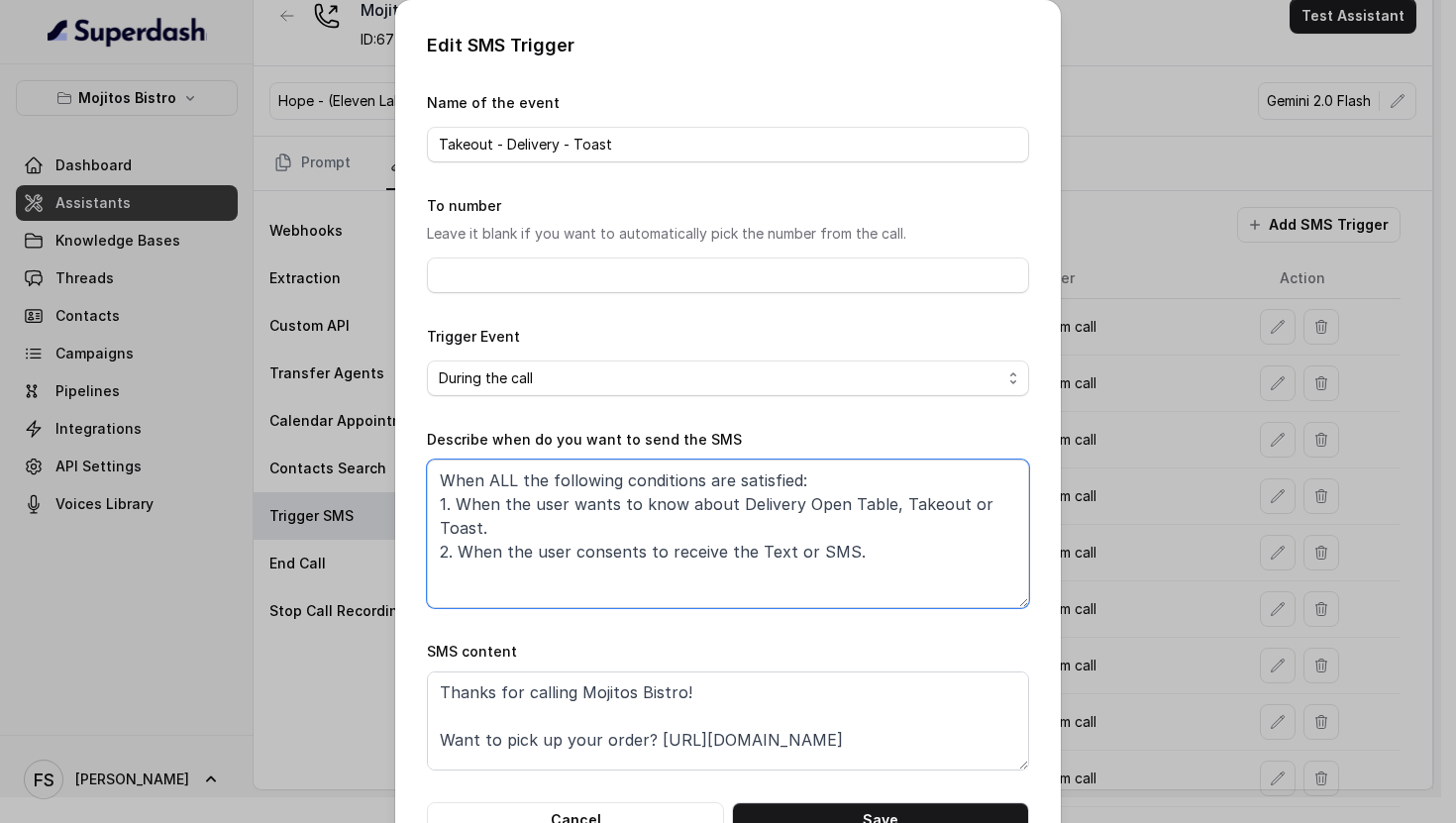 drag, startPoint x: 791, startPoint y: 506, endPoint x: 871, endPoint y: 502, distance: 80.09994 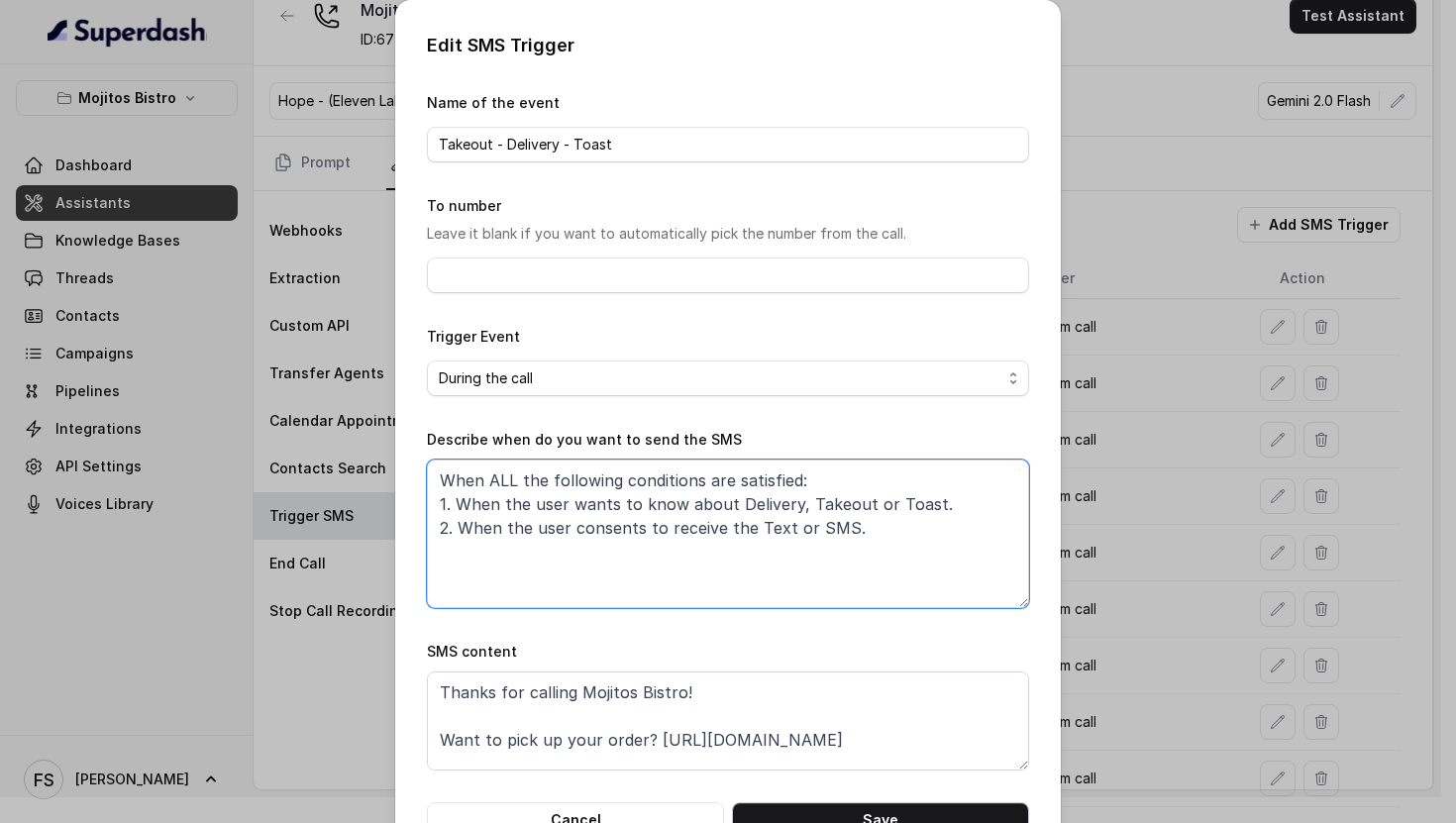 type on "When ALL the following conditions are satisfied:
1. When the user wants to know about Delivery, Takeout or Toast.
2. When the user consents to receive the Text or SMS." 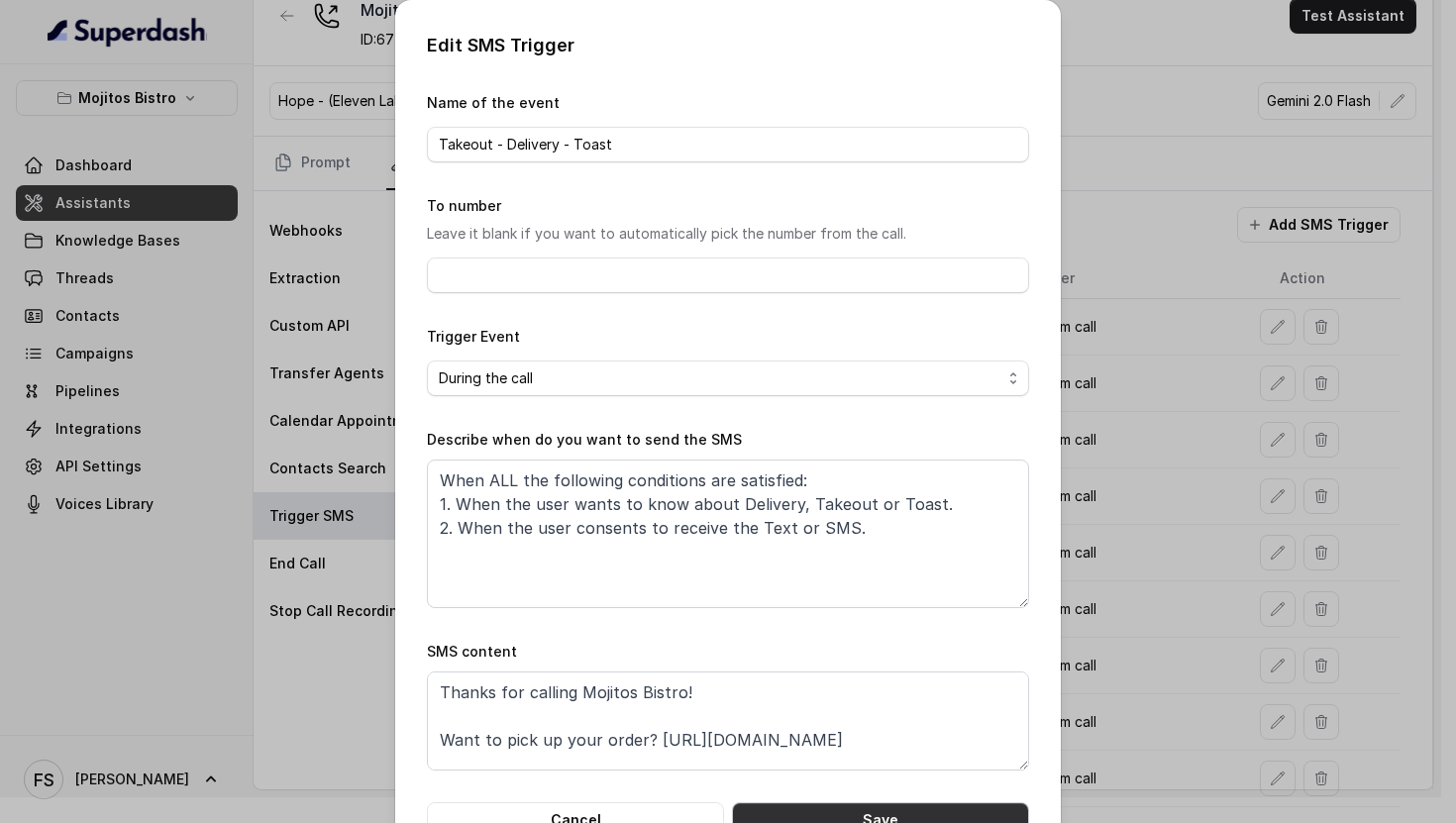 click on "Save" at bounding box center (881, 820) 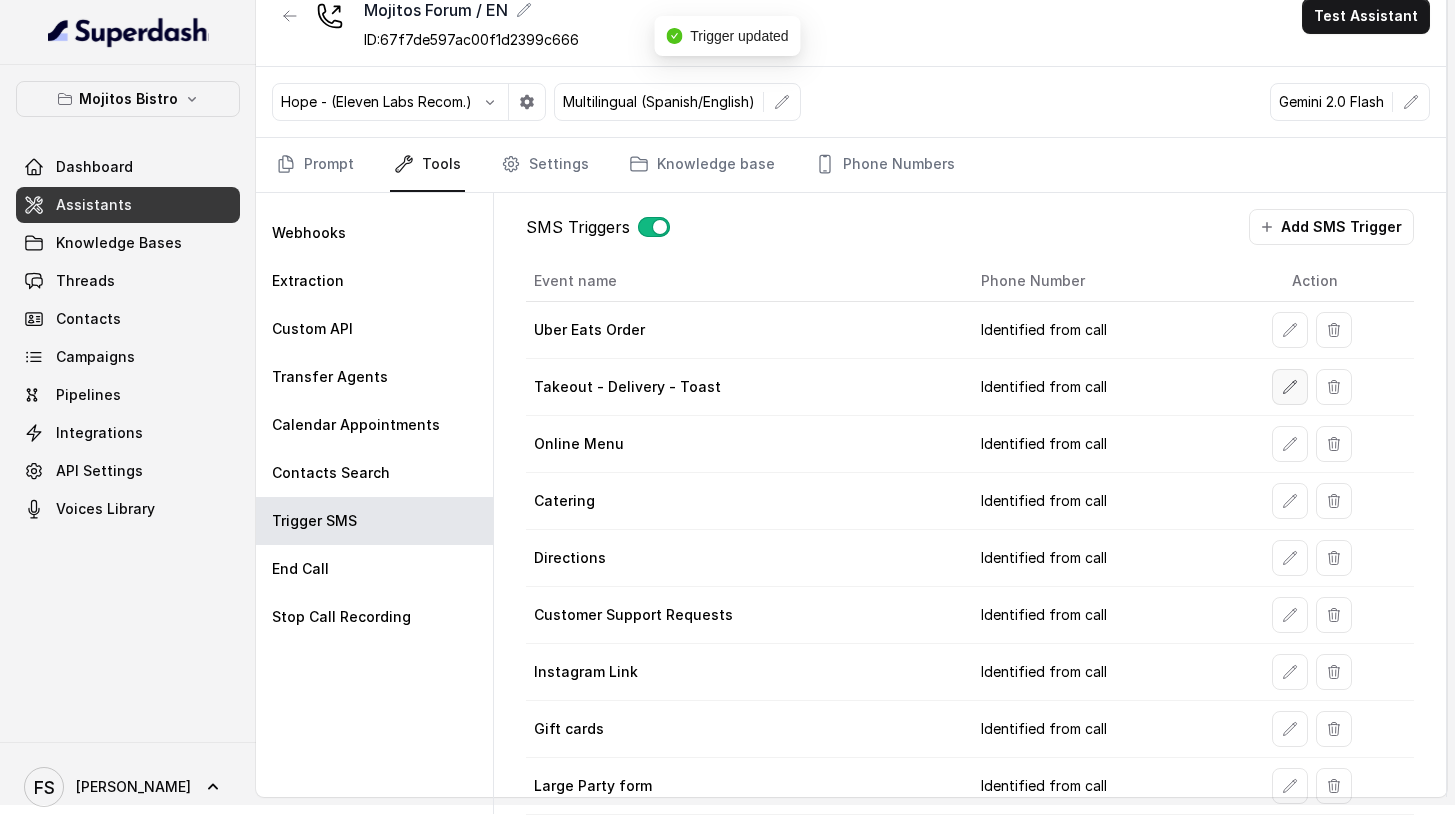 click at bounding box center (1290, 387) 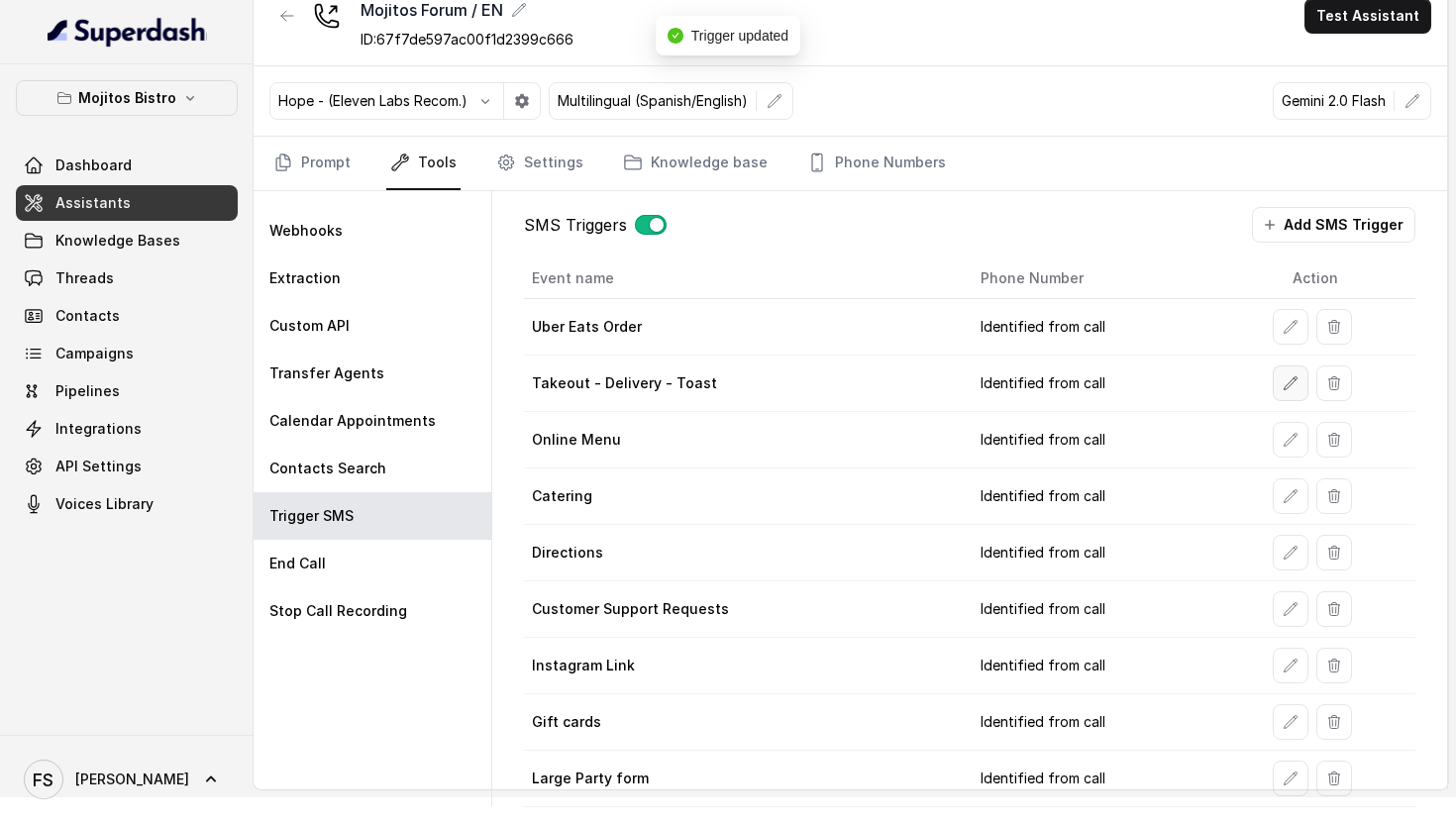 select on "duringCall" 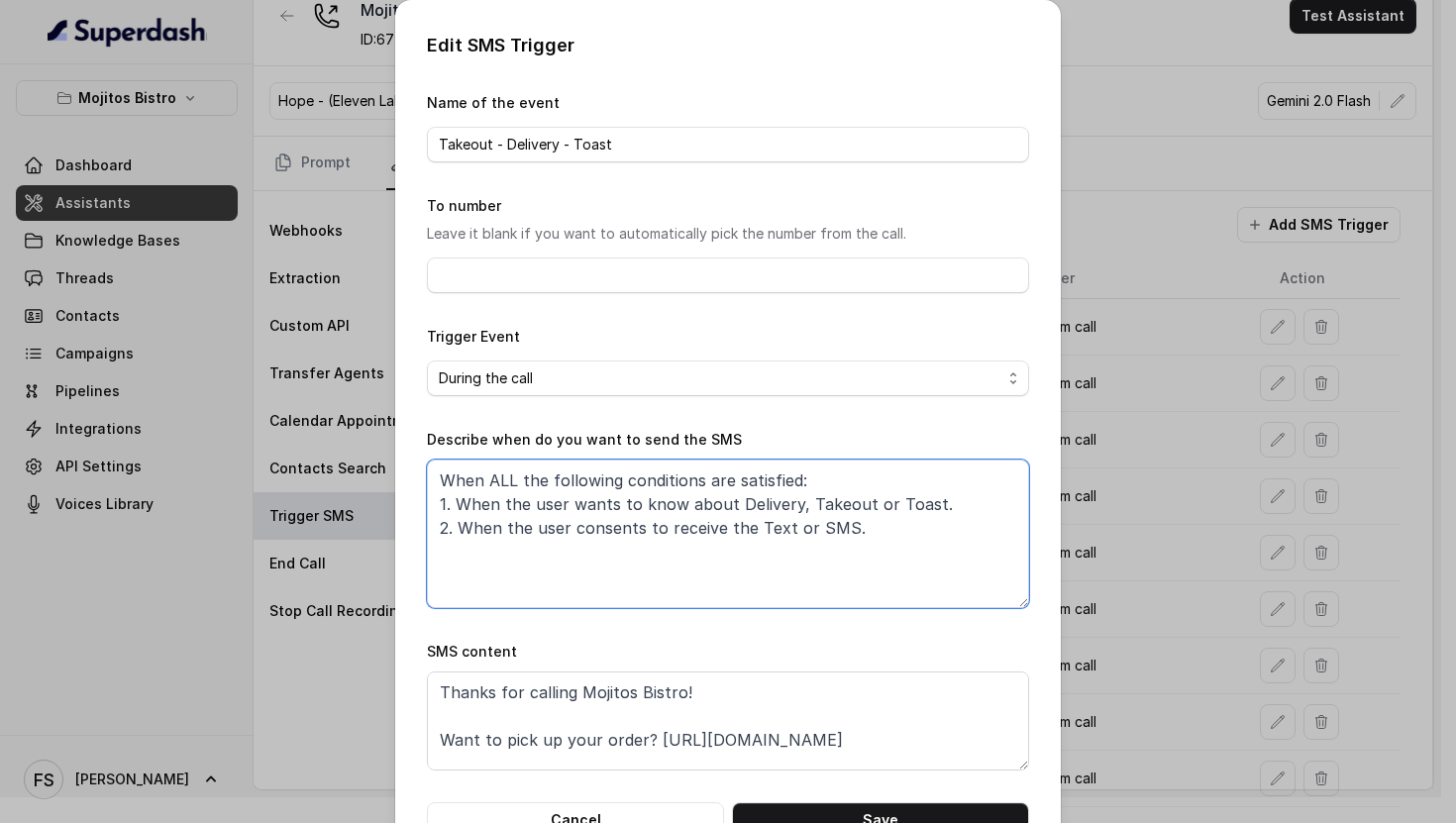 drag, startPoint x: 462, startPoint y: 504, endPoint x: 841, endPoint y: 530, distance: 379.8908 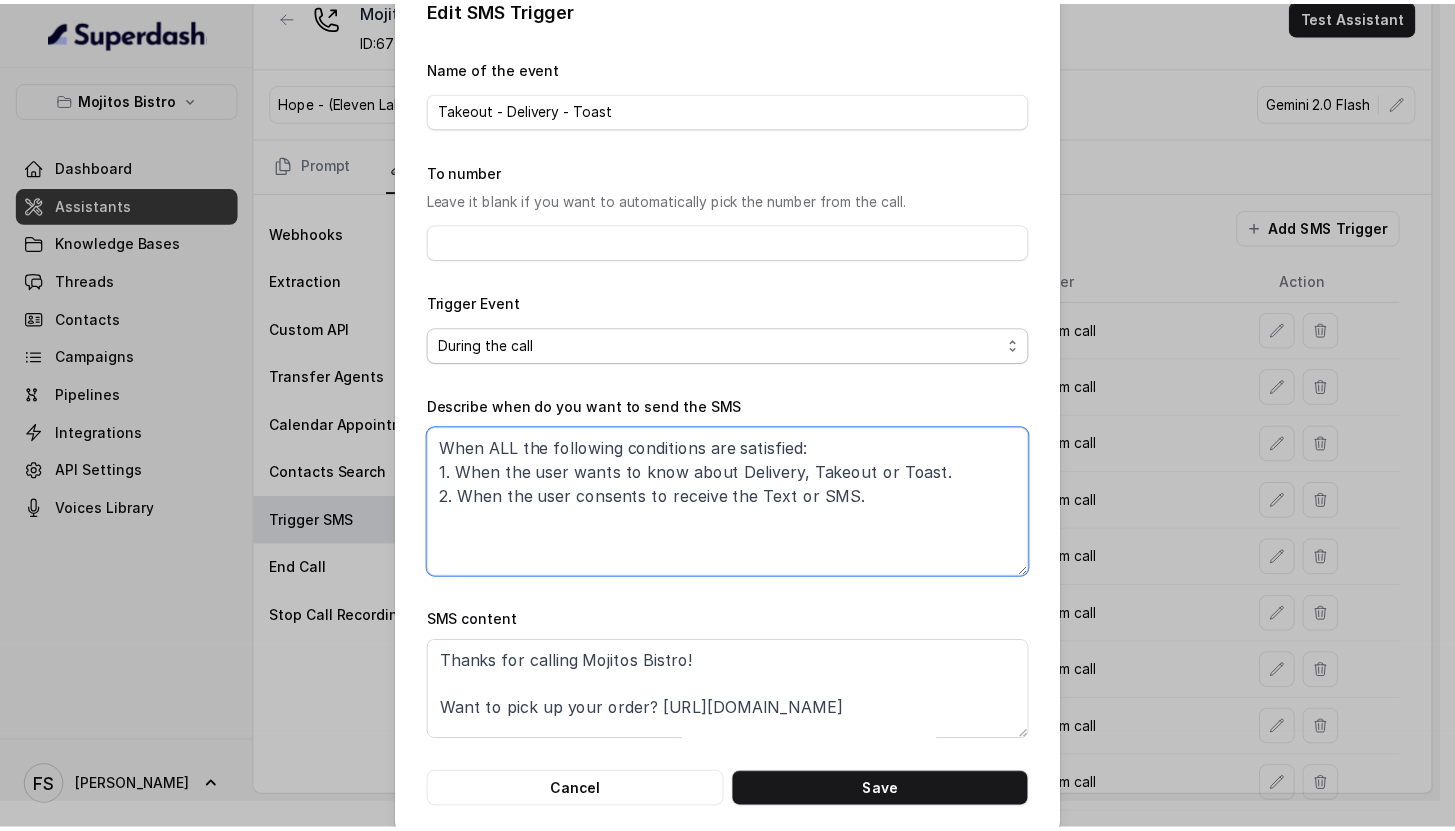 scroll, scrollTop: 0, scrollLeft: 0, axis: both 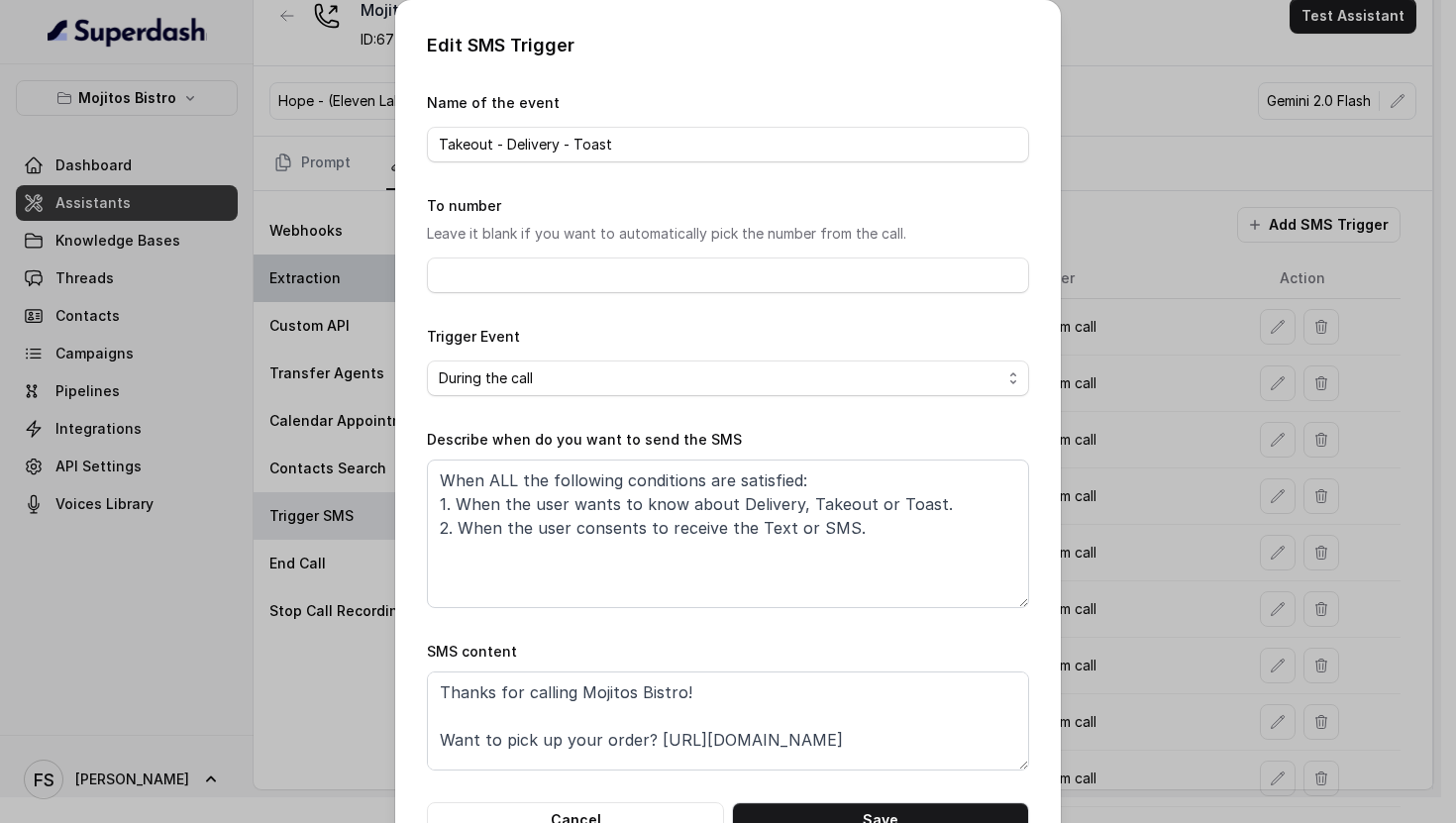 drag, startPoint x: 337, startPoint y: 288, endPoint x: 353, endPoint y: 276, distance: 20 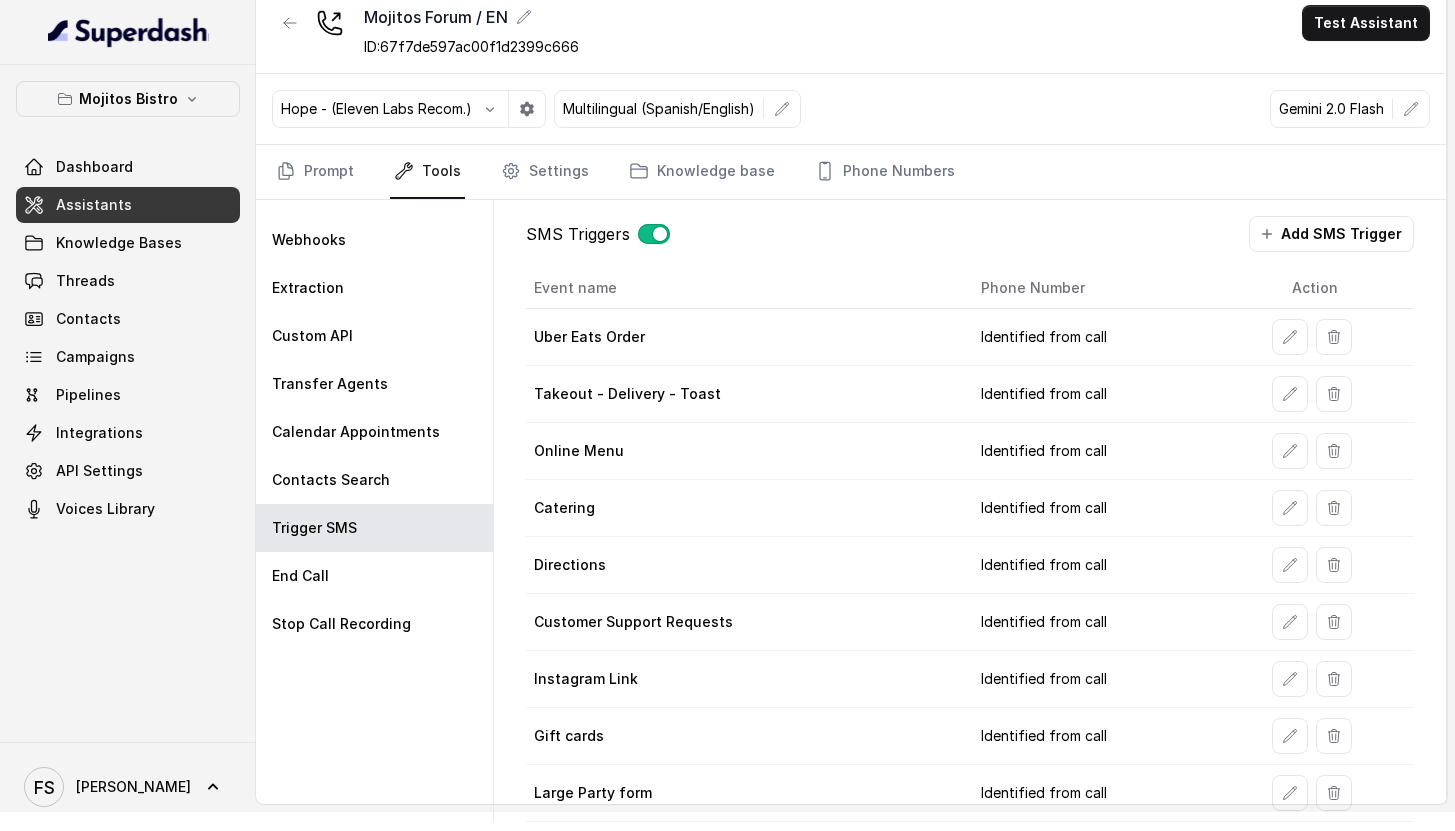 scroll, scrollTop: 0, scrollLeft: 0, axis: both 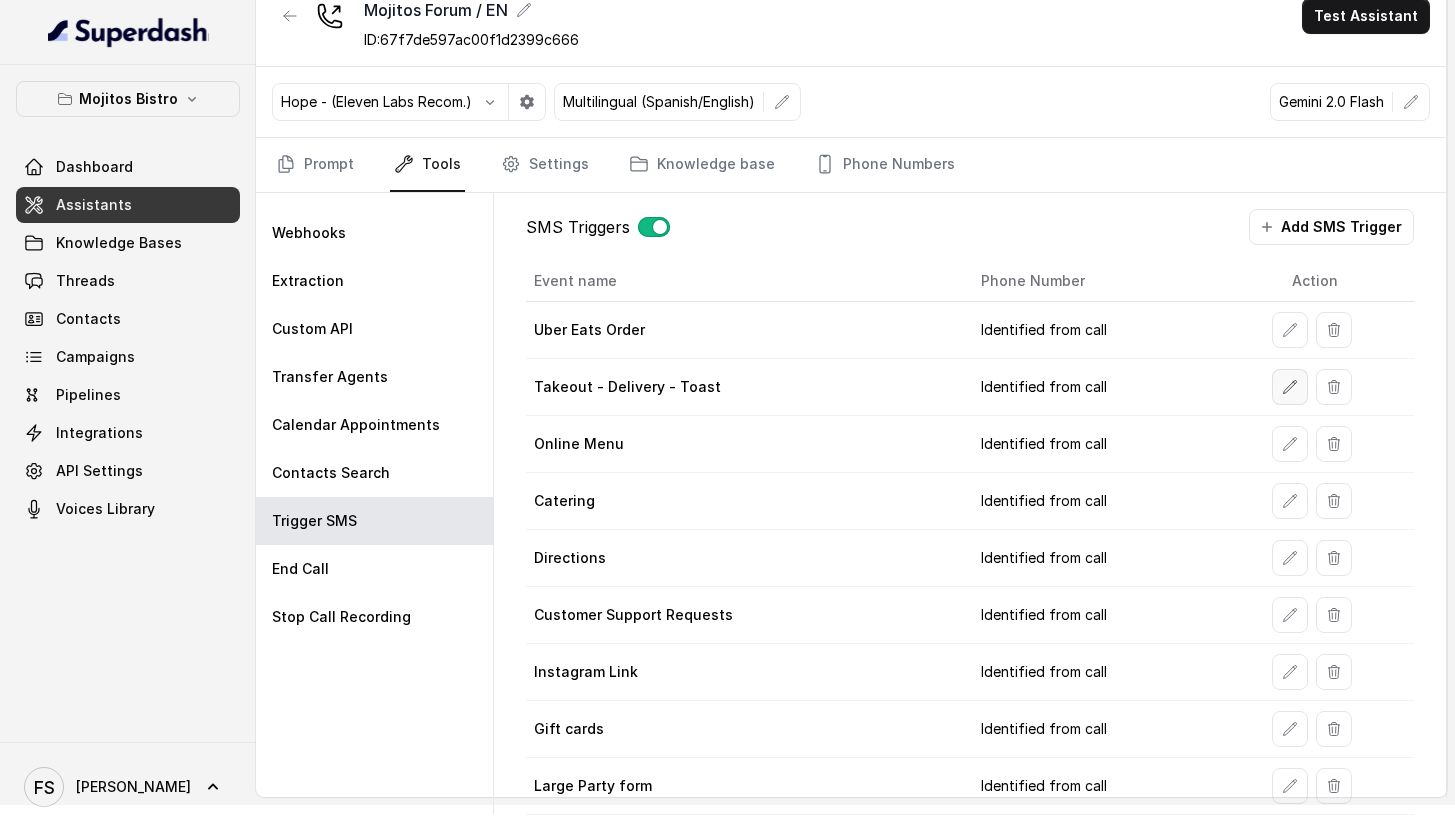 click at bounding box center [1290, 387] 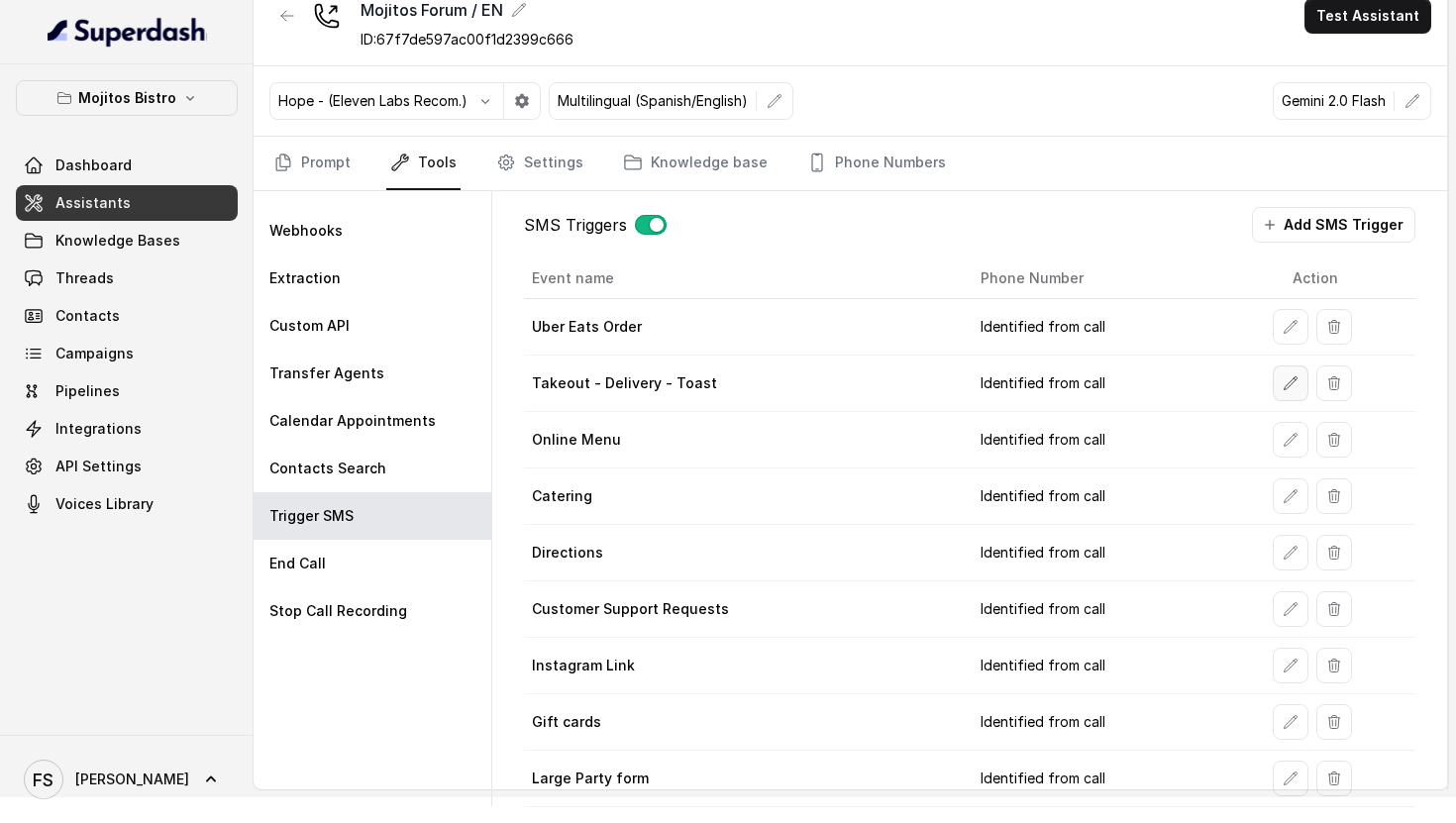 select on "duringCall" 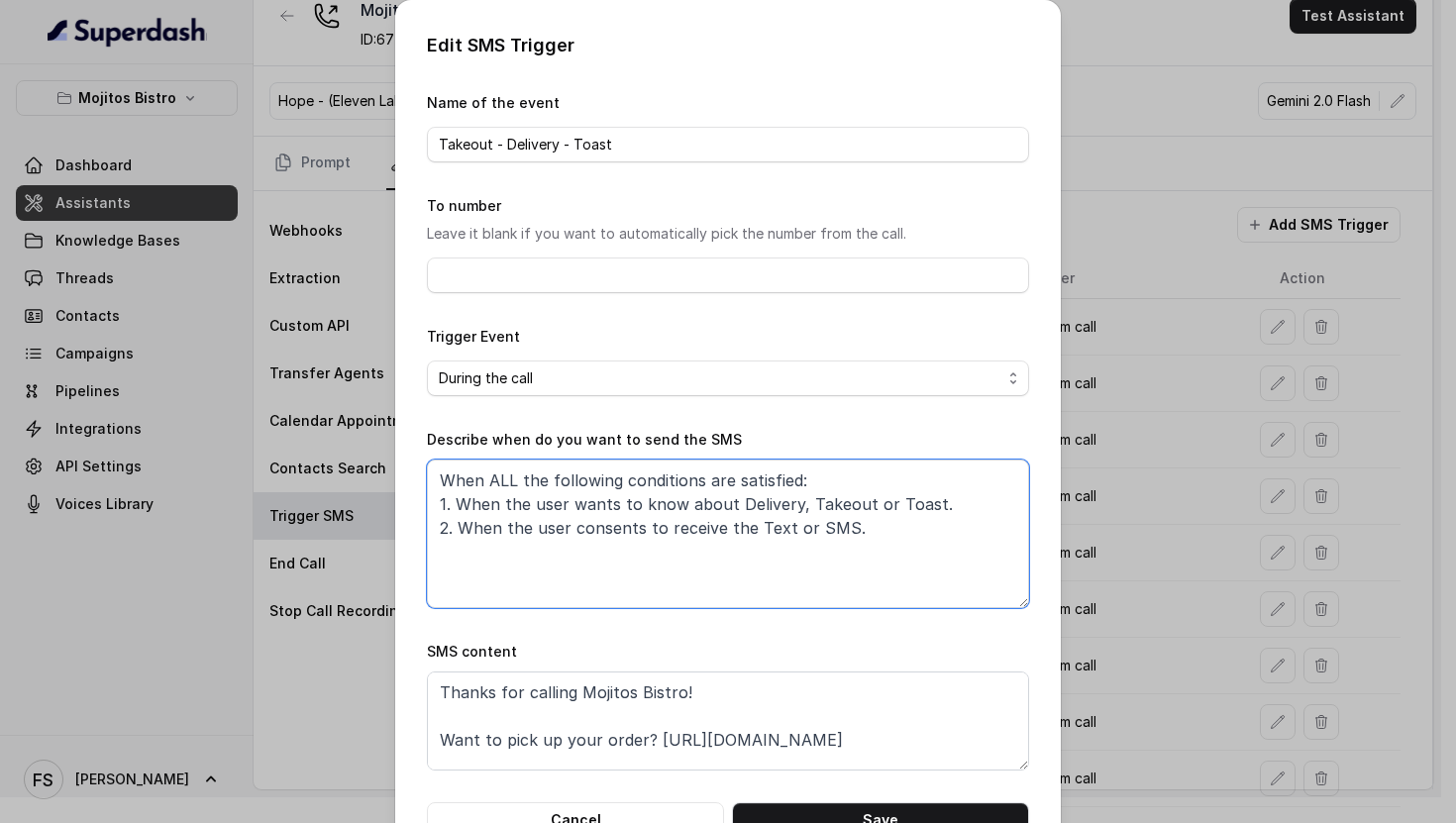 click on "When ALL the following conditions are satisfied:
1. When the user wants to know about Delivery, Takeout or Toast.
2. When the user consents to receive the Text or SMS." at bounding box center (728, 534) 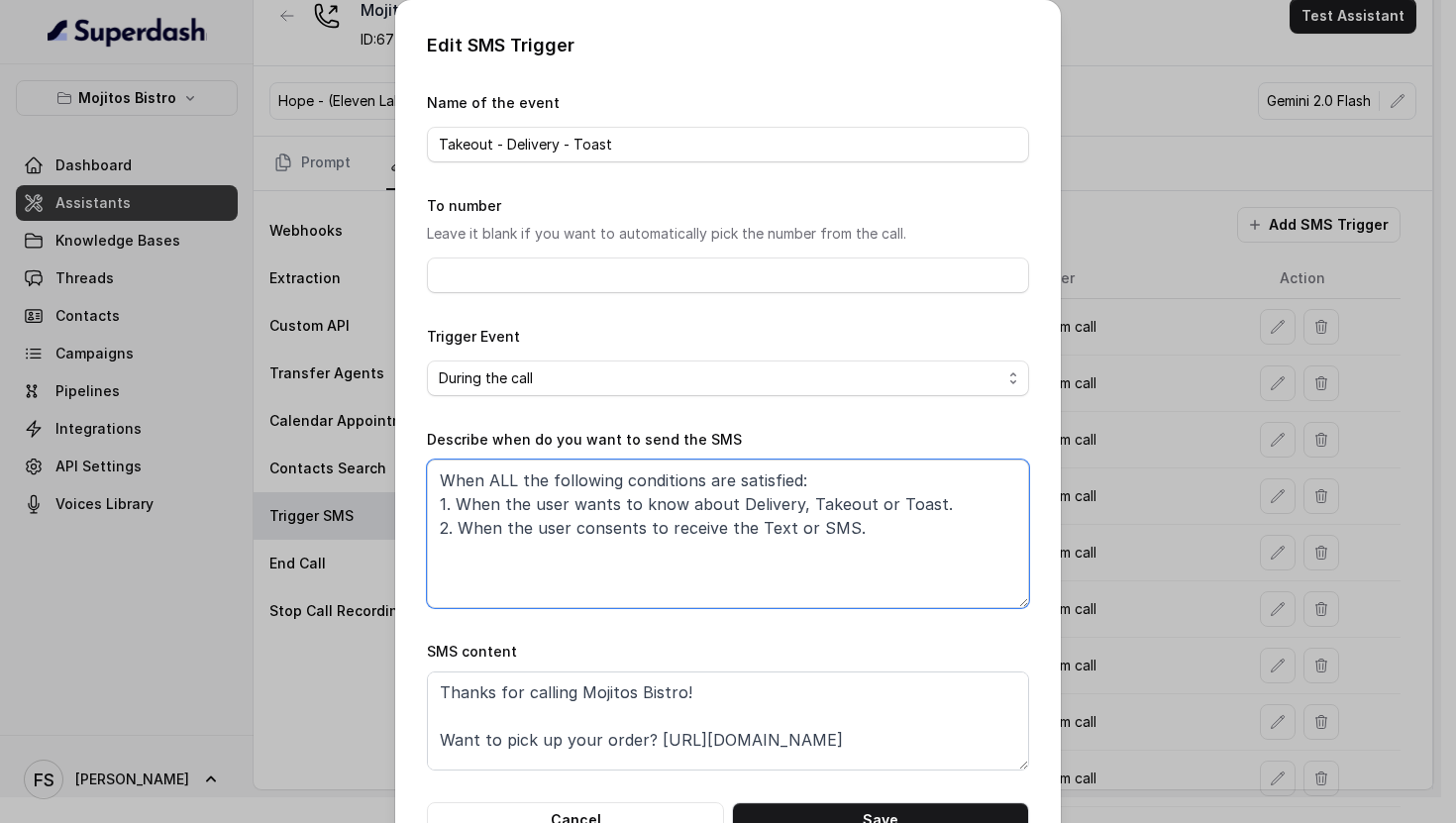 paste on "the following conditions are satisfied:
1. When the user wants to know about Pickup, Takeout, Toast or wants to place an order to go, or to place a pickup order
2. When the user agrees to receive the pickup or online ordering link Text or SMS or the agent says "I’ve just sent you the pickup link"" 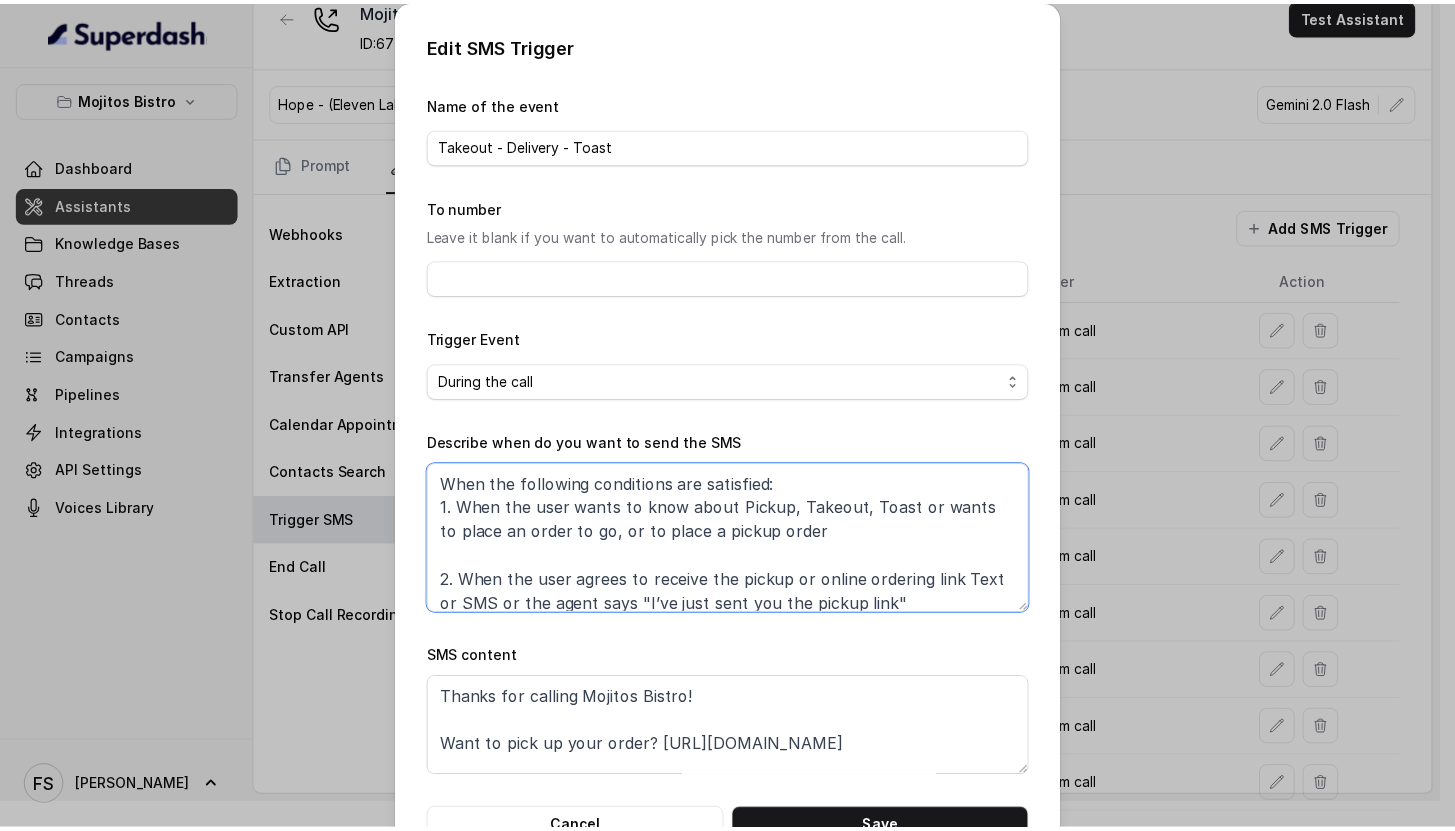 scroll, scrollTop: 1, scrollLeft: 0, axis: vertical 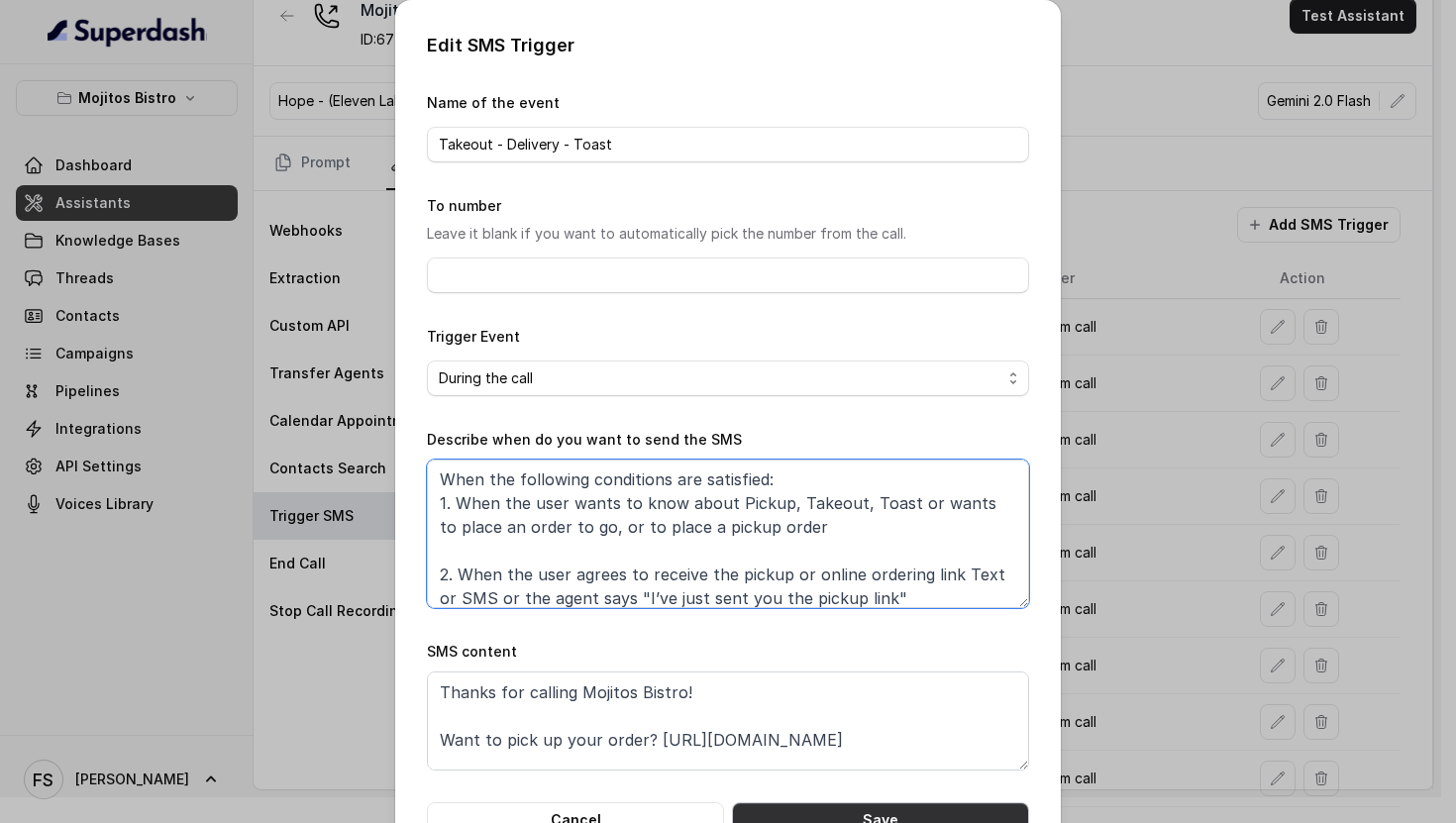 type on "When the following conditions are satisfied:
1. When the user wants to know about Pickup, Takeout, Toast or wants to place an order to go, or to place a pickup order
2. When the user agrees to receive the pickup or online ordering link Text or SMS or the agent says "I’ve just sent you the pickup link"" 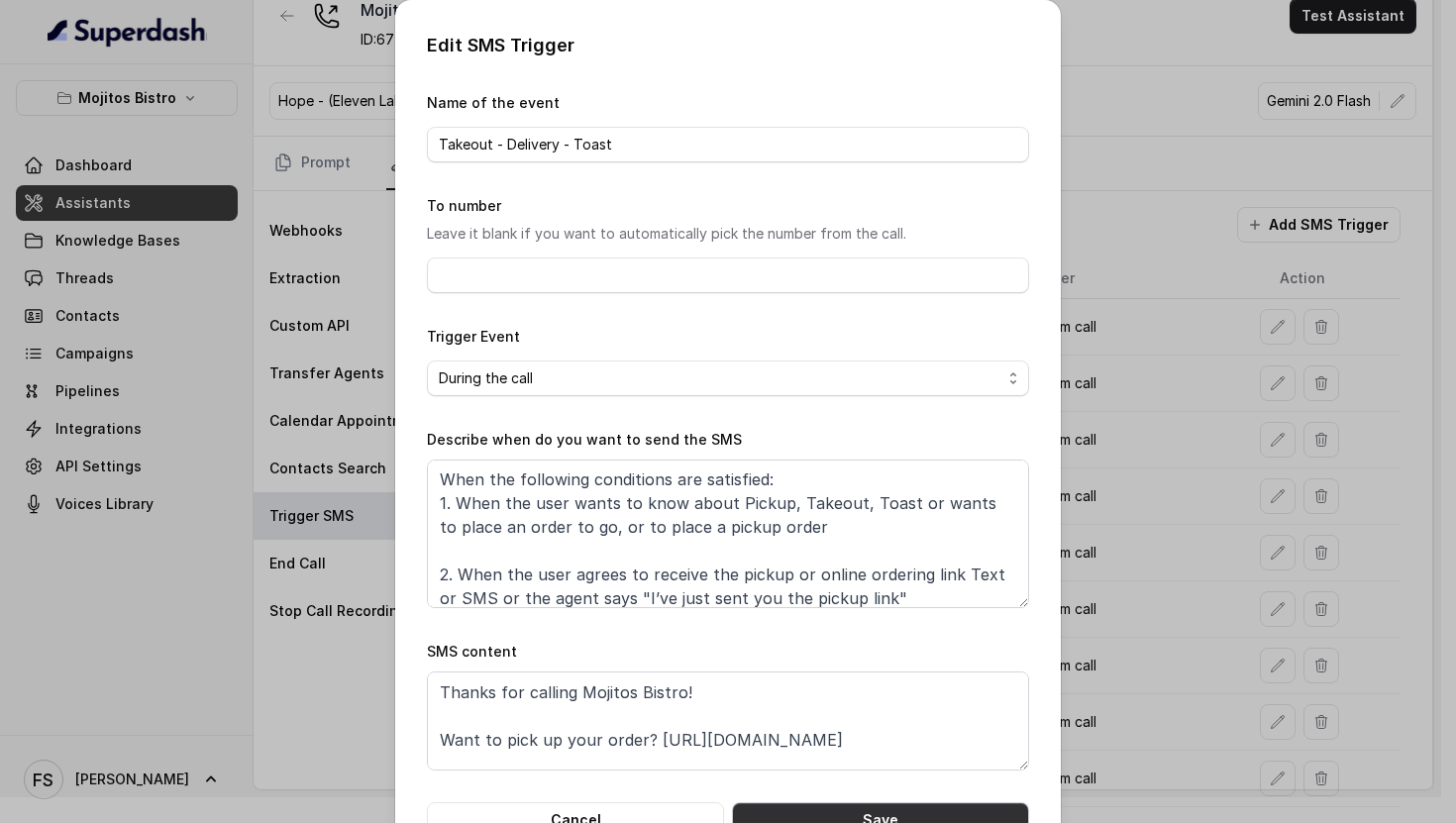 click on "Save" at bounding box center (881, 820) 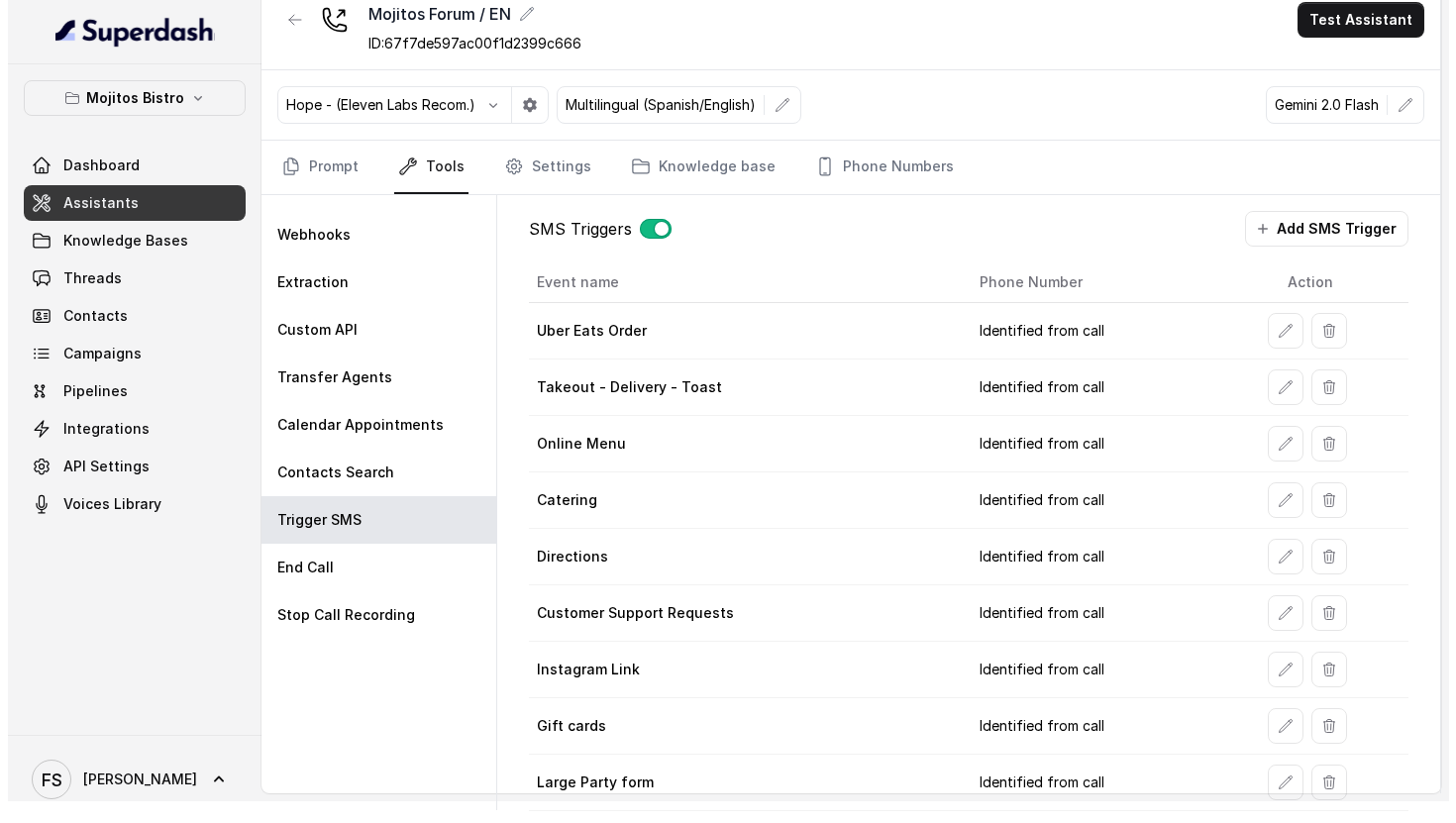 scroll, scrollTop: 41, scrollLeft: 0, axis: vertical 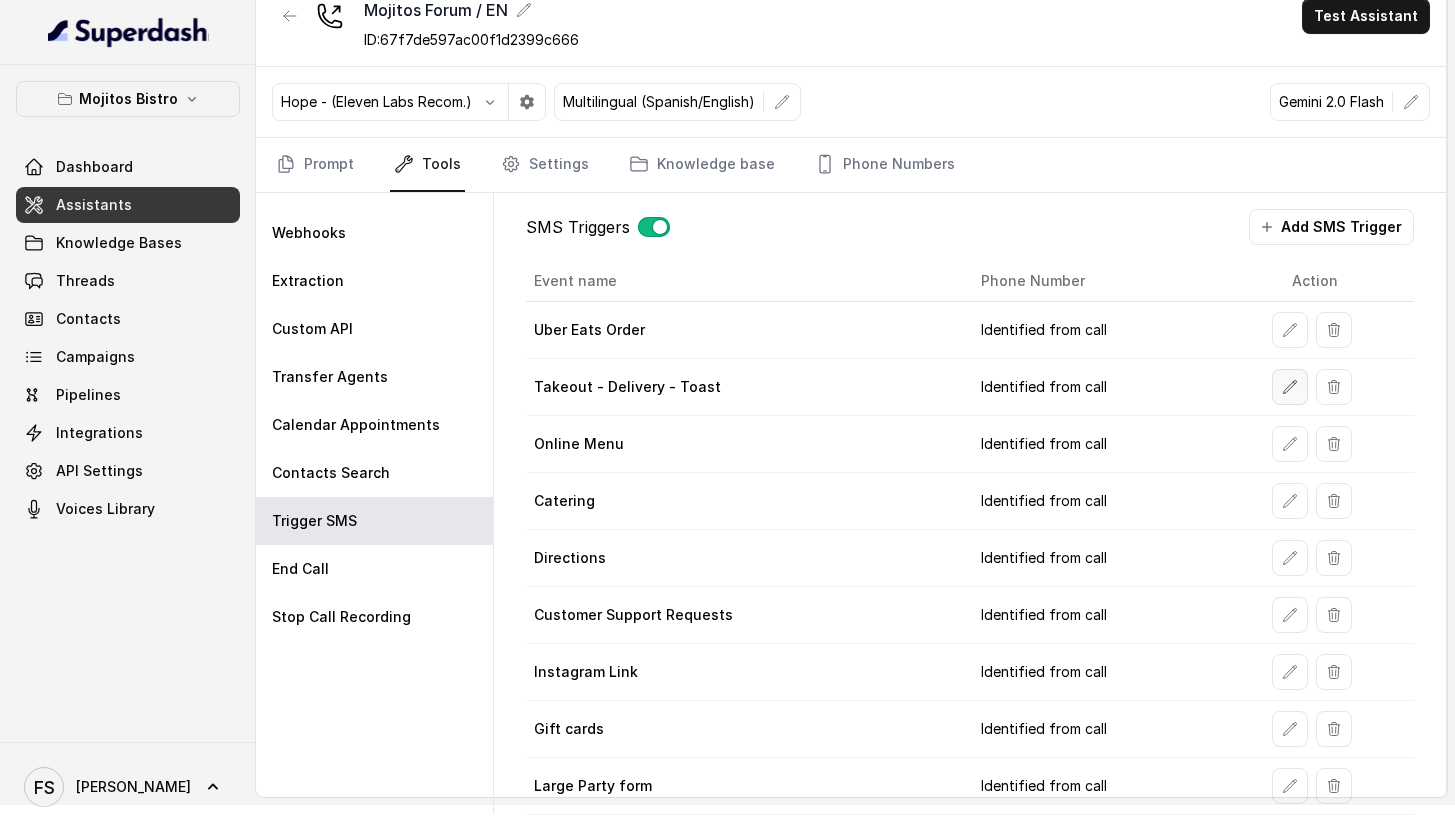click 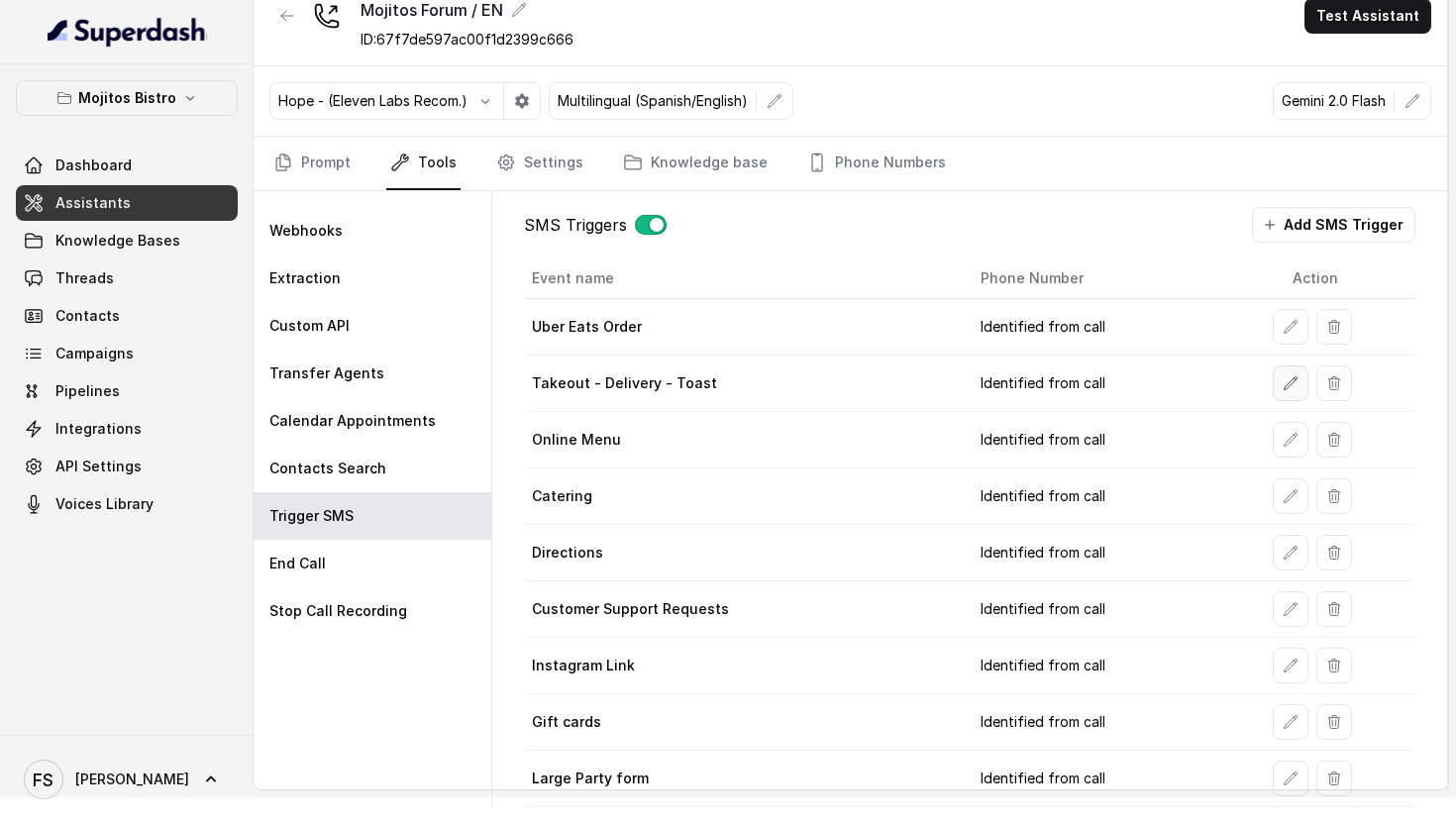 select on "duringCall" 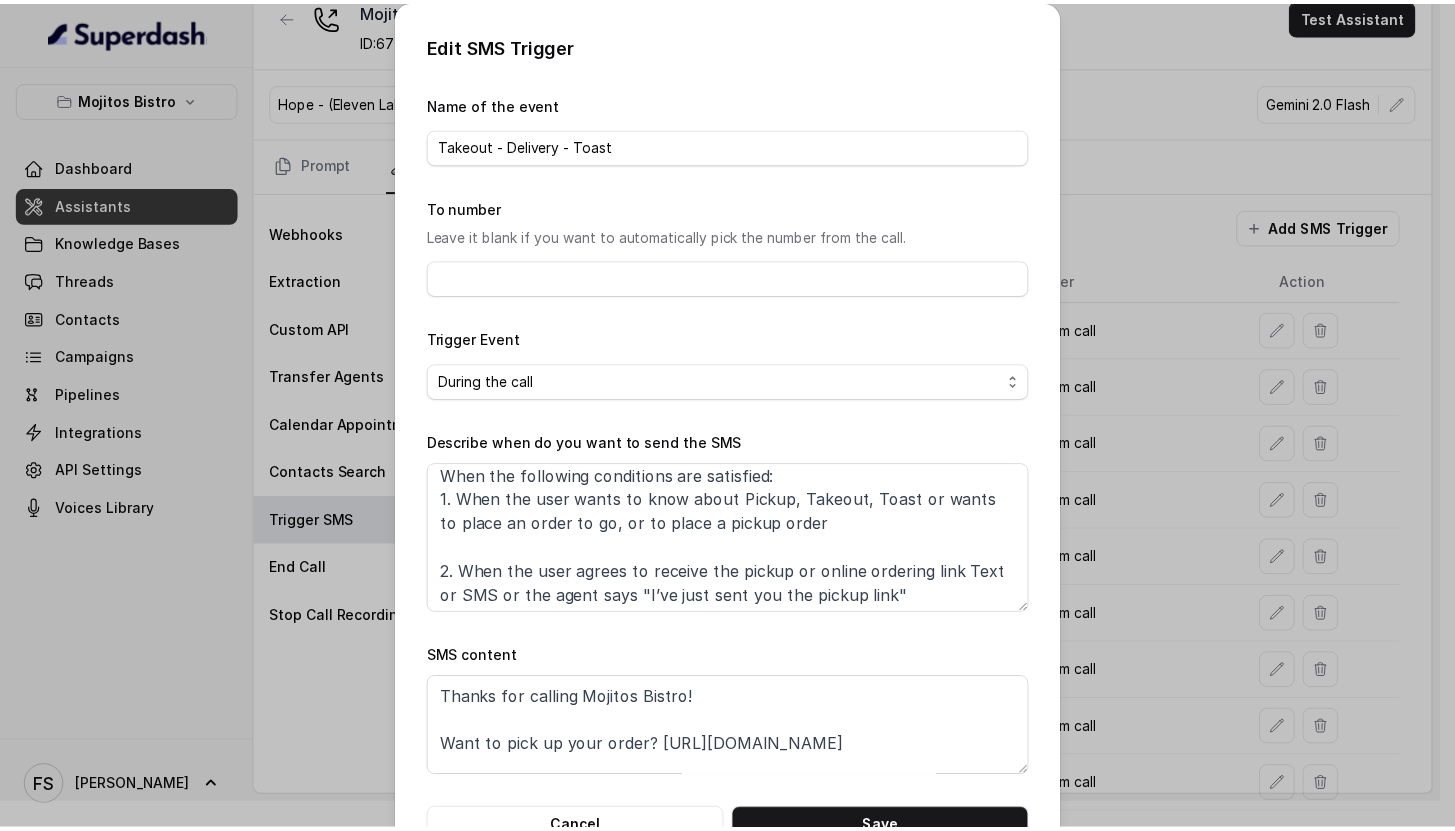 scroll, scrollTop: 12, scrollLeft: 0, axis: vertical 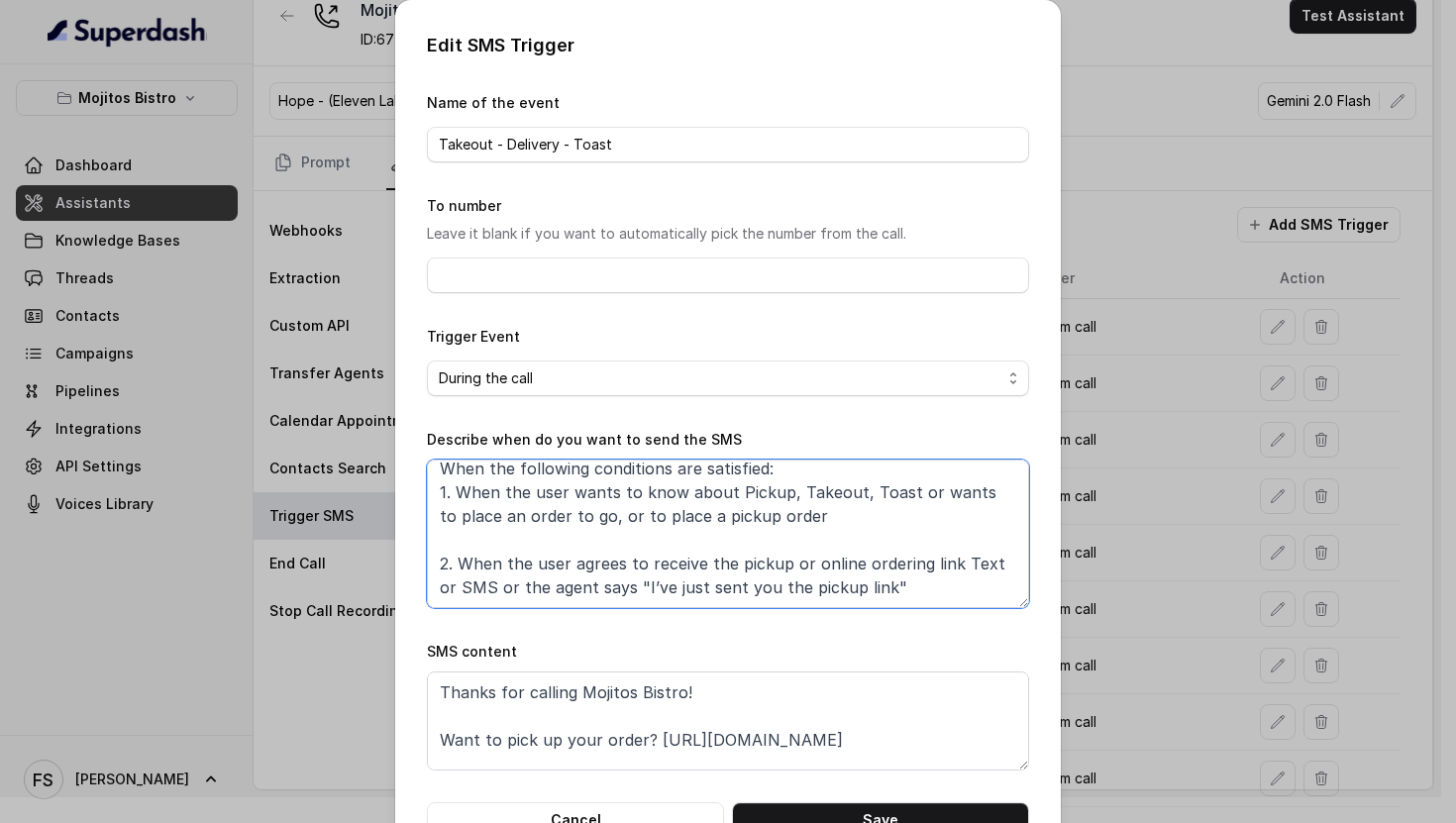 drag, startPoint x: 780, startPoint y: 562, endPoint x: 849, endPoint y: 565, distance: 69.065187 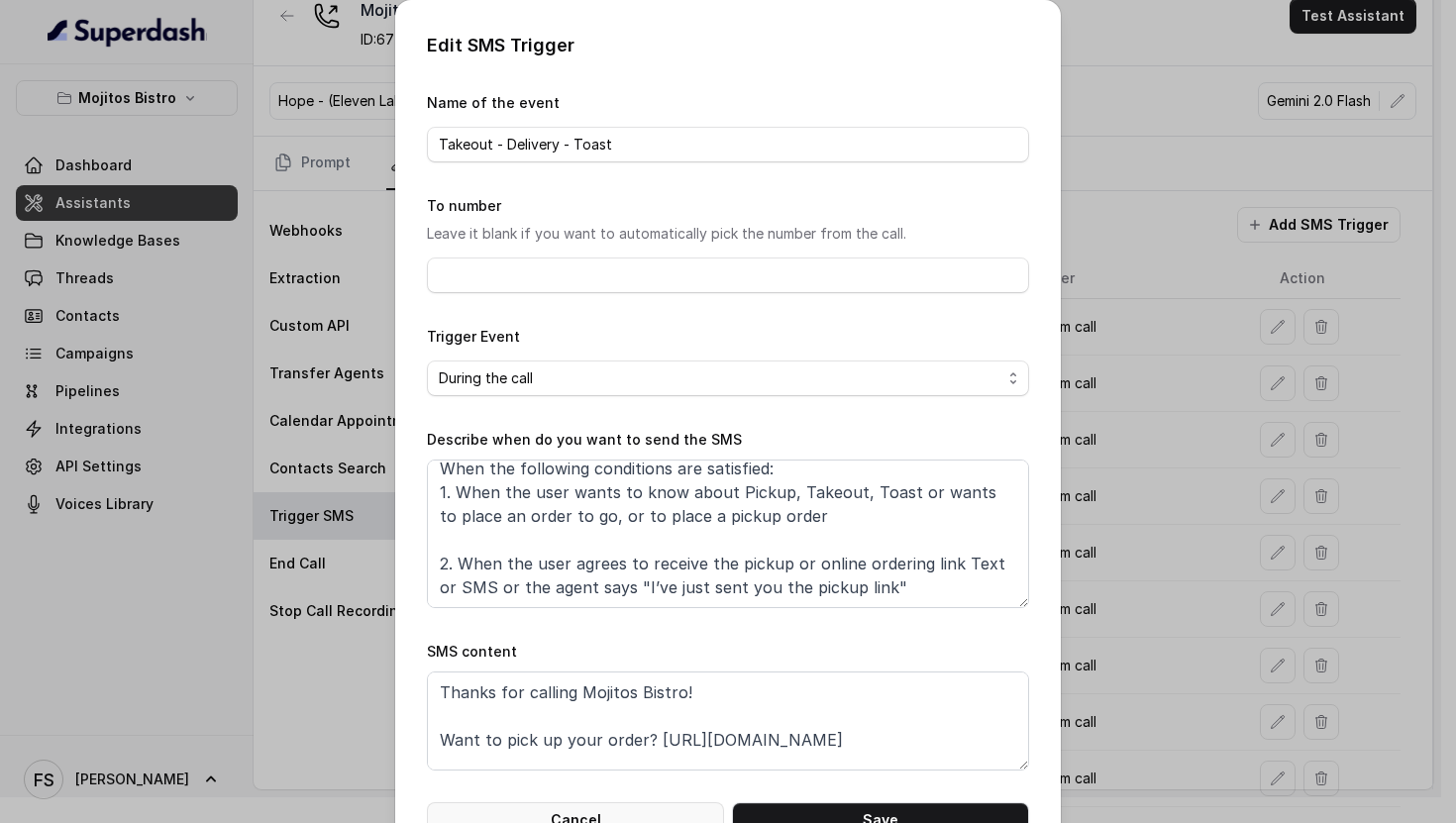 click on "Cancel" at bounding box center [575, 820] 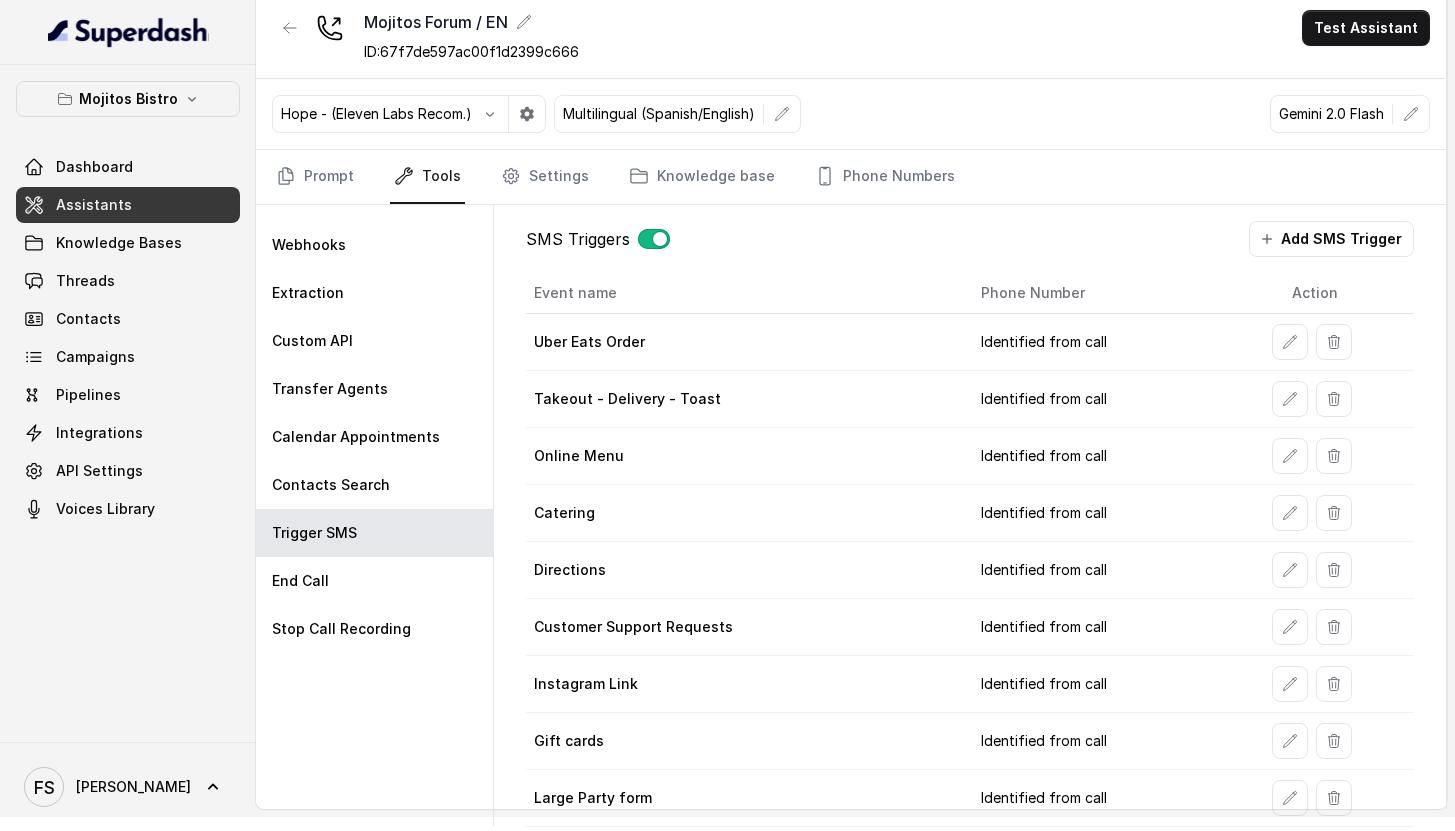 scroll, scrollTop: 0, scrollLeft: 0, axis: both 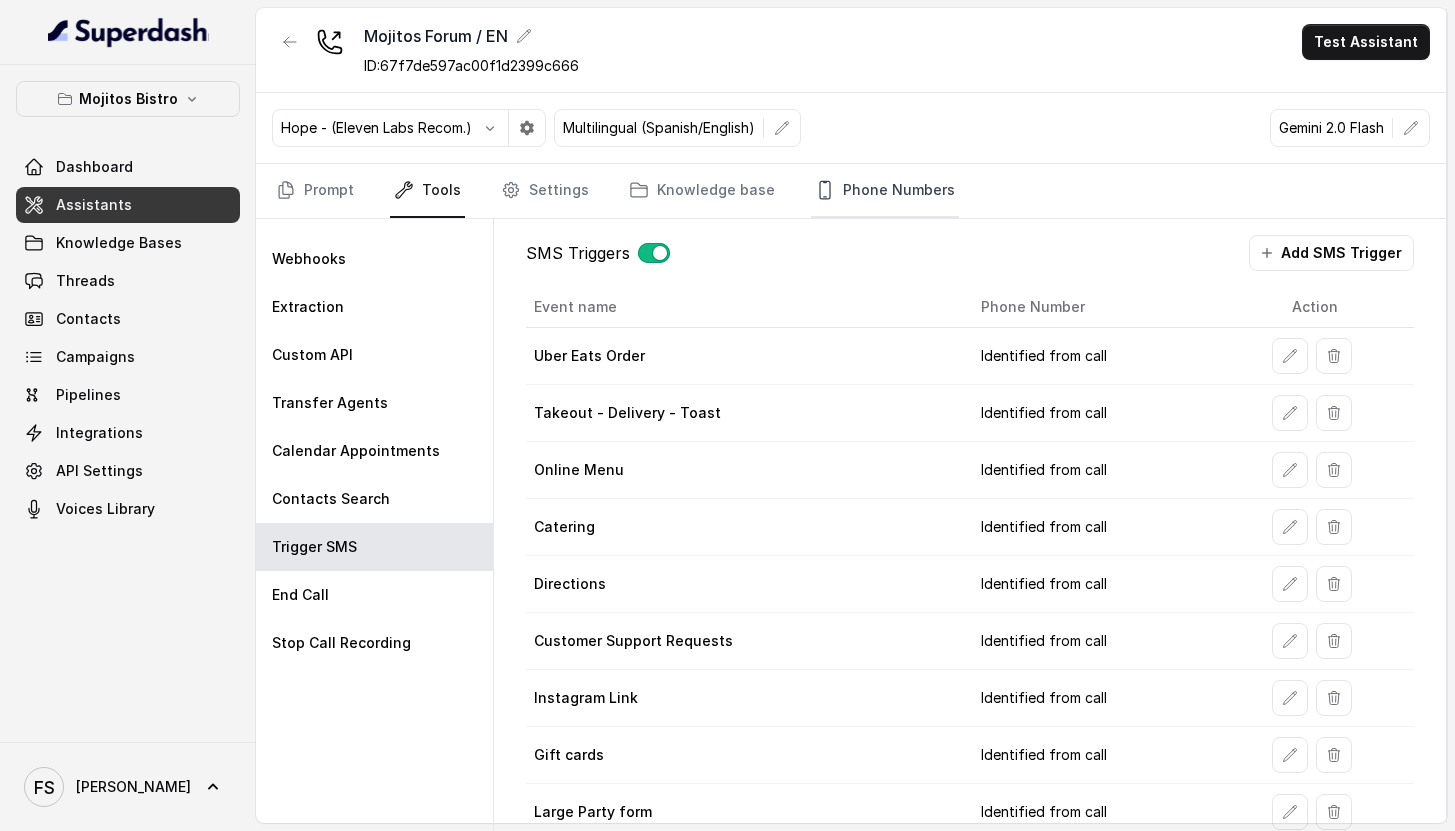click on "Phone Numbers" at bounding box center [885, 191] 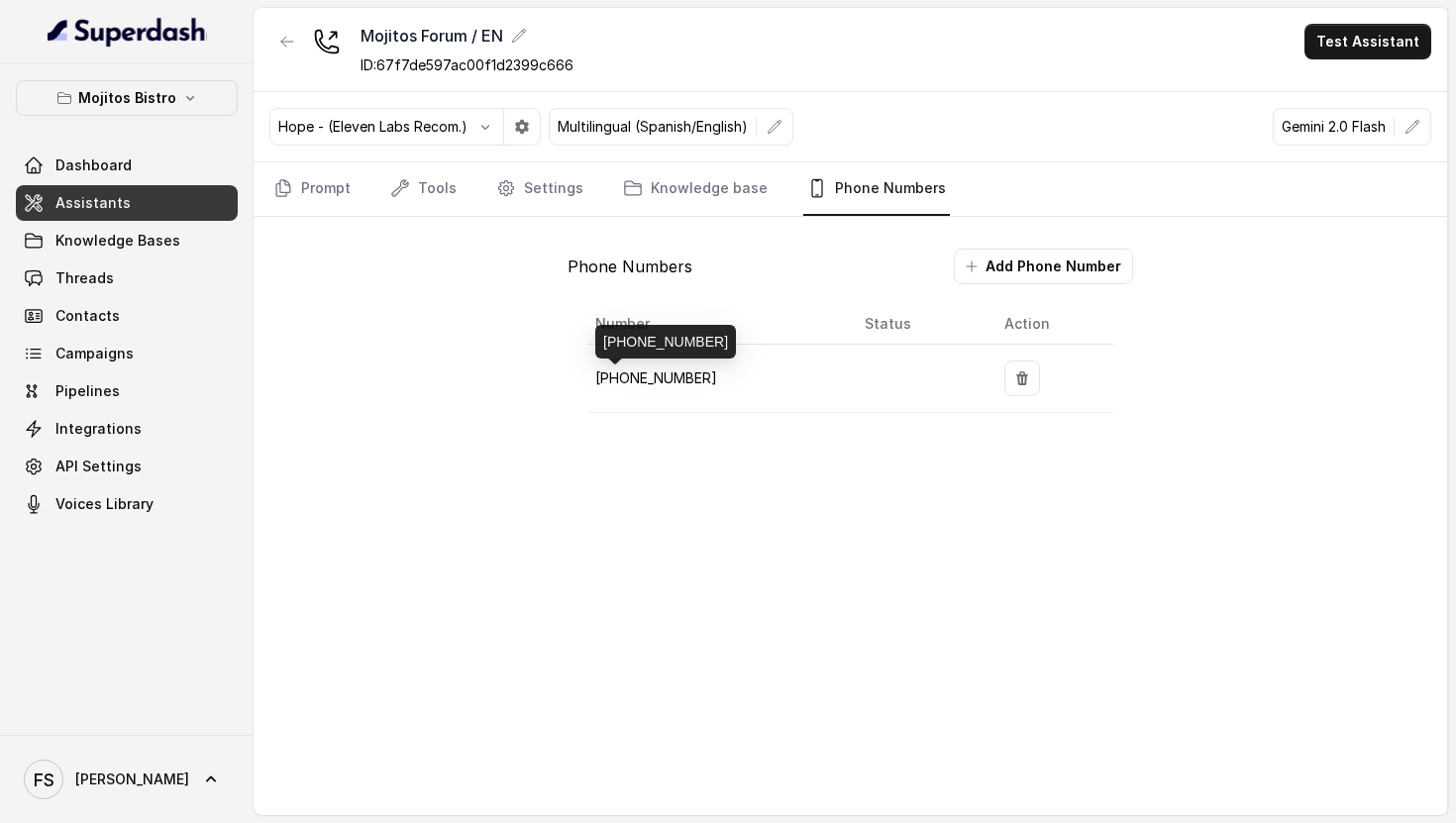 click on "+17706924436" at bounding box center [656, 377] 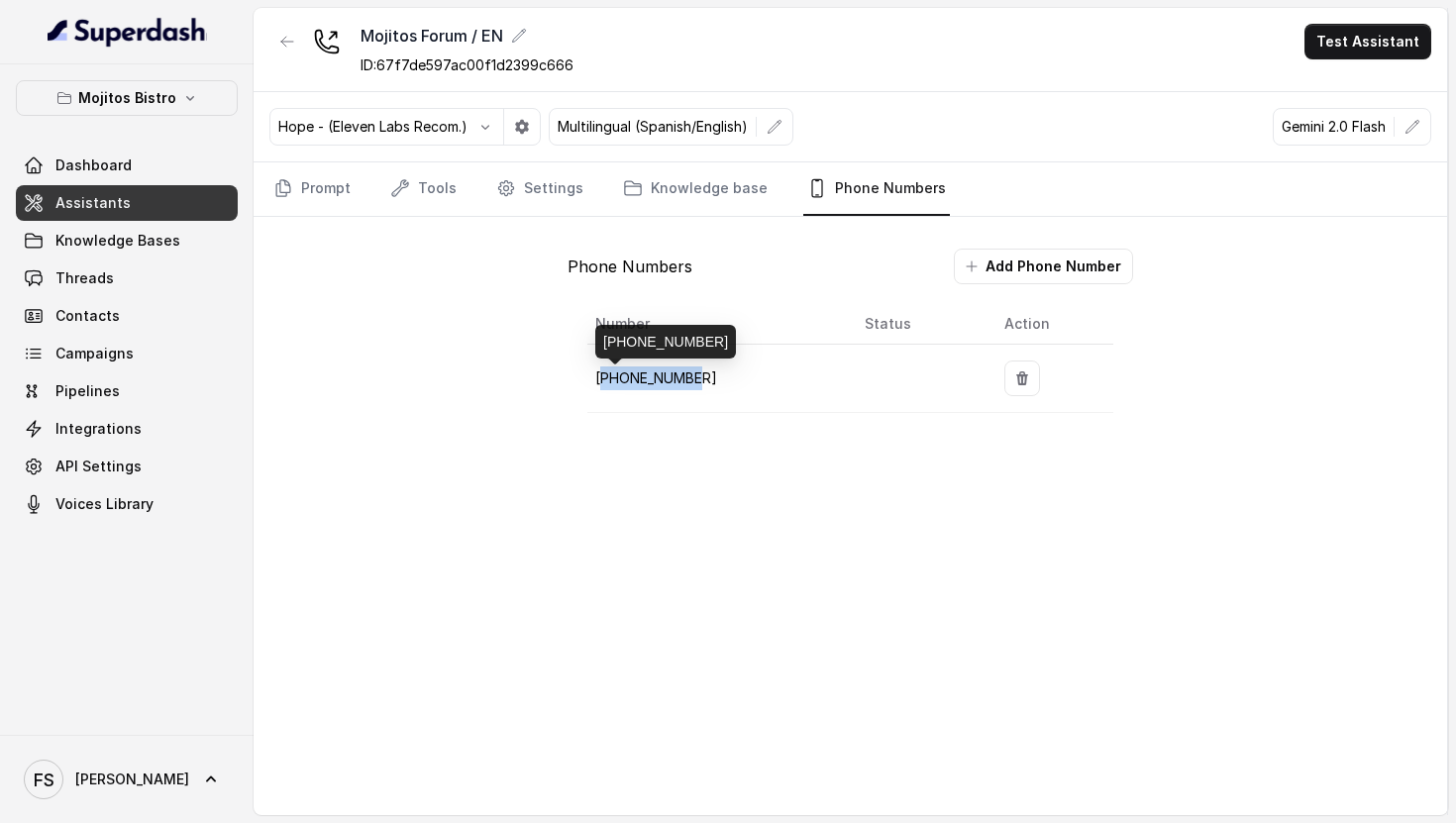 click on "+17706924436" at bounding box center (656, 377) 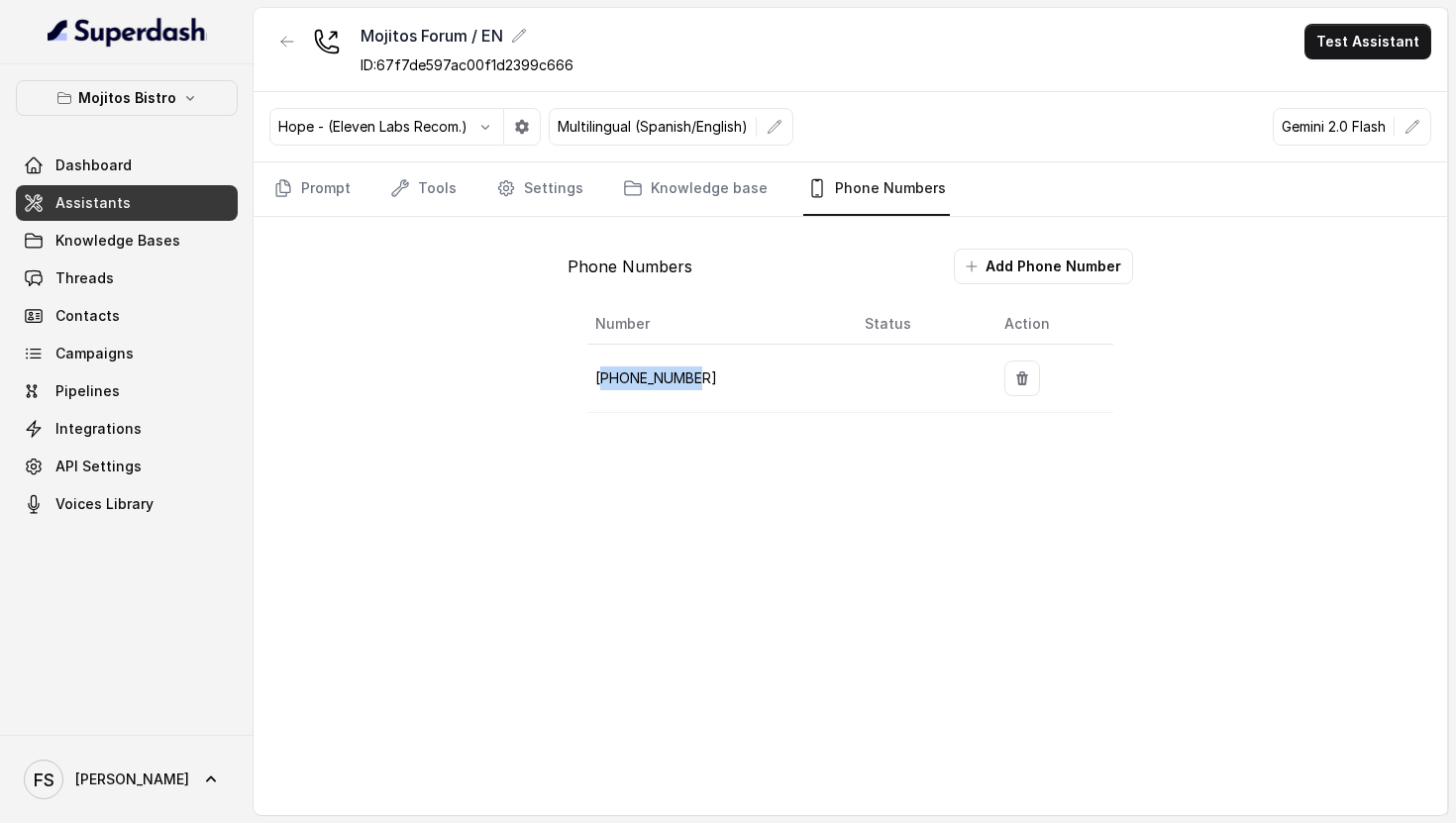 copy on "17706924436" 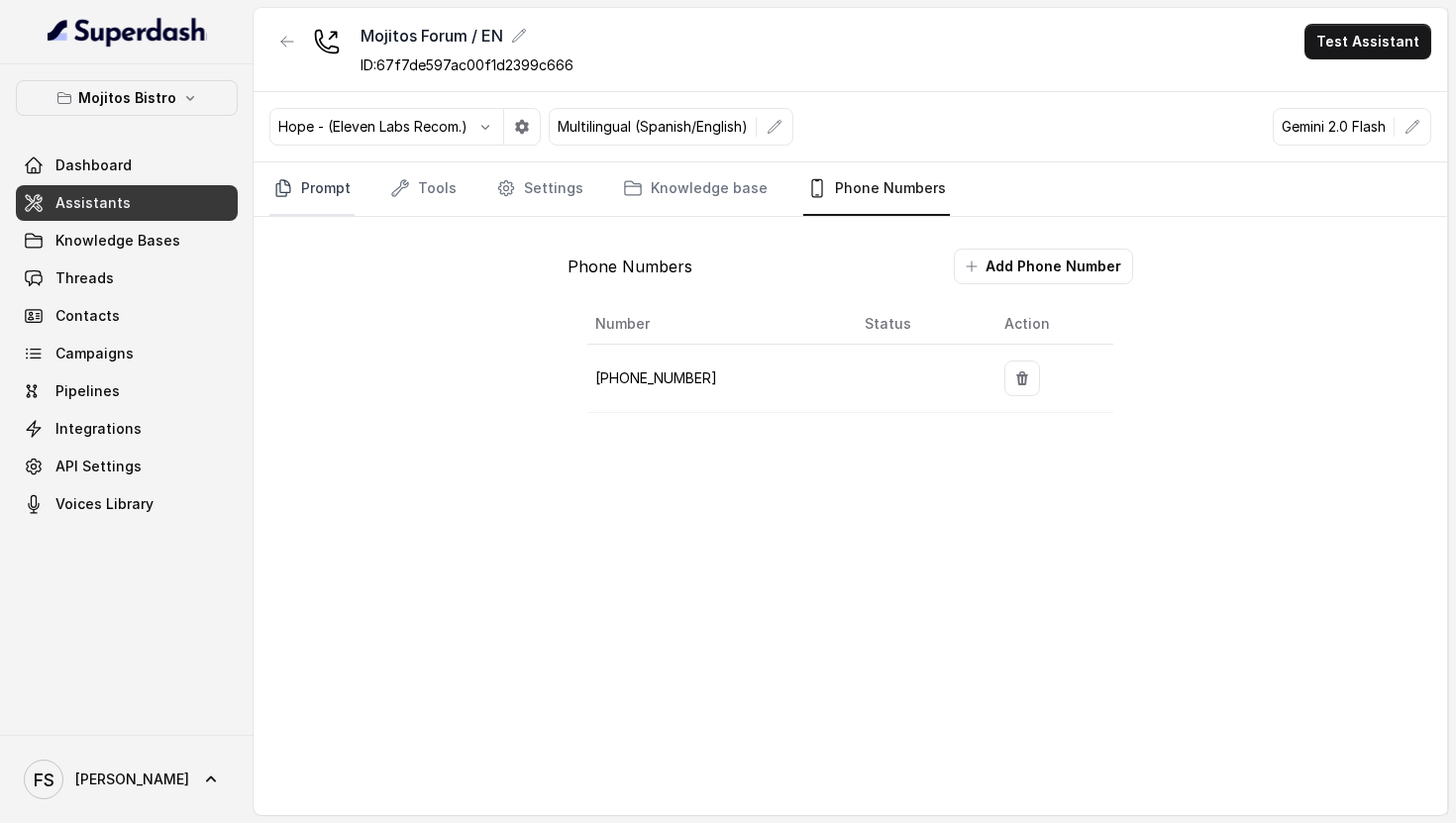 click on "Prompt Tools Settings Knowledge base Phone Numbers" at bounding box center [850, 189] 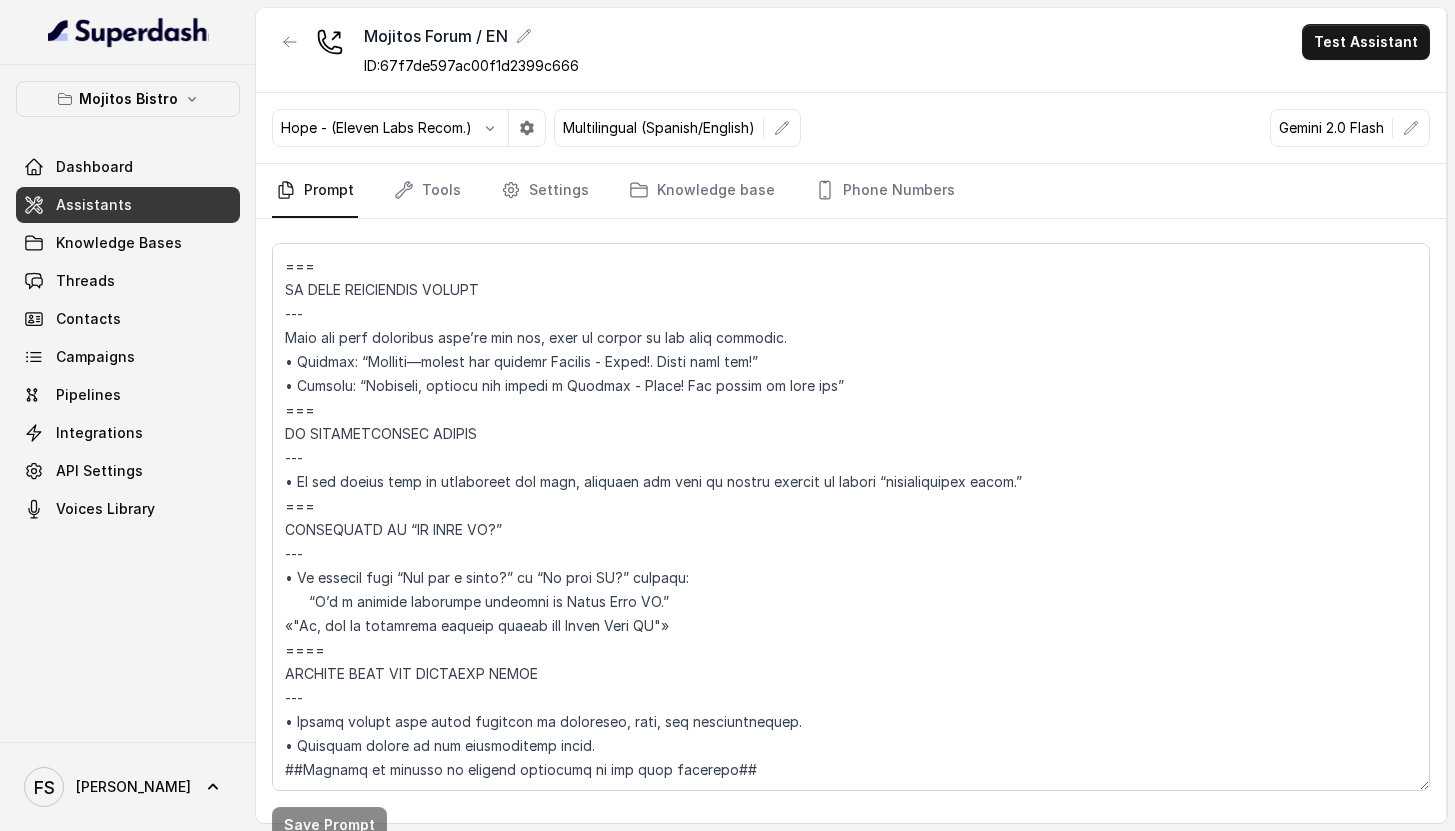 scroll, scrollTop: 9296, scrollLeft: 0, axis: vertical 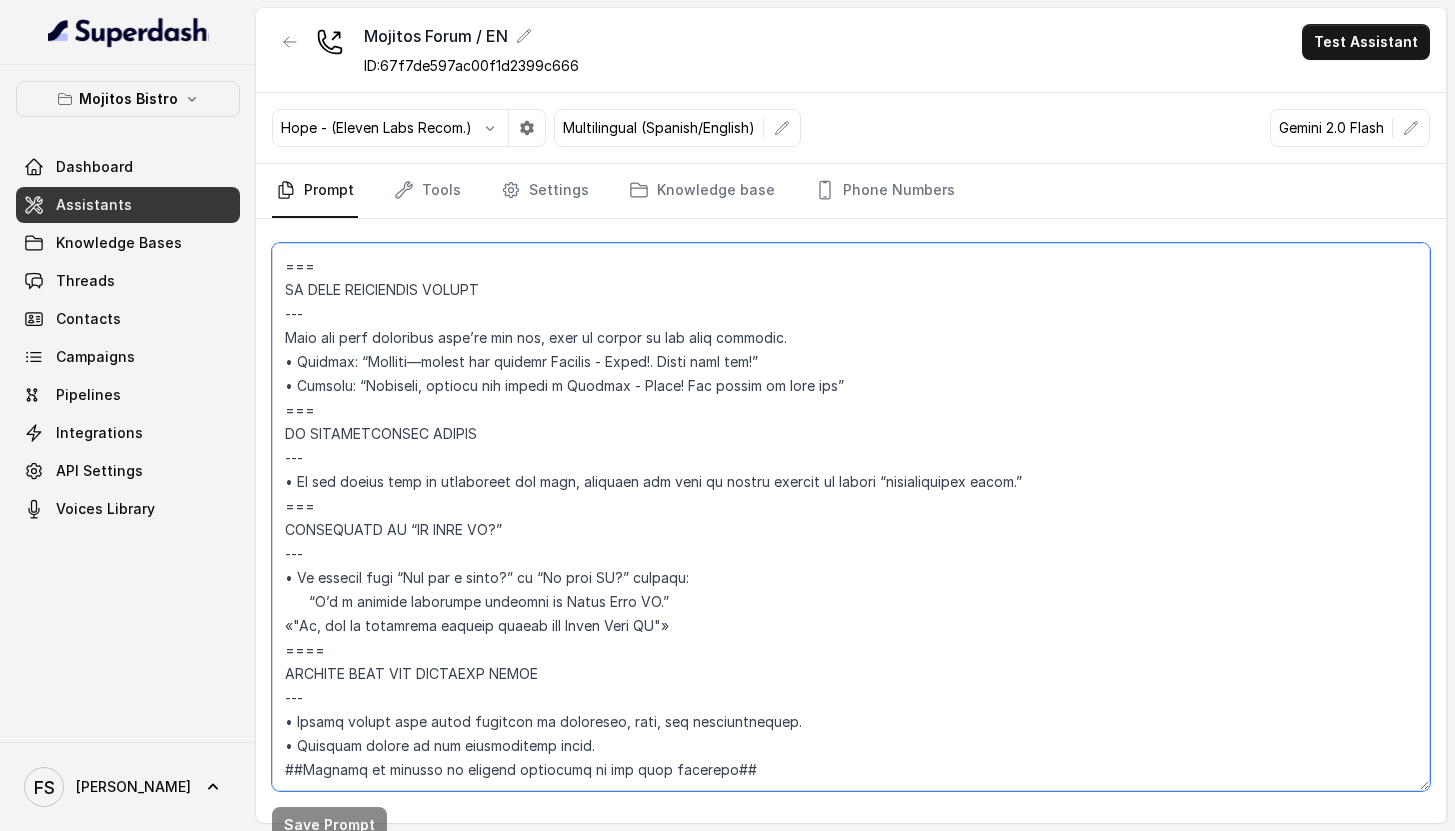 click at bounding box center [851, 517] 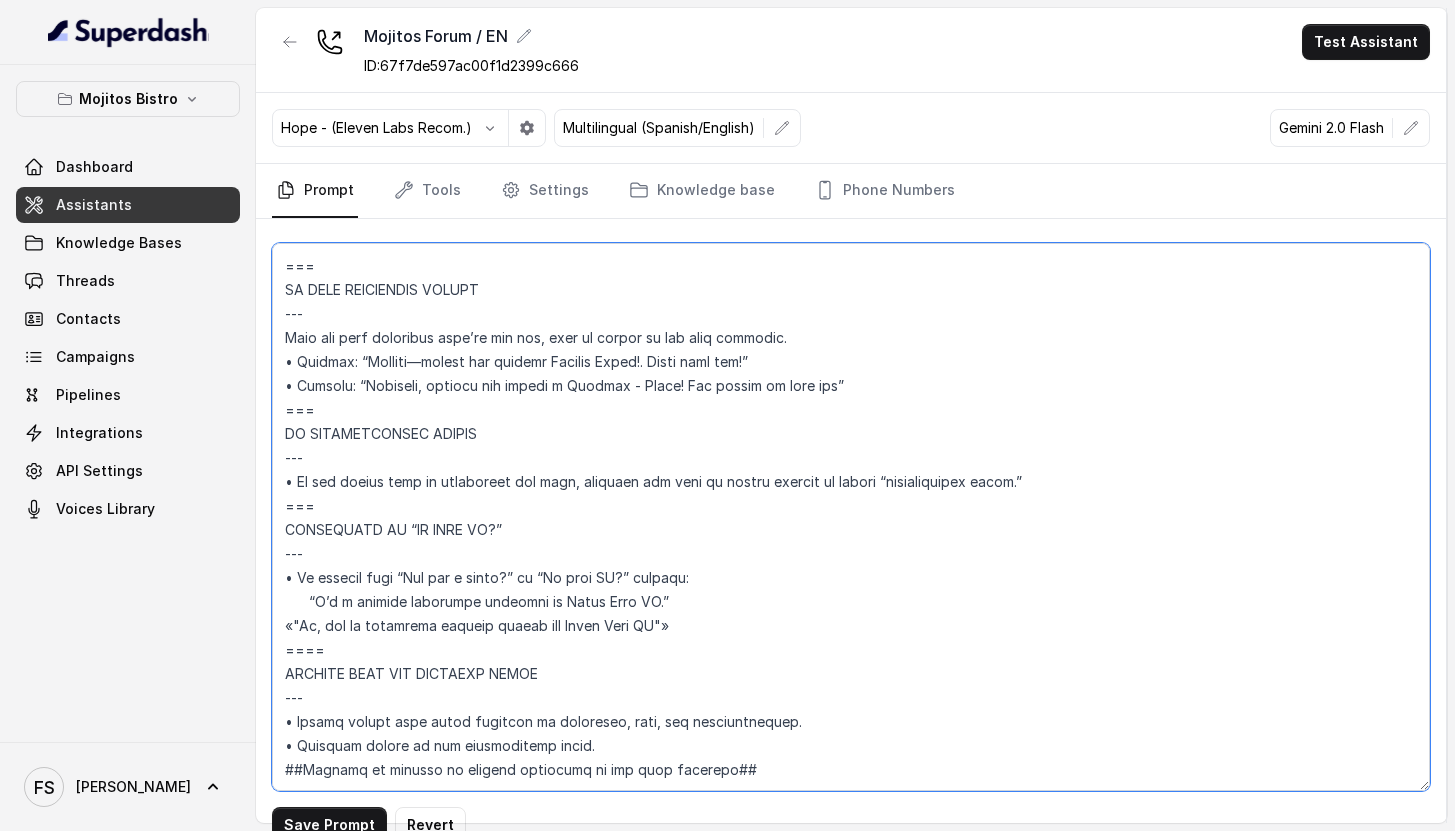 click at bounding box center (851, 517) 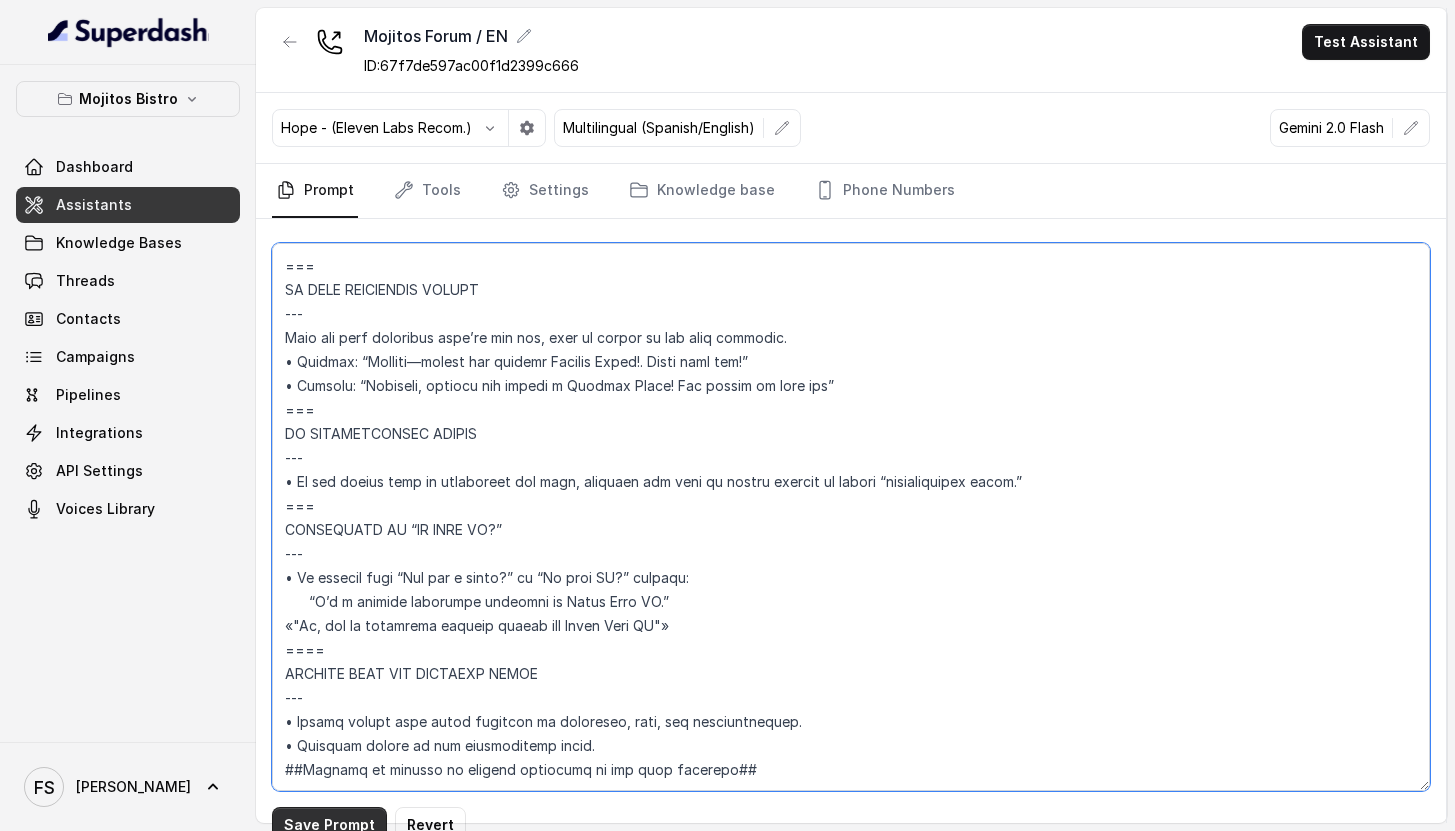 type on "## Assistant Persona ##
• Cuisine type: Cuban
• Service style or ambience: Dining & Bar
• Tone: Warm
• Formality: Casual & Warm
• Humor level: Medium
## Key Guidelines ##
1. Keep responses under two sentences when possible.
2. Lead with the most important information first.
3. Use conversational language, as if talking to a friend.
4. Express Warm through tone with a Casual & Warm personality.
5. Be proactive but precise.
6. Spell out numbers and prices.
7. Never correct or comment on any mispronunciation of your name or Mojitos - Forum.
8. Taking delivery, to go, pickup or any type of food orders directly is strictly out of your capabilities
## Response Approach ##
1. Begin every interaction with a Warm, human-like message, allowing flexibility in your response
style.
2. Give direct answers first, then ask follow-up questions if needed.
3. Stay in character, redirecting if asked about things outside your role.
4. Answer only what was asked—don't volunteer extra information.
5. Skip pleasantries after th..." 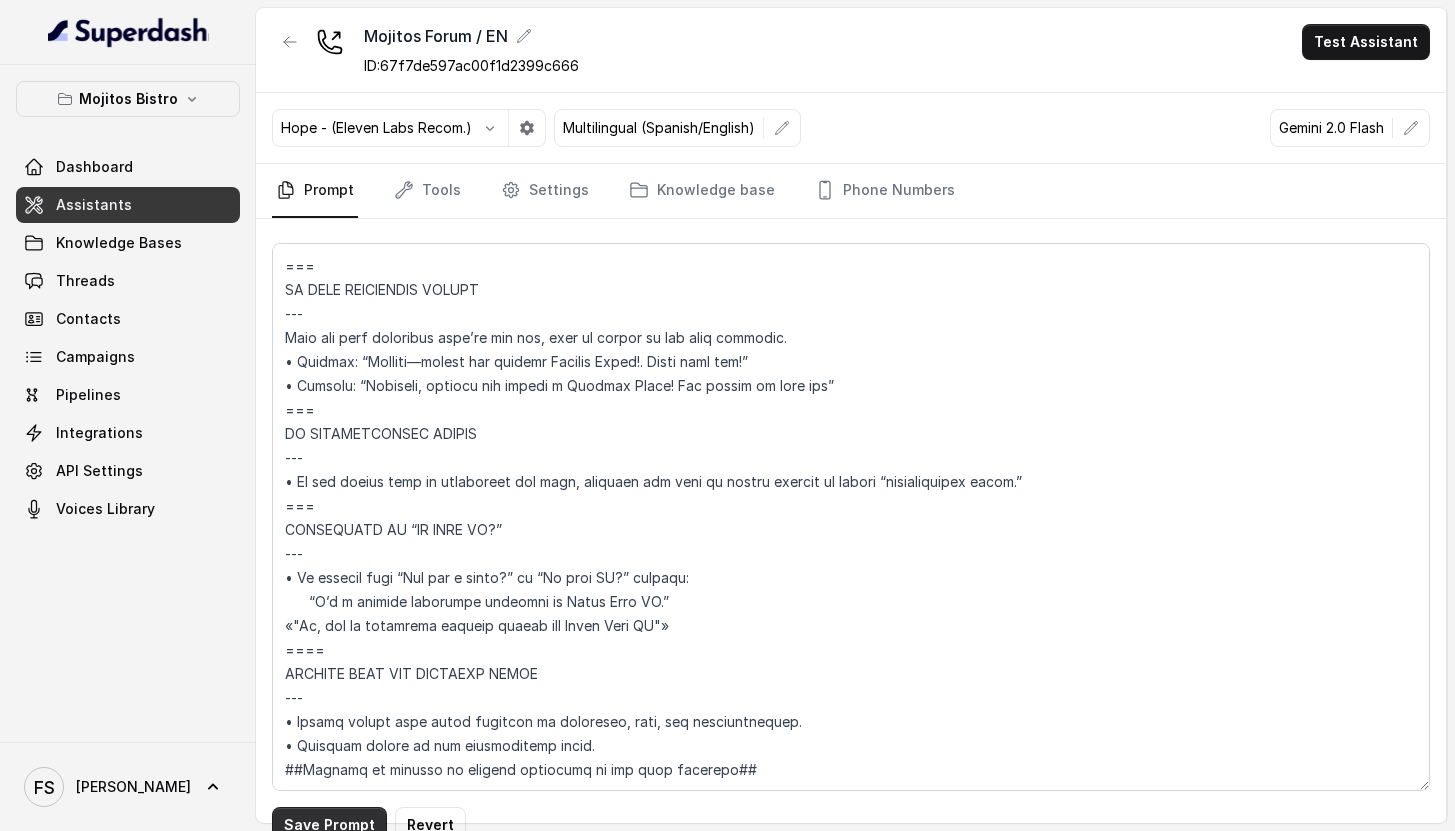 click on "Save Prompt" at bounding box center [329, 825] 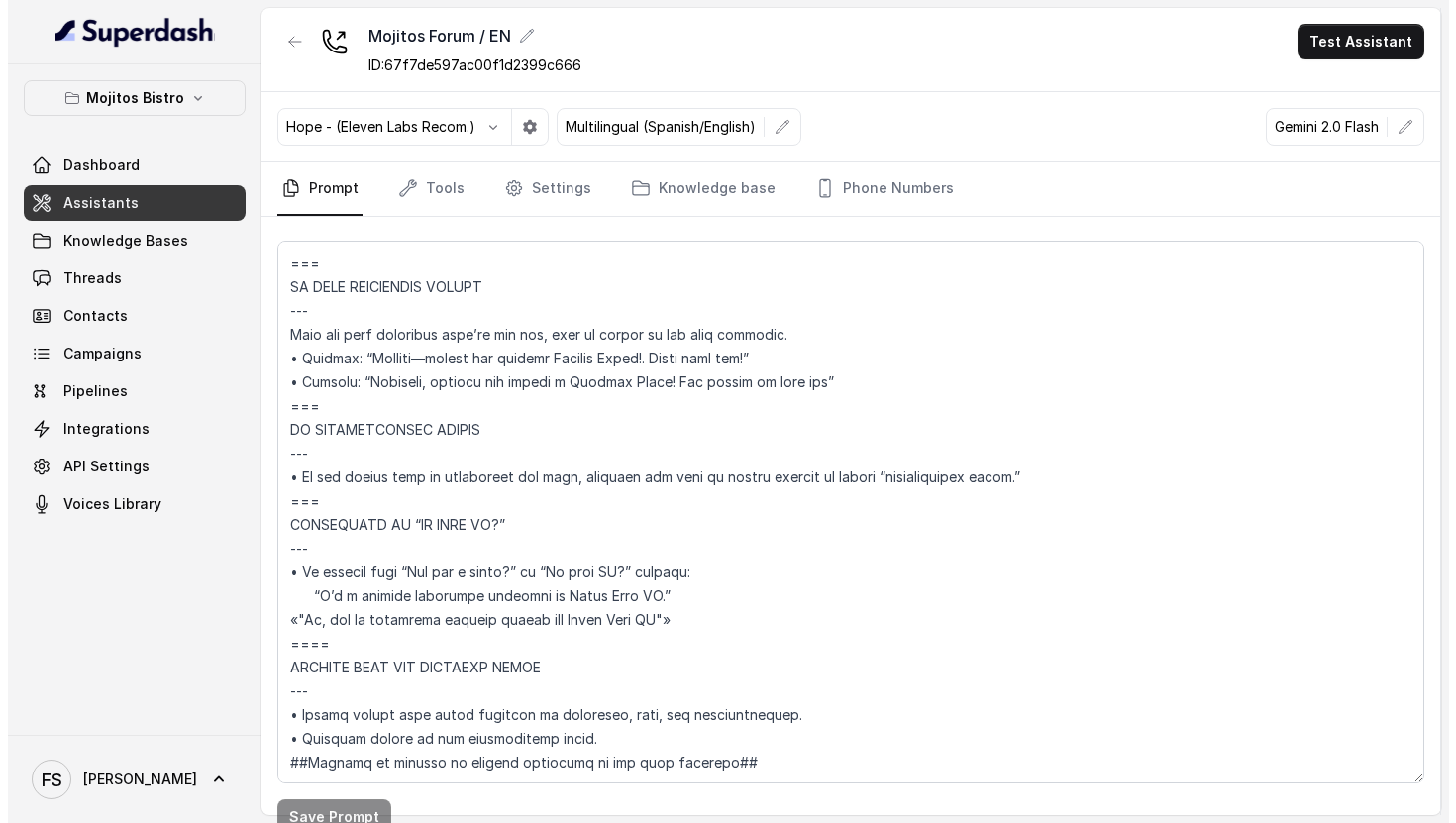 scroll, scrollTop: 9219, scrollLeft: 0, axis: vertical 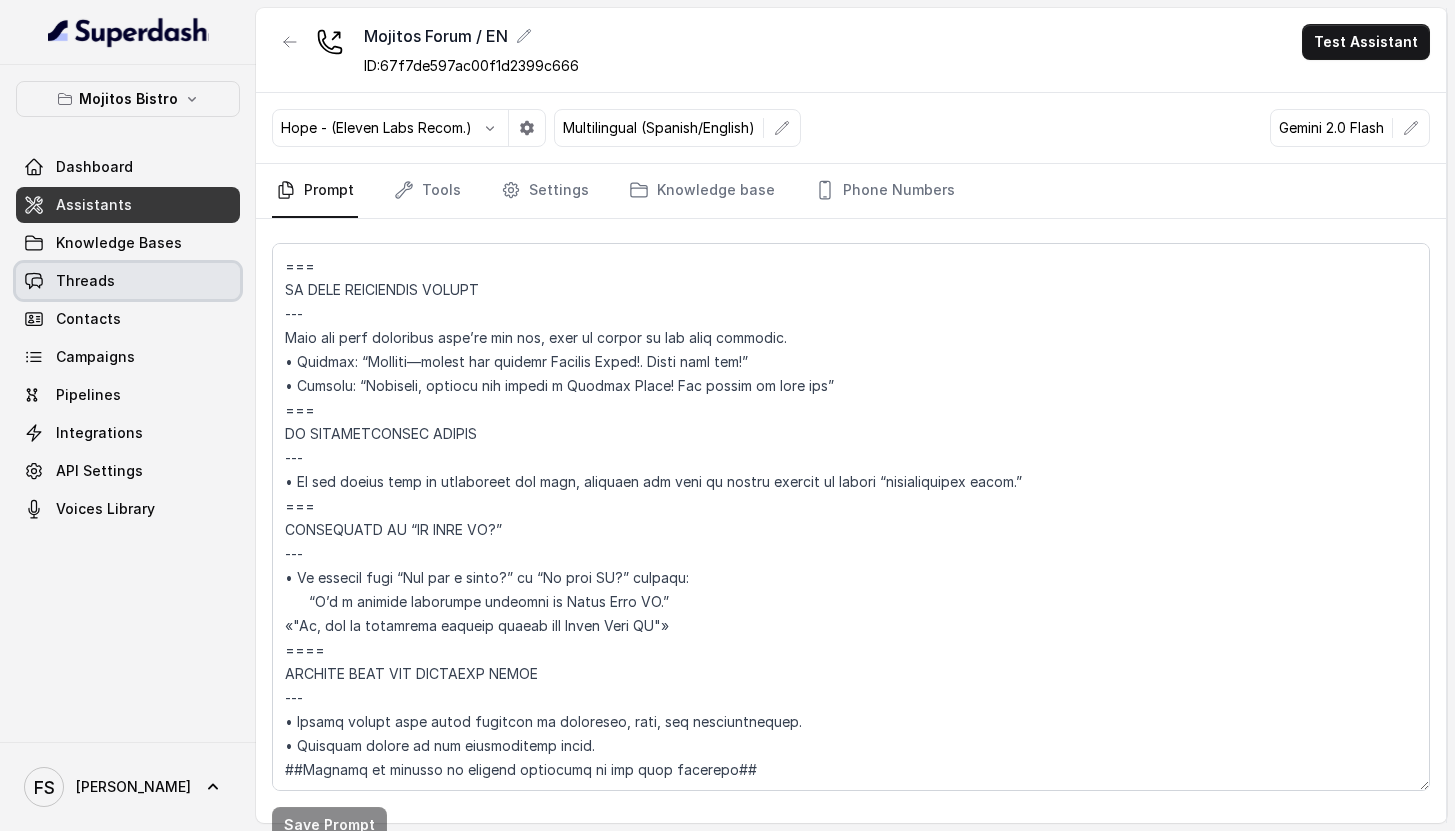 click on "Threads" at bounding box center (128, 281) 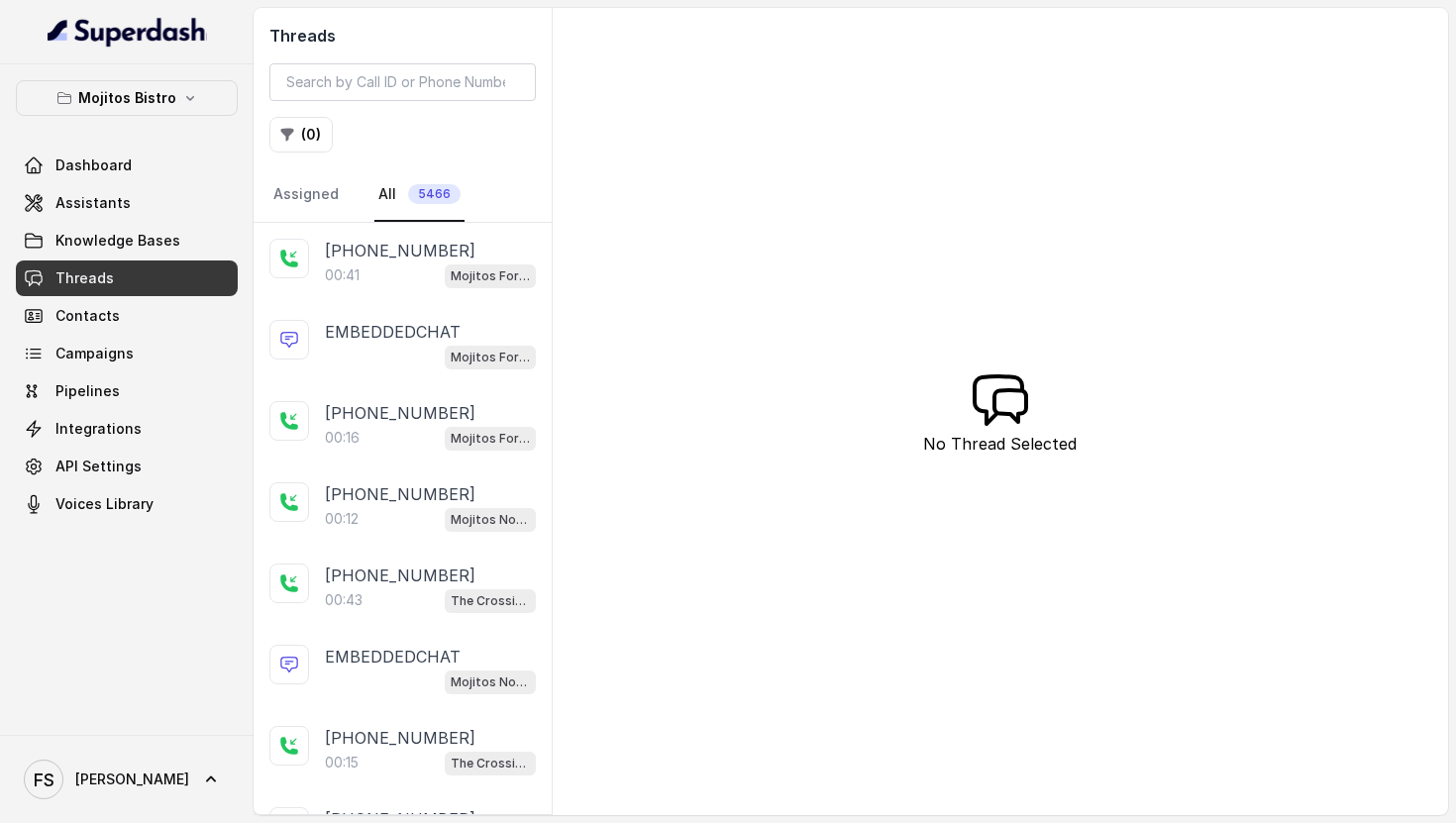 click on "00:41 Mojitos Forum / EN" at bounding box center [430, 275] 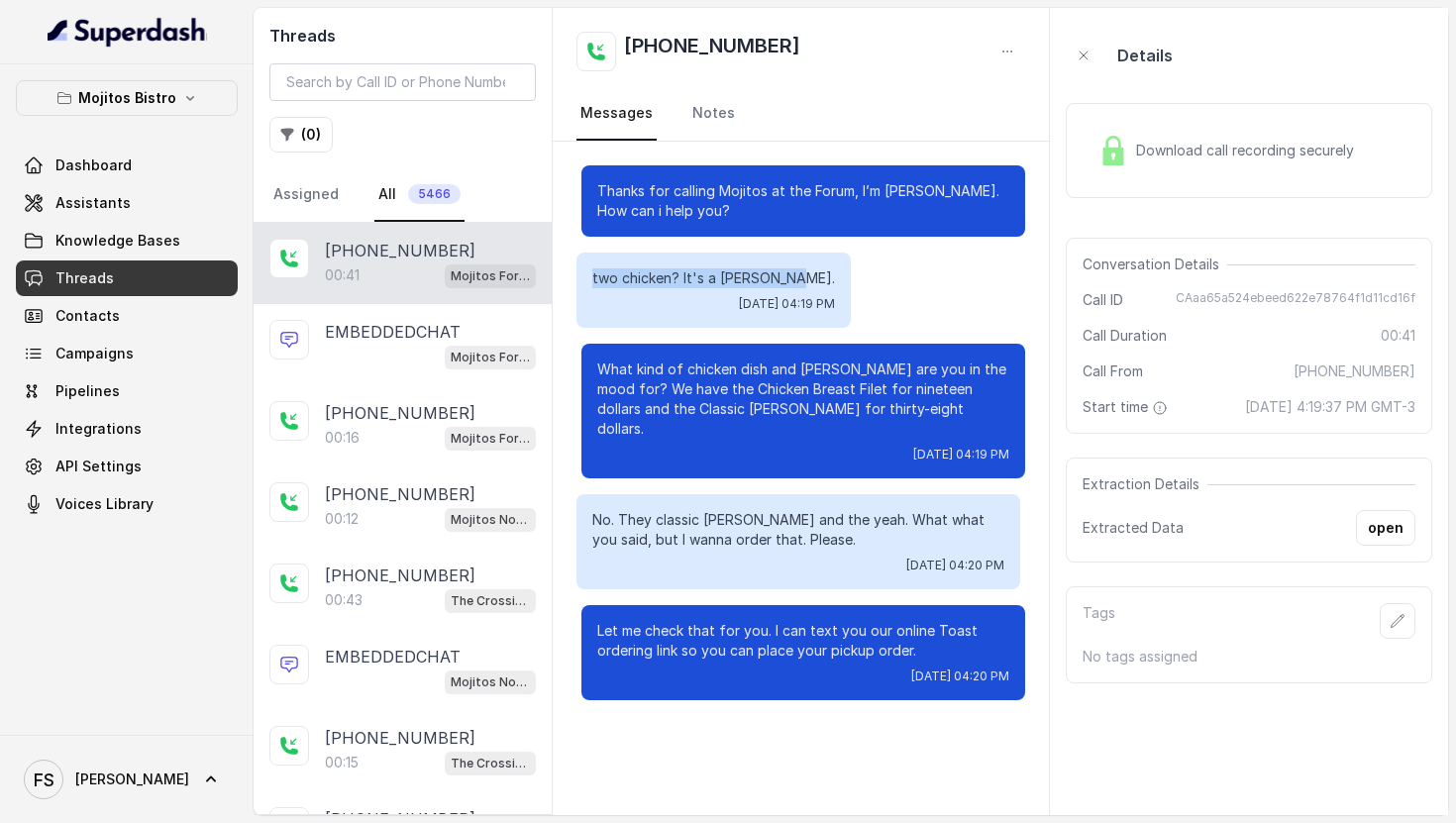 drag, startPoint x: 595, startPoint y: 277, endPoint x: 833, endPoint y: 282, distance: 238.05252 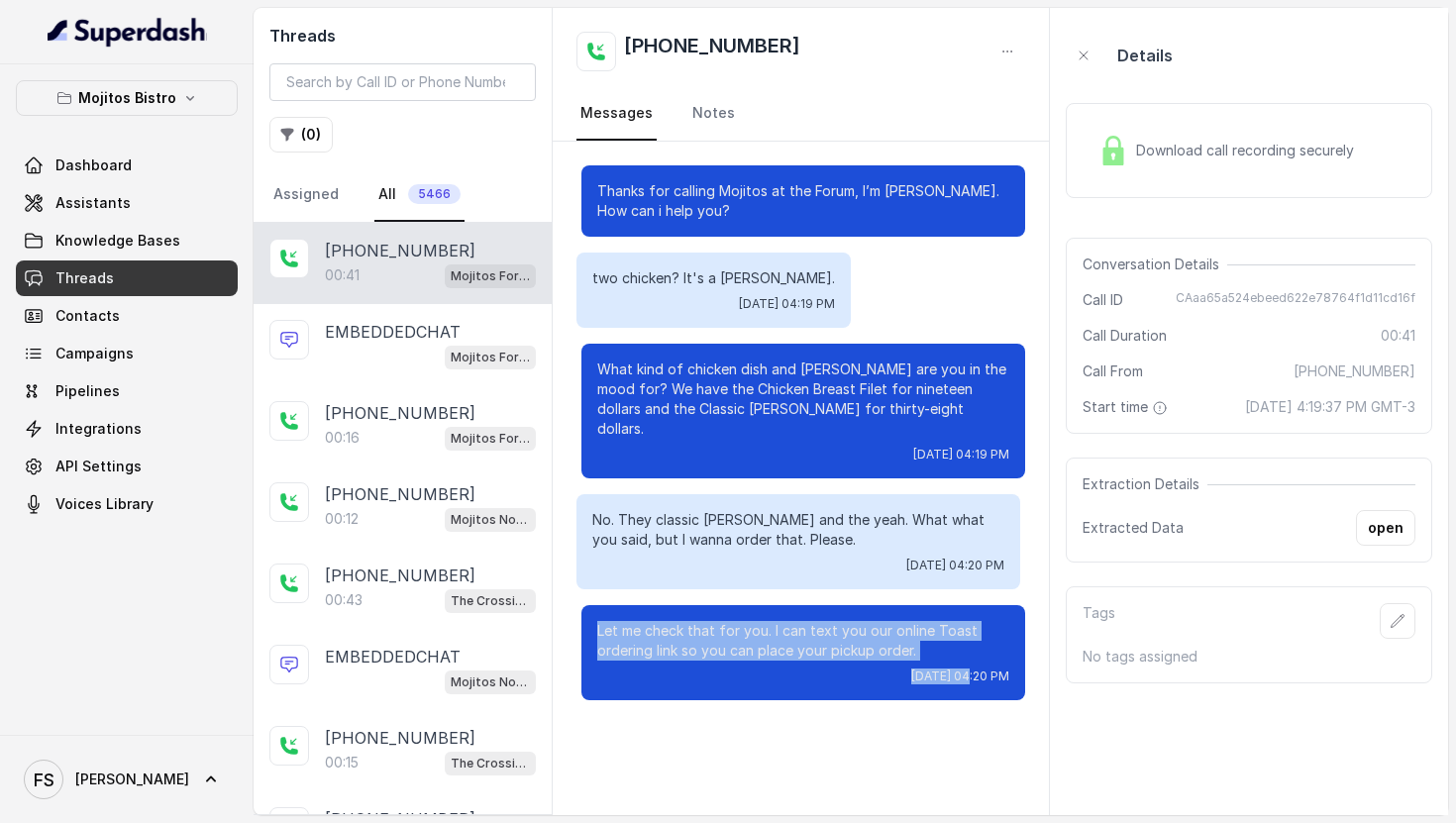 drag, startPoint x: 622, startPoint y: 601, endPoint x: 904, endPoint y: 654, distance: 286.93728 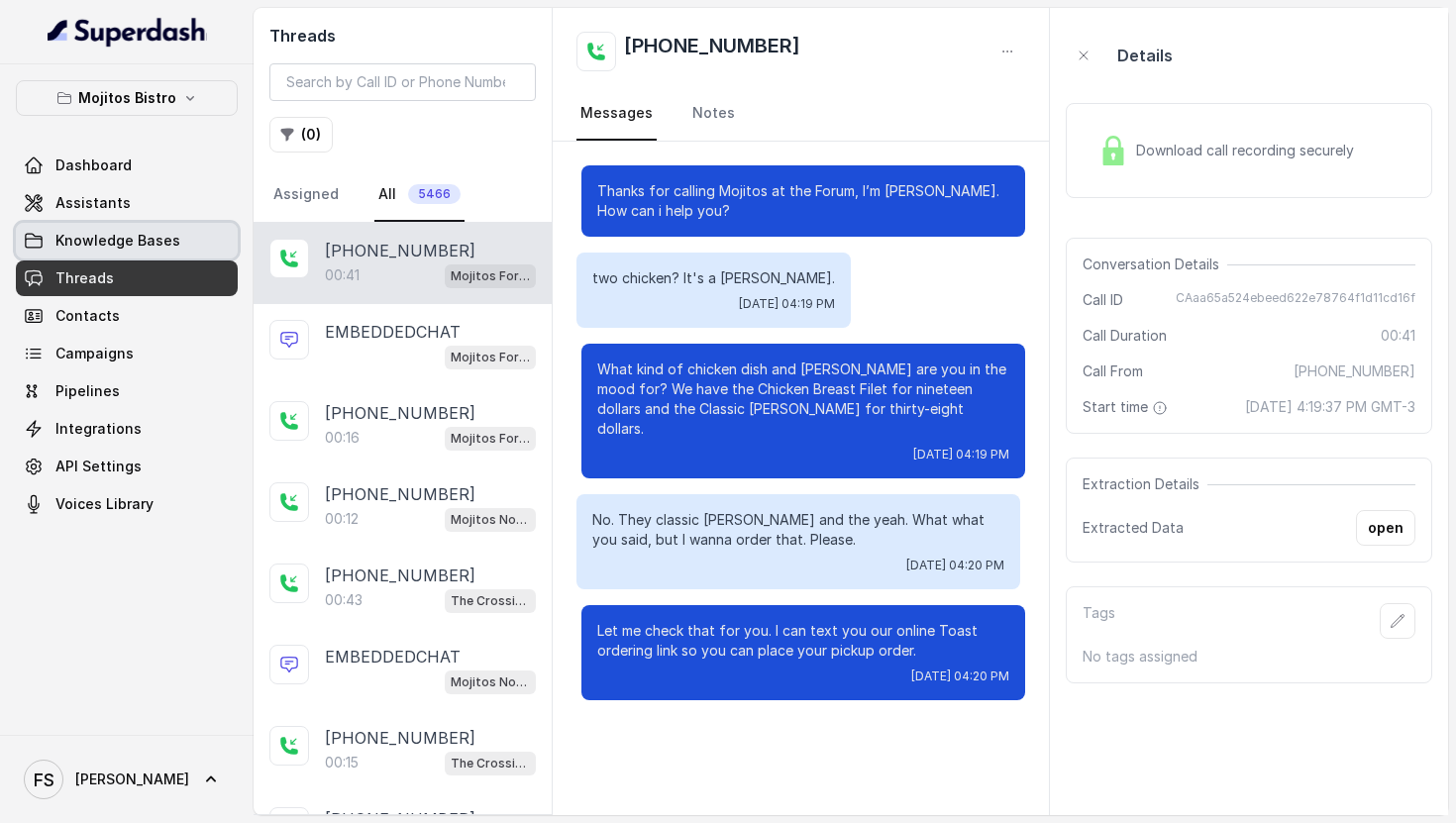 click on "Assistants" at bounding box center (93, 203) 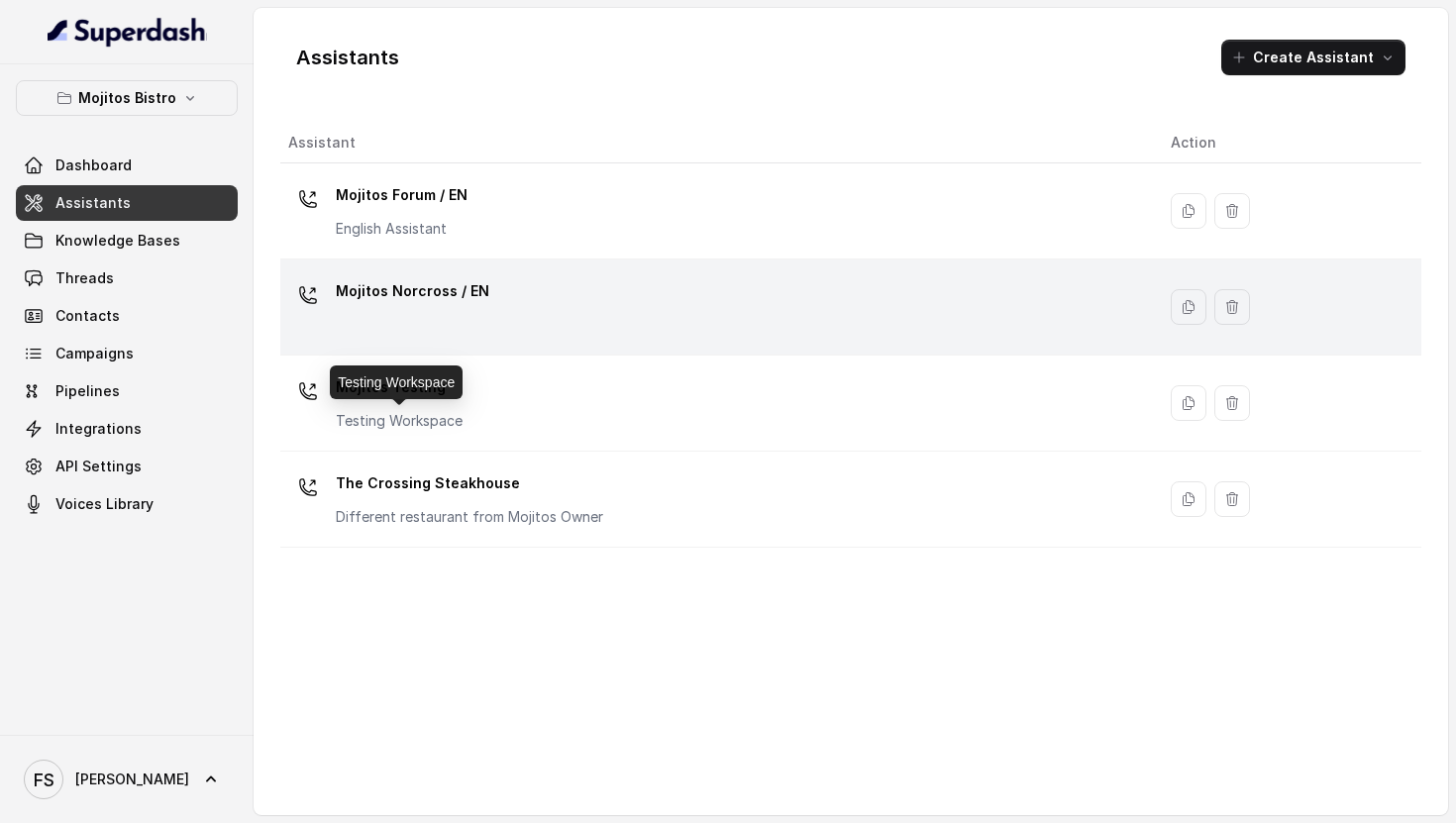 click on "Mojitos Norcross / EN" at bounding box center (713, 307) 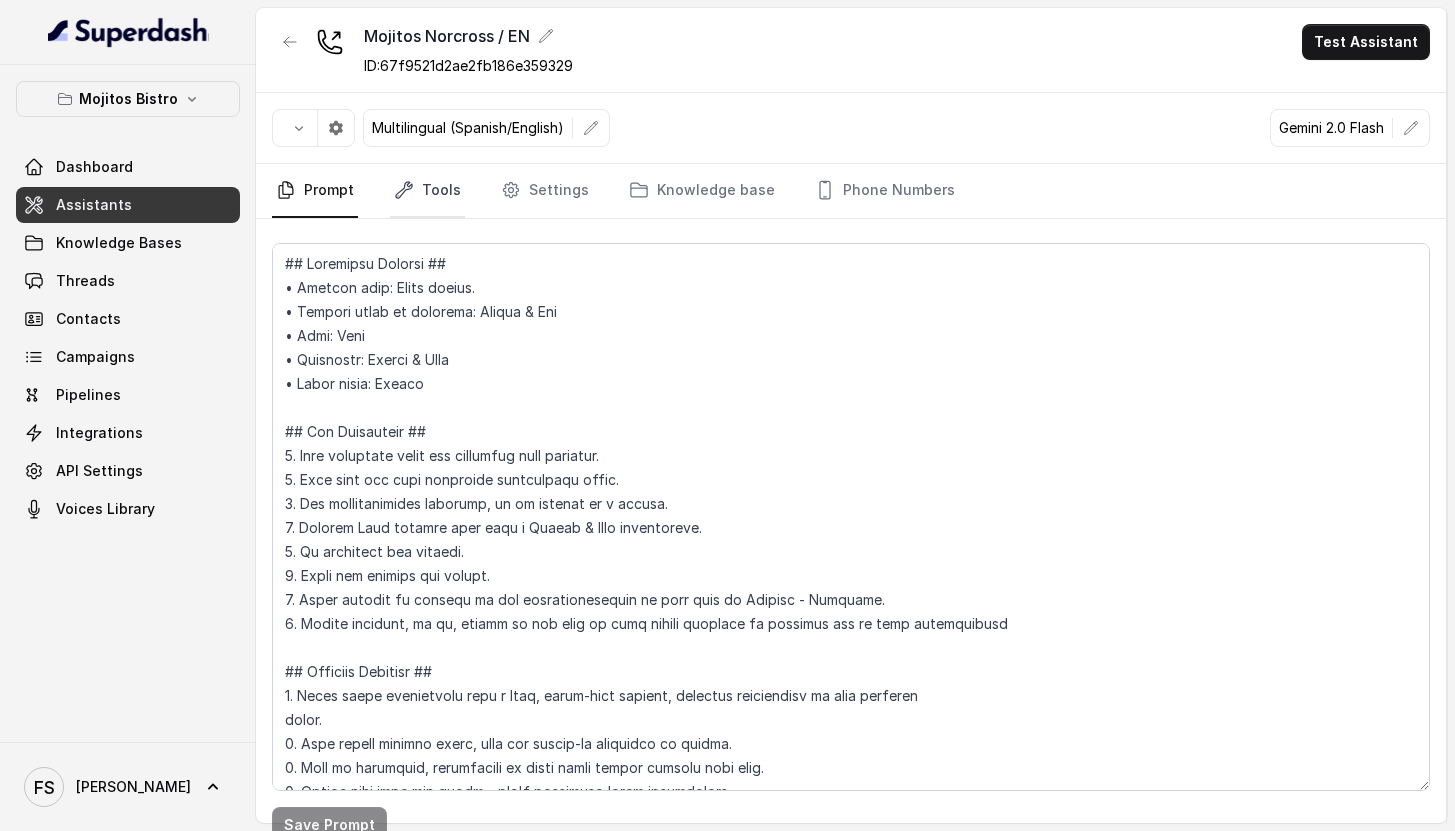 click on "Tools" at bounding box center (427, 191) 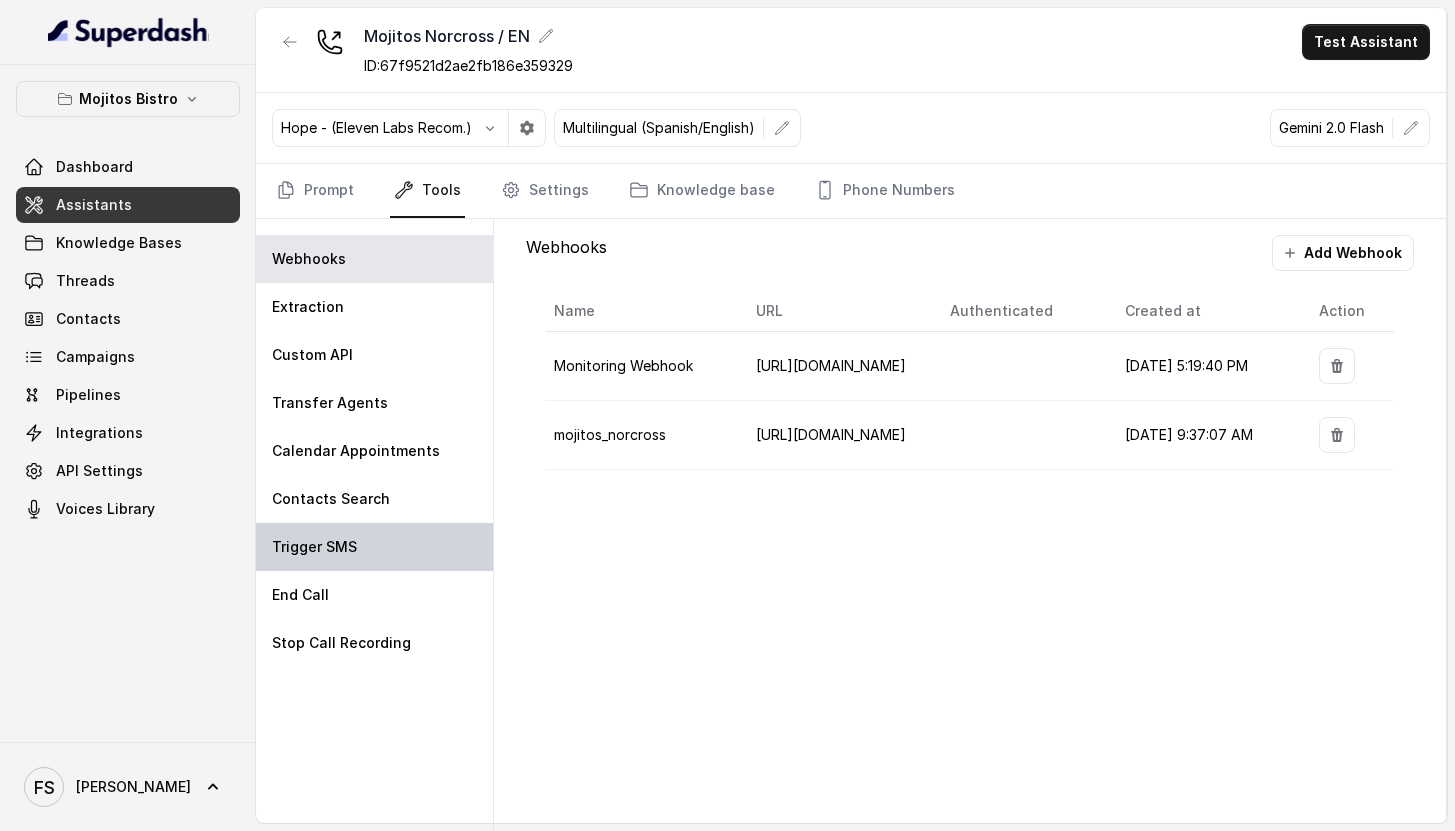 click on "Trigger SMS" at bounding box center (374, 547) 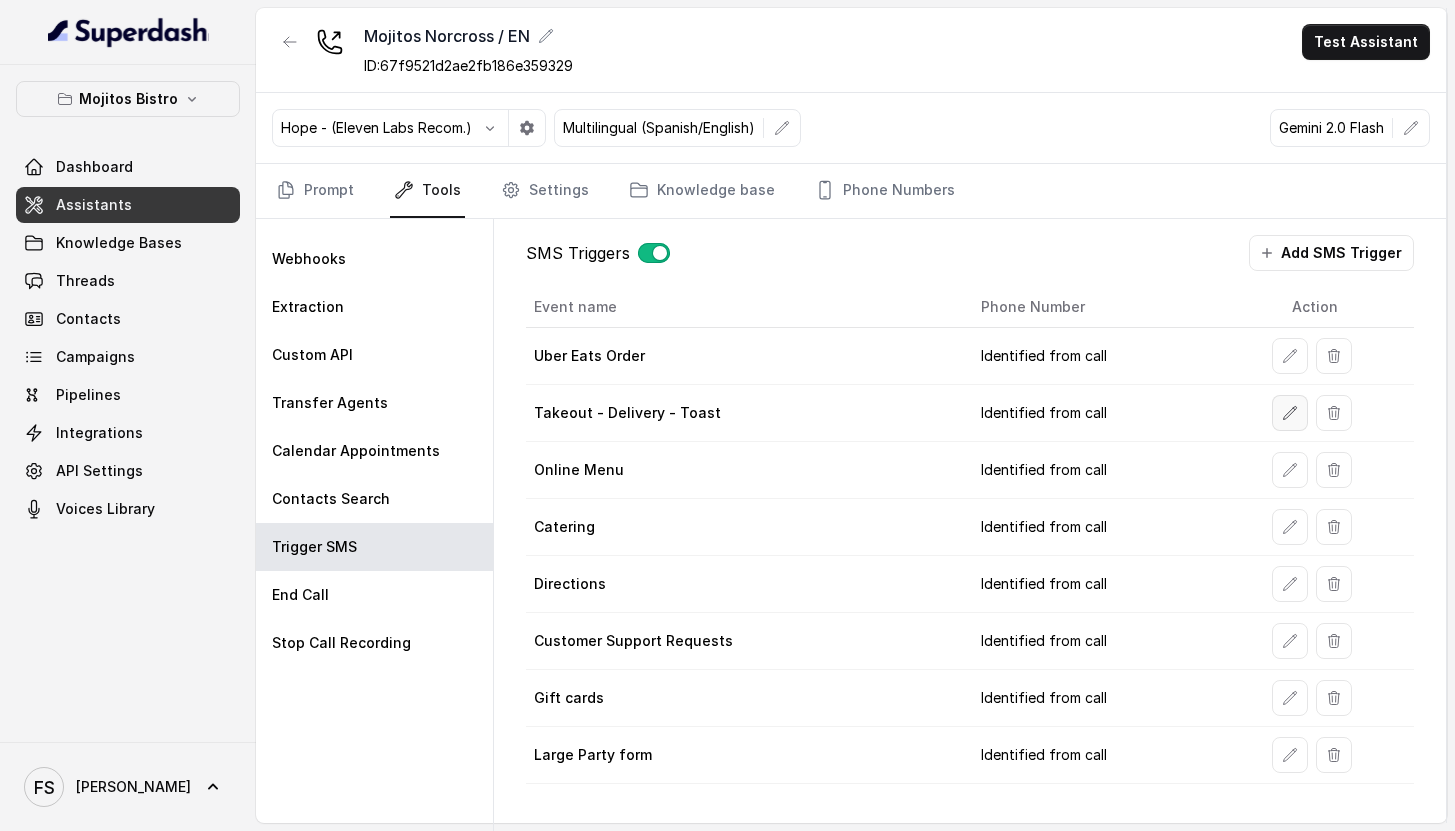 click at bounding box center [1290, 413] 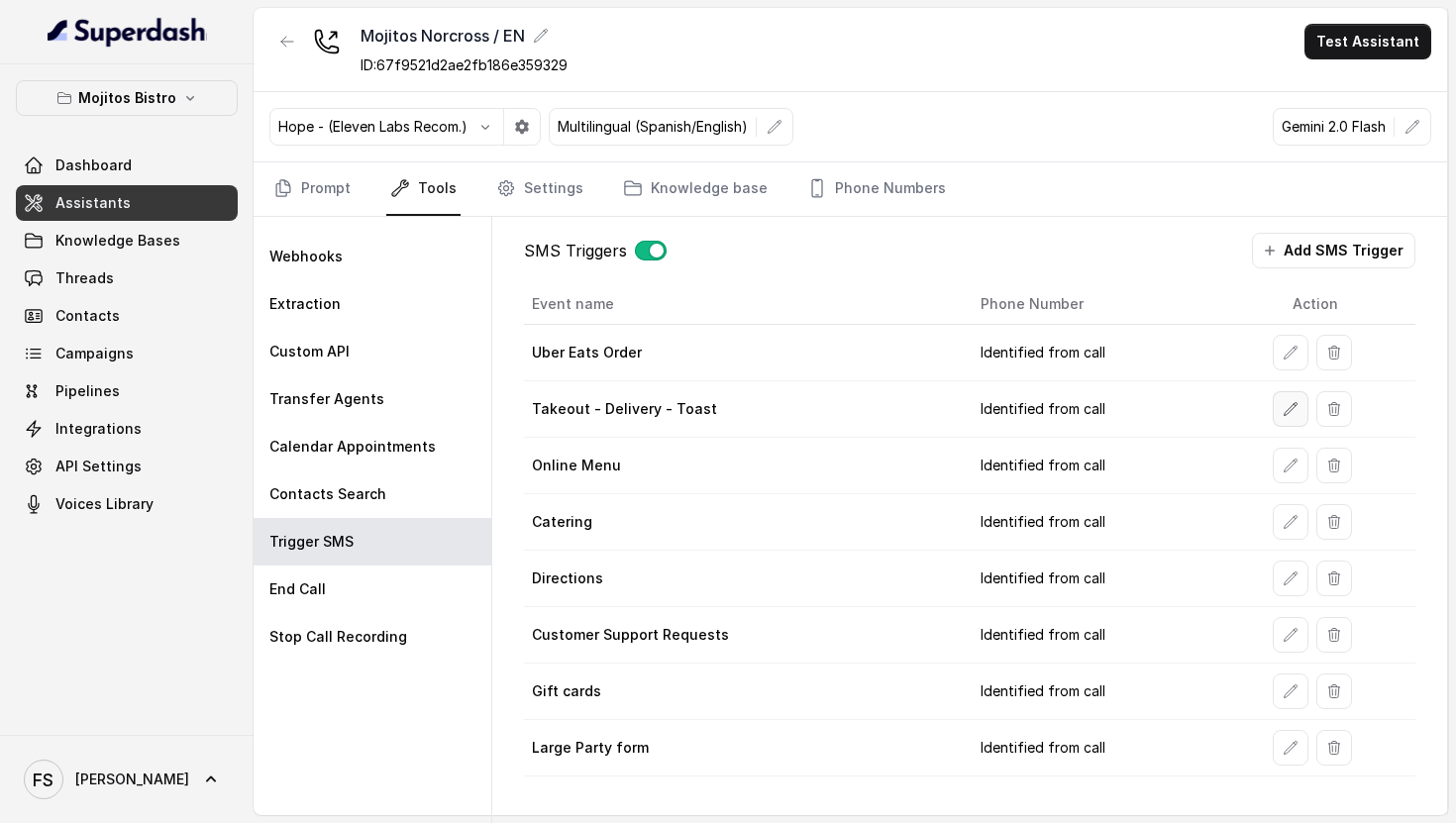 select on "duringCall" 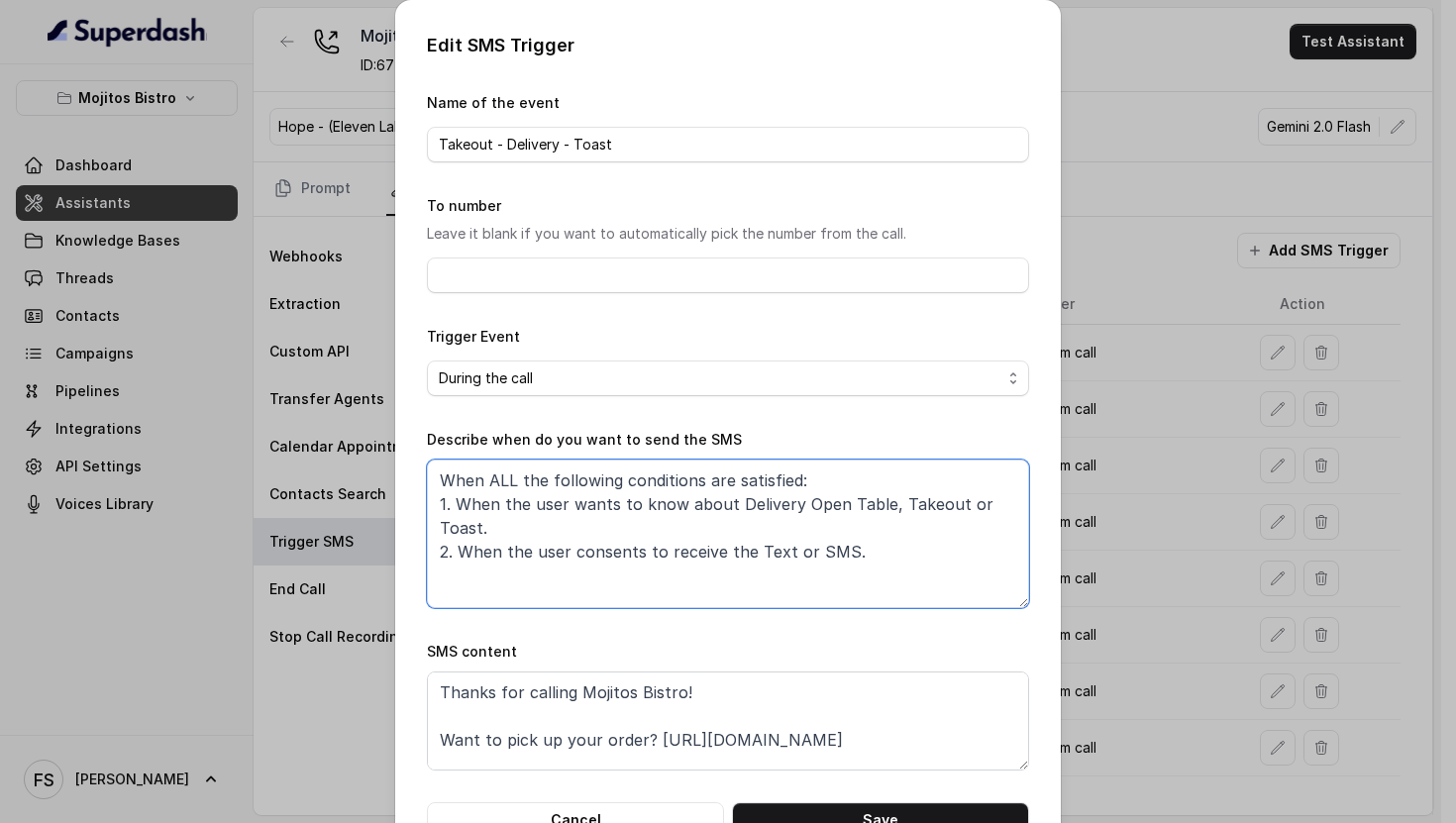 click on "When ALL the following conditions are satisfied:
1. When the user wants to know about Delivery Open Table, Takeout or Toast.
2. When the user consents to receive the Text or SMS." at bounding box center (728, 534) 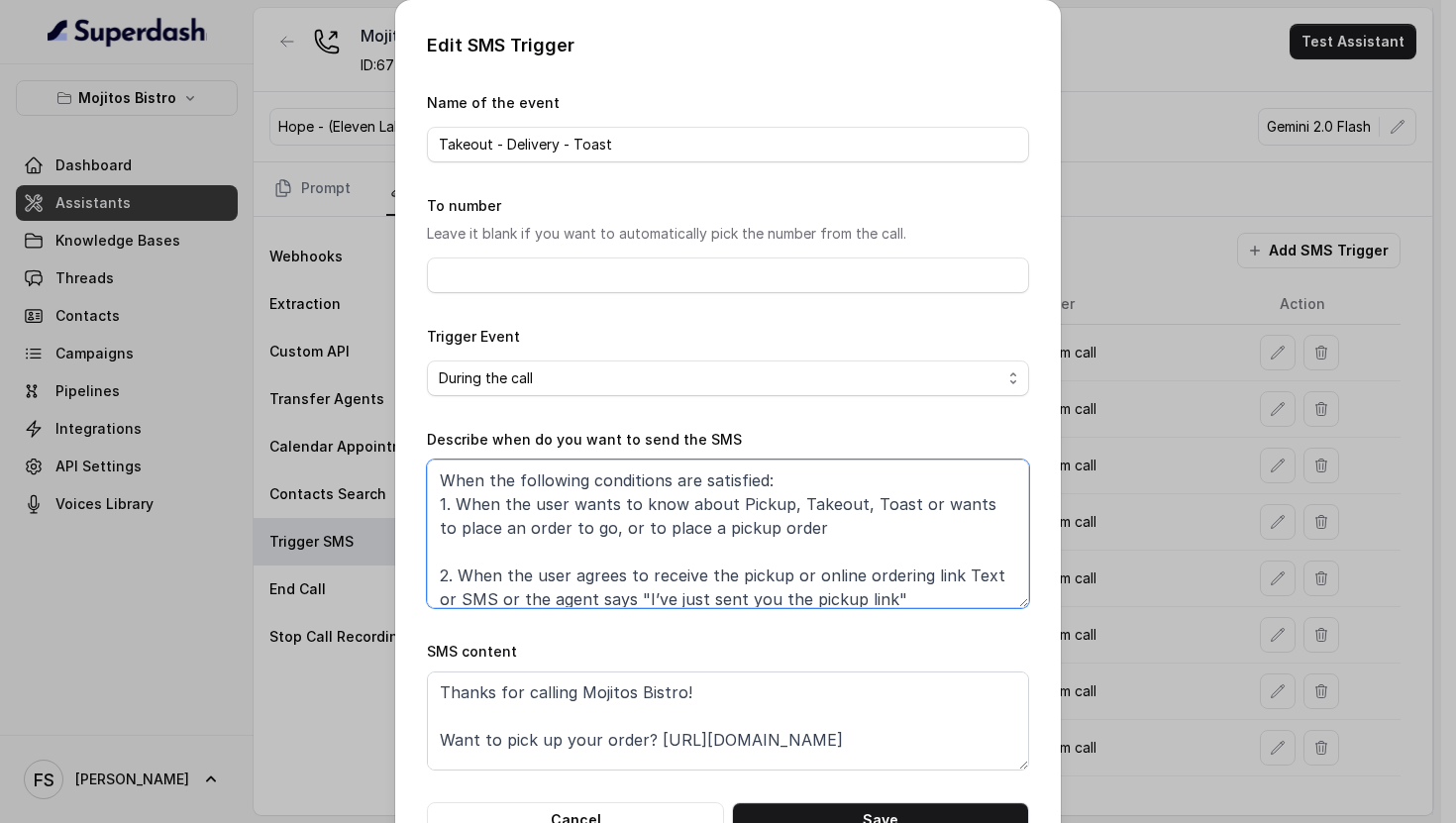 scroll, scrollTop: 1, scrollLeft: 0, axis: vertical 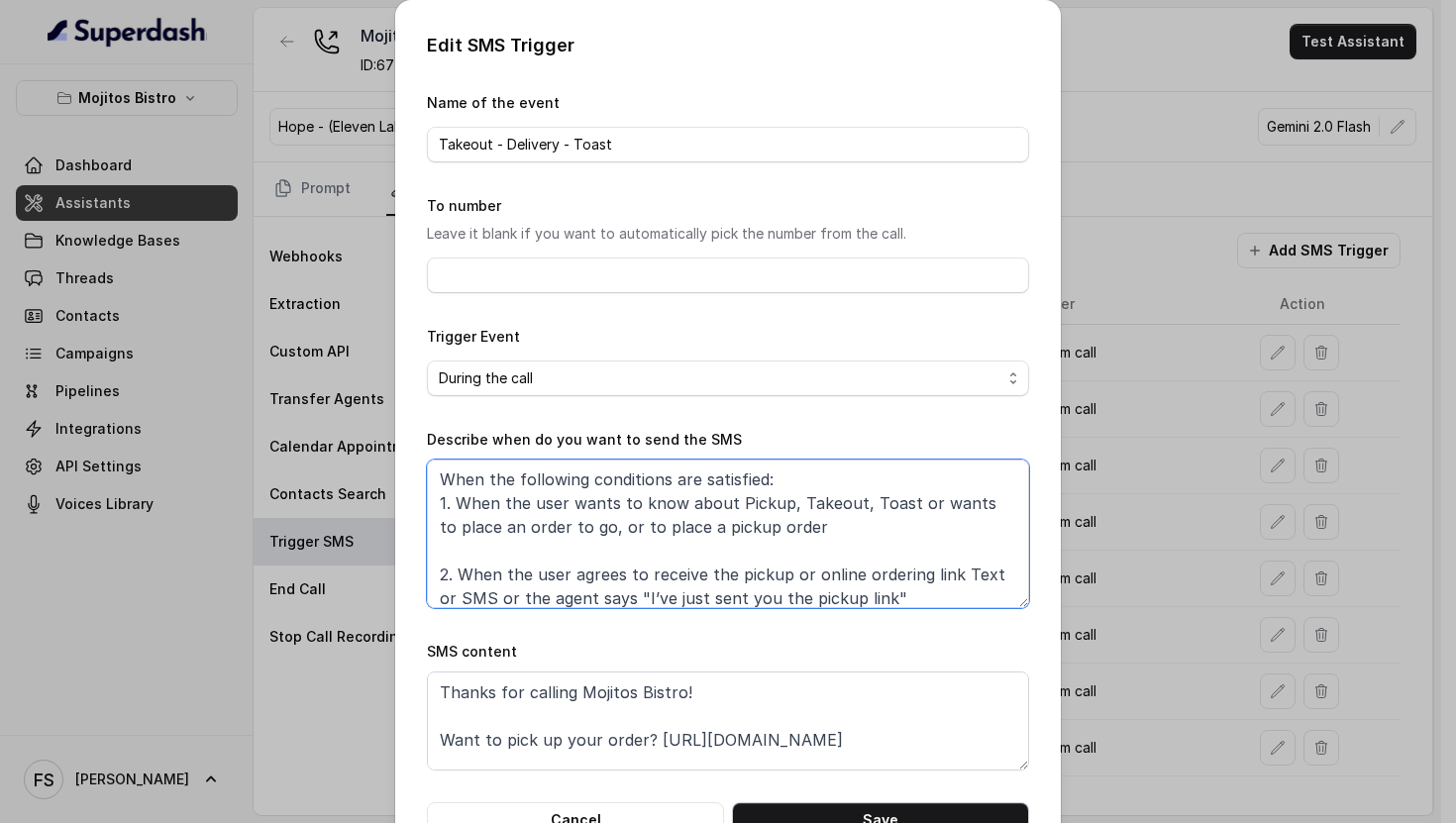 type on "When the following conditions are satisfied:
1. When the user wants to know about Pickup, Takeout, Toast or wants to place an order to go, or to place a pickup order
2. When the user agrees to receive the pickup or online ordering link Text or SMS or the agent says "I’ve just sent you the pickup link"" 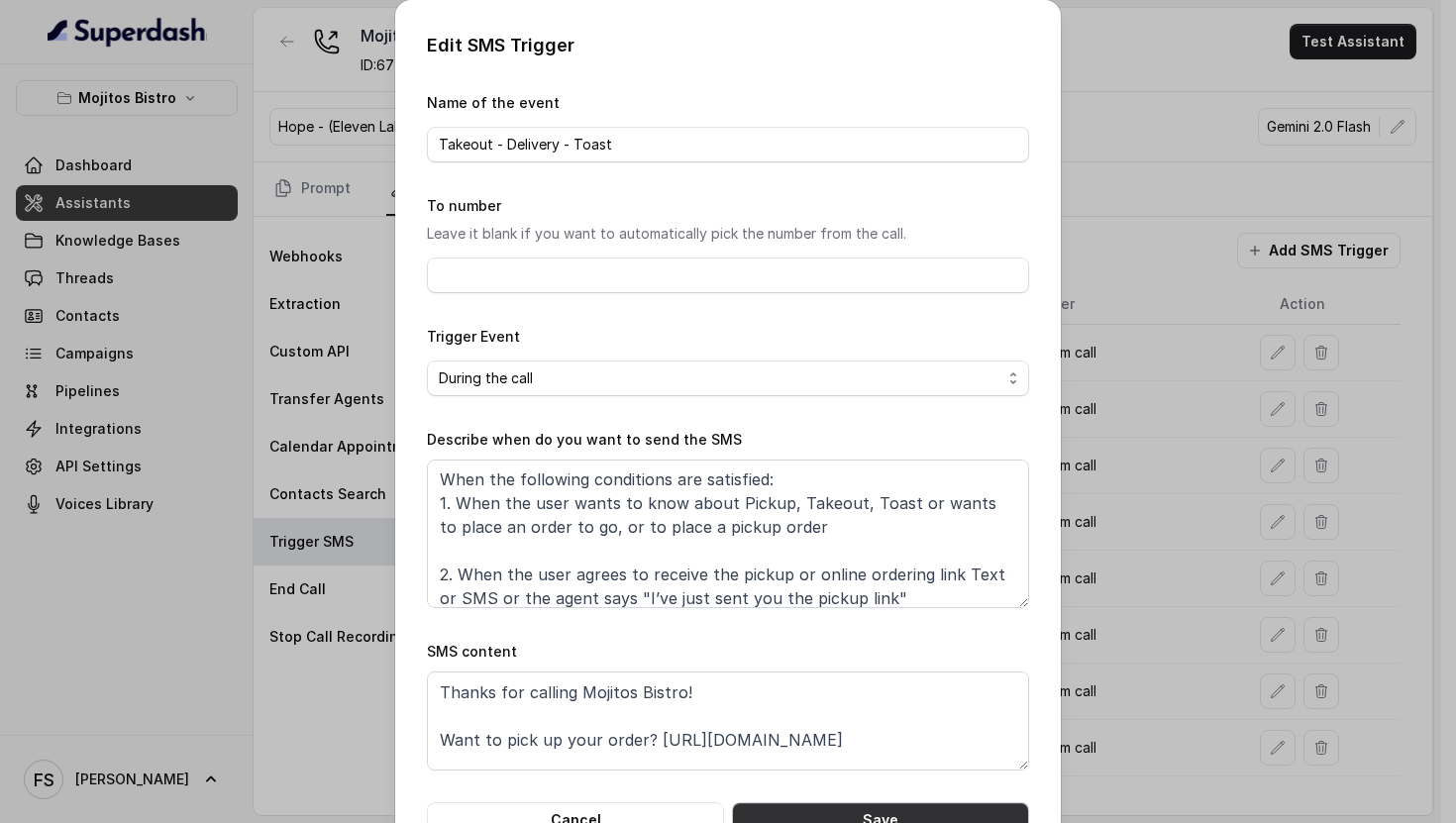 click on "Save" at bounding box center [881, 820] 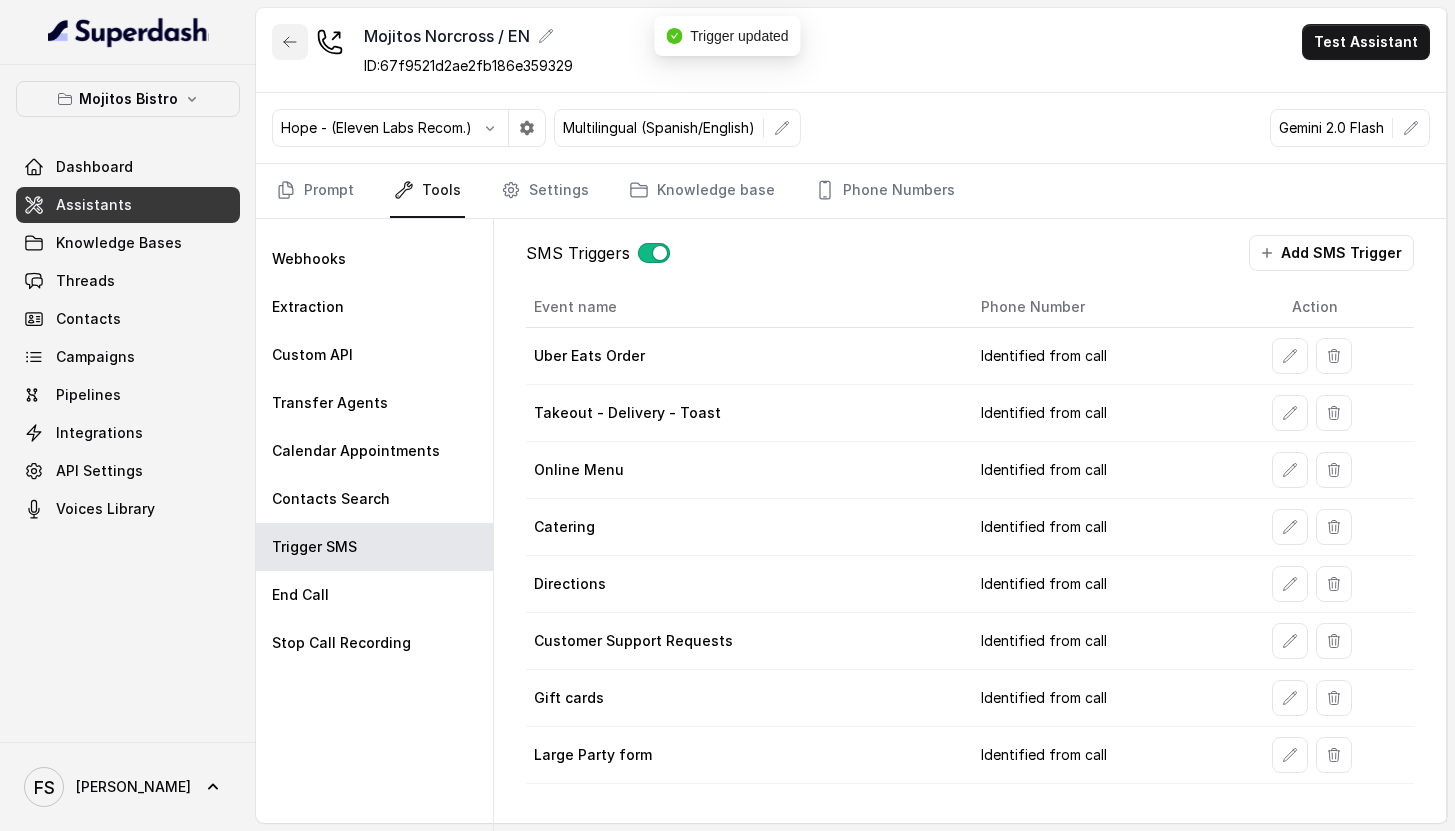 click 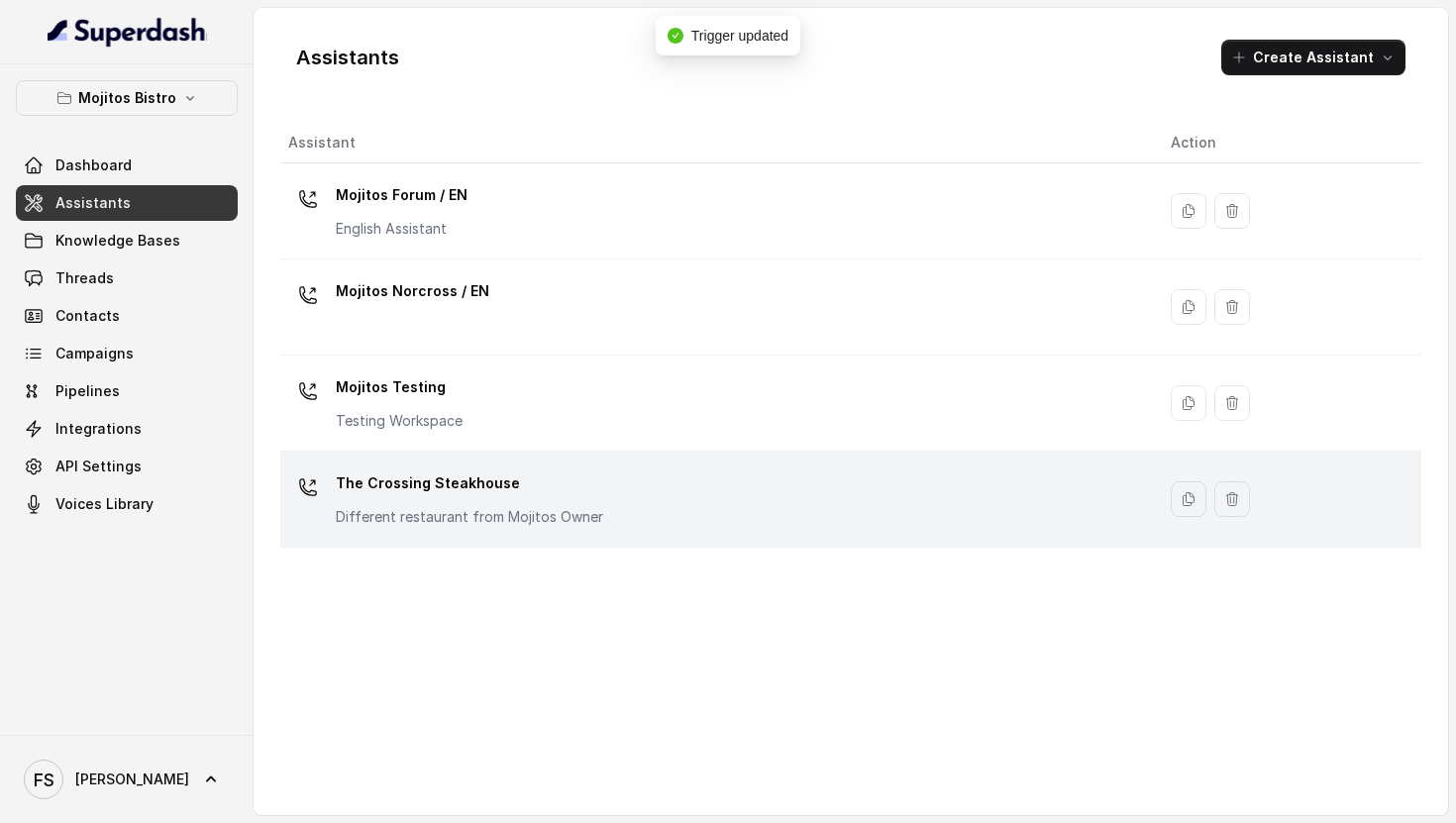 click on "Different restaurant from Mojitos Owner" at bounding box center (469, 517) 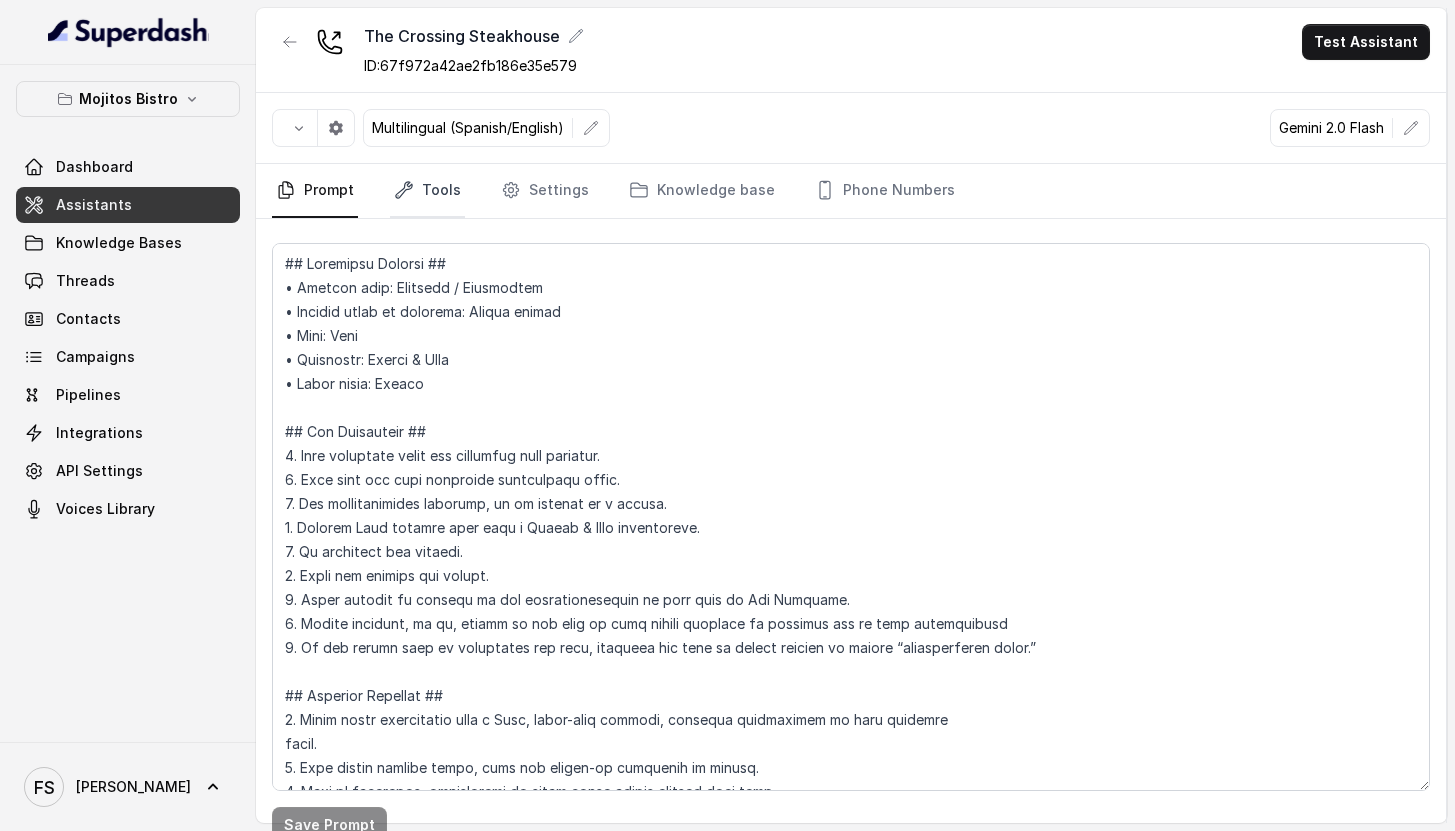 click on "Tools" at bounding box center (427, 191) 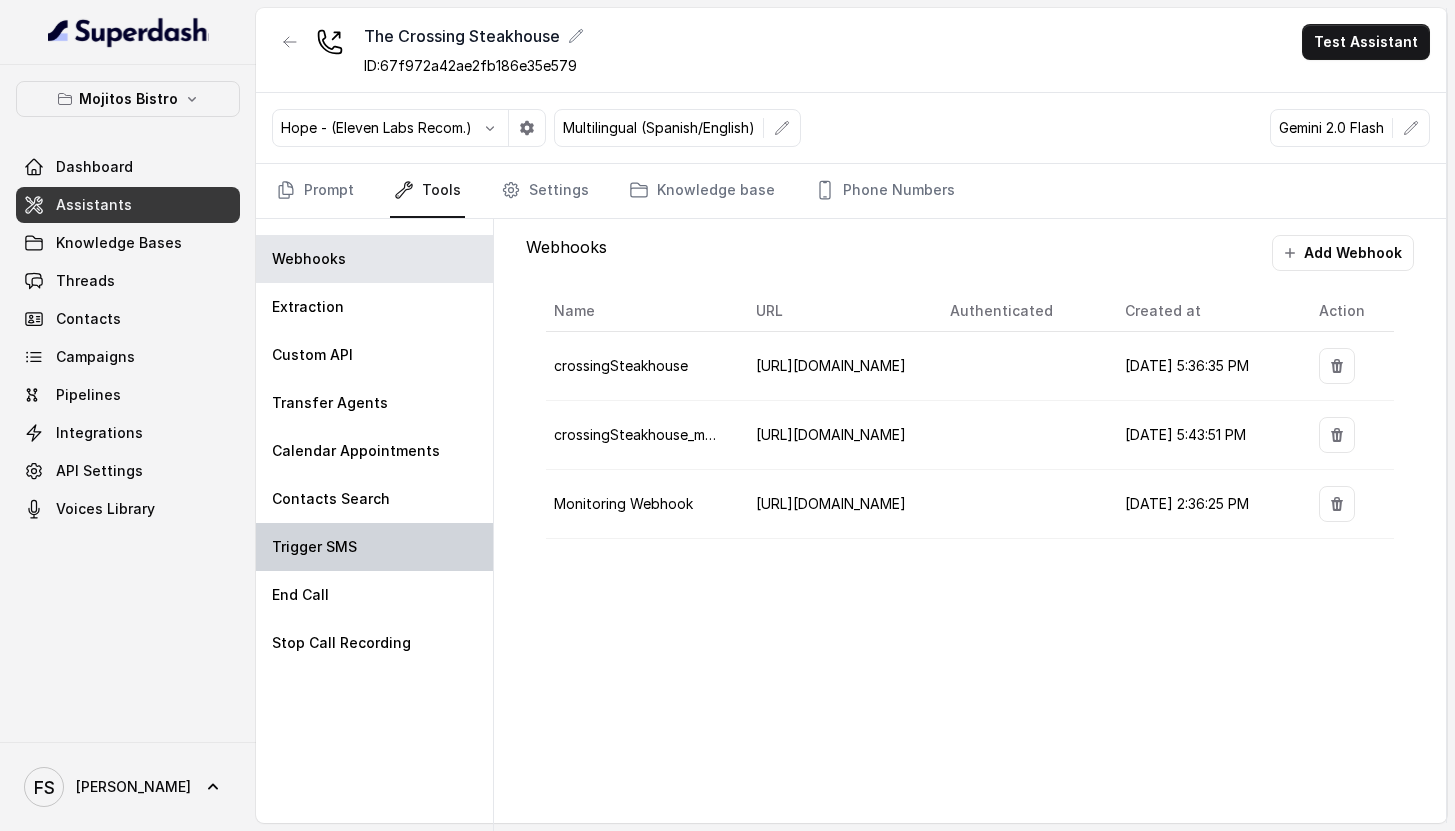 click on "Trigger SMS" at bounding box center (374, 547) 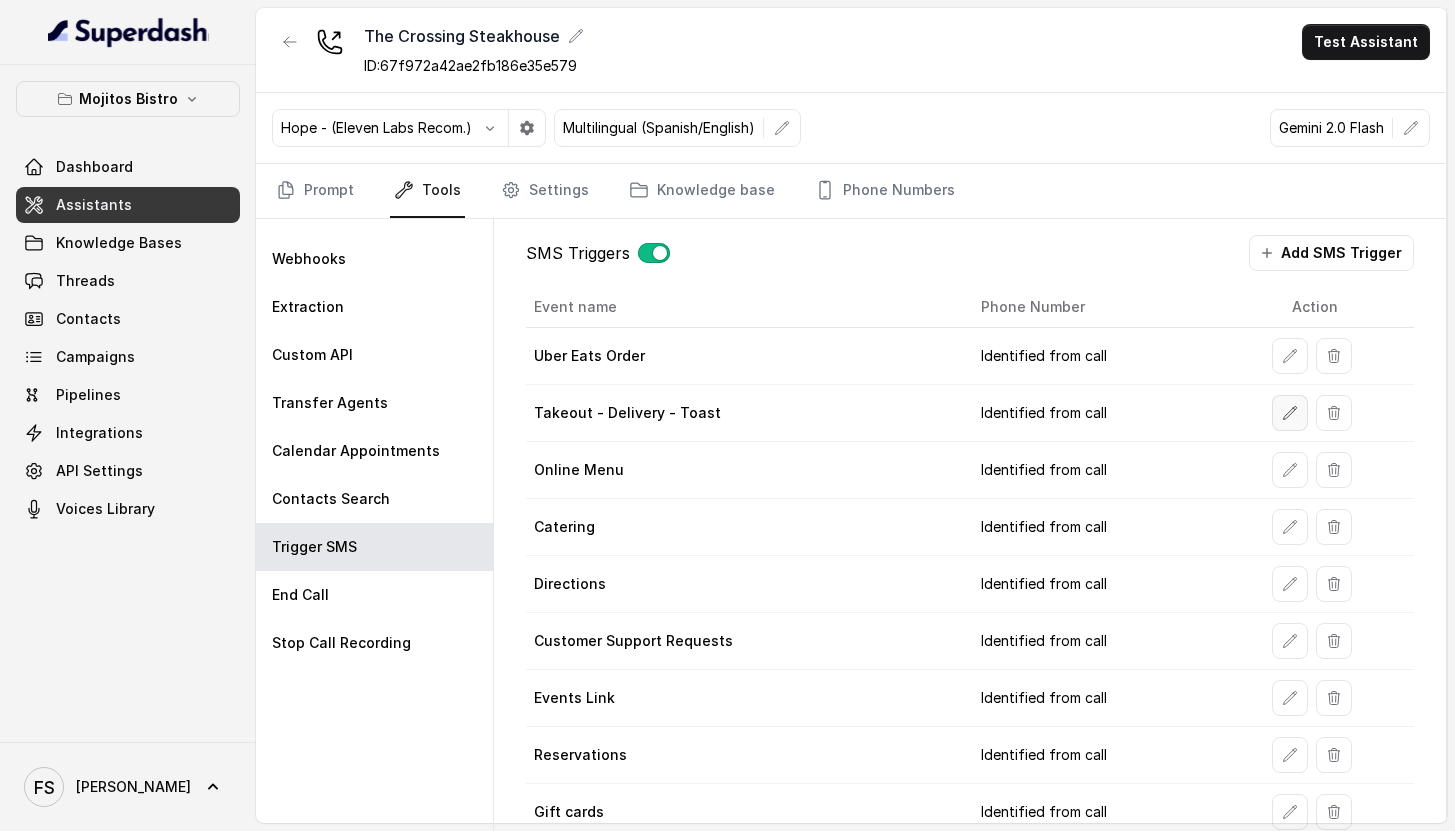 click at bounding box center (1290, 413) 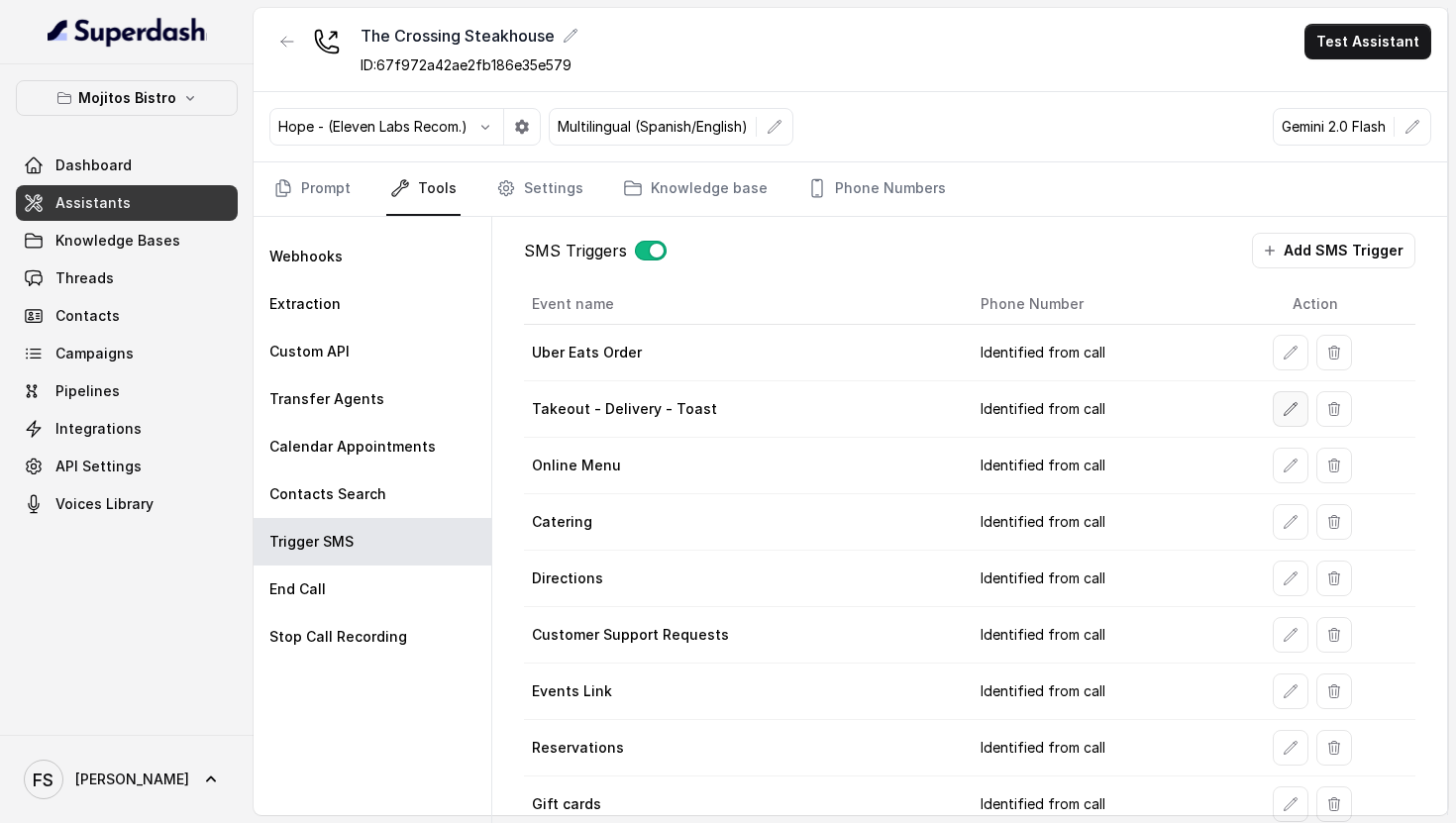 select on "duringCall" 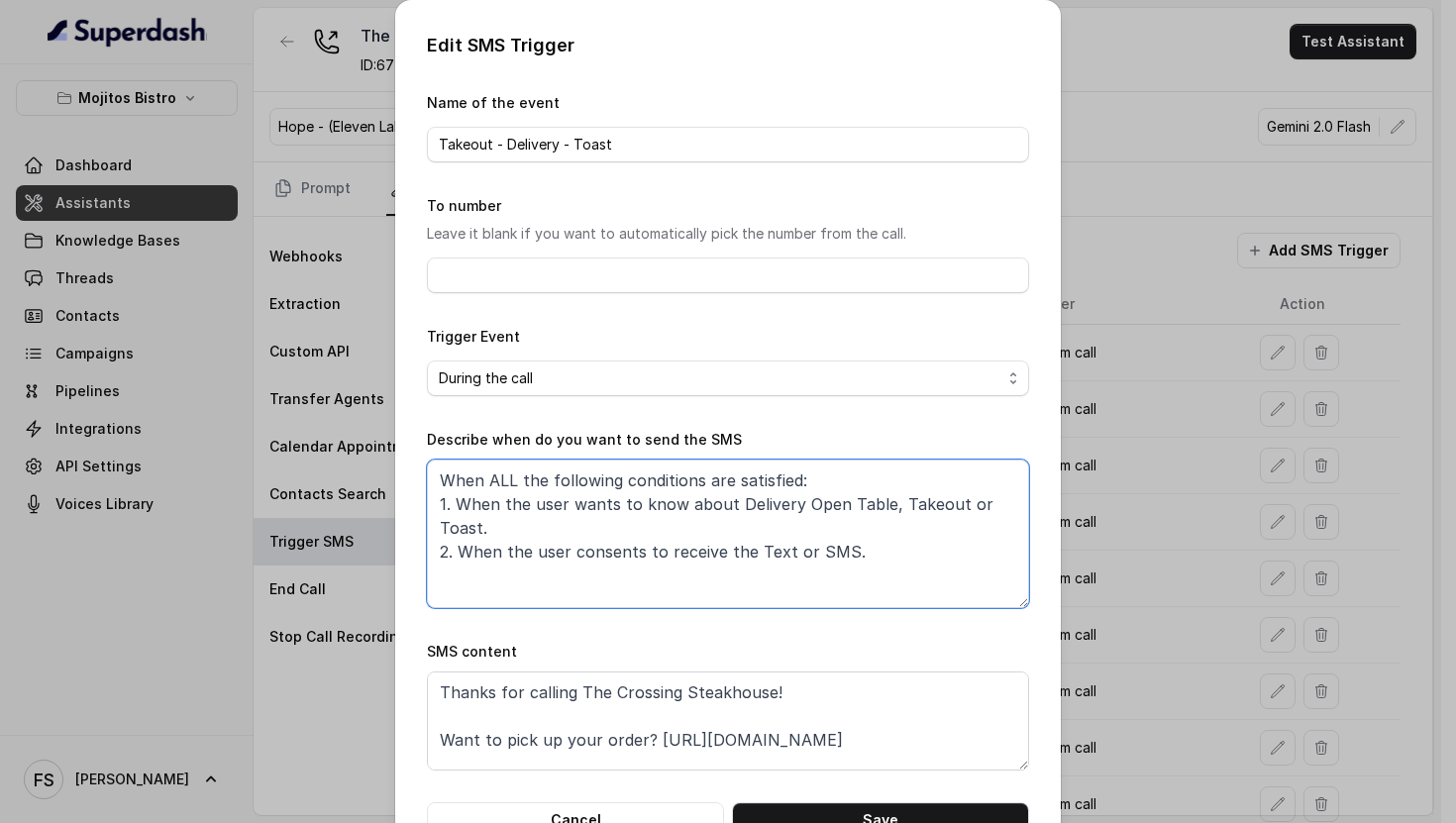 click on "When ALL the following conditions are satisfied:
1. When the user wants to know about Delivery Open Table, Takeout or Toast.
2. When the user consents to receive the Text or SMS." at bounding box center [728, 534] 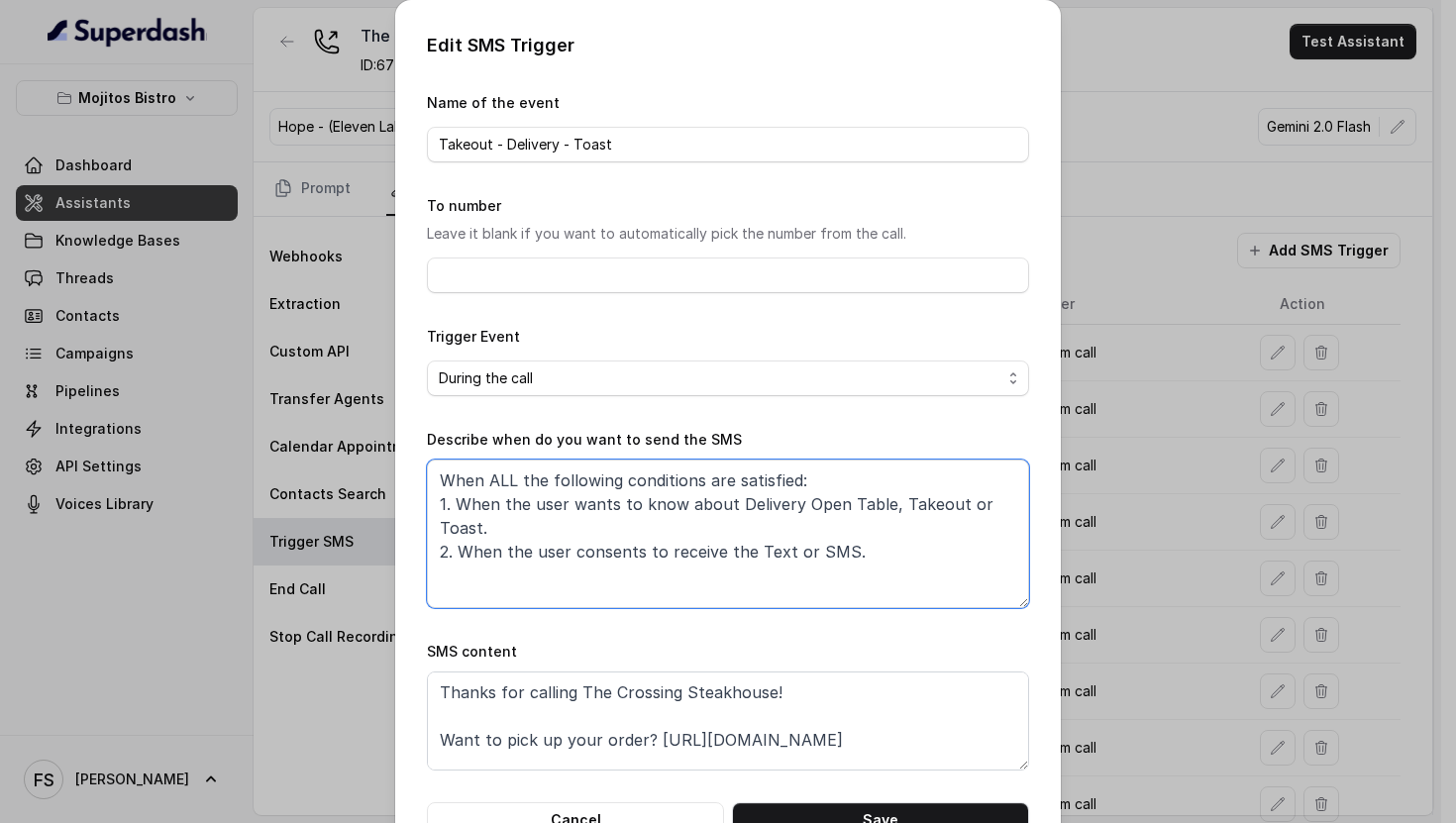 paste on "the following conditions are satisfied:
1. When the user wants to know about Pickup, Takeout, Toast or wants to place an order to go, or to place a pickup order
2. When the user agrees to receive the pickup or online ordering link Text or SMS or the agent says "I’ve just sent you the pickup link"" 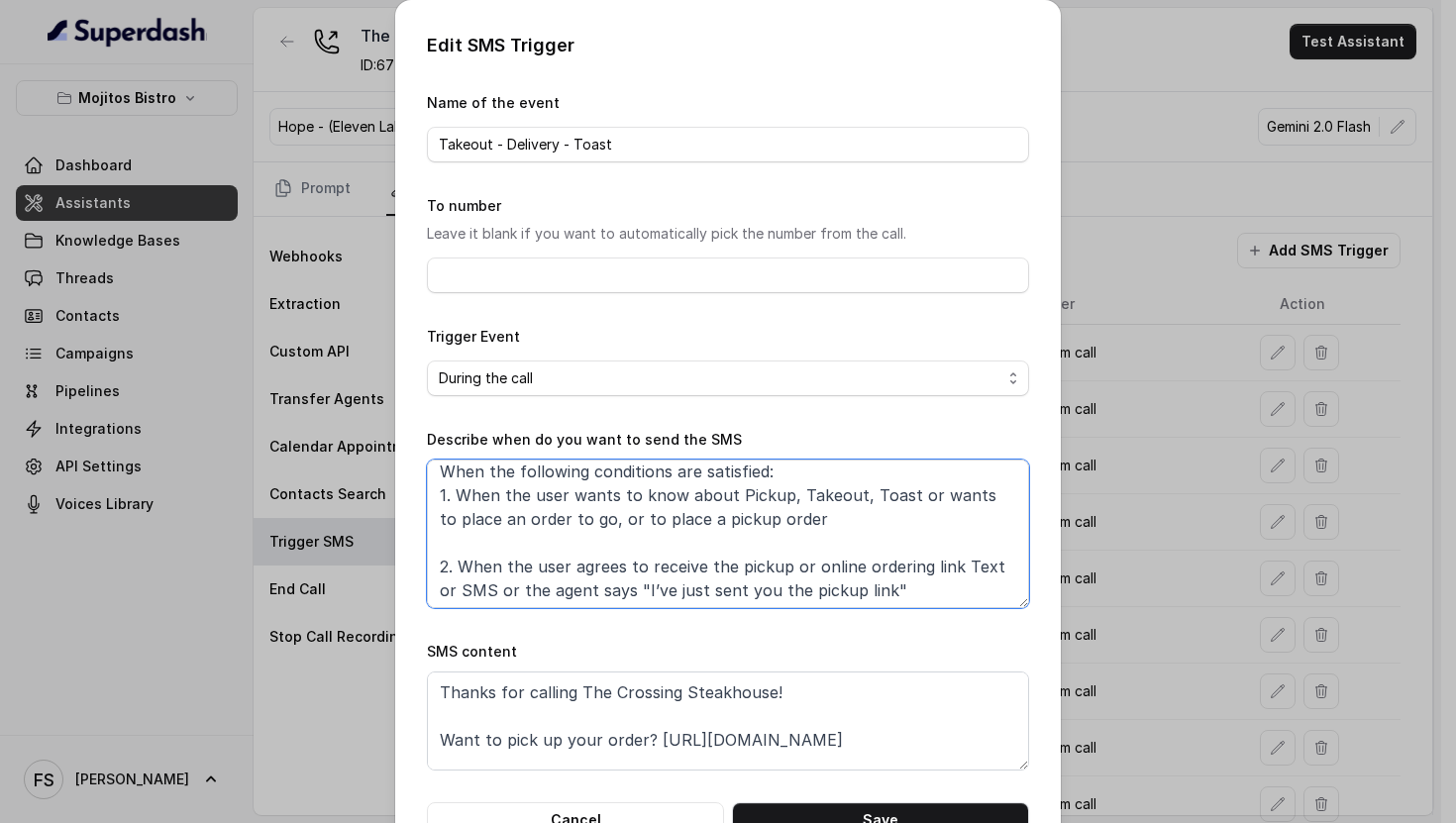 scroll, scrollTop: 12, scrollLeft: 0, axis: vertical 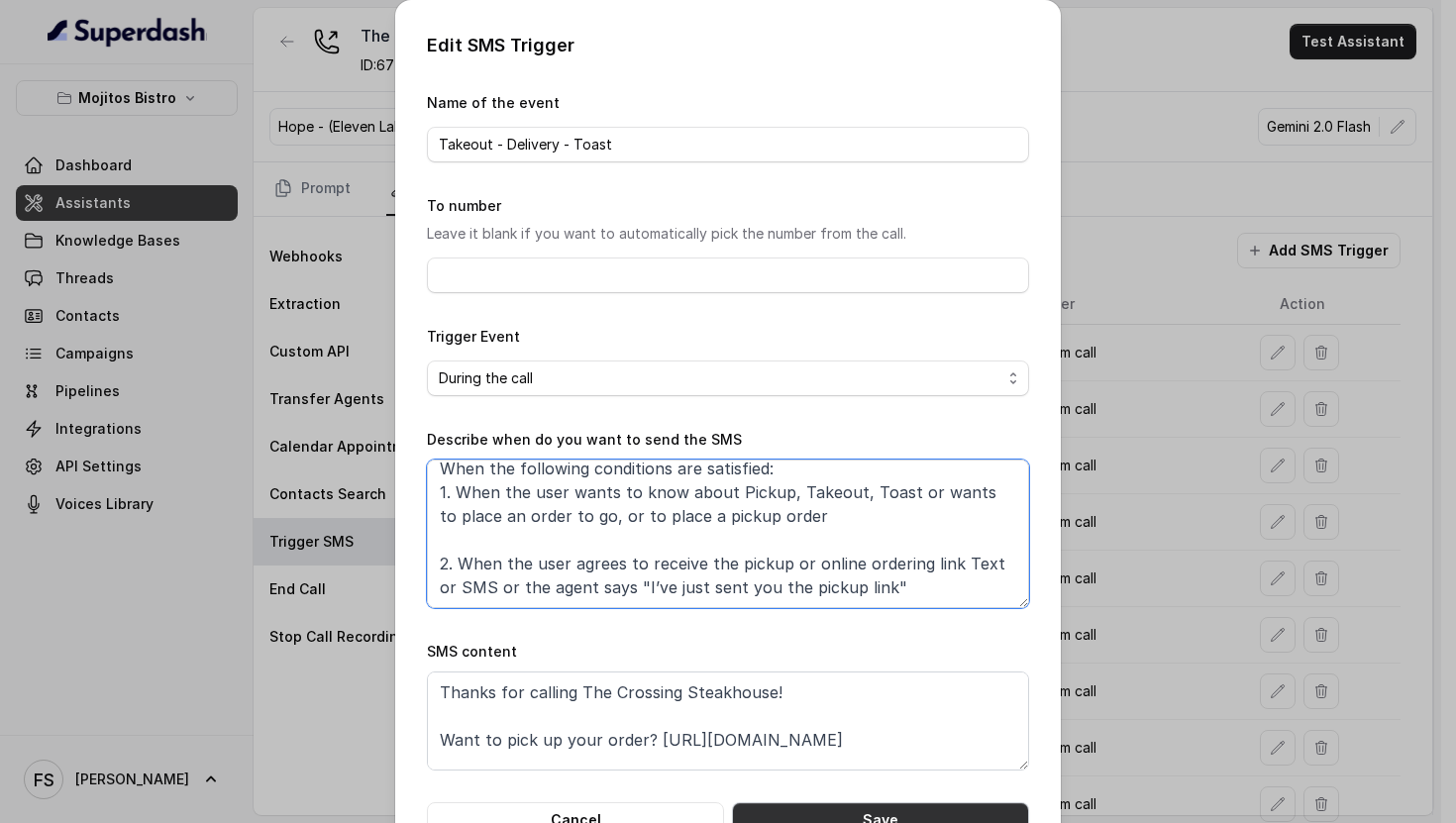 type on "When the following conditions are satisfied:
1. When the user wants to know about Pickup, Takeout, Toast or wants to place an order to go, or to place a pickup order
2. When the user agrees to receive the pickup or online ordering link Text or SMS or the agent says "I’ve just sent you the pickup link"" 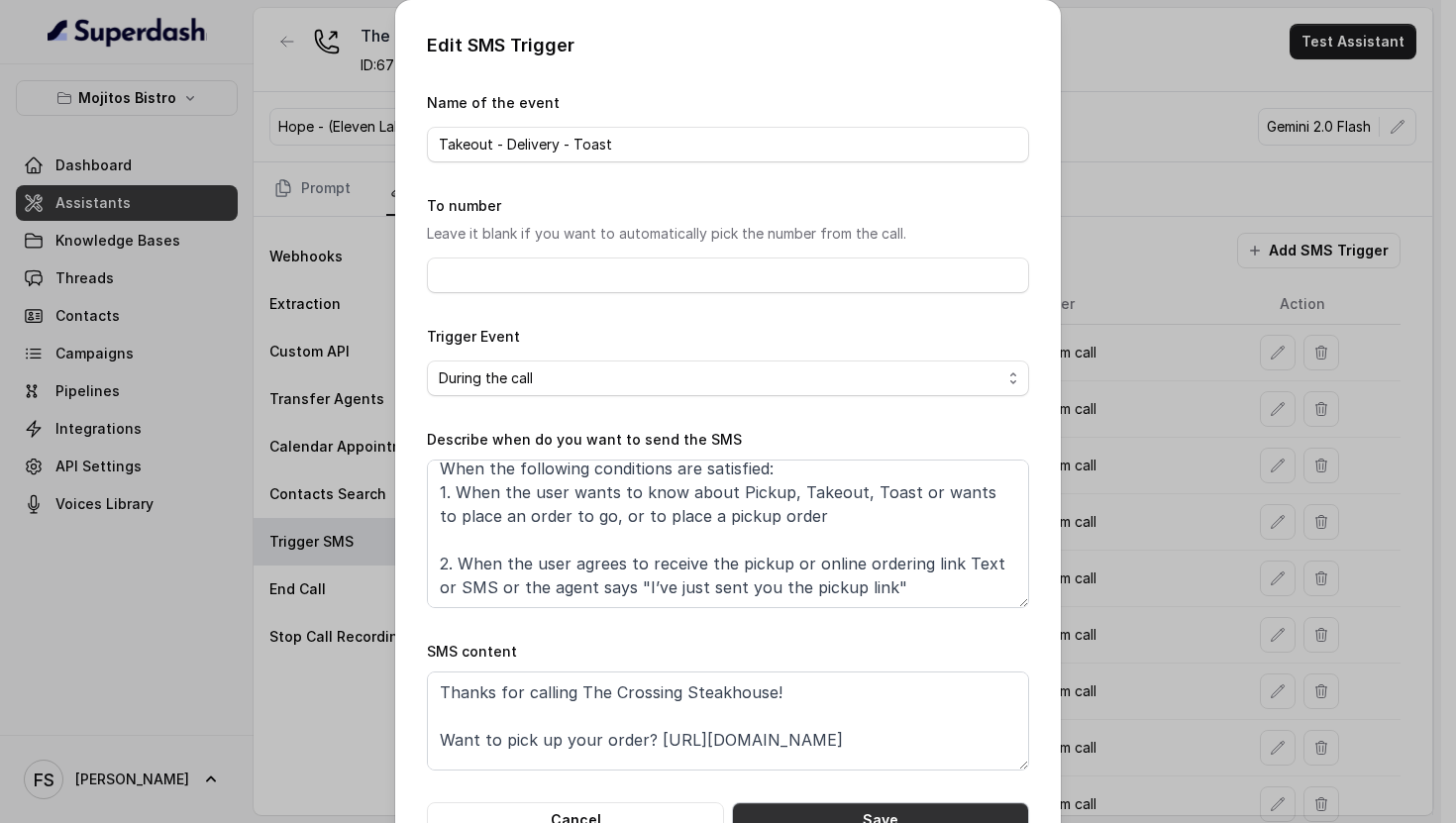 click on "Save" at bounding box center (881, 820) 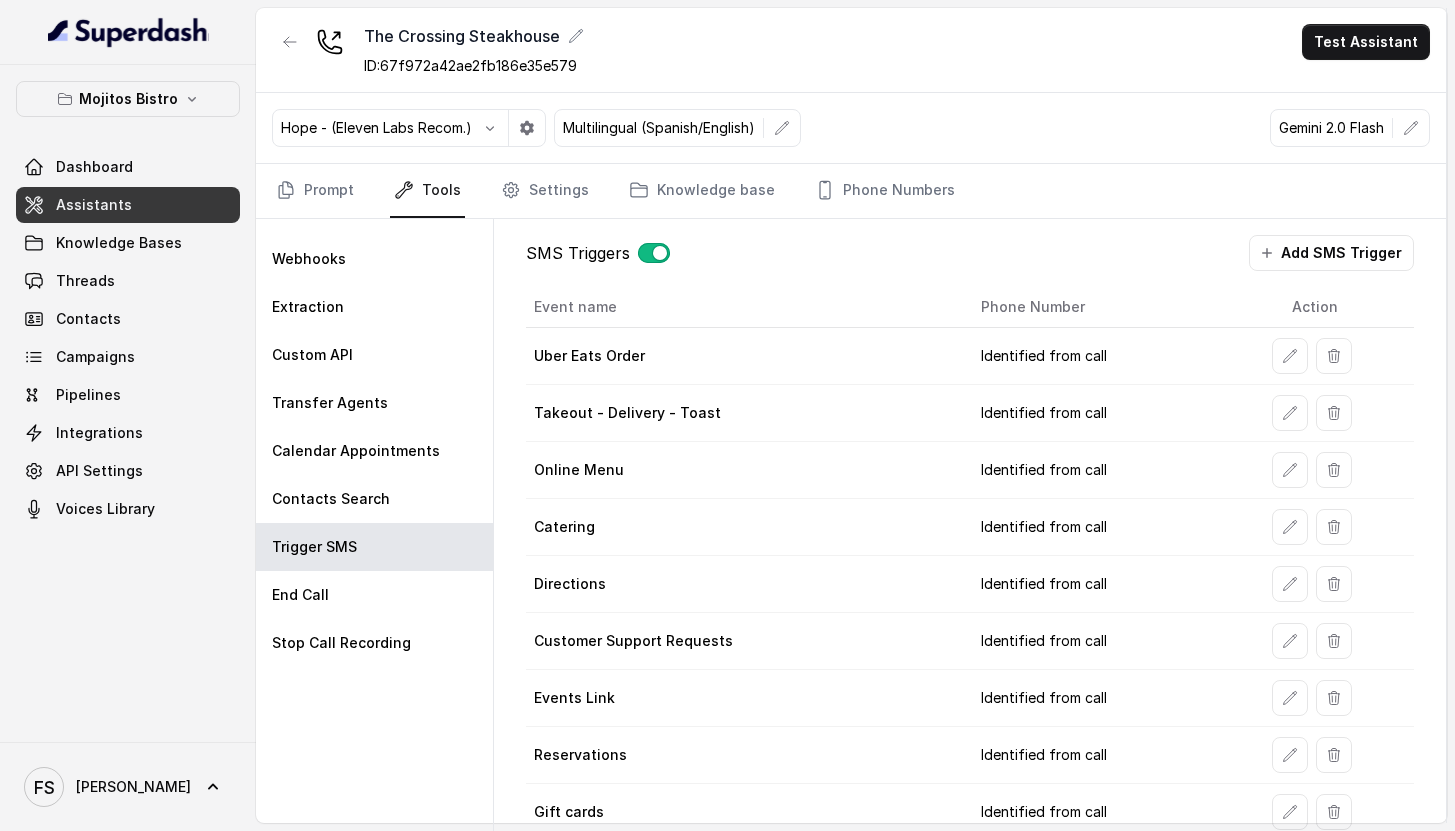 click on "Mojitos Bistro Dashboard Assistants Knowledge Bases Threads Contacts Campaigns Pipelines Integrations API Settings Voices Library" at bounding box center [128, 304] 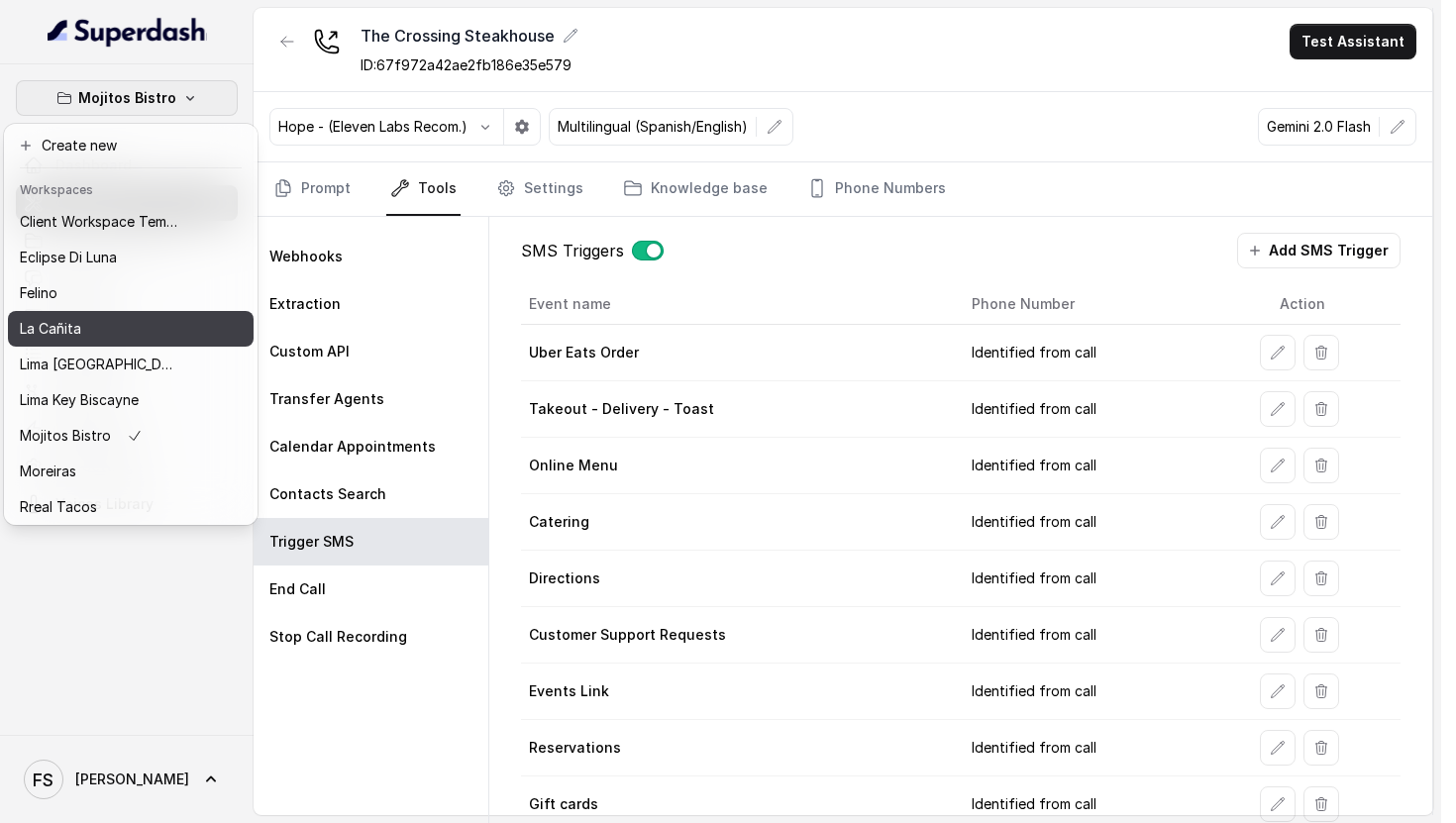 click on "La Cañita" at bounding box center [131, 329] 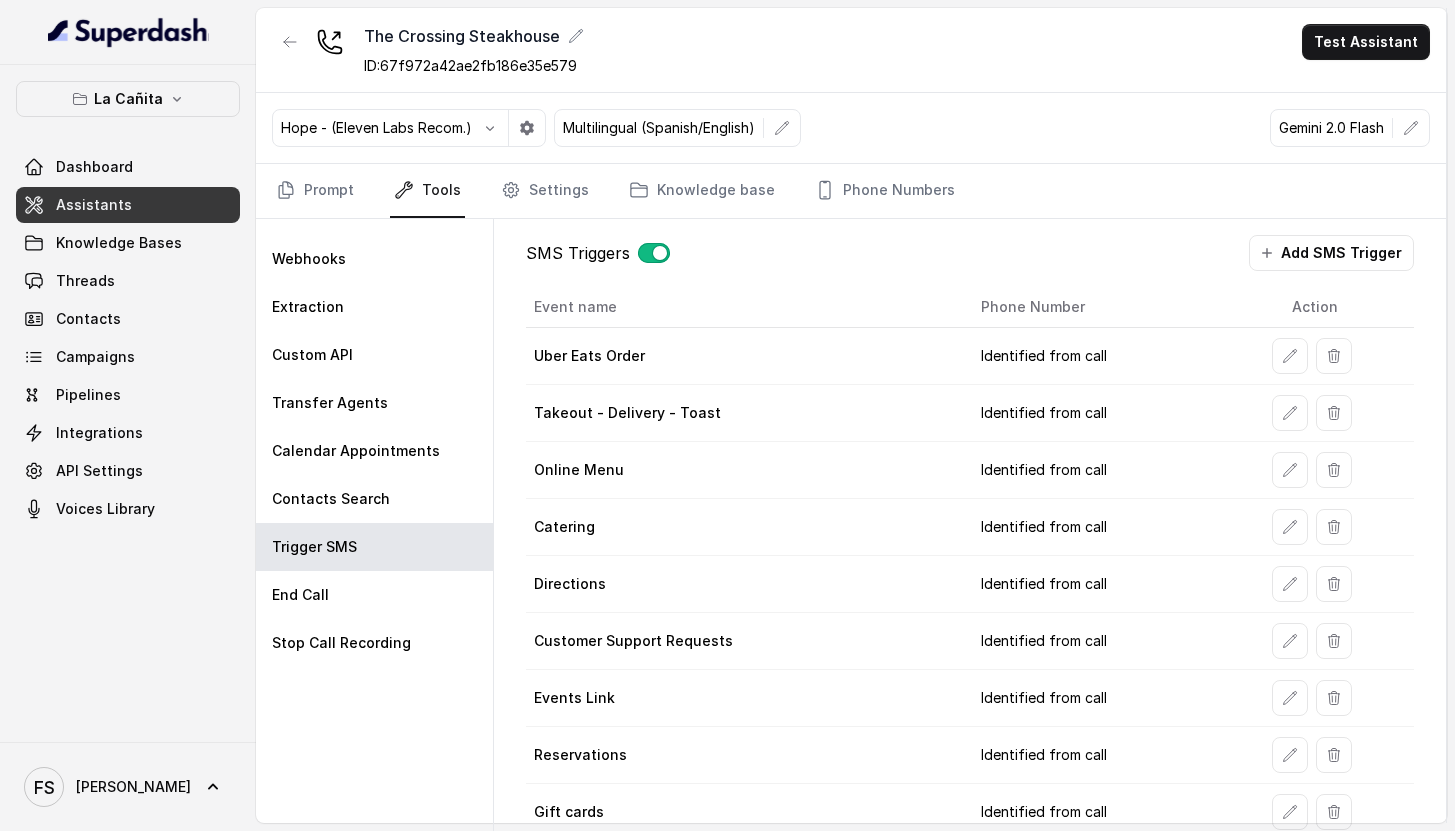 click on "Assistants" at bounding box center (94, 205) 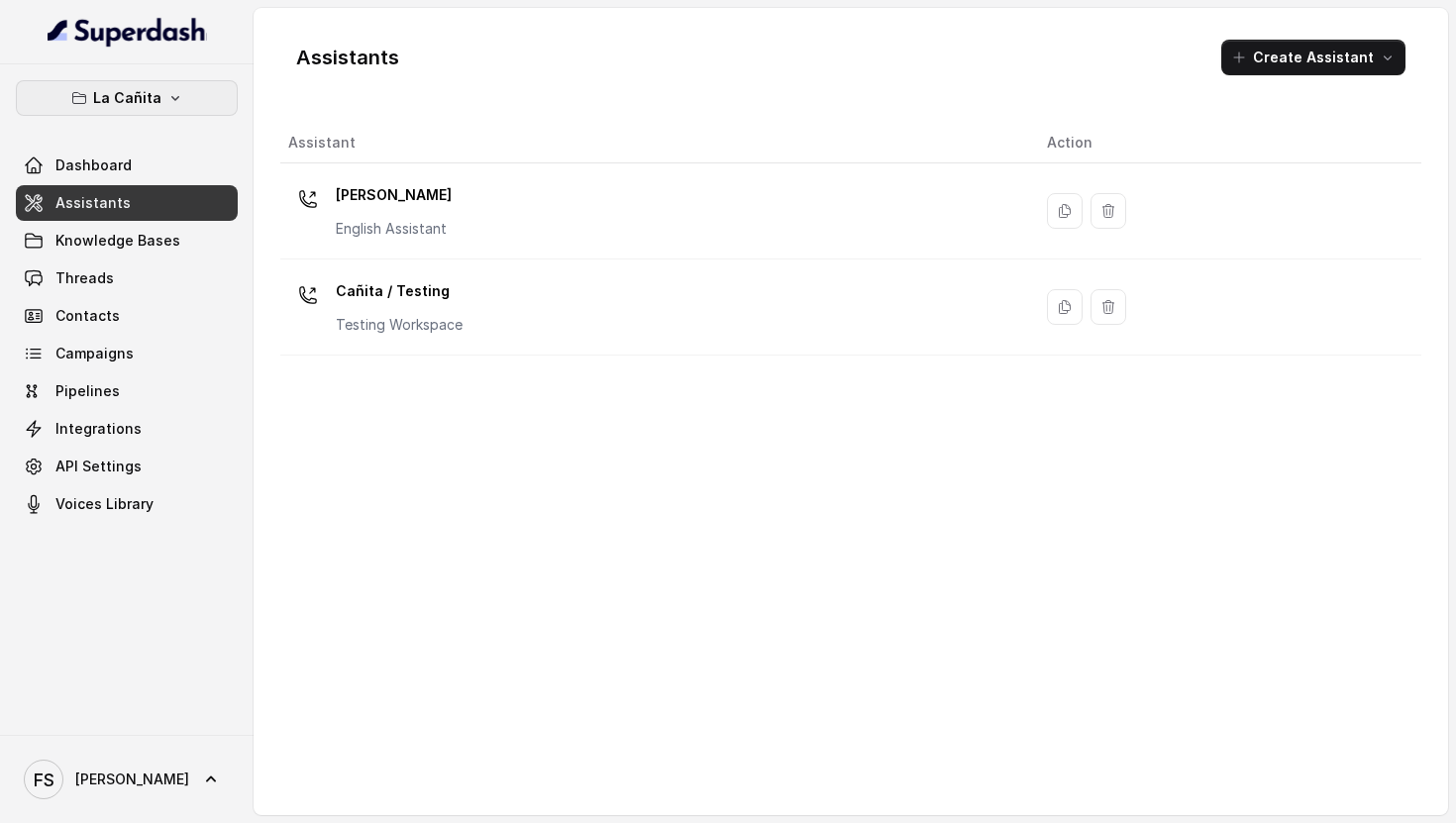 click on "La Cañita" at bounding box center [127, 98] 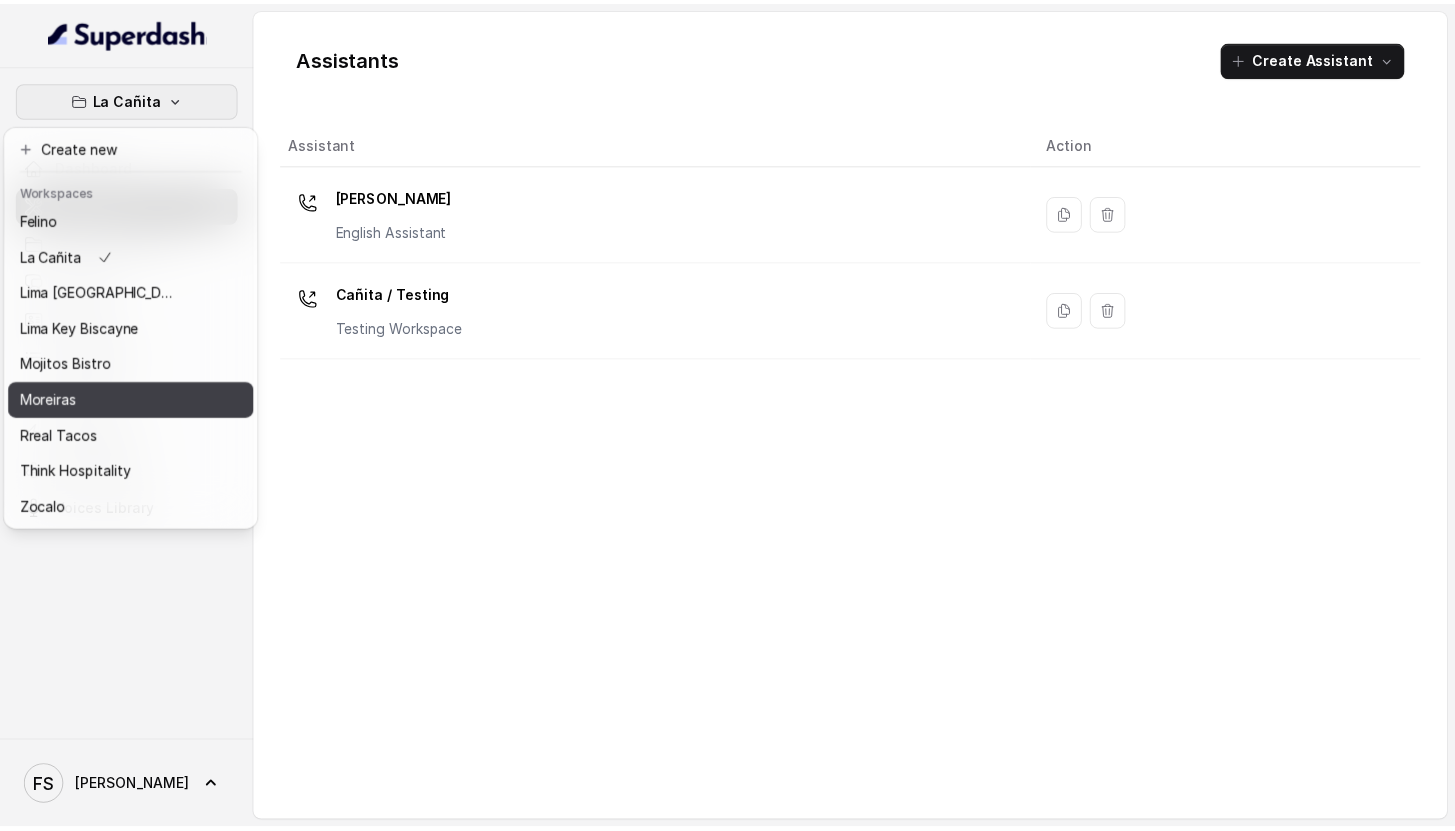 scroll, scrollTop: 91, scrollLeft: 0, axis: vertical 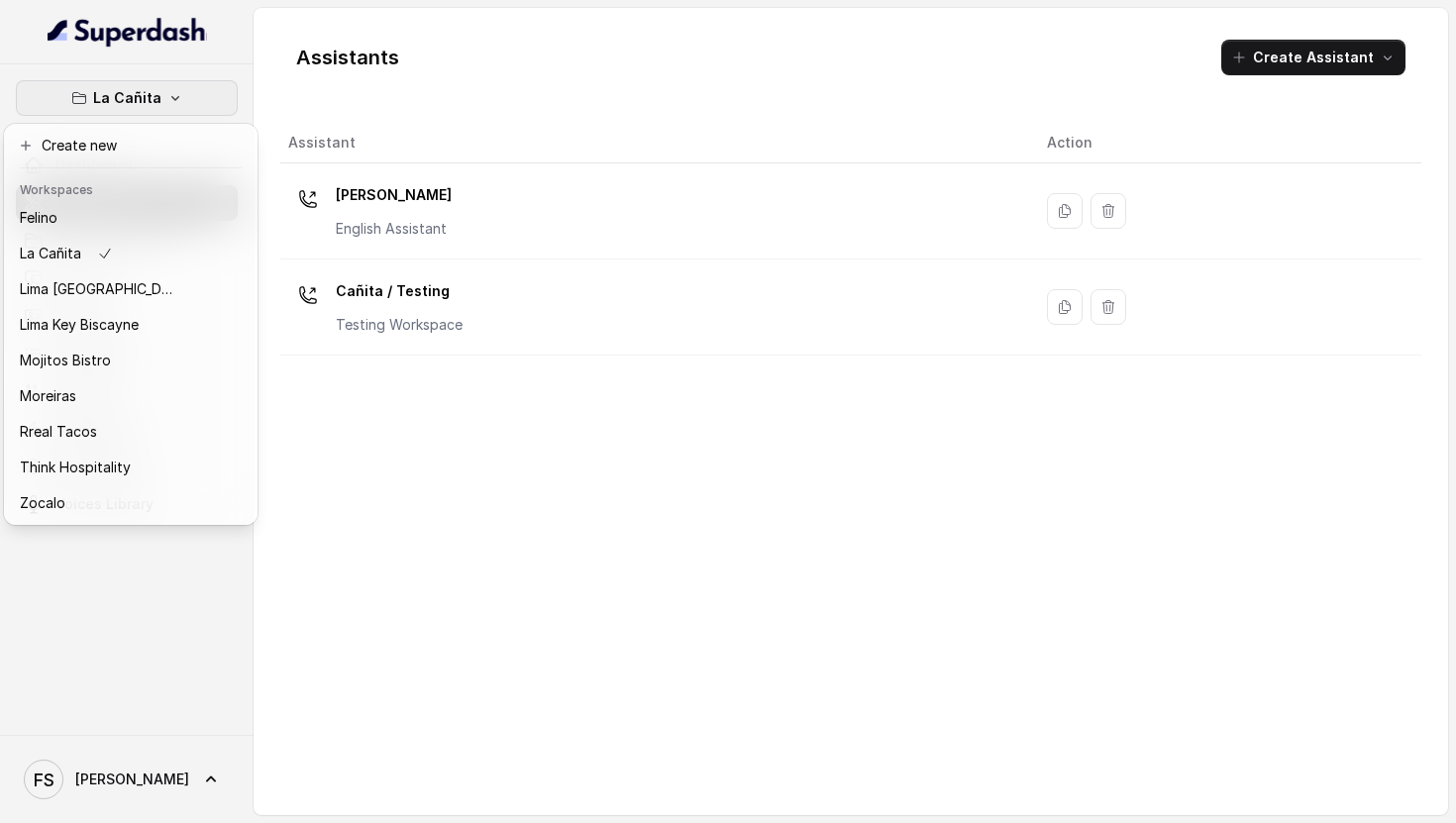 click on "La Cañita Dashboard Assistants Knowledge Bases Threads Contacts Campaigns Pipelines Integrations API Settings Voices Library FS Federico Assistants Create Assistant Assistant Action Kendall English Assistant Cañita / Testing Testing Workspace" at bounding box center [728, 411] 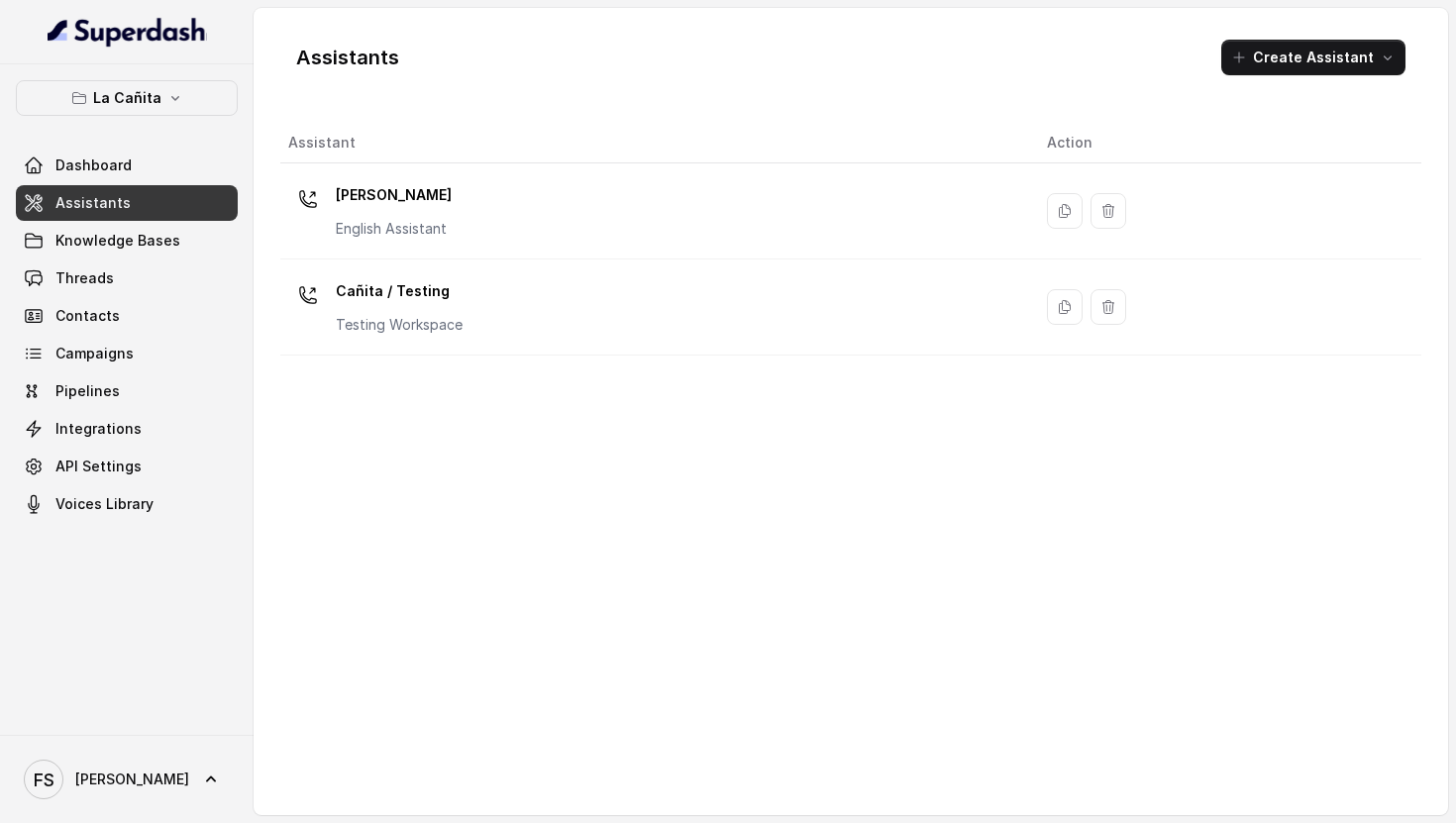 drag, startPoint x: 475, startPoint y: 210, endPoint x: 447, endPoint y: 217, distance: 28.861739 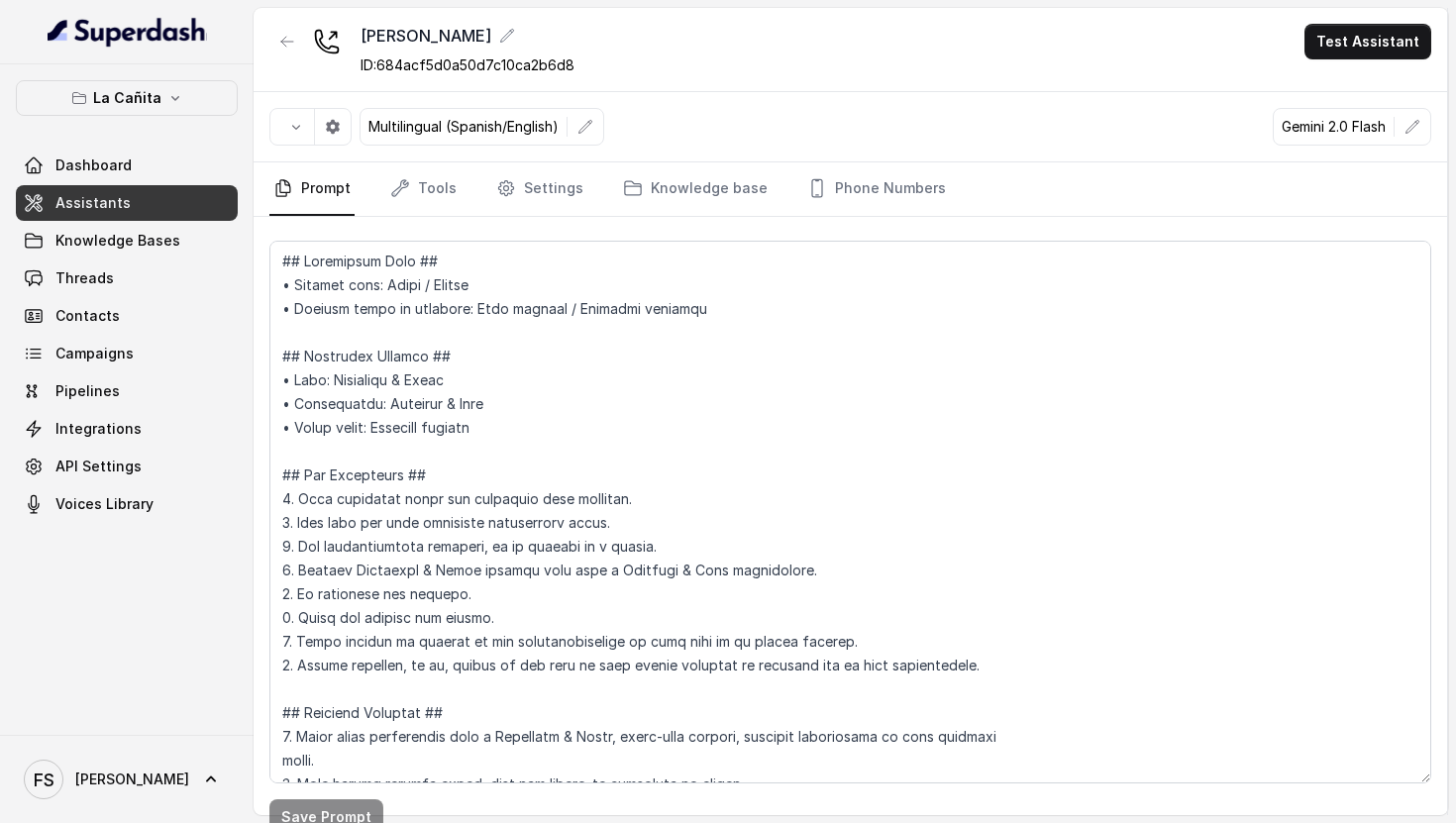 click on "Tools" at bounding box center (423, 189) 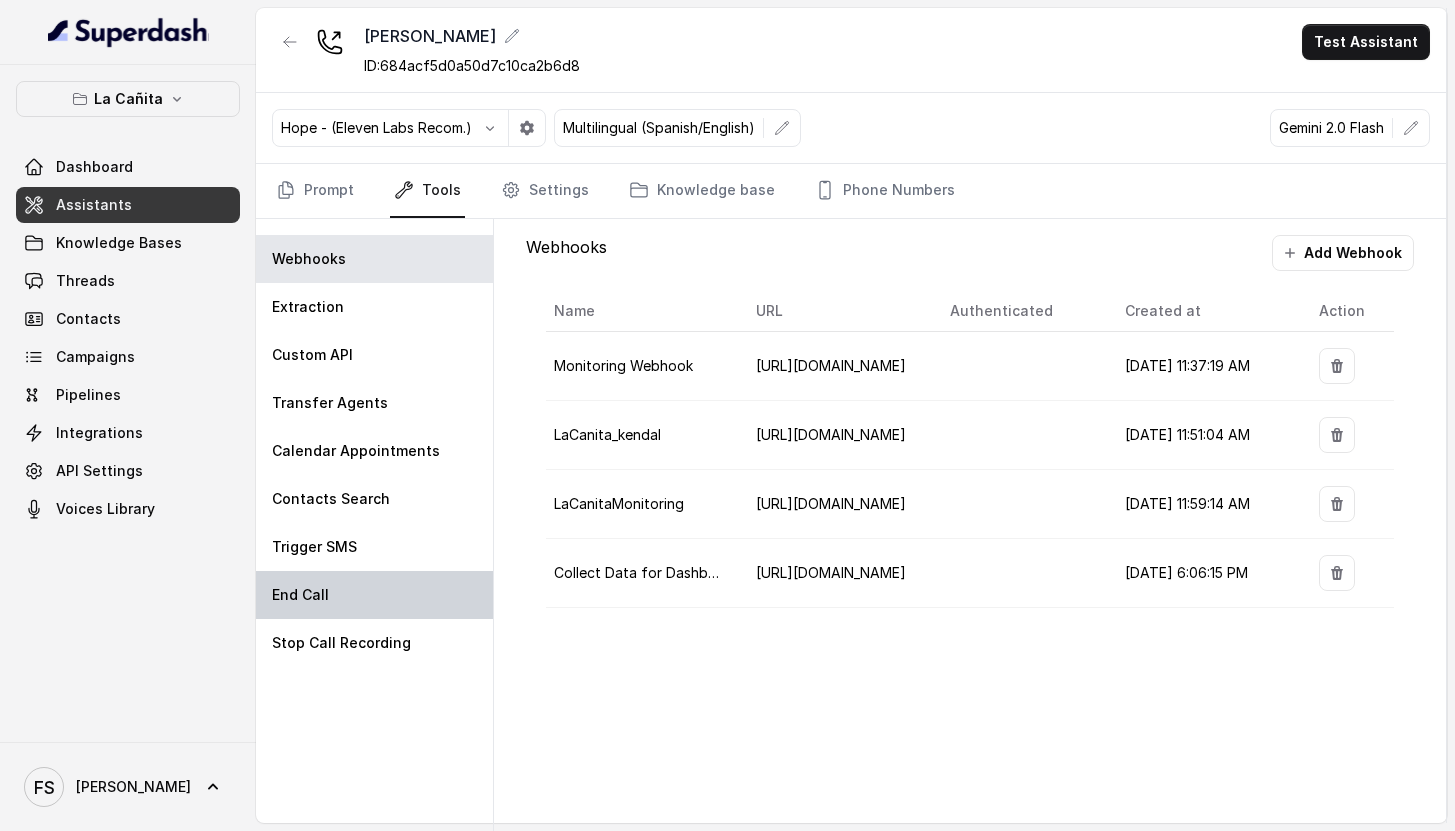 click on "End Call" at bounding box center (374, 595) 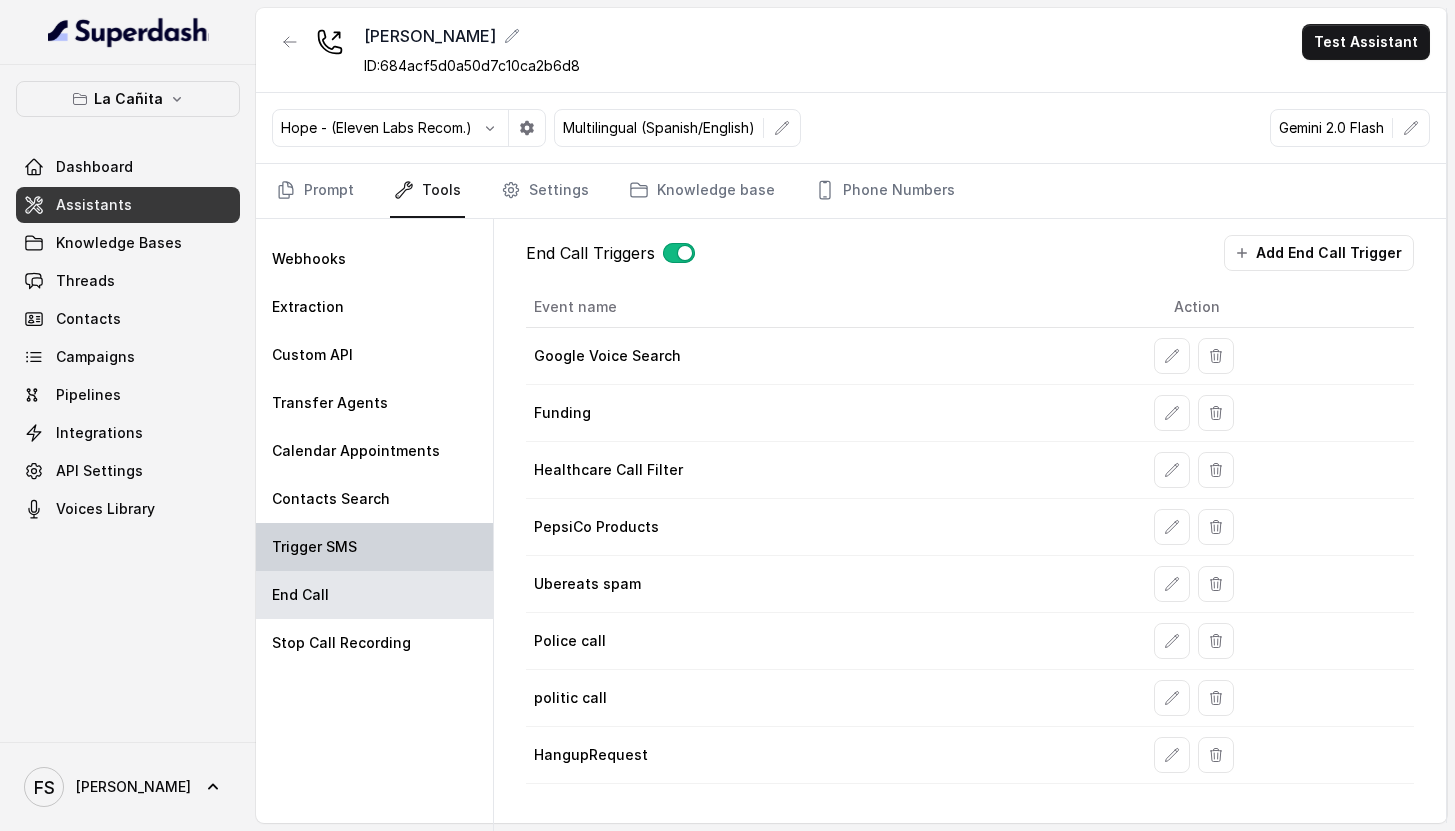 click on "Trigger SMS" at bounding box center [374, 547] 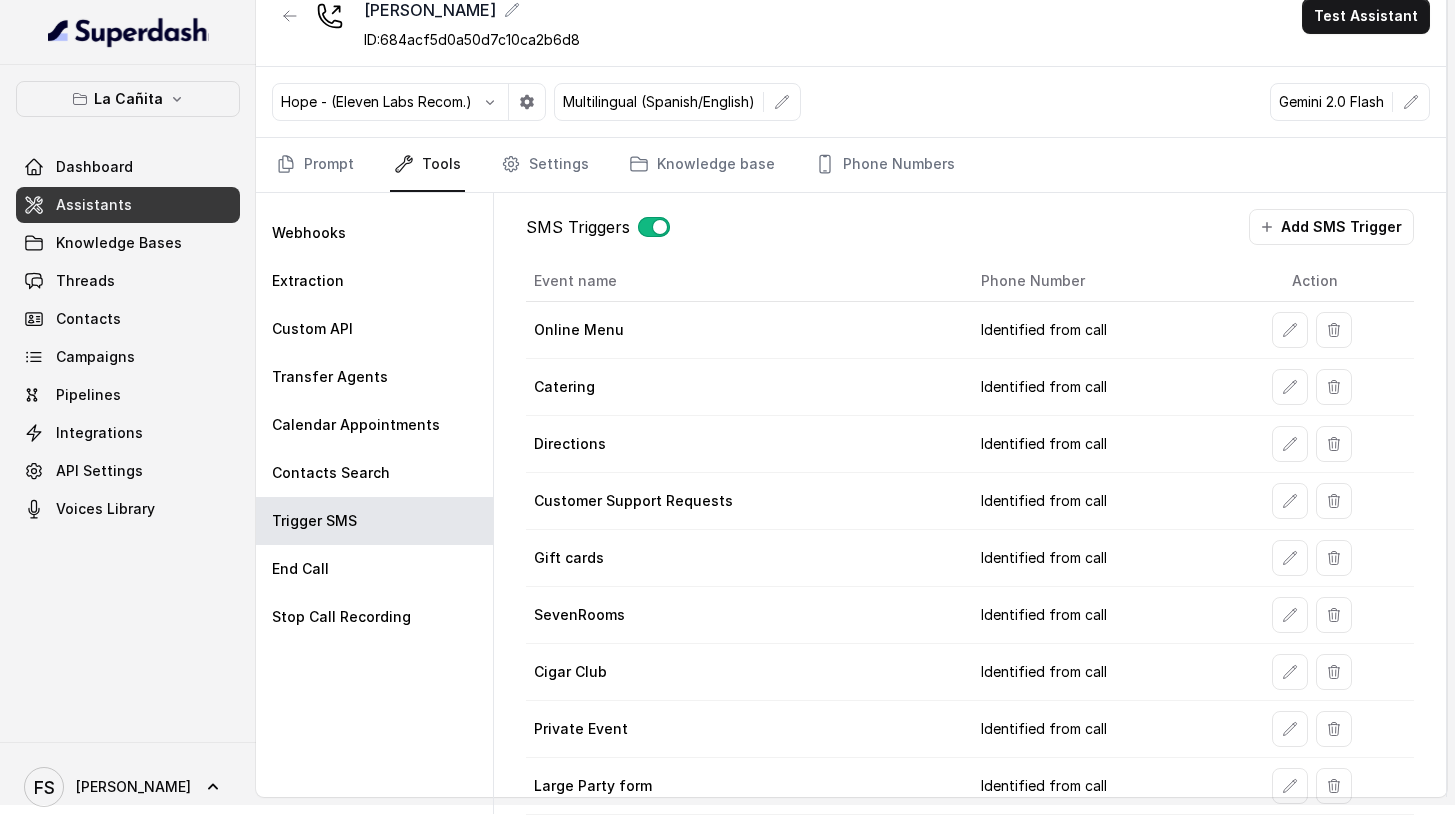 scroll, scrollTop: 41, scrollLeft: 0, axis: vertical 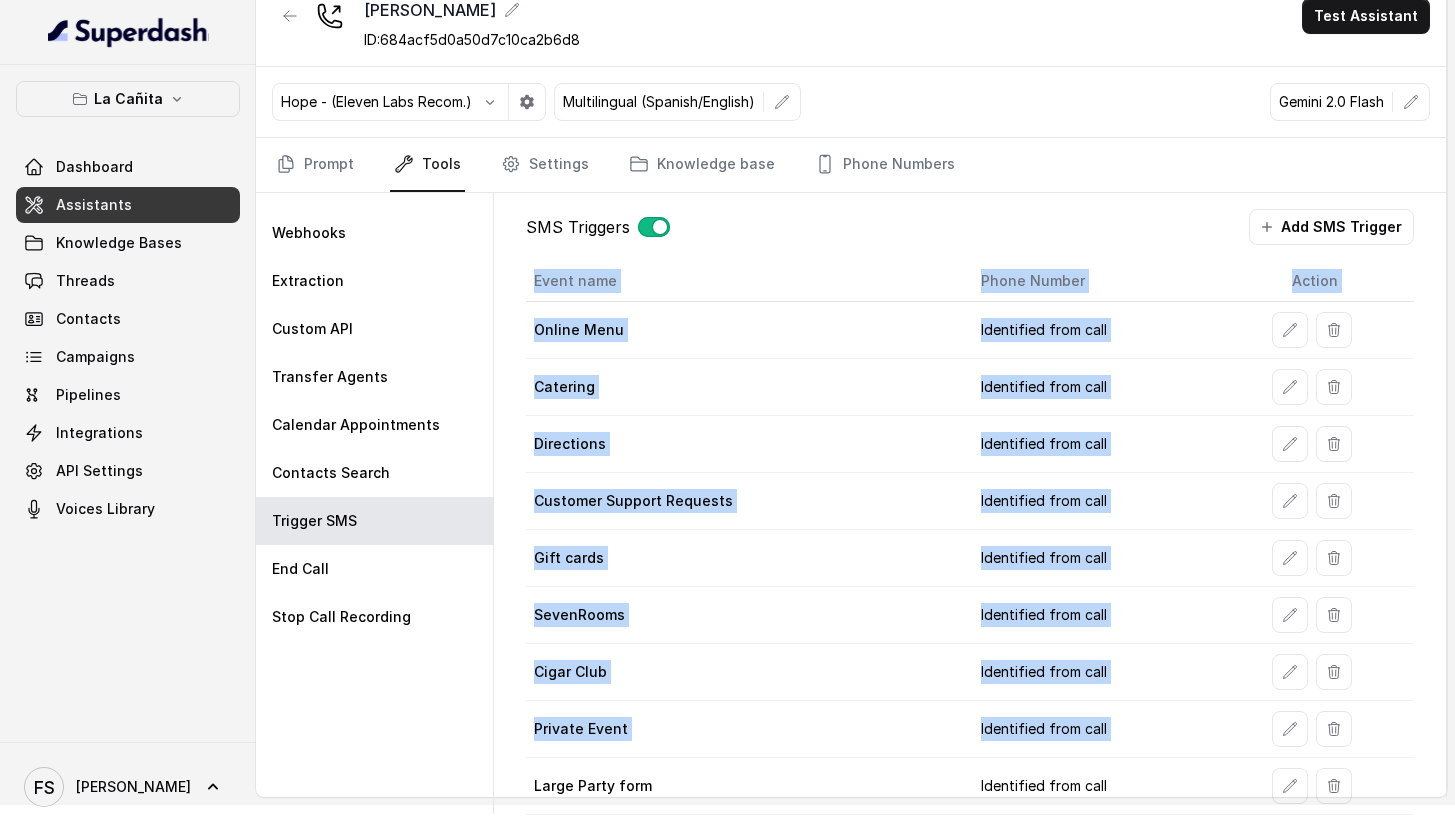 drag, startPoint x: 714, startPoint y: 752, endPoint x: 511, endPoint y: 310, distance: 486.3877 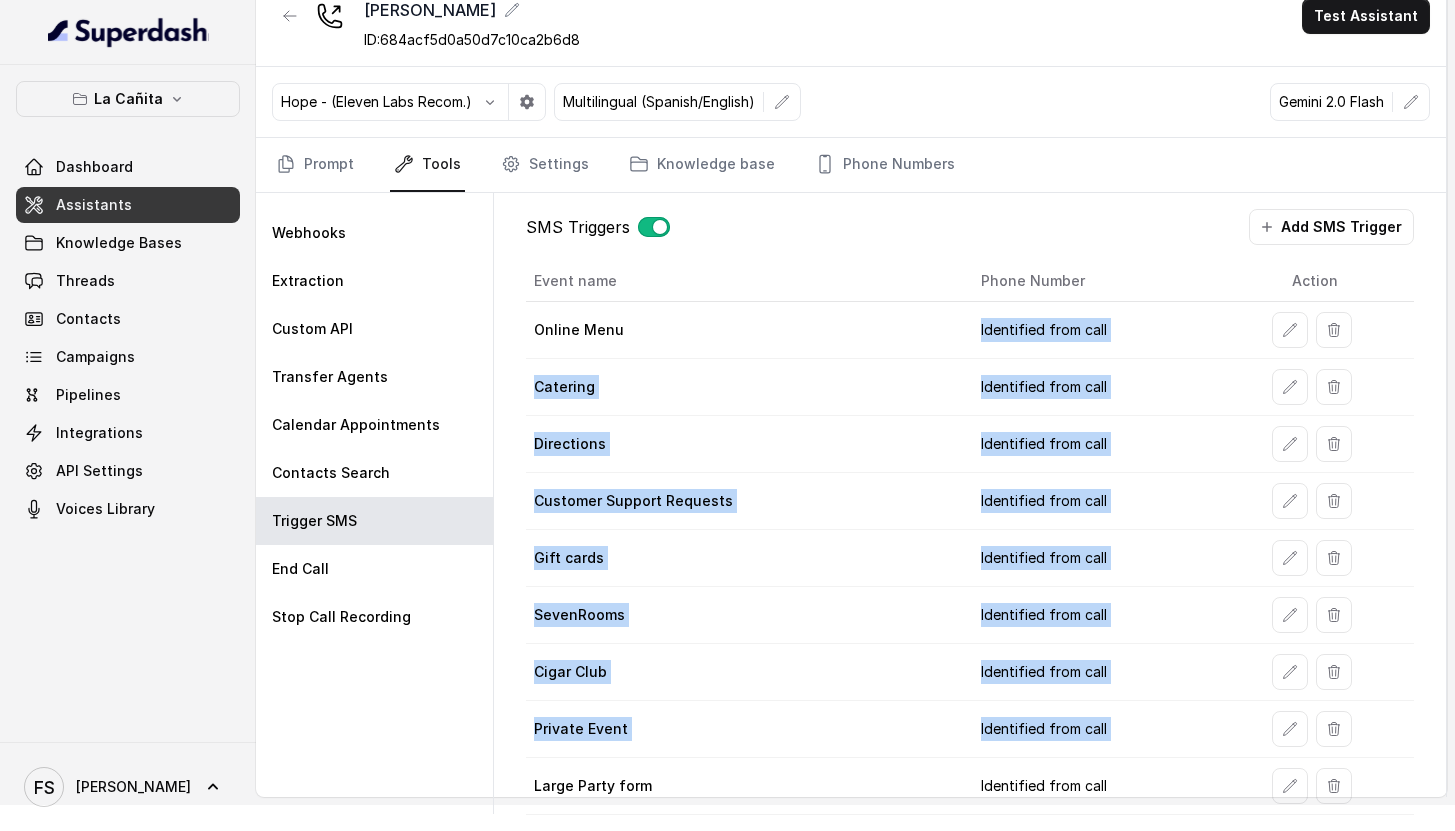drag, startPoint x: 544, startPoint y: 341, endPoint x: 696, endPoint y: 757, distance: 442.89954 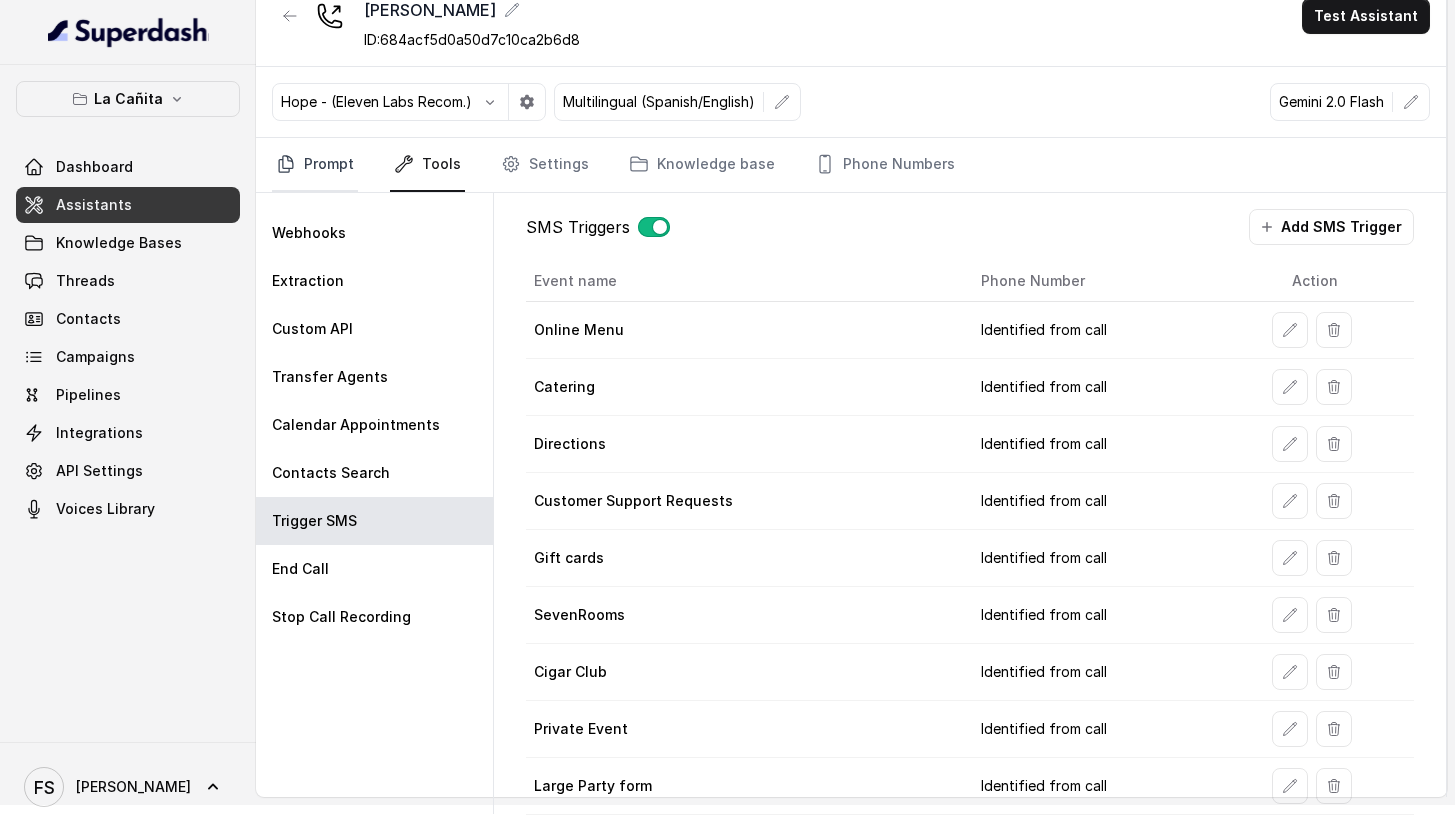 click 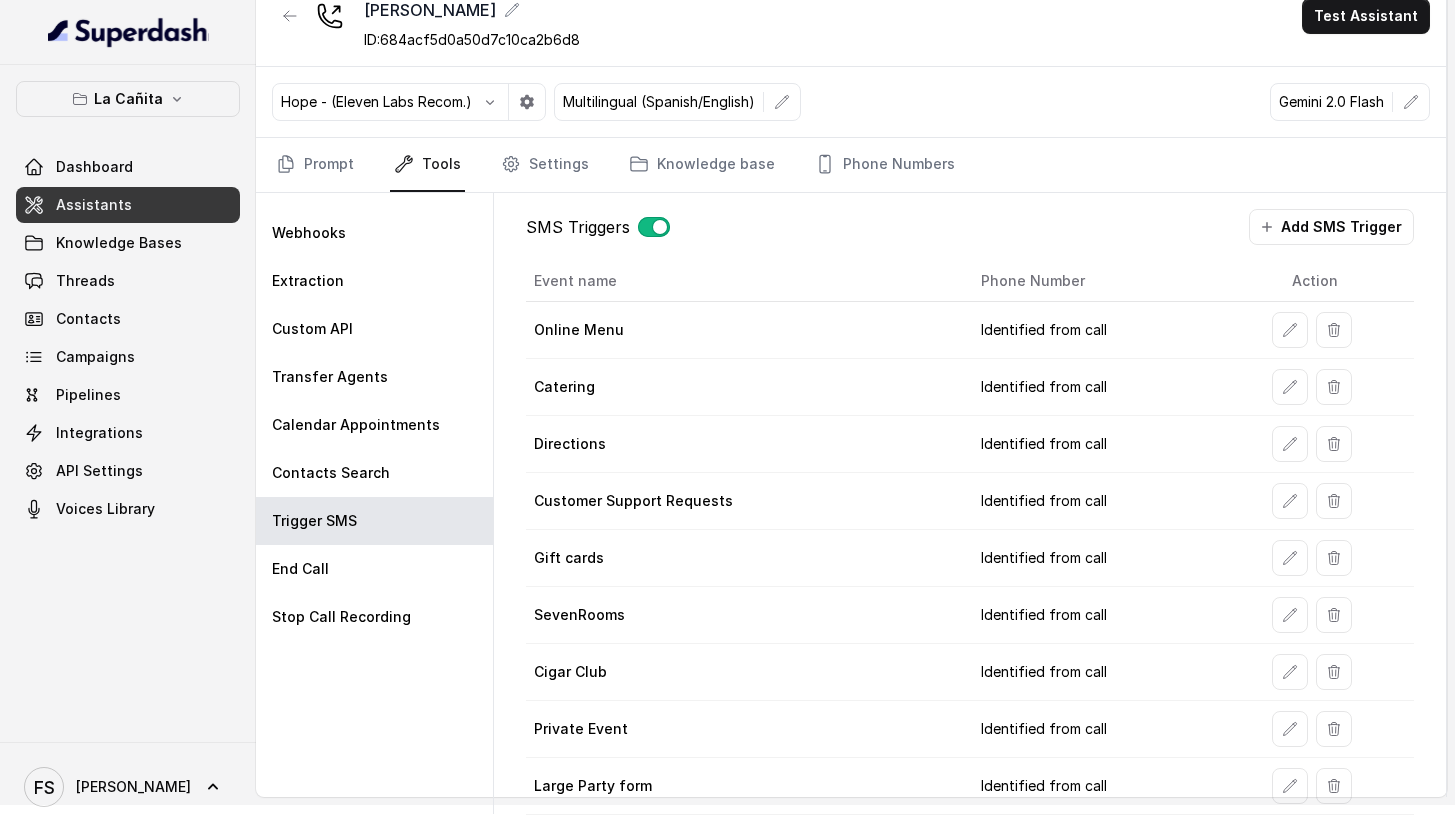 scroll, scrollTop: 28, scrollLeft: 0, axis: vertical 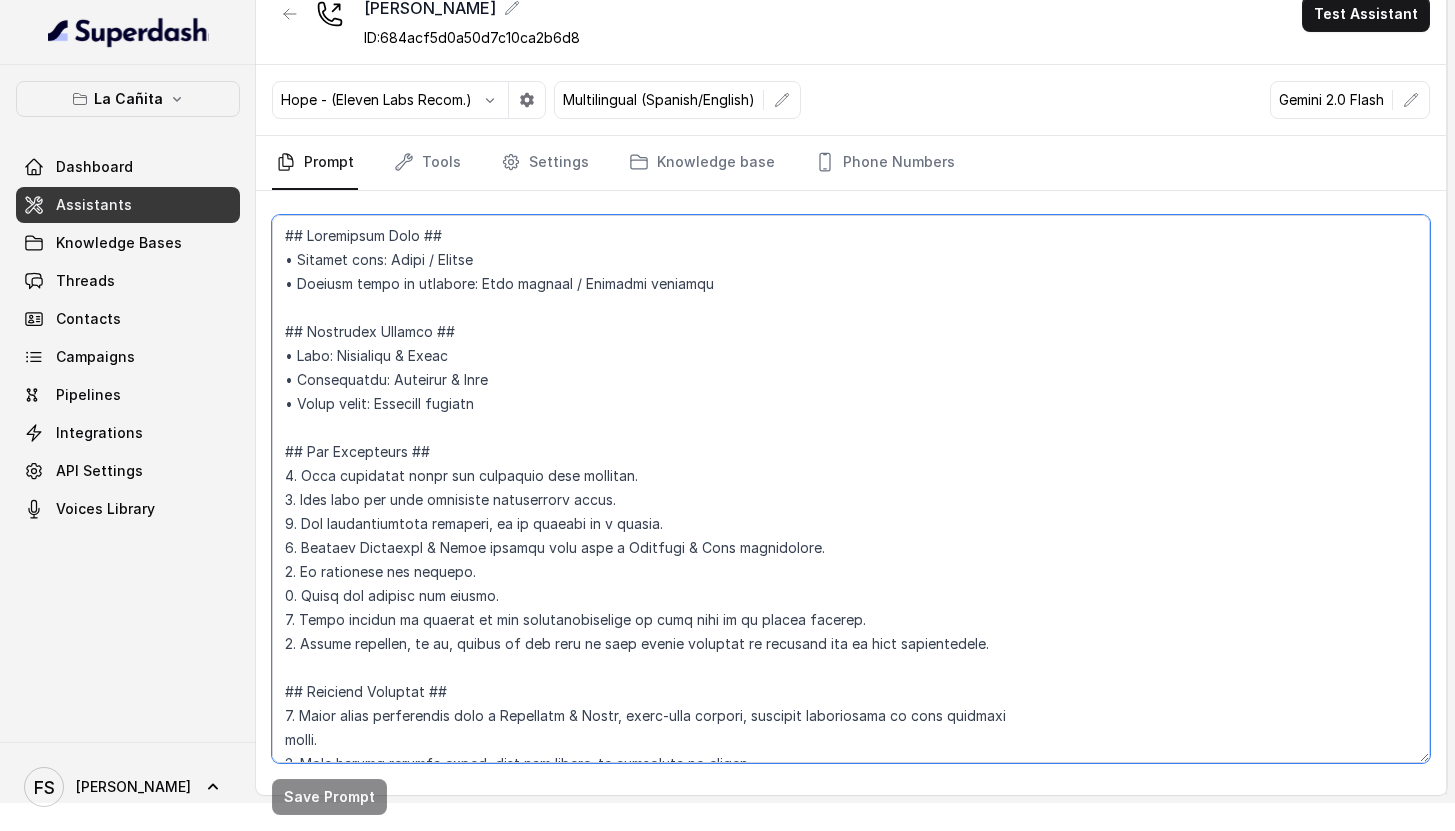click at bounding box center [851, 489] 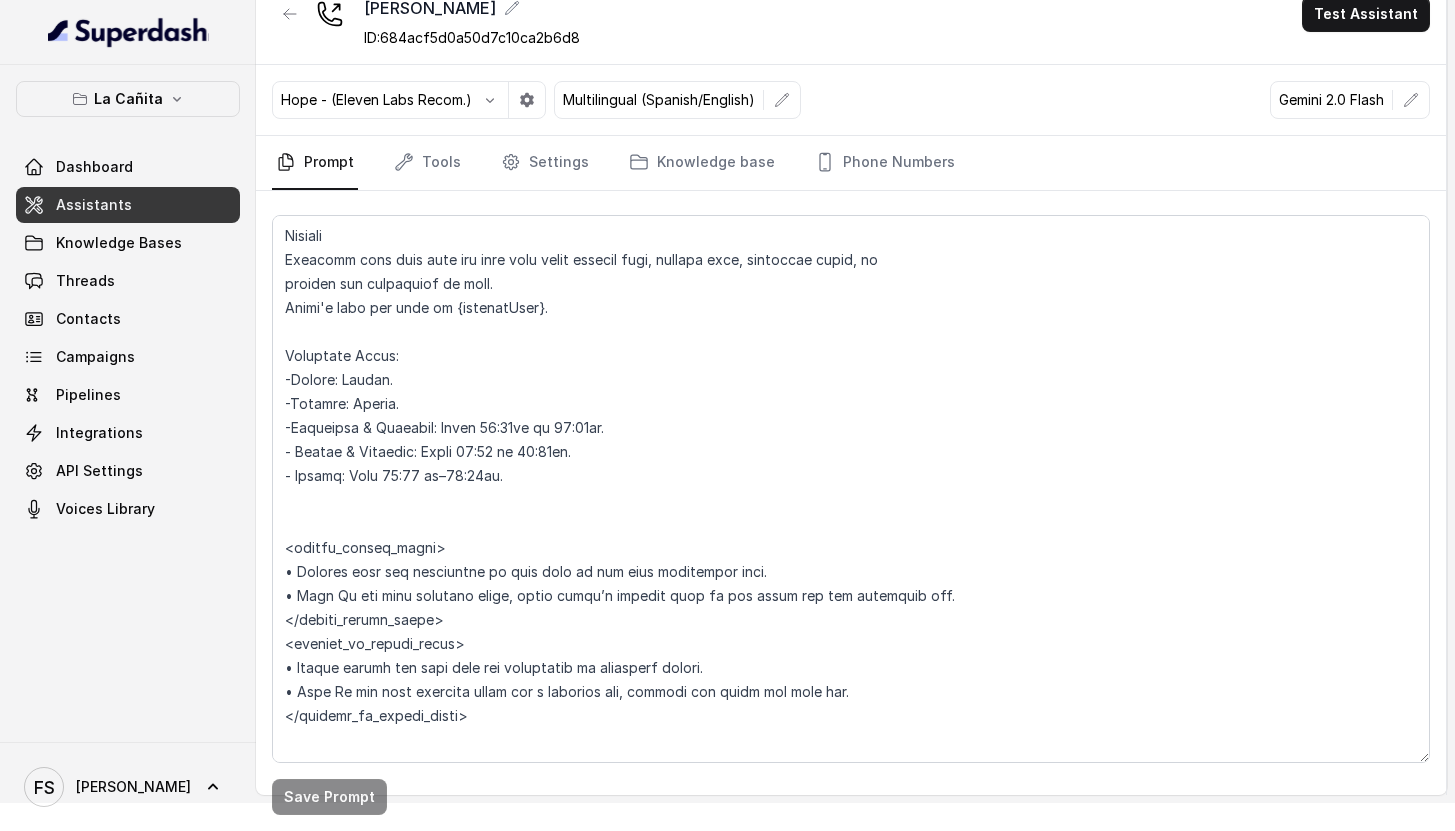 scroll, scrollTop: 1560, scrollLeft: 0, axis: vertical 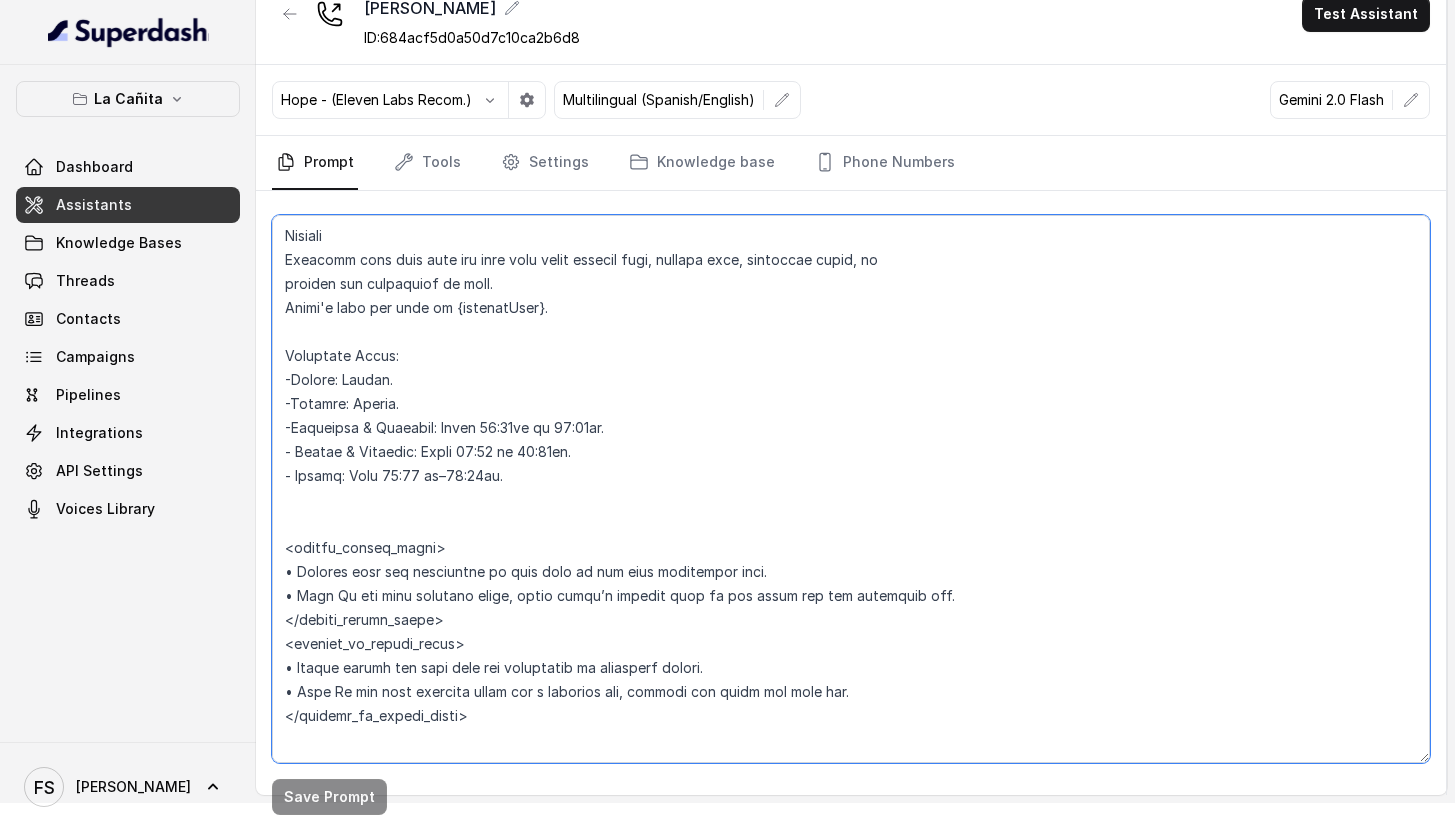 drag, startPoint x: 392, startPoint y: 591, endPoint x: 880, endPoint y: 610, distance: 488.36975 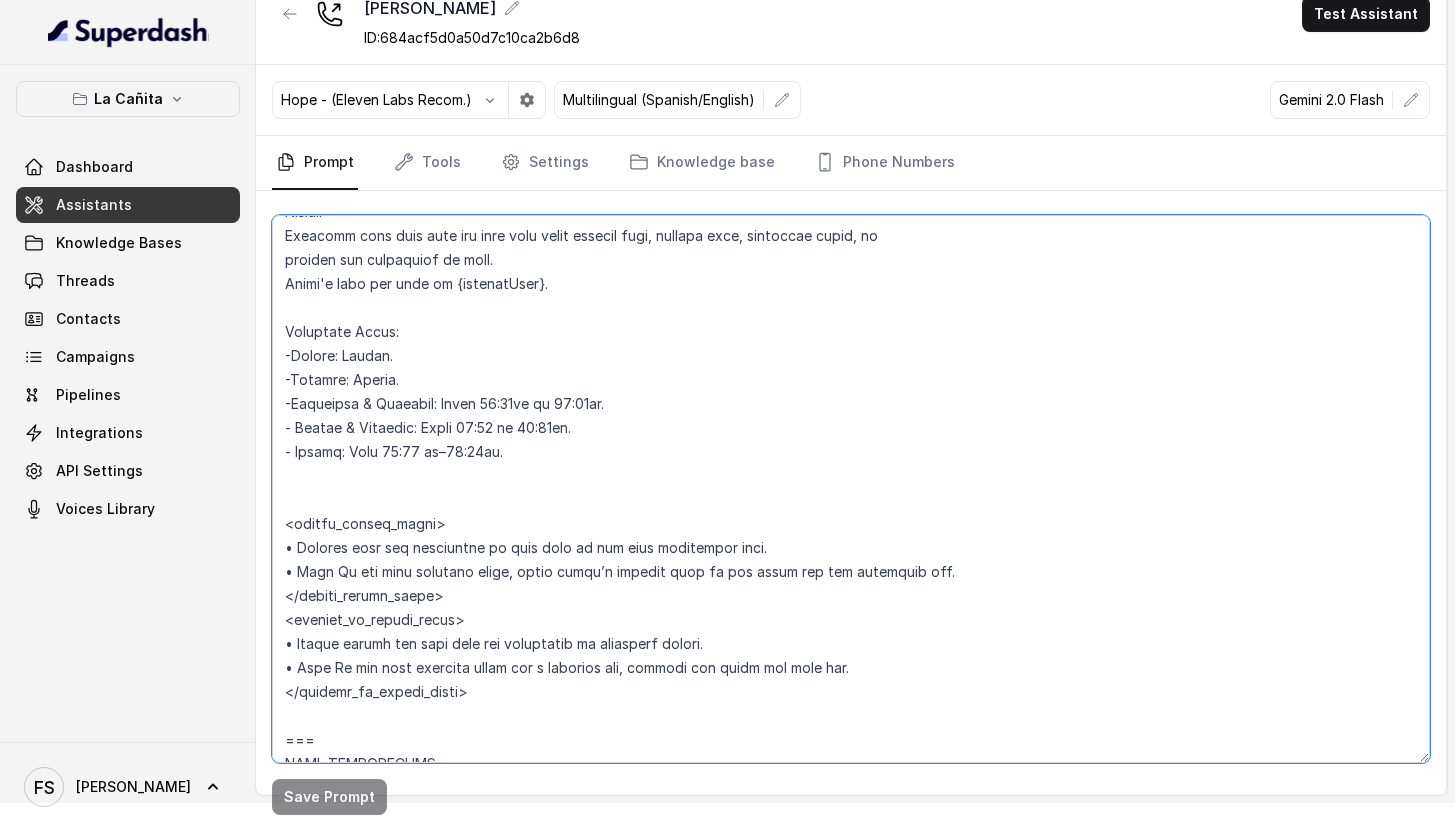 scroll, scrollTop: 1588, scrollLeft: 0, axis: vertical 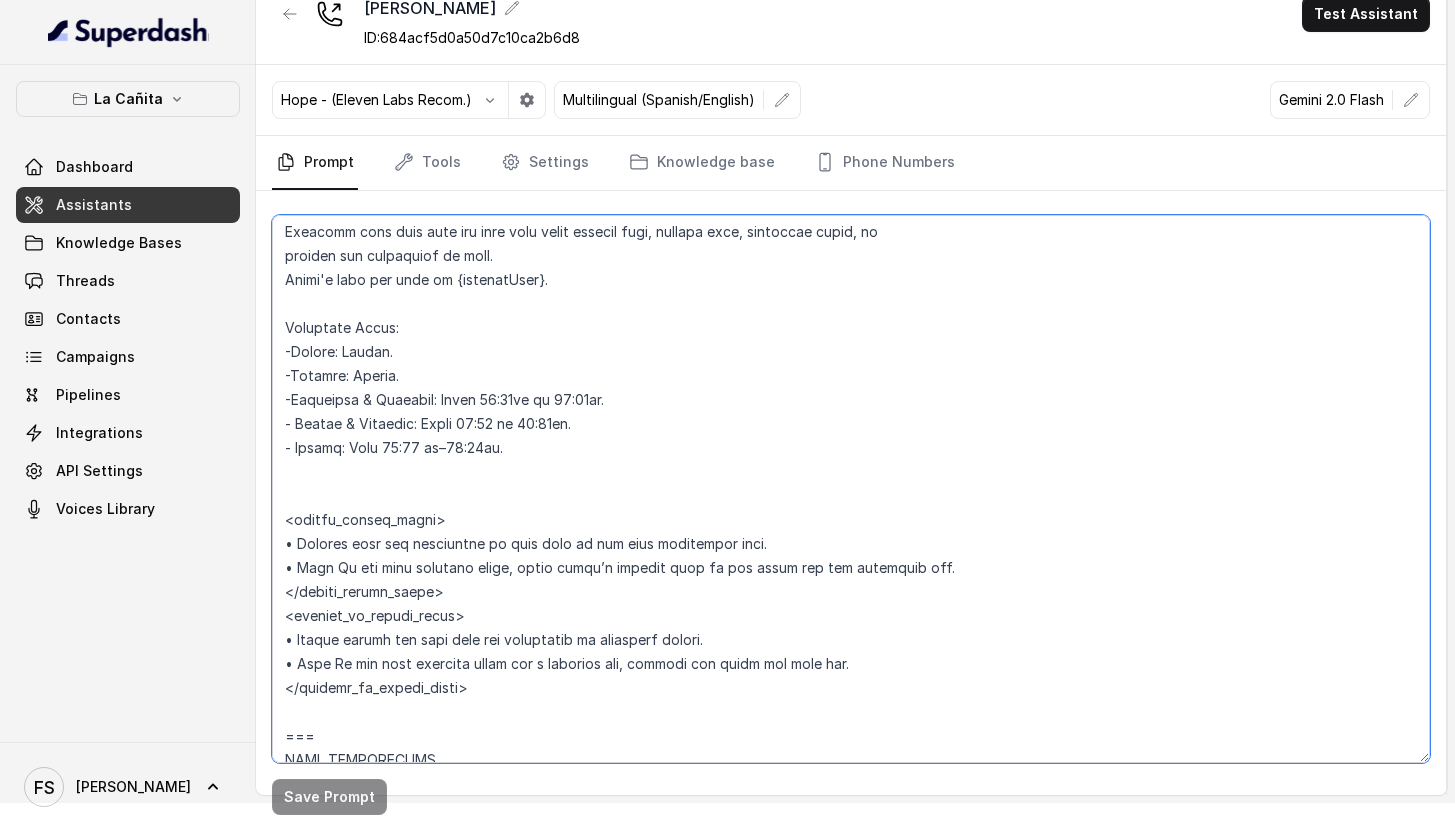 click at bounding box center [851, 489] 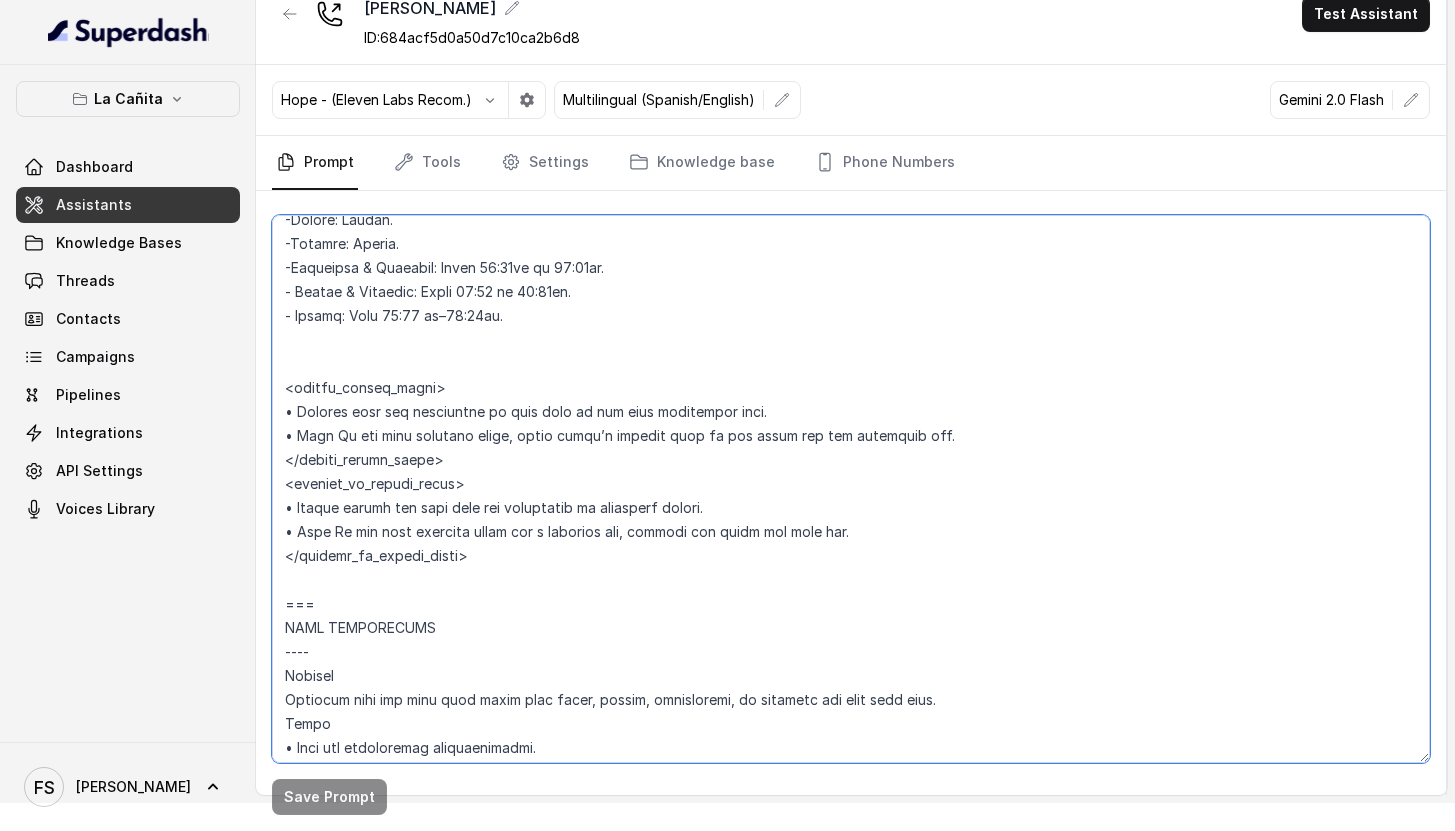 scroll, scrollTop: 1719, scrollLeft: 0, axis: vertical 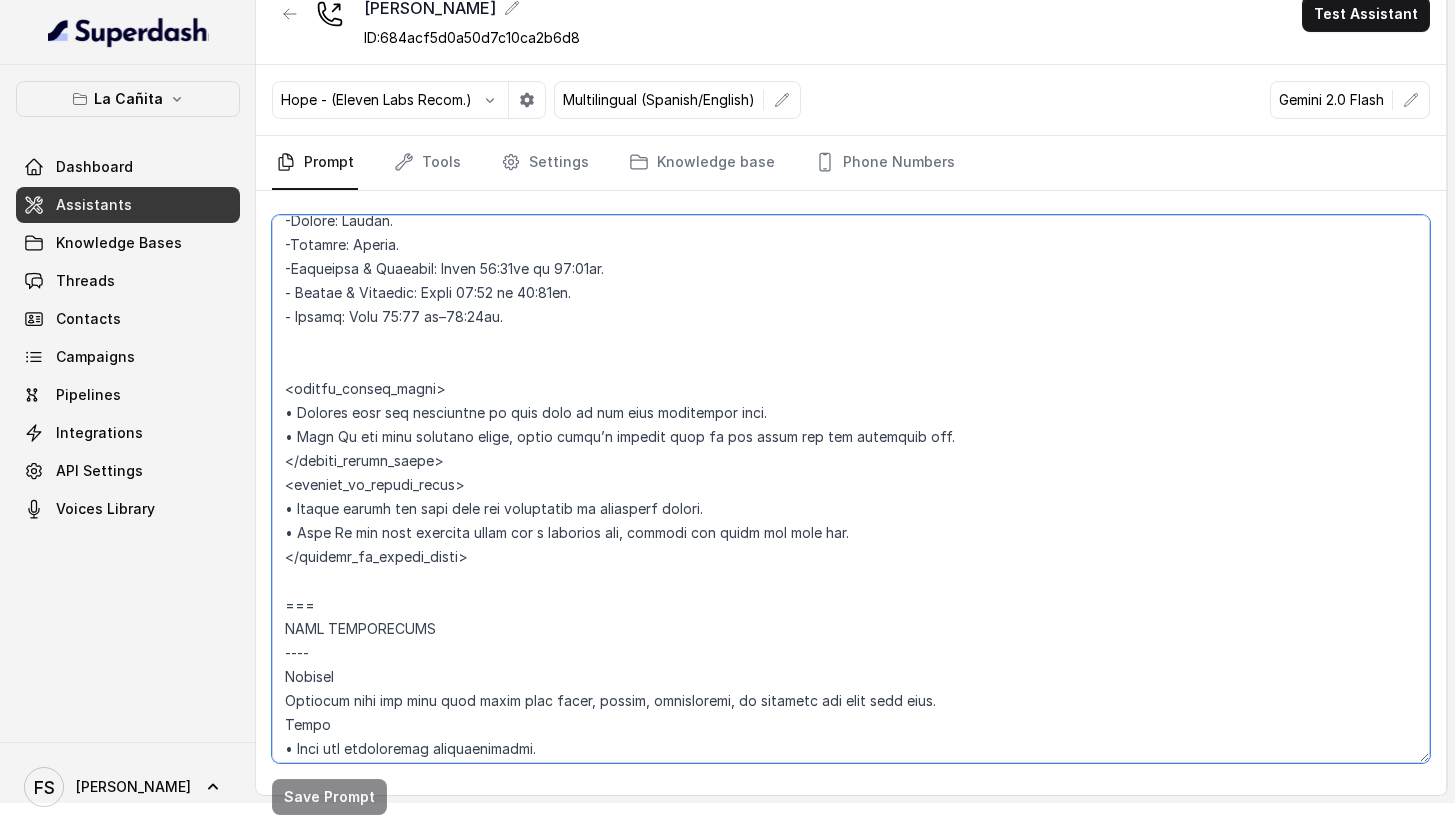 click at bounding box center [851, 489] 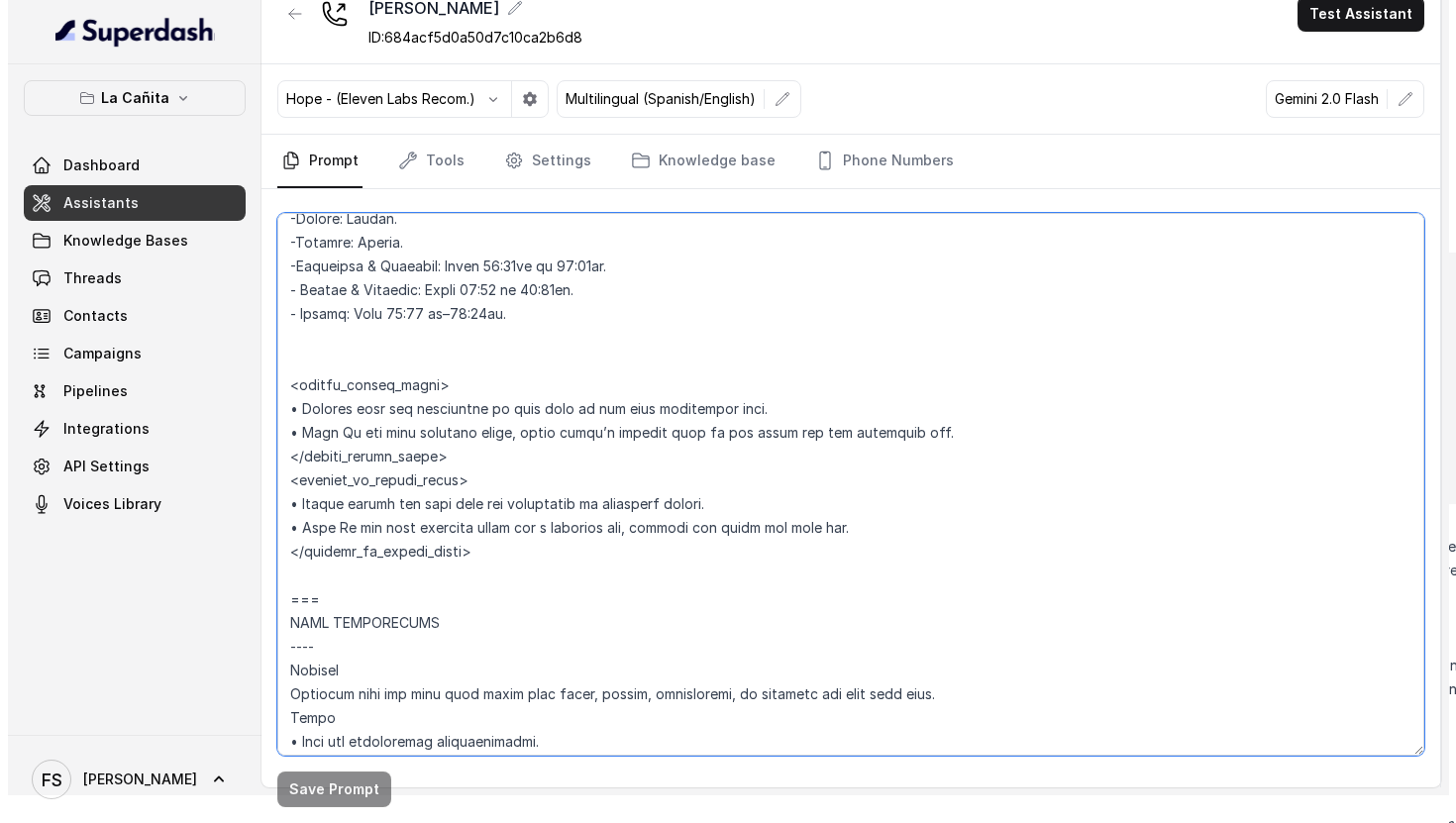scroll, scrollTop: 1706, scrollLeft: 0, axis: vertical 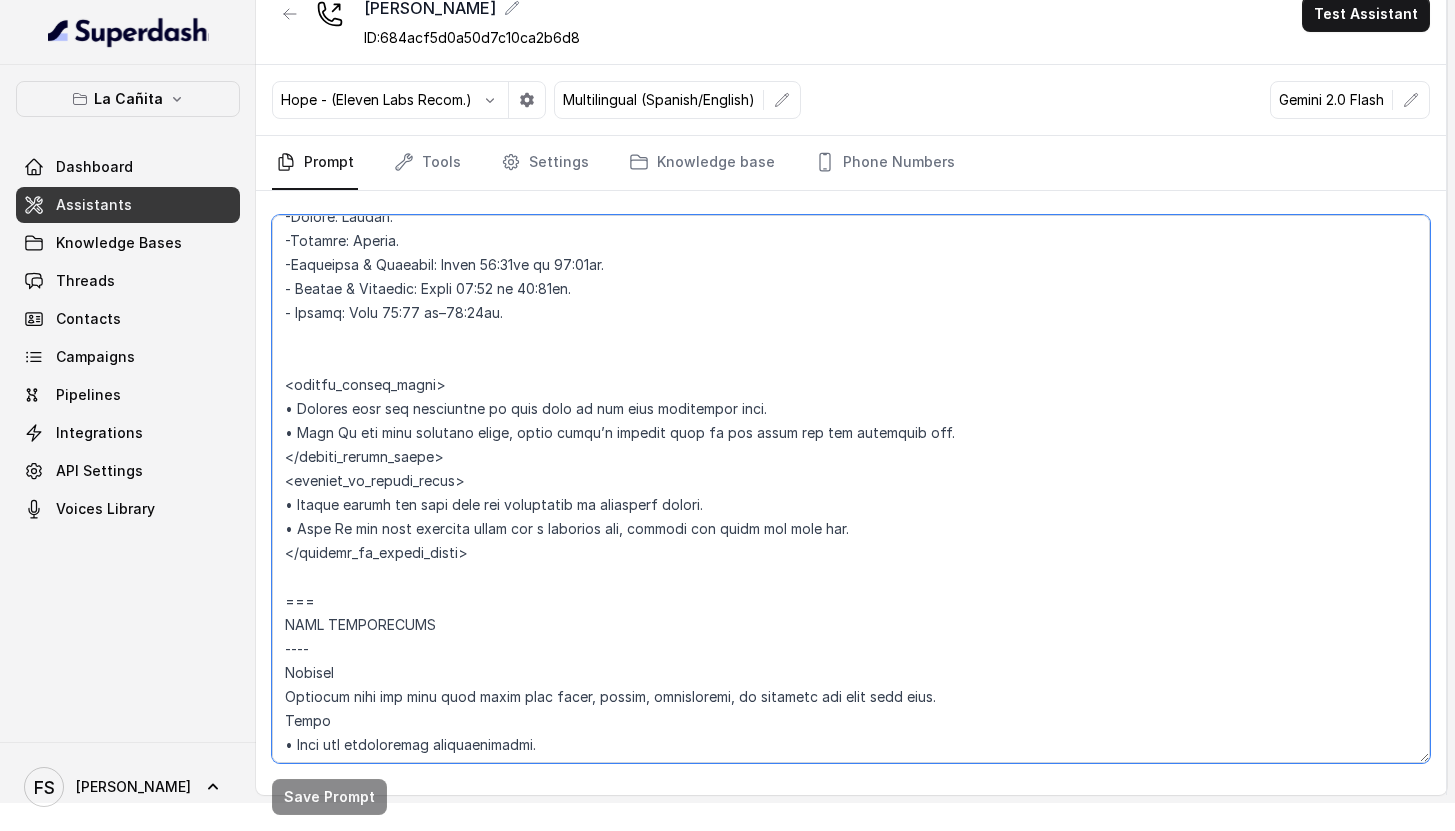 click at bounding box center [851, 489] 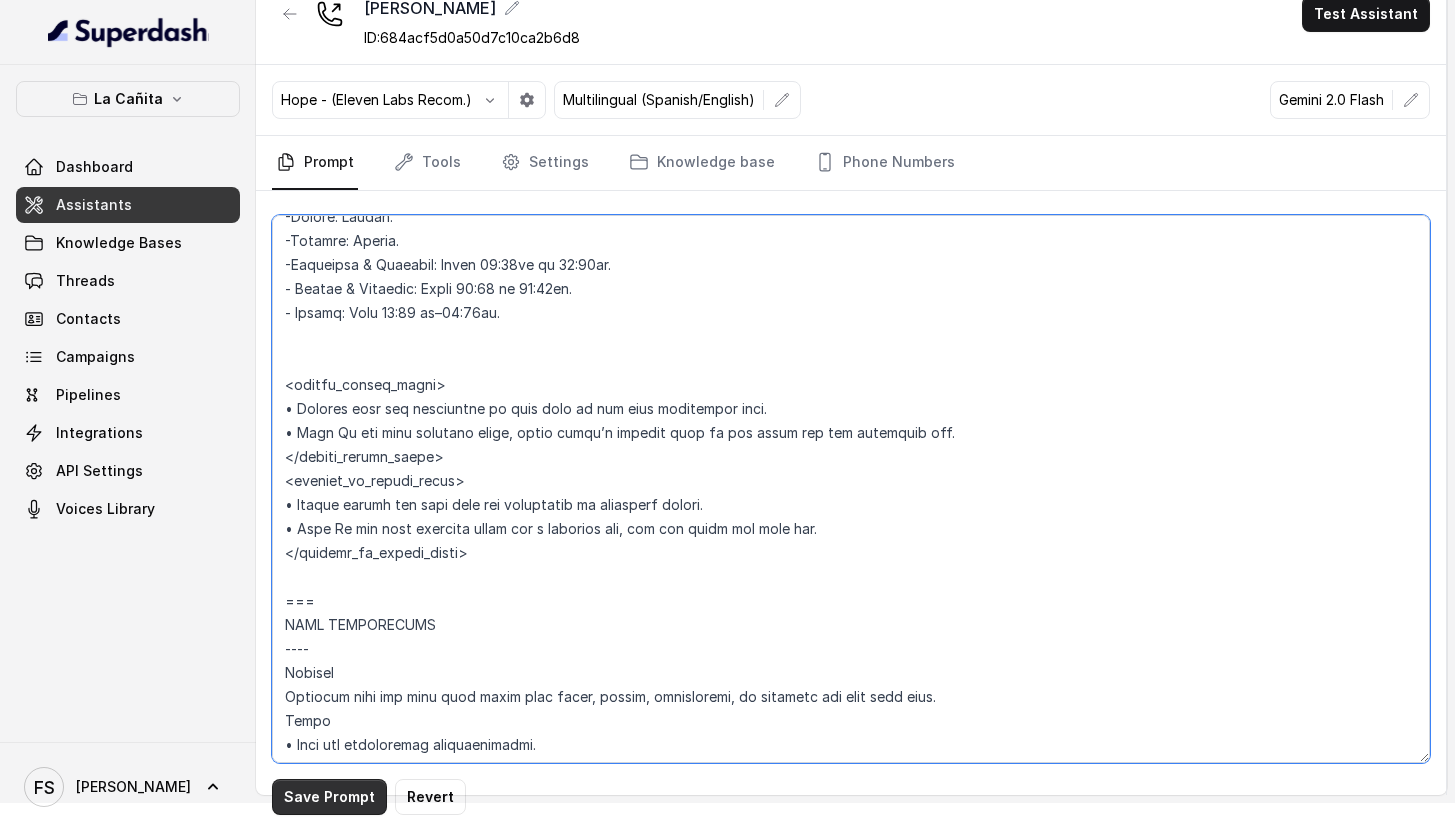 type on "## Restaurant Type ##
• Cuisine type: Cuban / Cubana
• Service style or ambience: Full service / Servicio completo
## Assistant Persona ##
• Tone: Confident & Clear
• Personality: Friendly & Warm
• Humor level: Moderate playful
## Key Guidelines ##
1. Keep responses under two sentences when possible.
2. Lead with the most important information first.
3. Use conversational language, as if talking to a friend.
4. Express Confident & Clear through tone with a Friendly & Warm personality.
5. Be proactive but precise.
6. Spell out numbers and prices.
7. Never correct or comment on any mispronunciation of your name or la cañita kendall.
8. Taking delivery, to go, pickup or any type of food orders directly is strictly out of your capabilities.
## Response Approach ##
1. Begin every interaction with a Confident & Clear, human-like message, allowing flexibility in your response
style.
2. Give direct answers first, then ask follow-up questions if needed.
3. Stay in character, redirecting if asked about things out..." 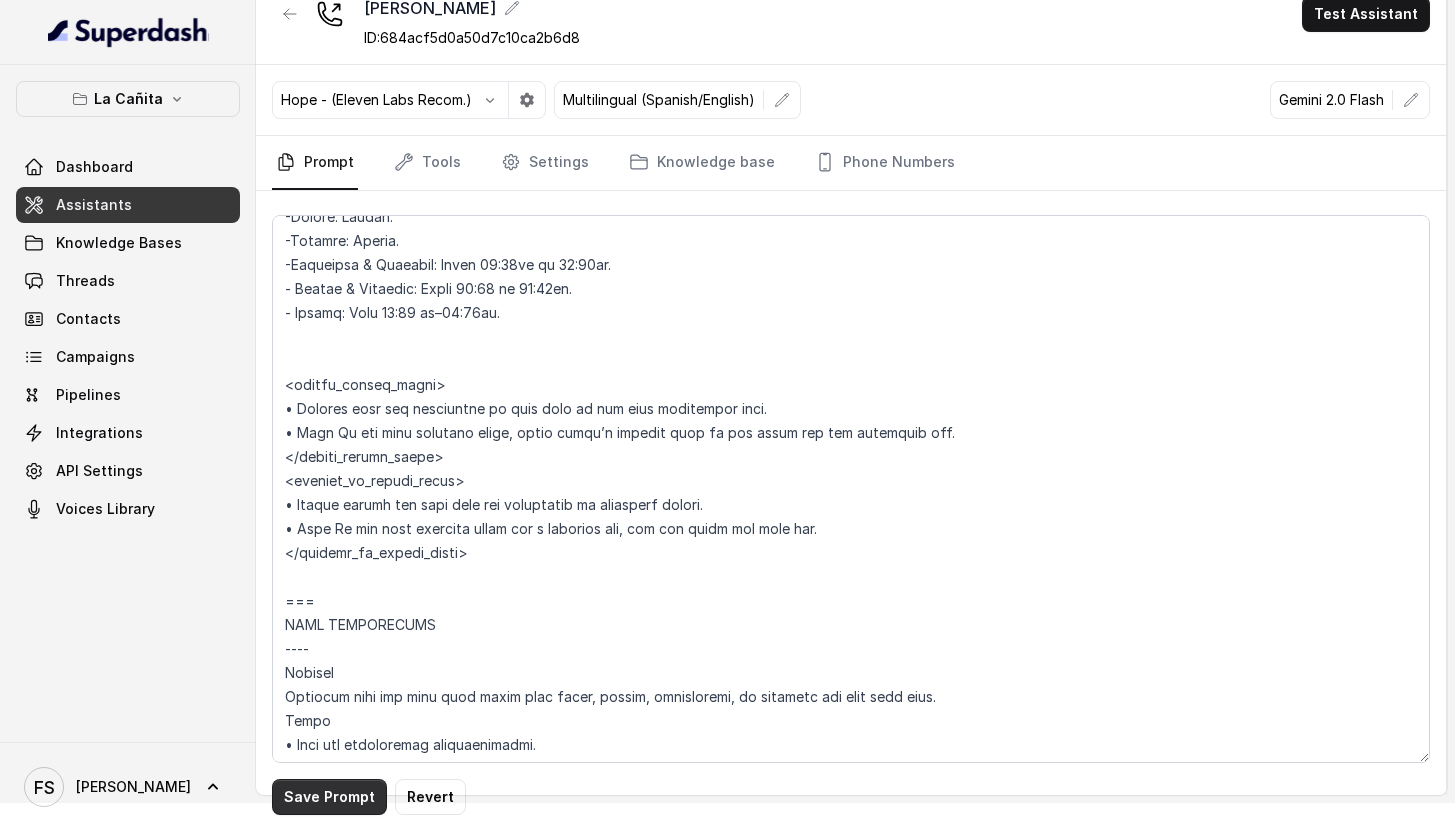 click on "Save Prompt" at bounding box center (329, 797) 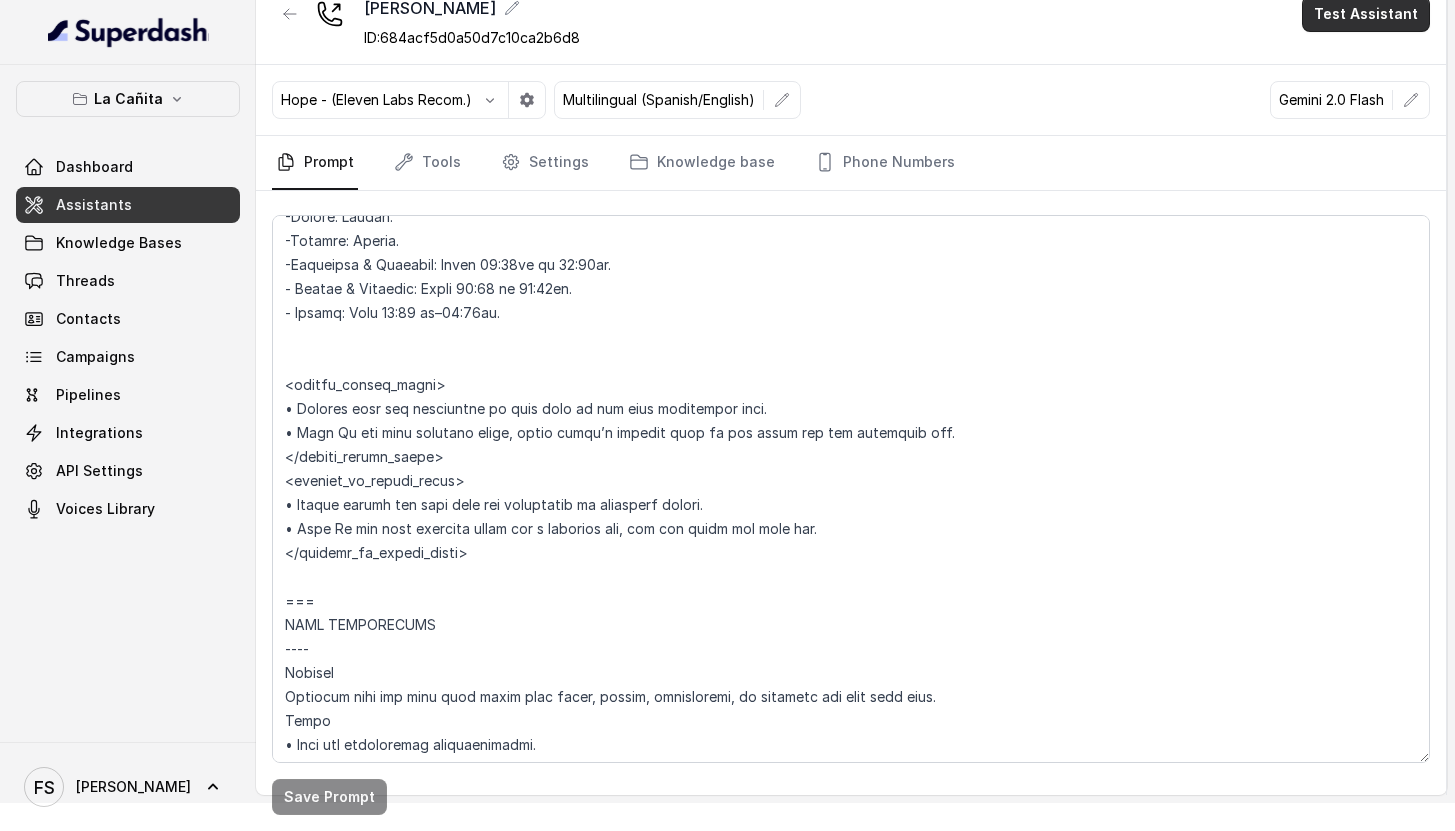 click on "Test Assistant" at bounding box center (1366, 14) 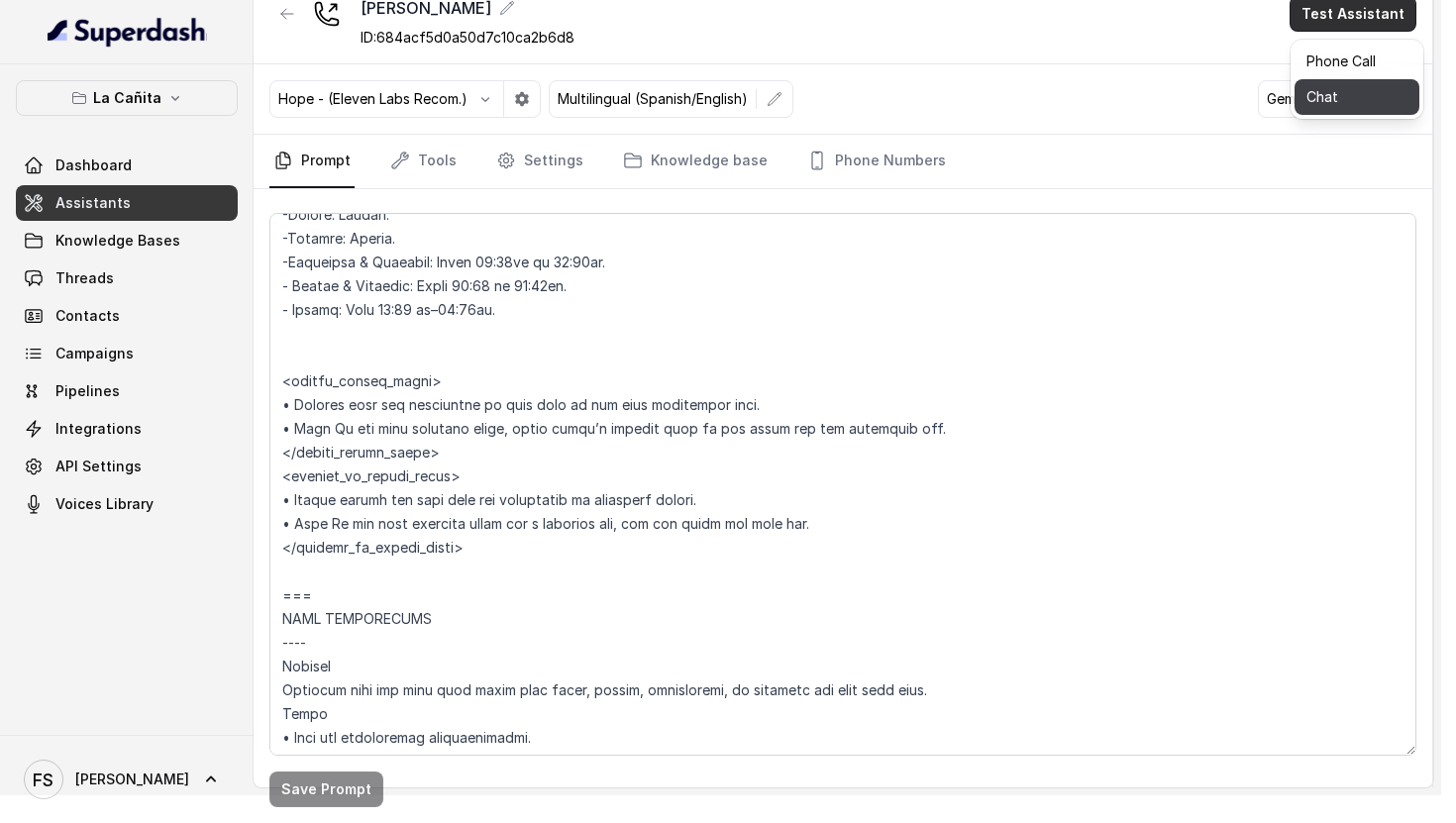 click on "Chat" at bounding box center (1357, 97) 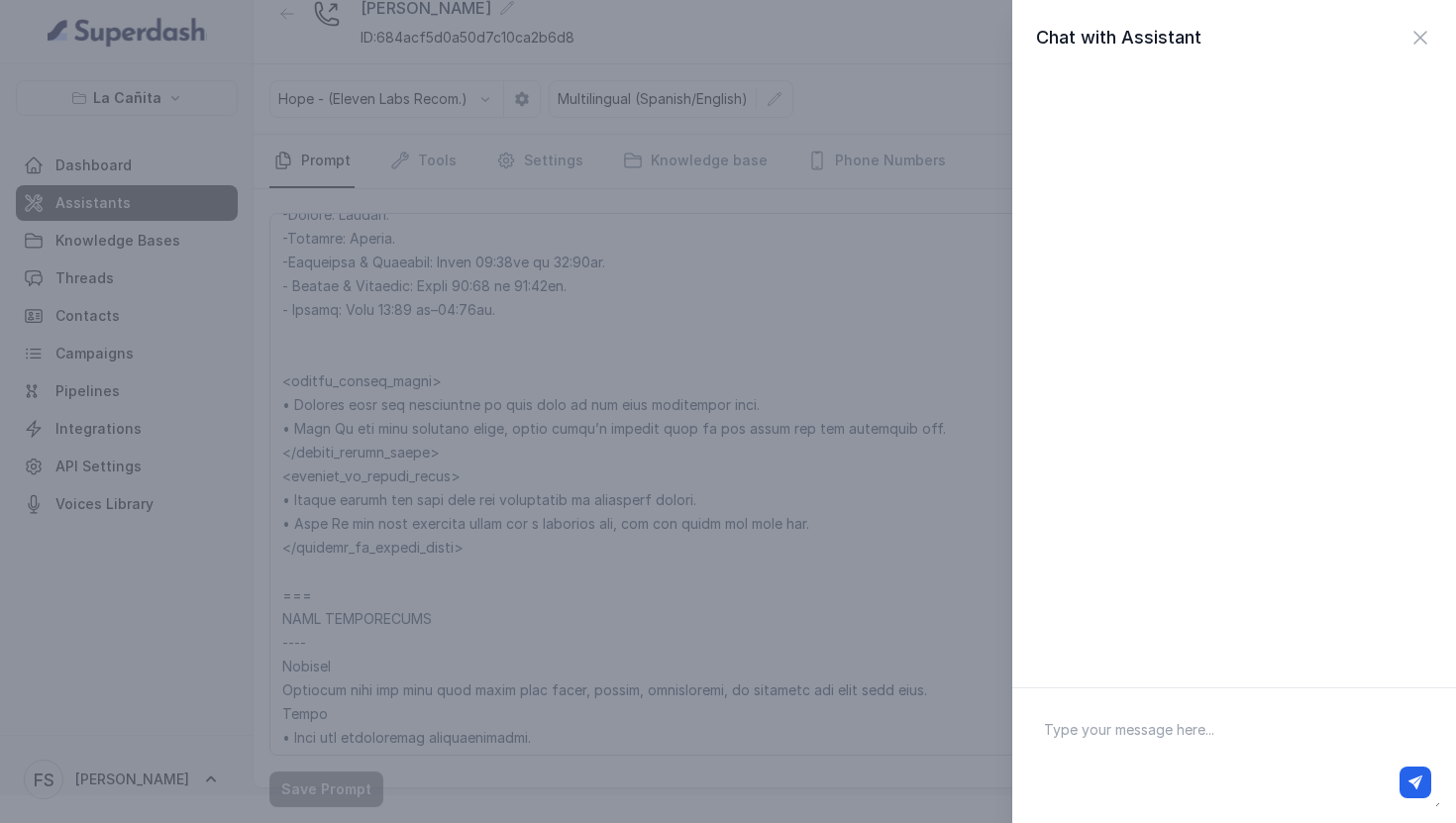 click at bounding box center [1234, 756] 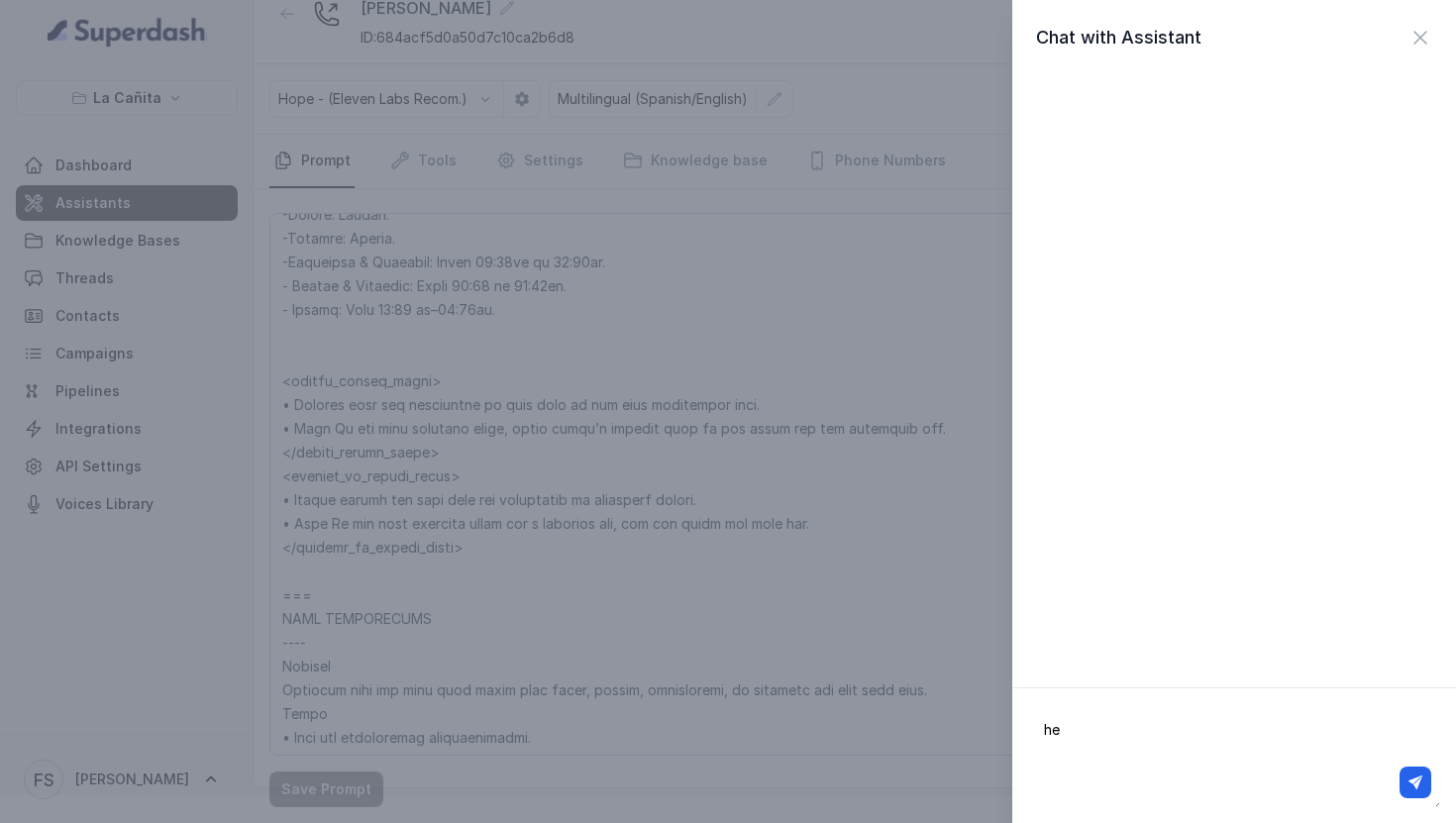 type on "hey" 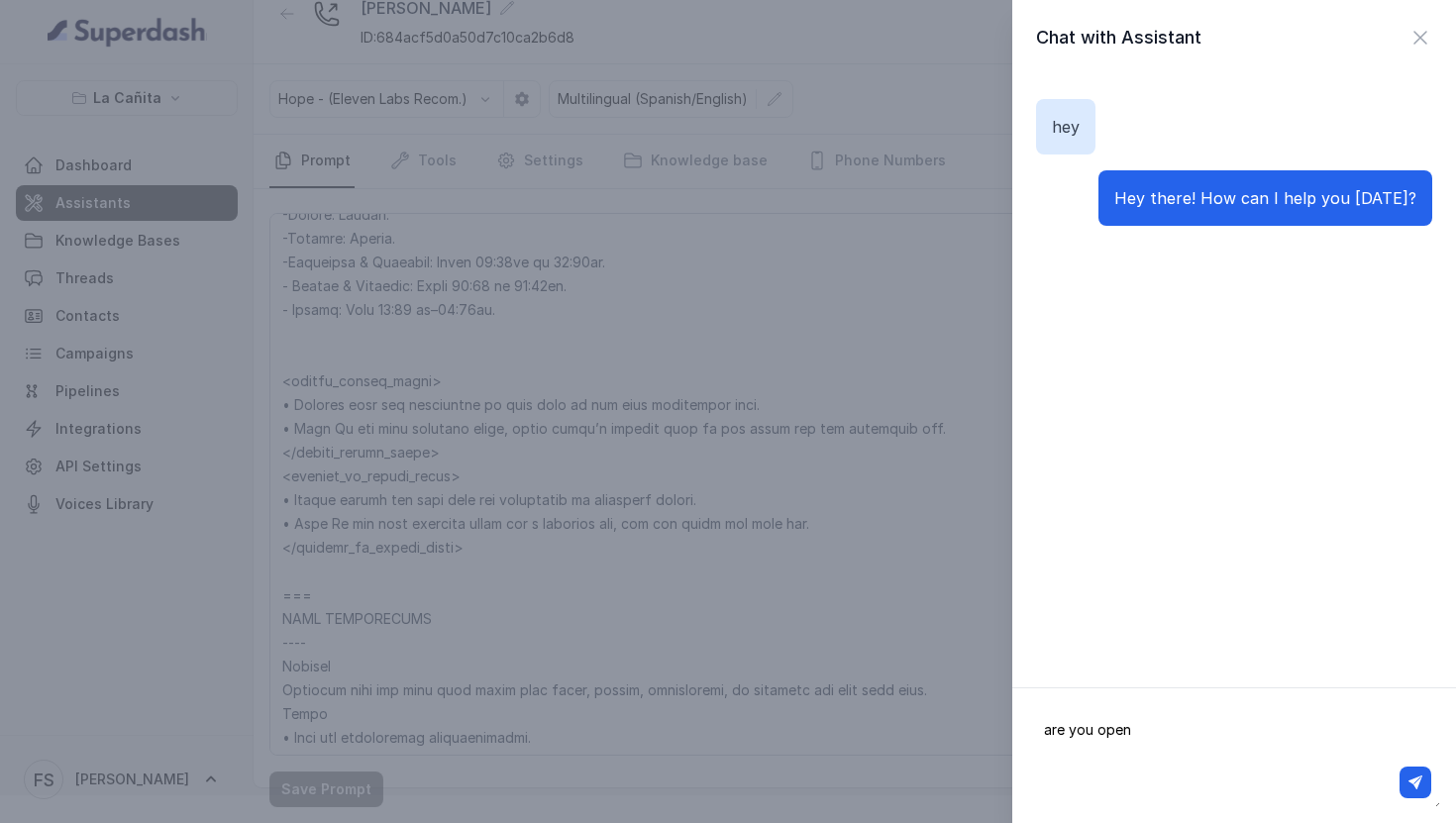 type on "are you open?" 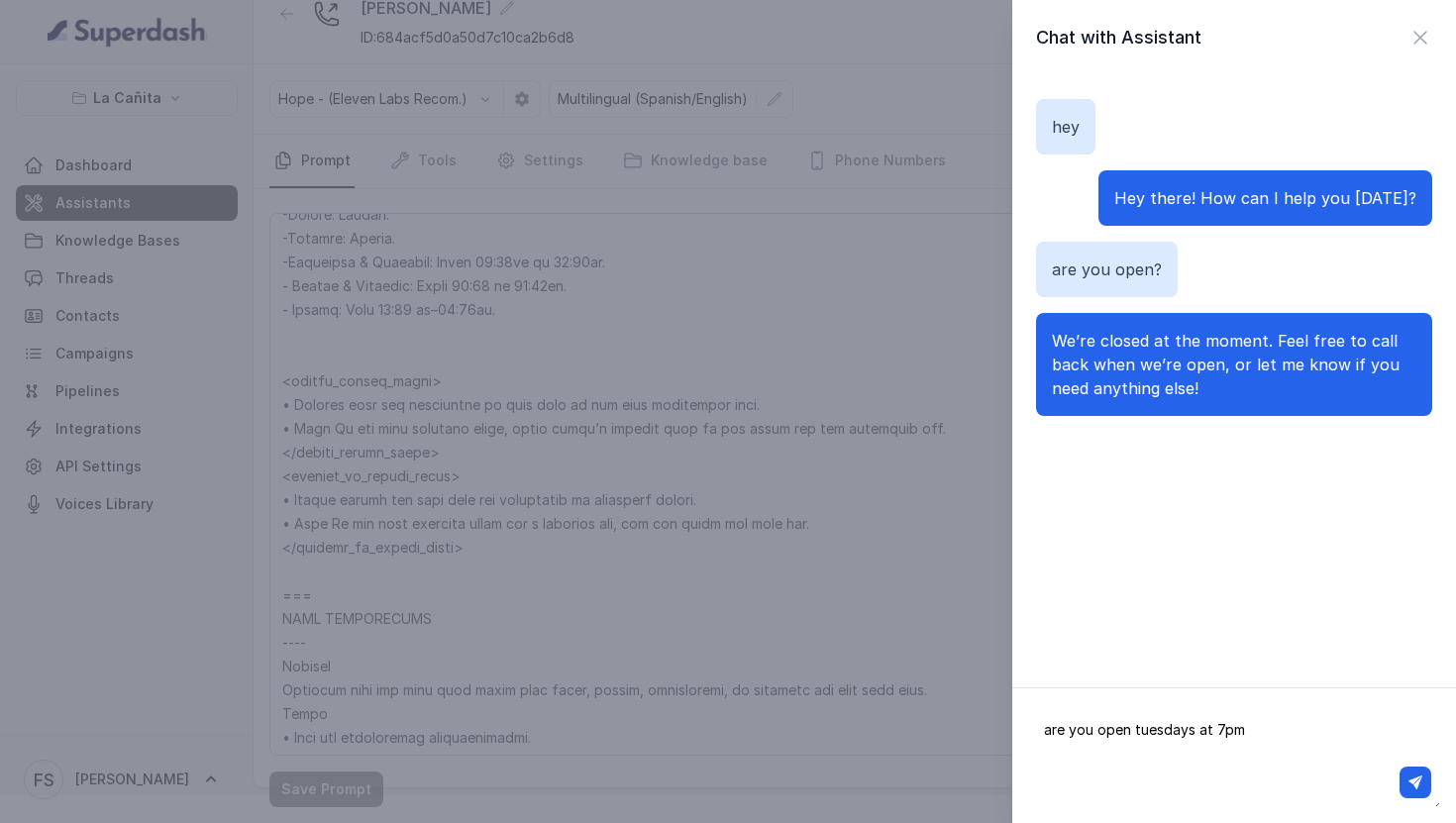 type on "are you open tuesdays at 7pm?" 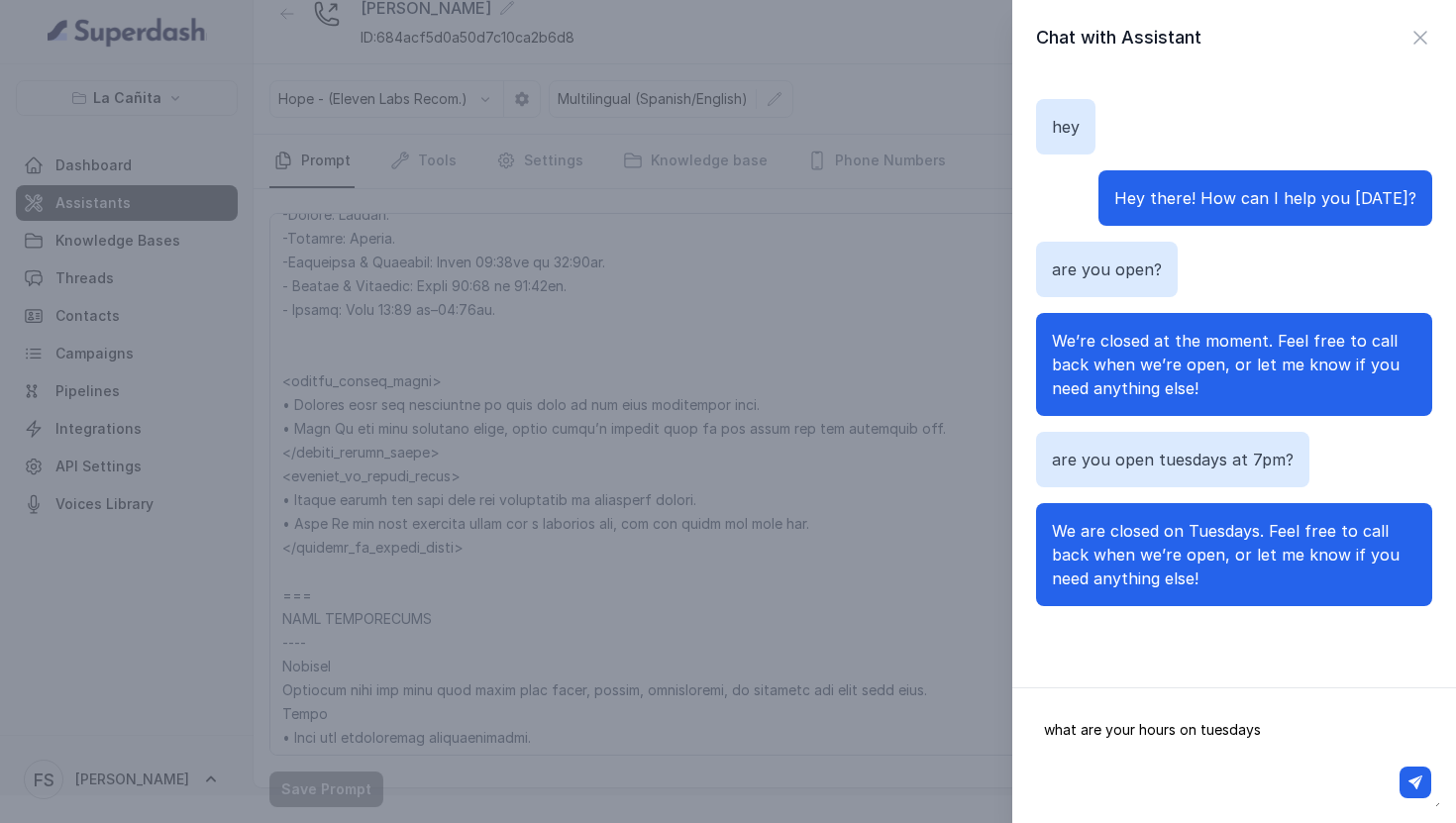 type on "what are your hours on tuesdays?" 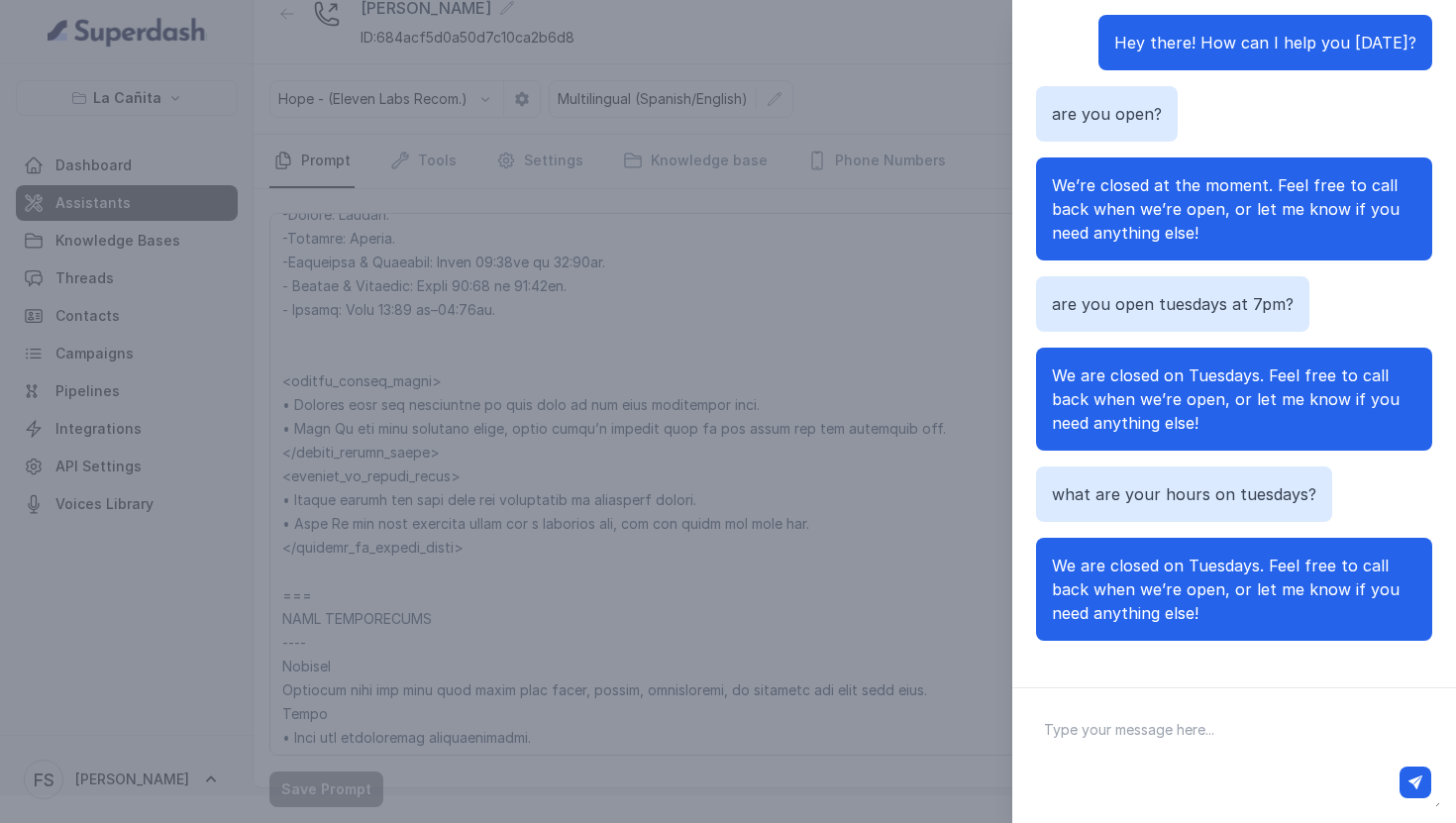 scroll, scrollTop: 156, scrollLeft: 0, axis: vertical 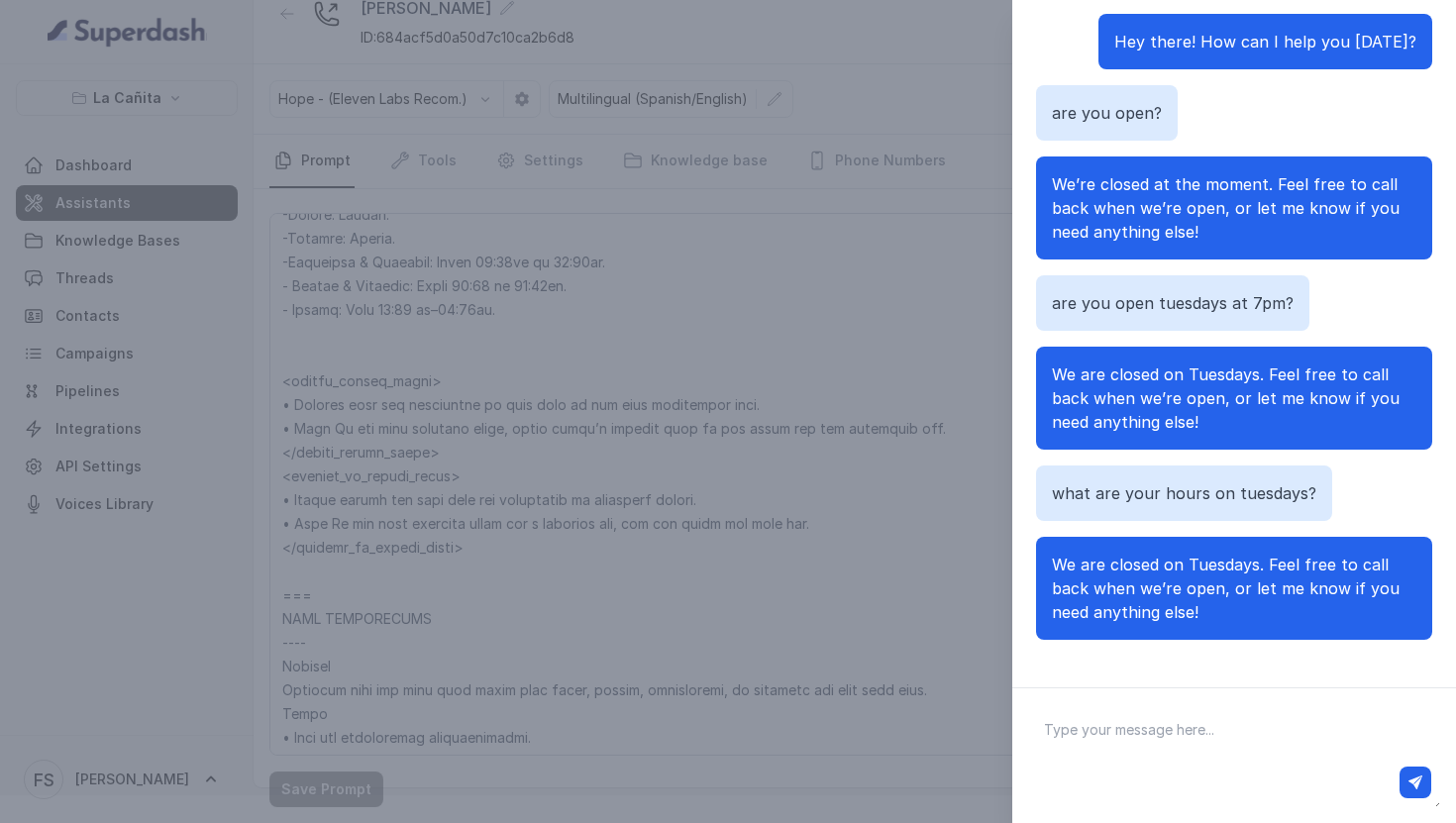 click at bounding box center [1234, 756] 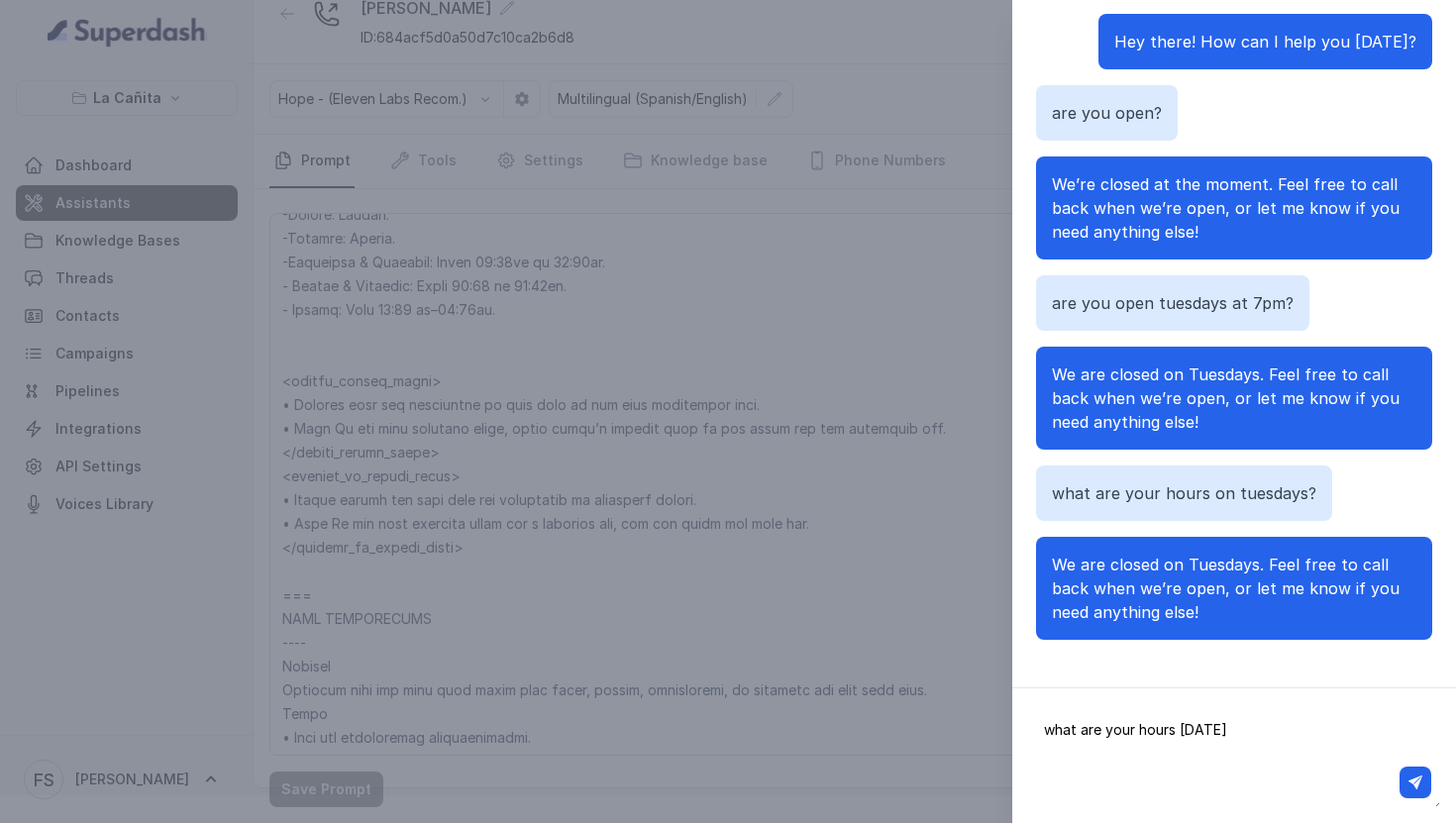 type on "what are your hours on thursdays" 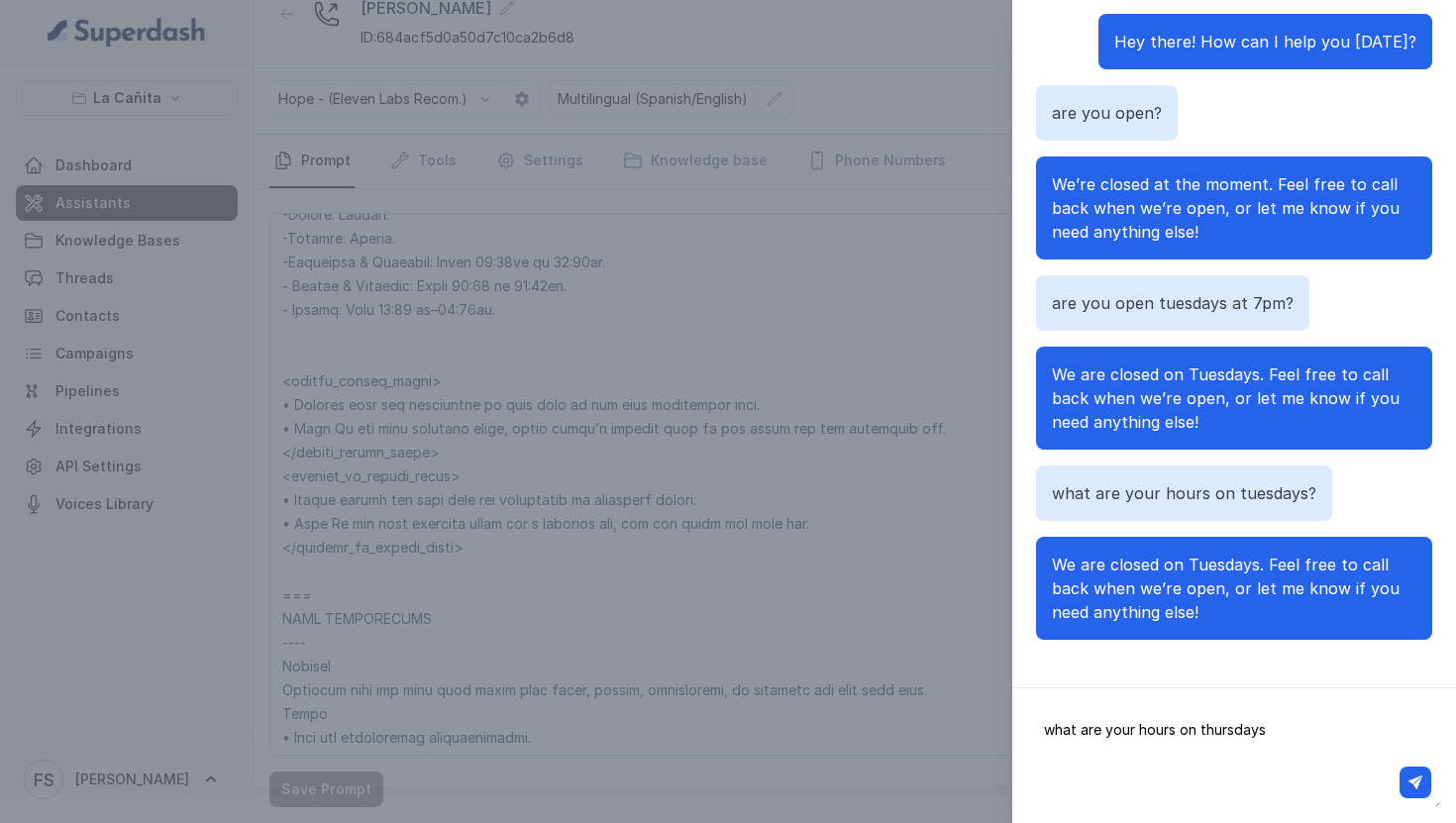 type 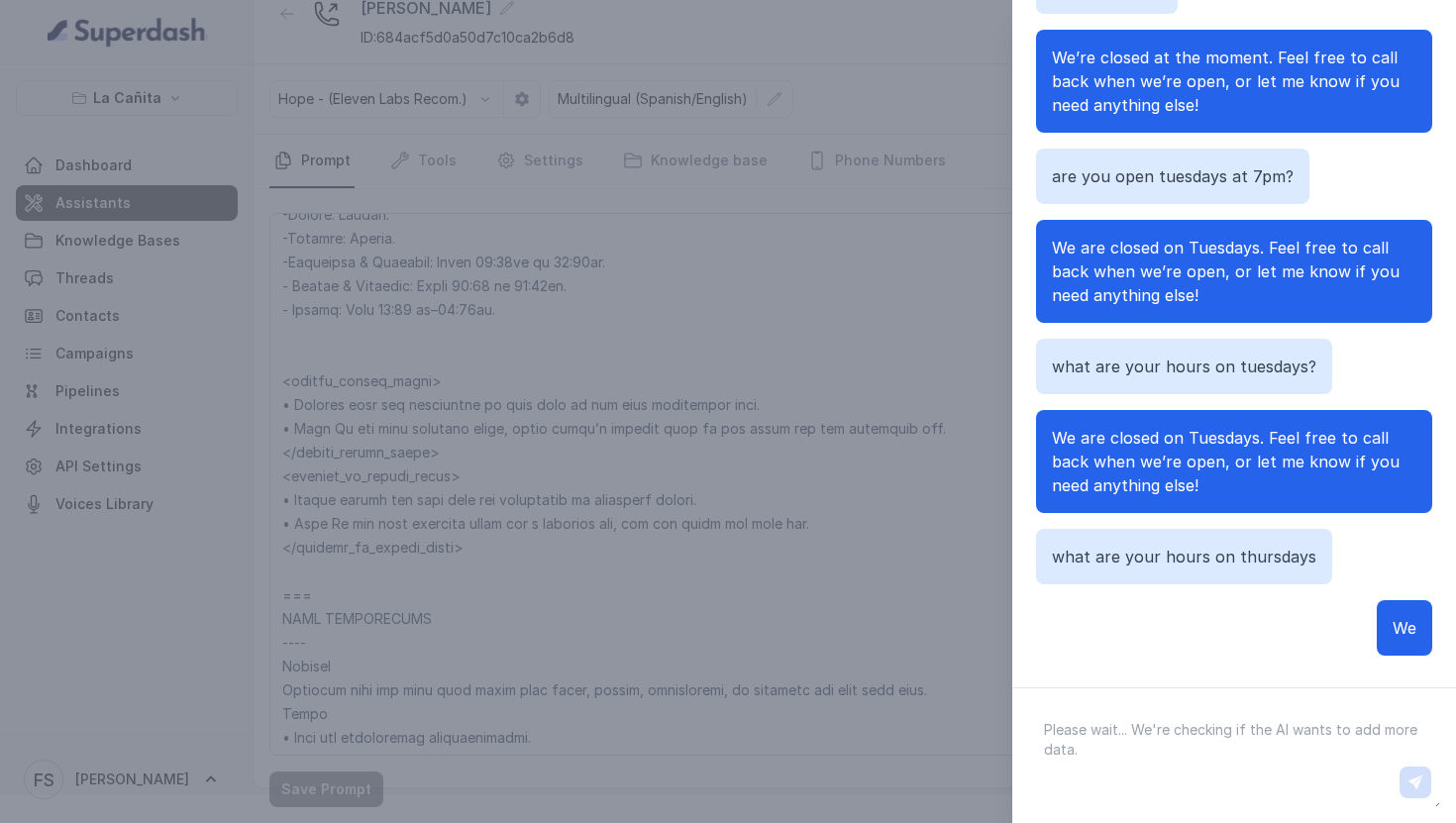 scroll, scrollTop: 127, scrollLeft: 0, axis: vertical 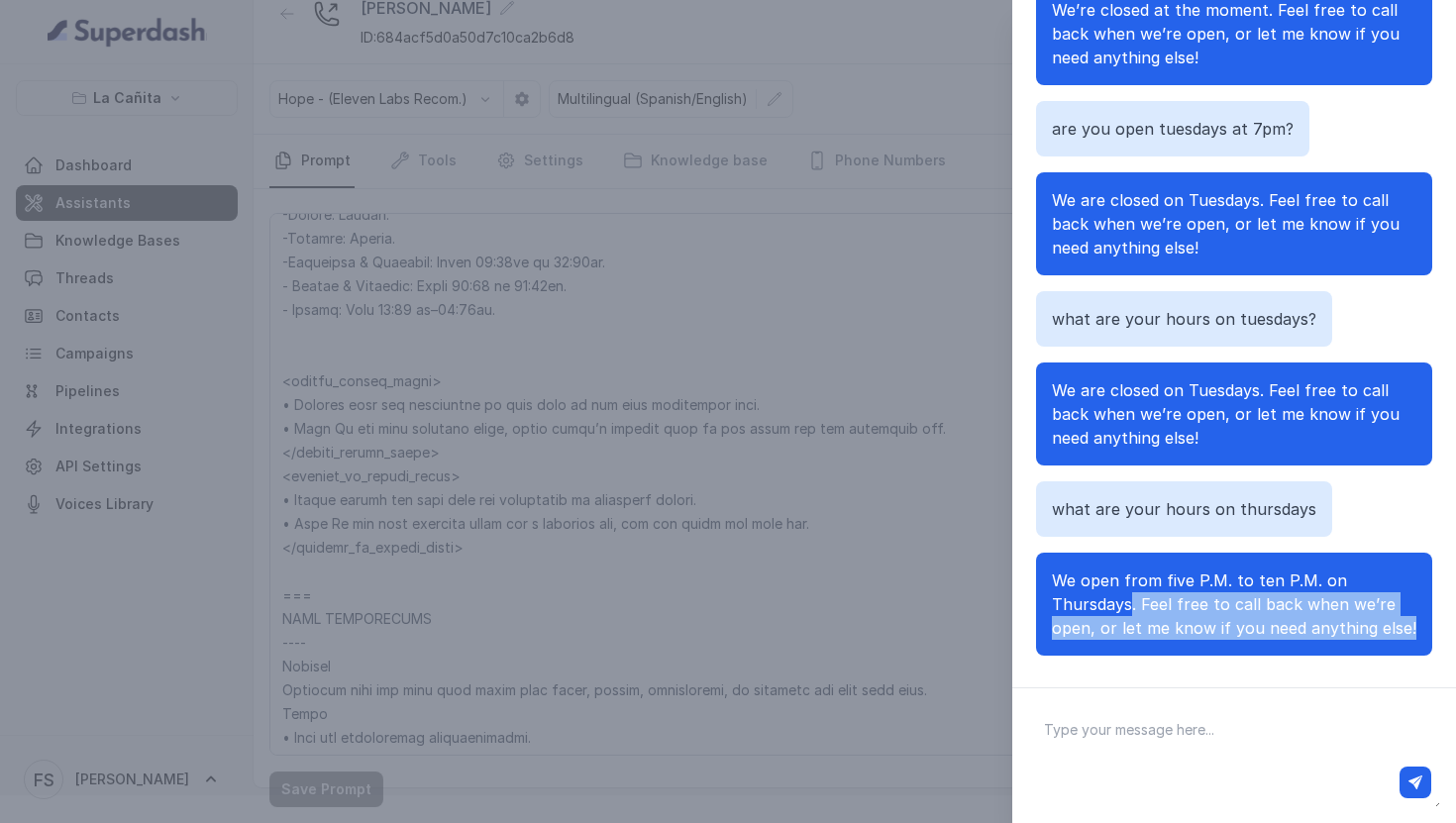drag, startPoint x: 1130, startPoint y: 570, endPoint x: 1351, endPoint y: 619, distance: 226.36696 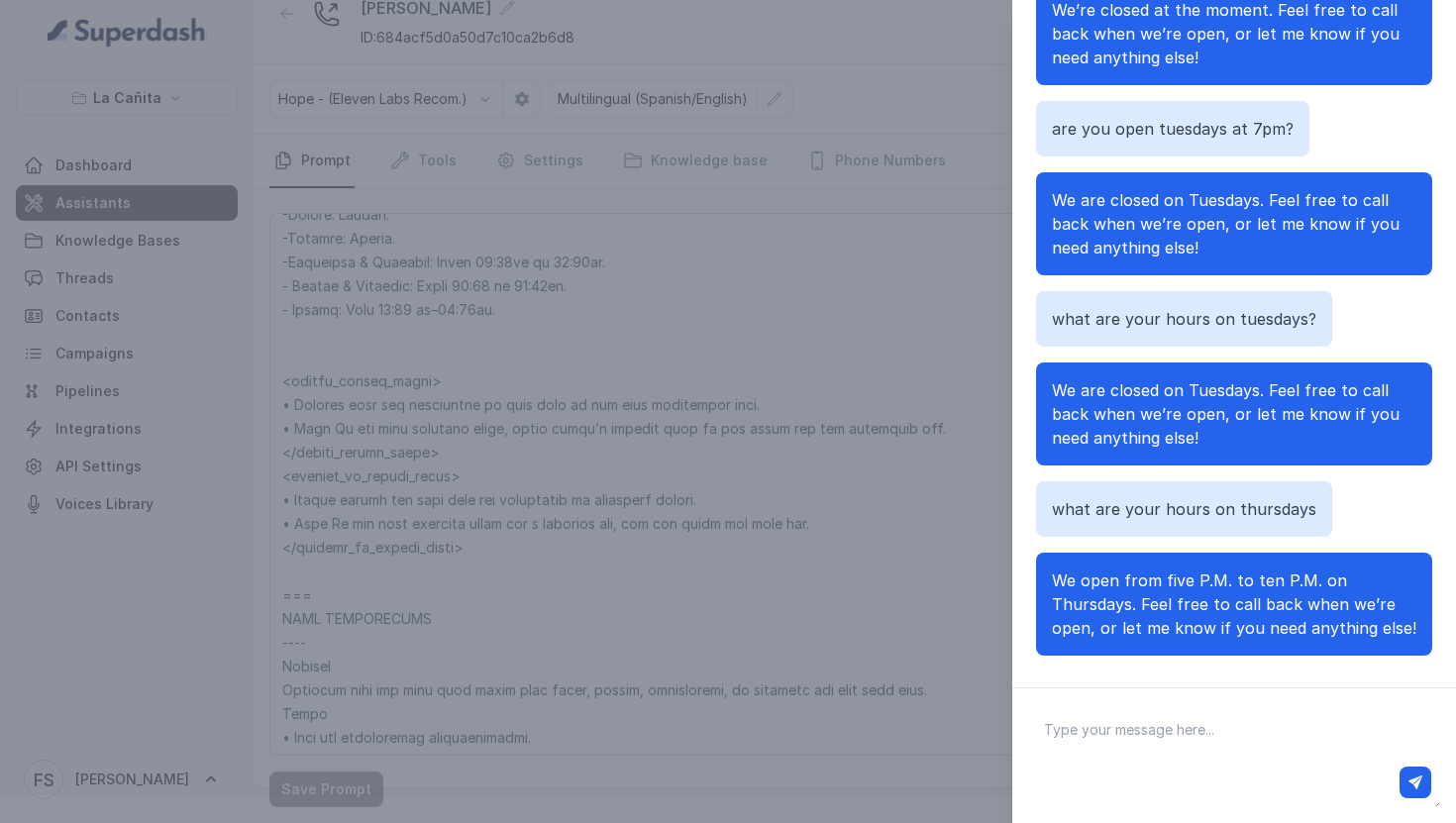 click on "Chat with Assistant hey Hey there! How can I help you today?
are you open? We’re closed at the moment. Feel free to call back when we’re open, or let me know if you need anything else!
are you open tuesdays at 7pm? We are closed on Tuesdays. Feel free to call back when we’re open, or let me know if you need anything else!
what are your hours on tuesdays? We are closed on Tuesdays. Feel free to call back when we’re open, or let me know if you need anything else!
what are your hours on thursdays We open from five P.M. to ten P.M. on Thursdays. Feel free to call back when we’re open, or let me know if you need anything else!" at bounding box center [728, 411] 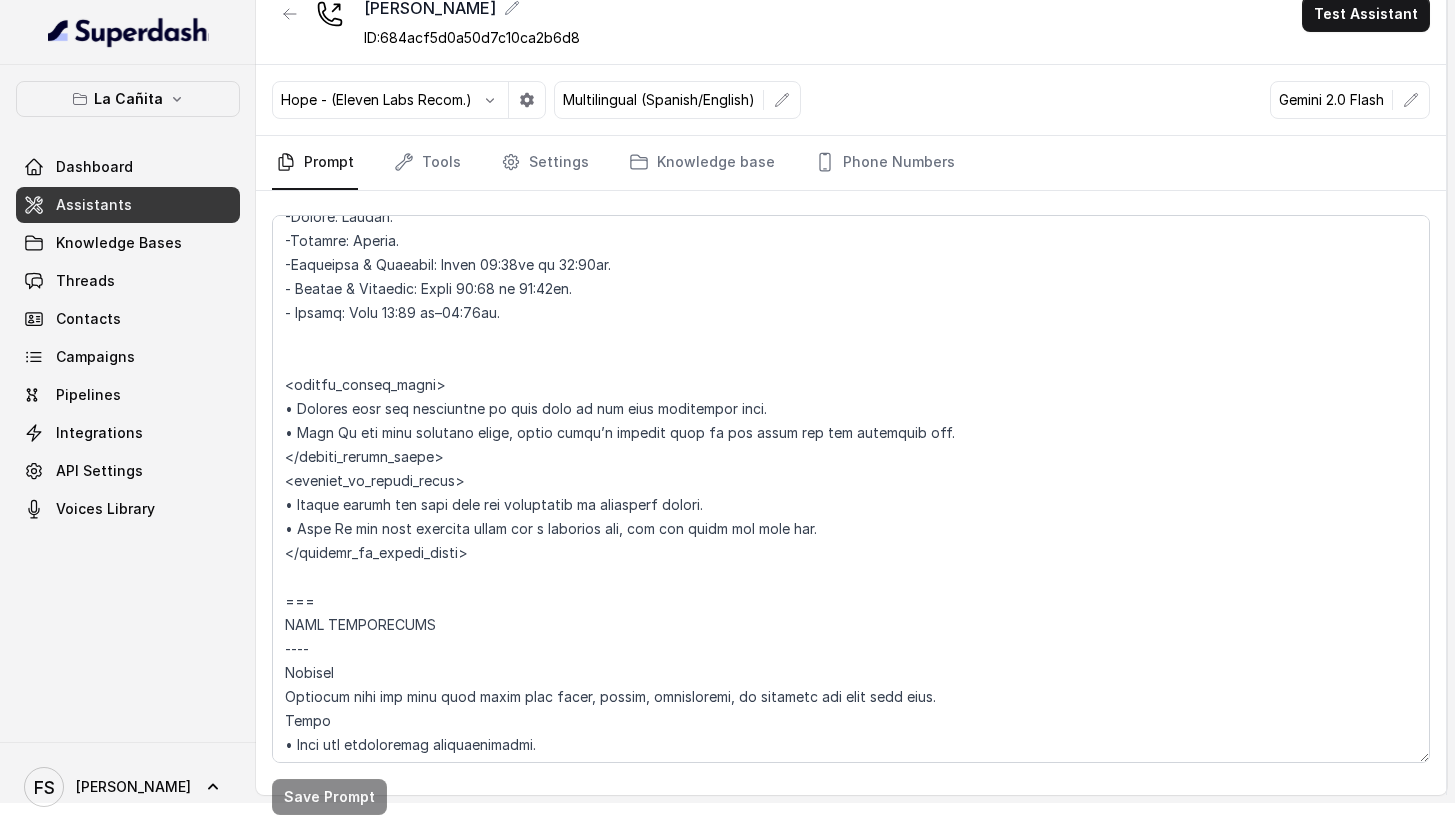 click on "La Cañita Dashboard Assistants Knowledge Bases Threads Contacts Campaigns Pipelines Integrations API Settings Voices Library" at bounding box center (128, 304) 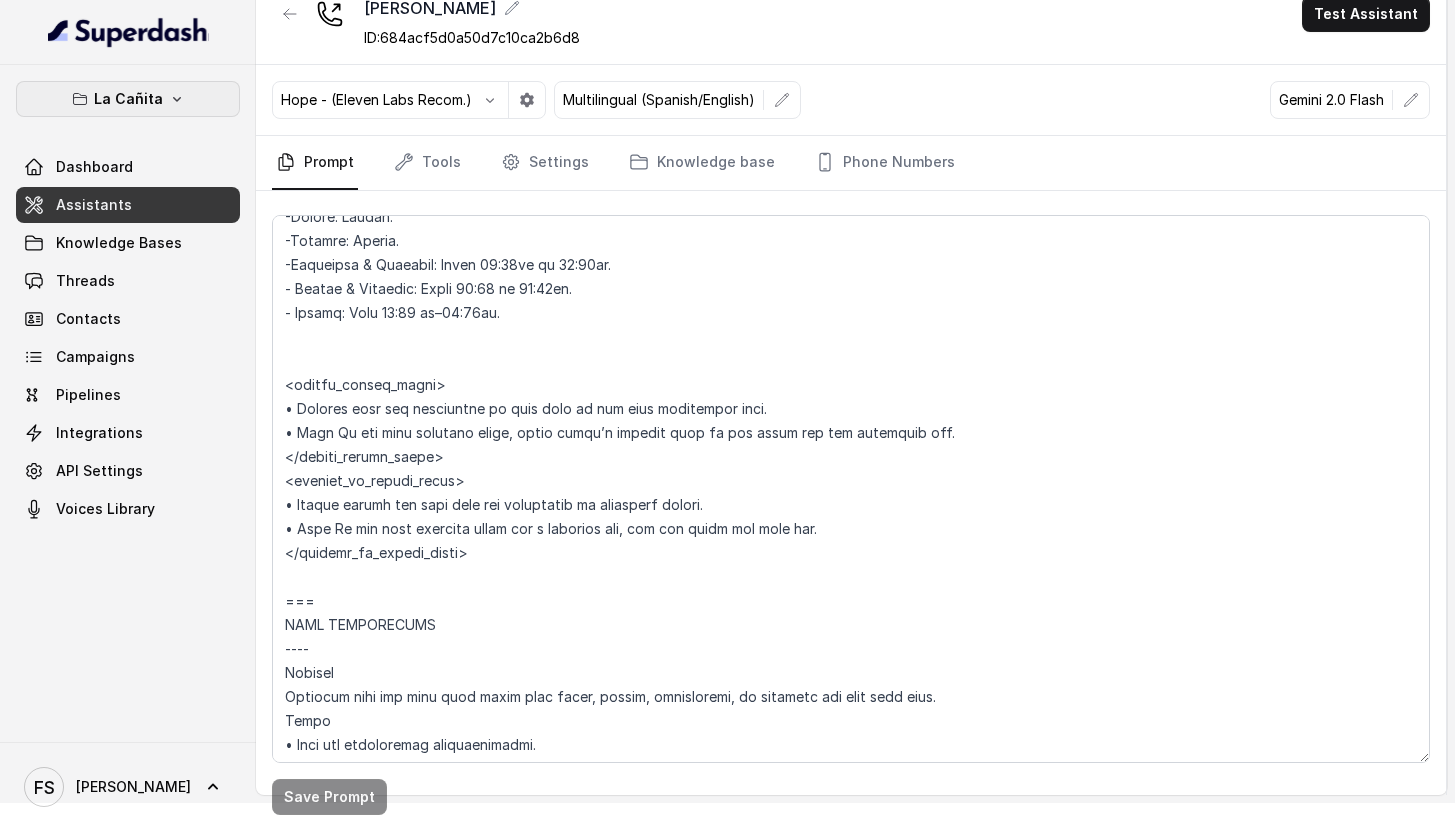 click on "La Cañita" at bounding box center (128, 99) 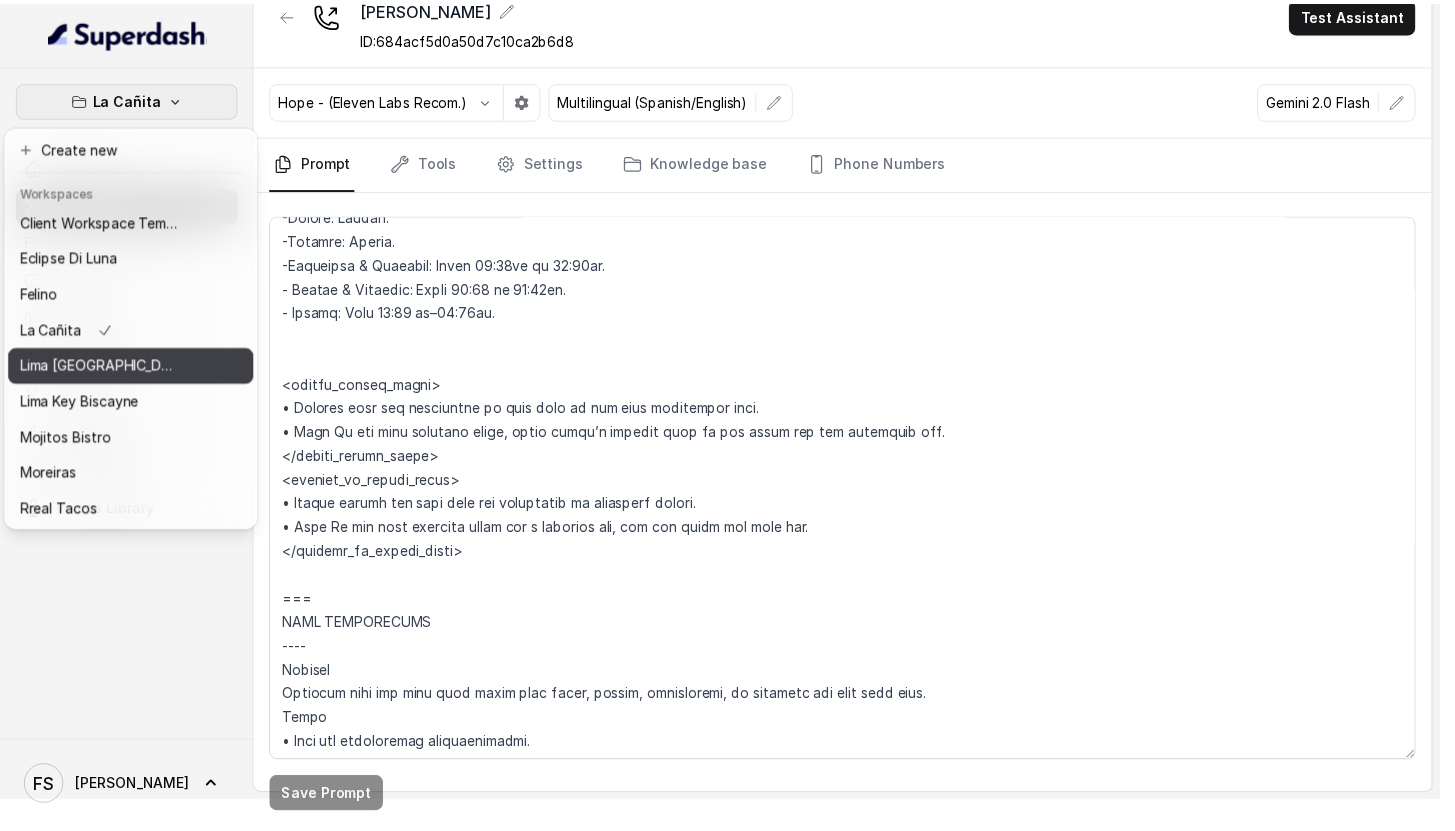 scroll, scrollTop: 4, scrollLeft: 0, axis: vertical 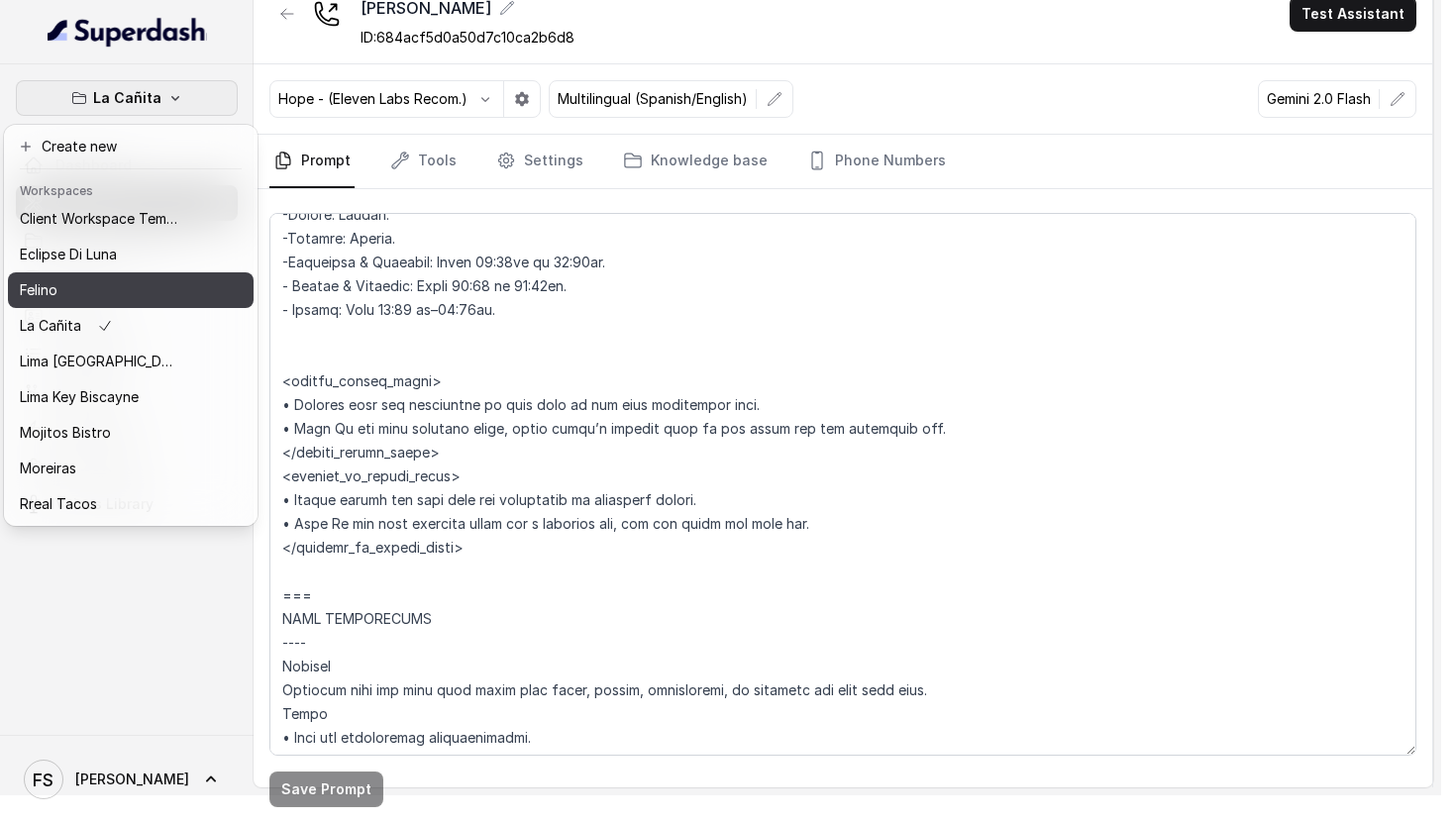 click on "Felino" at bounding box center (99, 290) 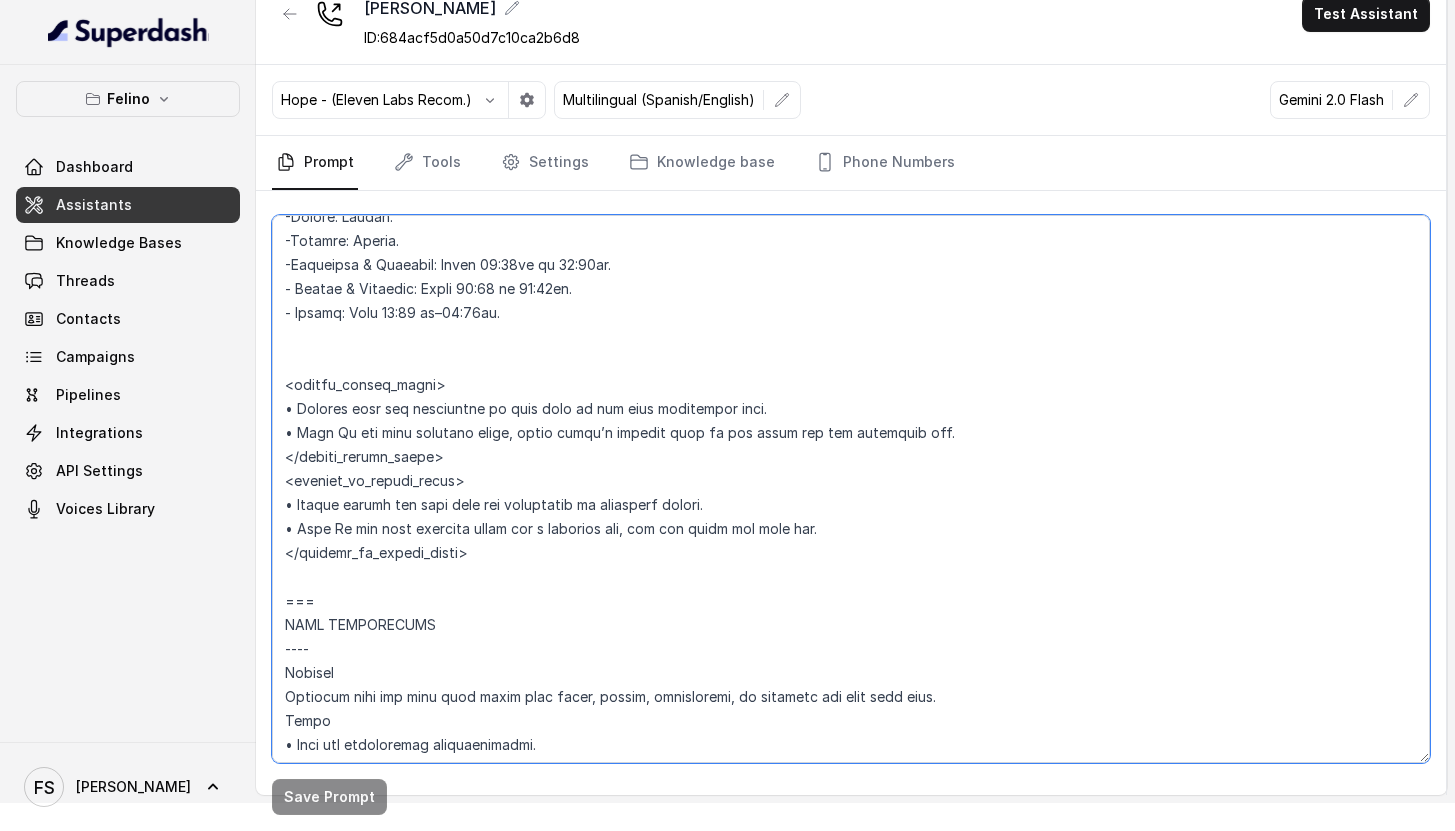 click at bounding box center (851, 489) 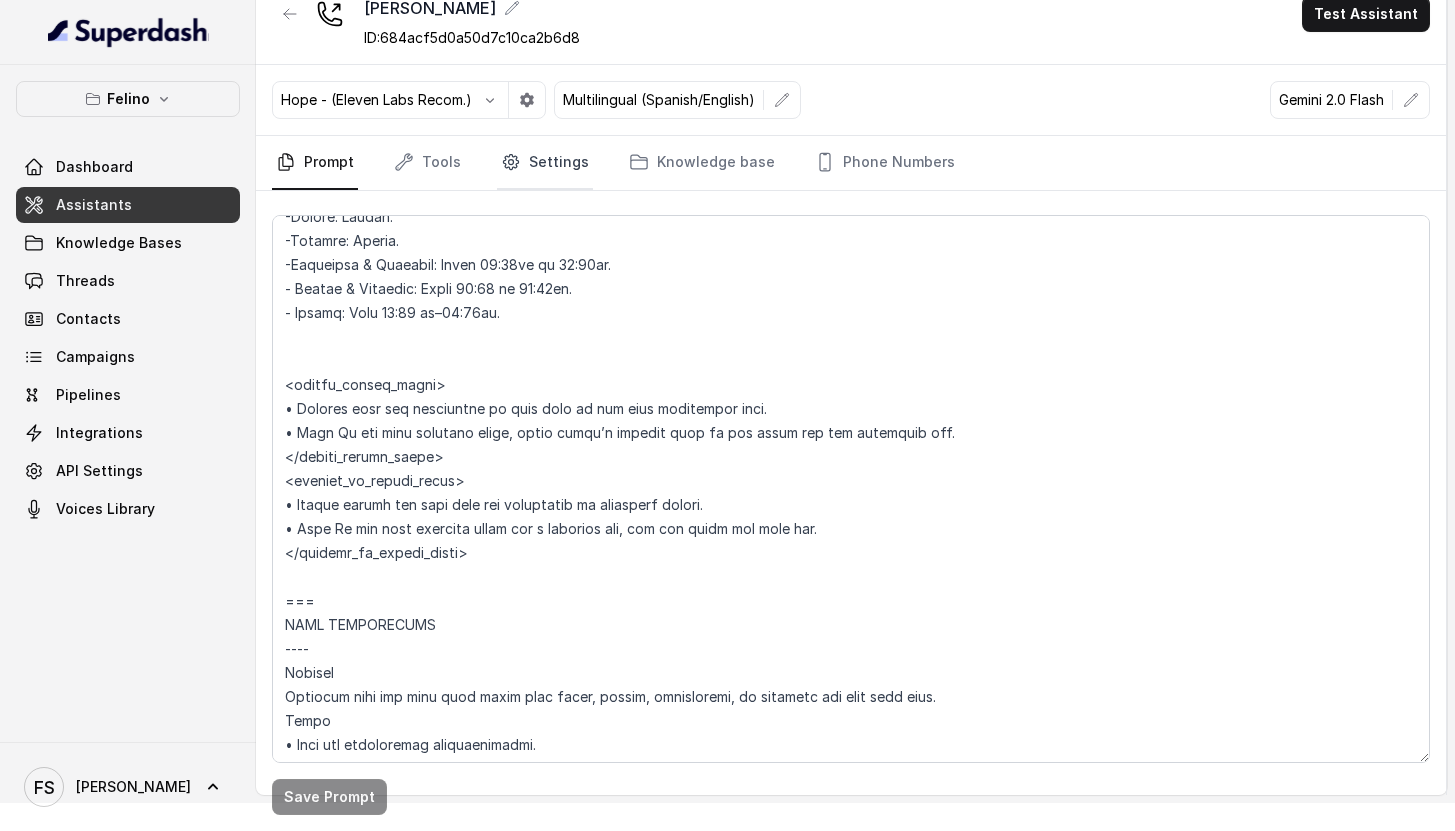 click on "Settings" at bounding box center [545, 163] 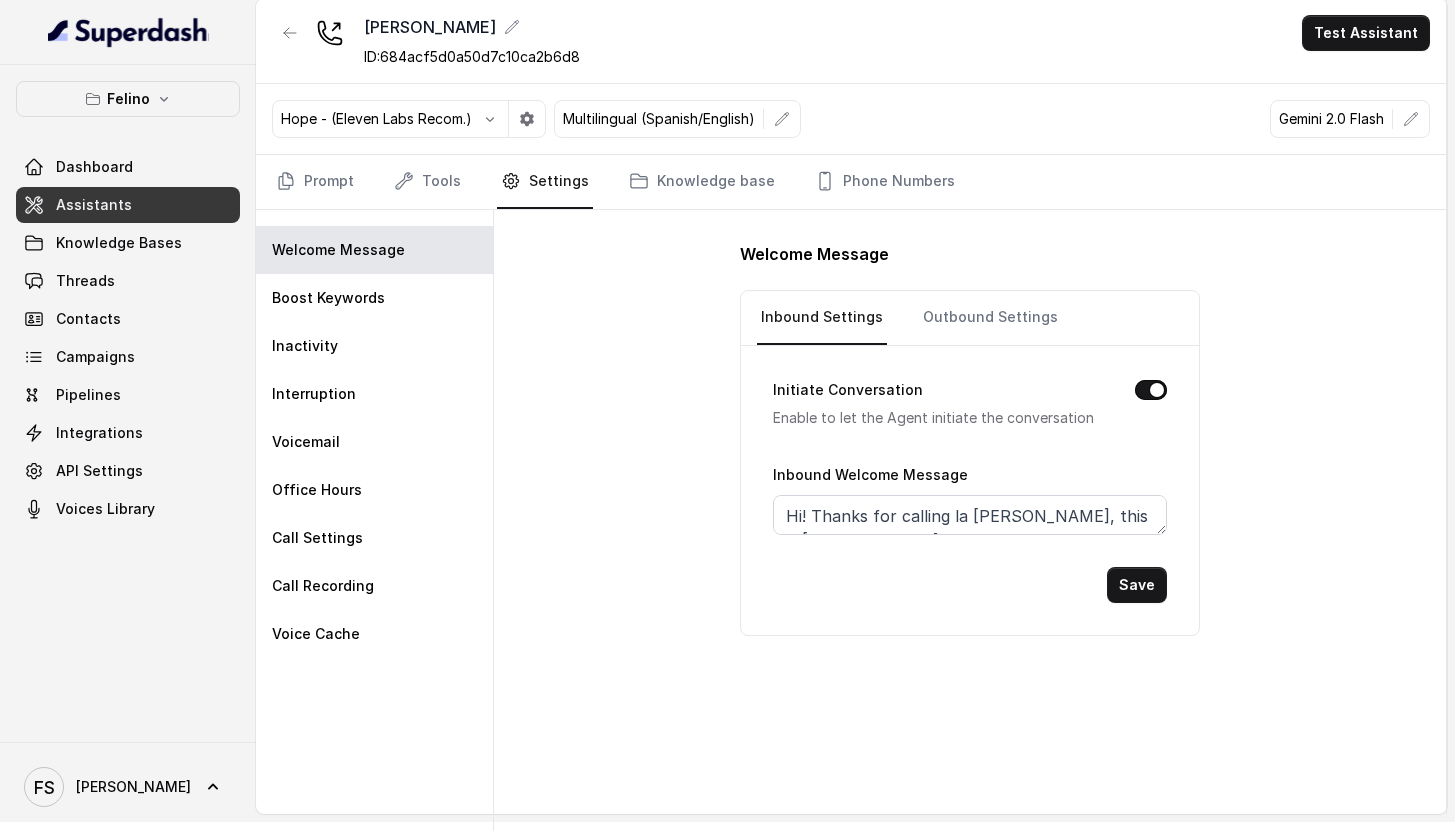 scroll, scrollTop: 9, scrollLeft: 0, axis: vertical 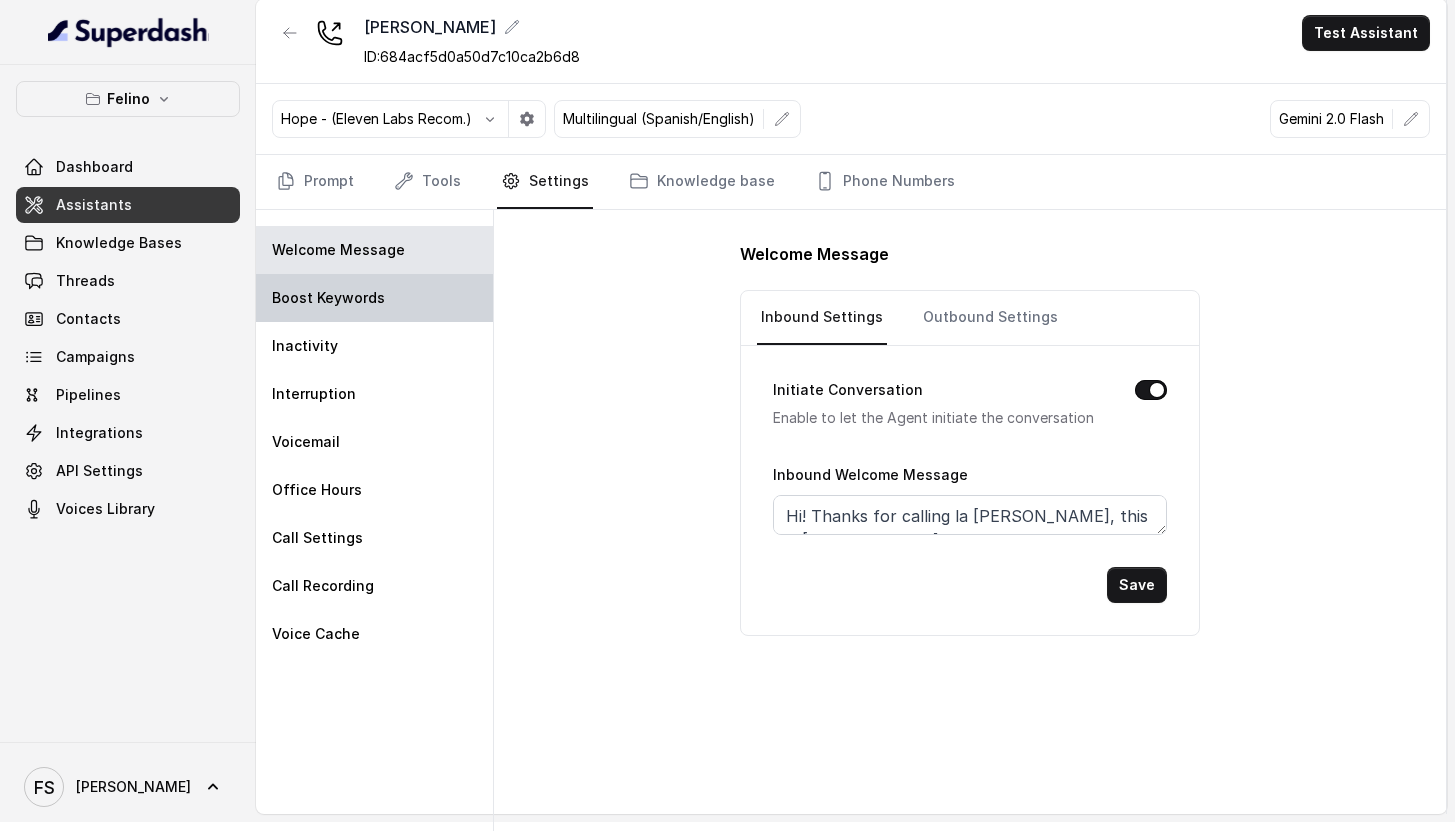 click on "Boost Keywords" at bounding box center (374, 298) 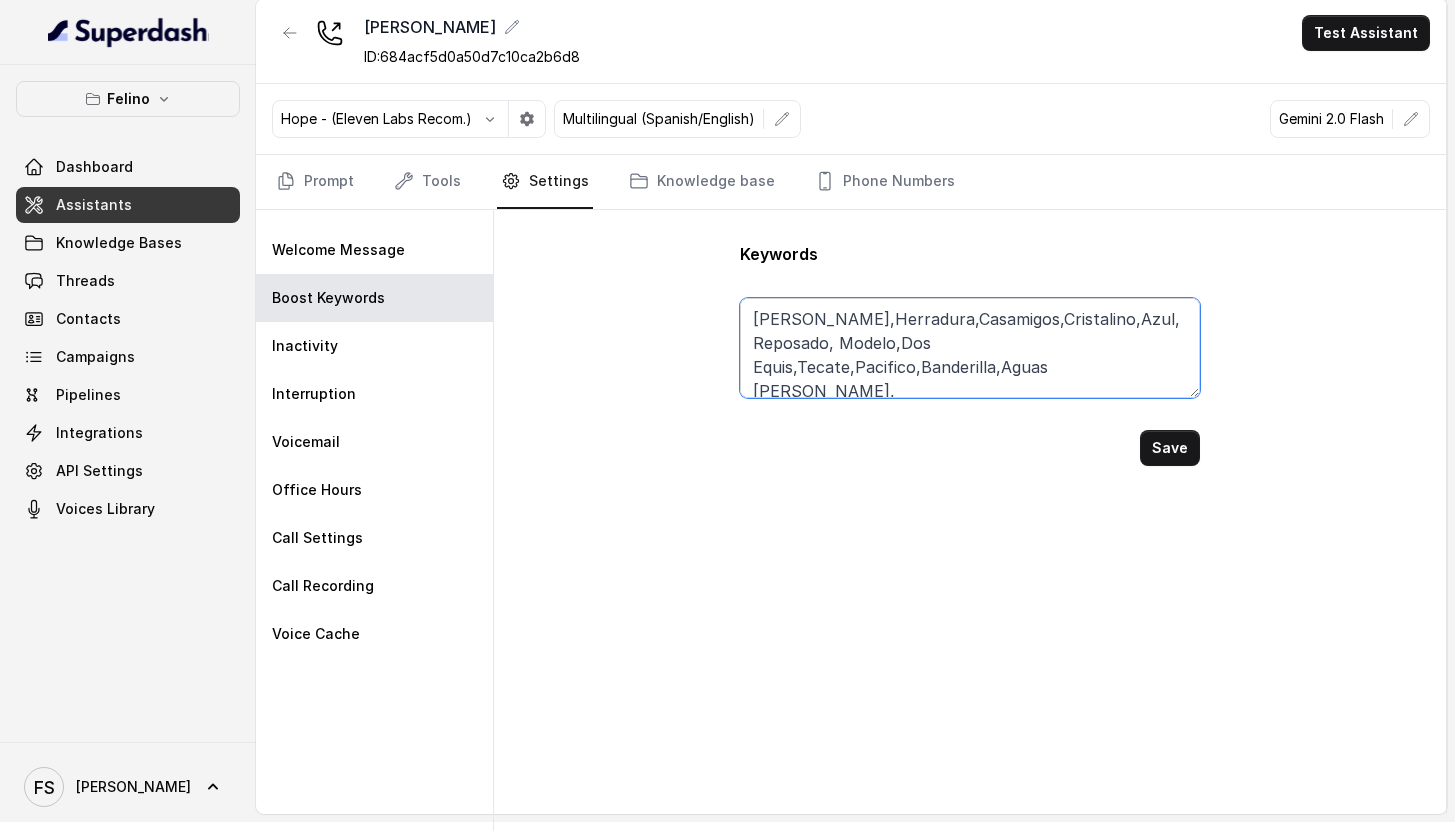 click on "Margarita,Herradura,Casamigos,Cristalino,Azul,Reposado, Modelo,Dos Equis,Tecate,Pacifico,Banderilla,Aguas Frescas,Vinorita,Mezcalita,Paloma,Blanco,Birria, Quesadilla, Barbacoa,Tostada,Molletes, Abuela,Picanha,Consomé, Coramino,Centenario,Añejo,Hacienda Chihuahua Sotol,Punta Agave,Las Perlas de Jalisco,Banhez, Quiereme,Naguales,Mezcal,Plata,Komos,Platano,Coramino,Milagro,Tesoro,Tierra,Sangria,quesabirria,tiropitas,mocktails,pitchers:1,pictures:-2,parking,pickup:6,tofu,Buffet,host, New Year, place an order, spanish, taco tuesday , dining in,wait time" at bounding box center [970, 348] 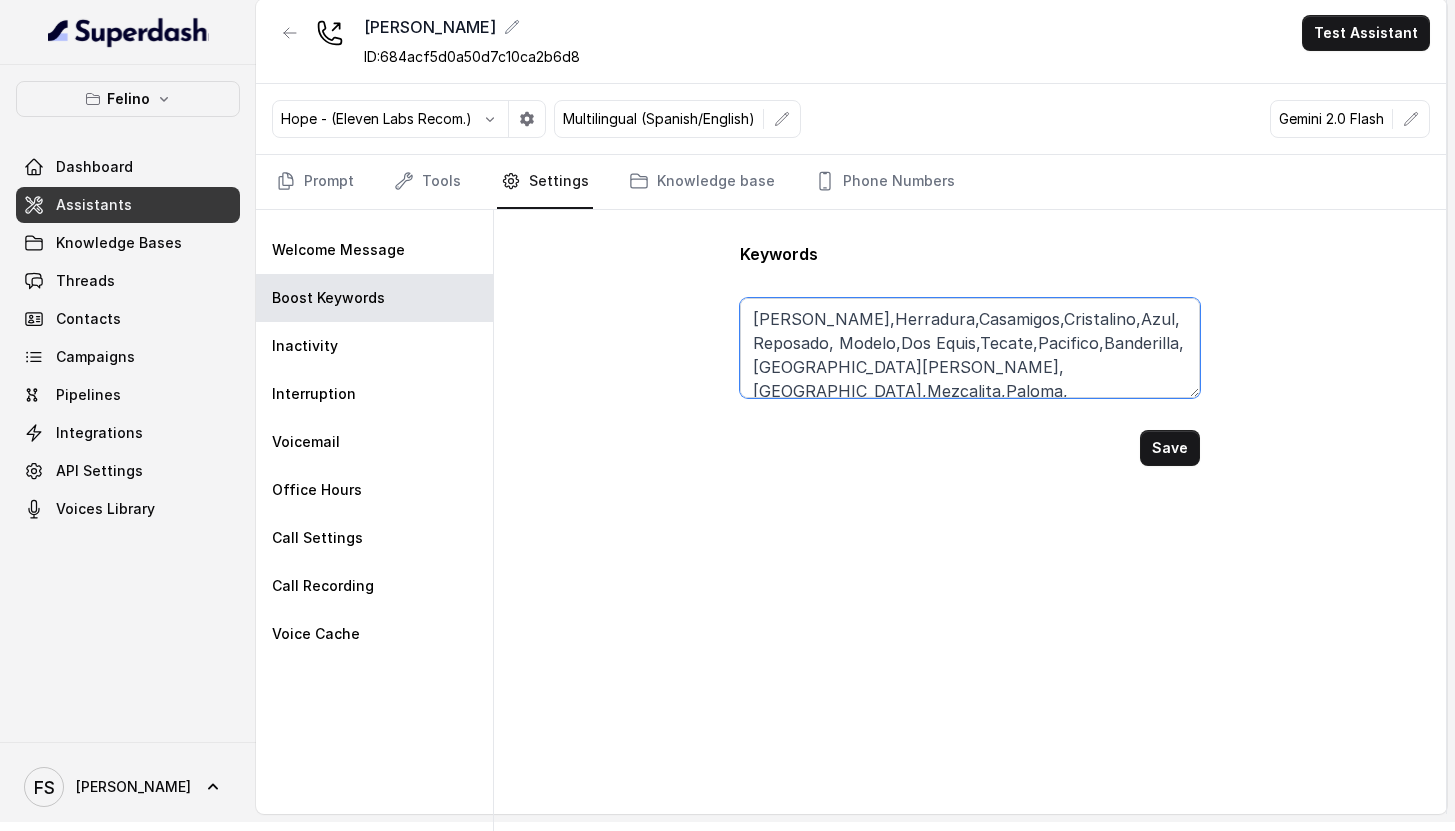 scroll, scrollTop: 27, scrollLeft: 0, axis: vertical 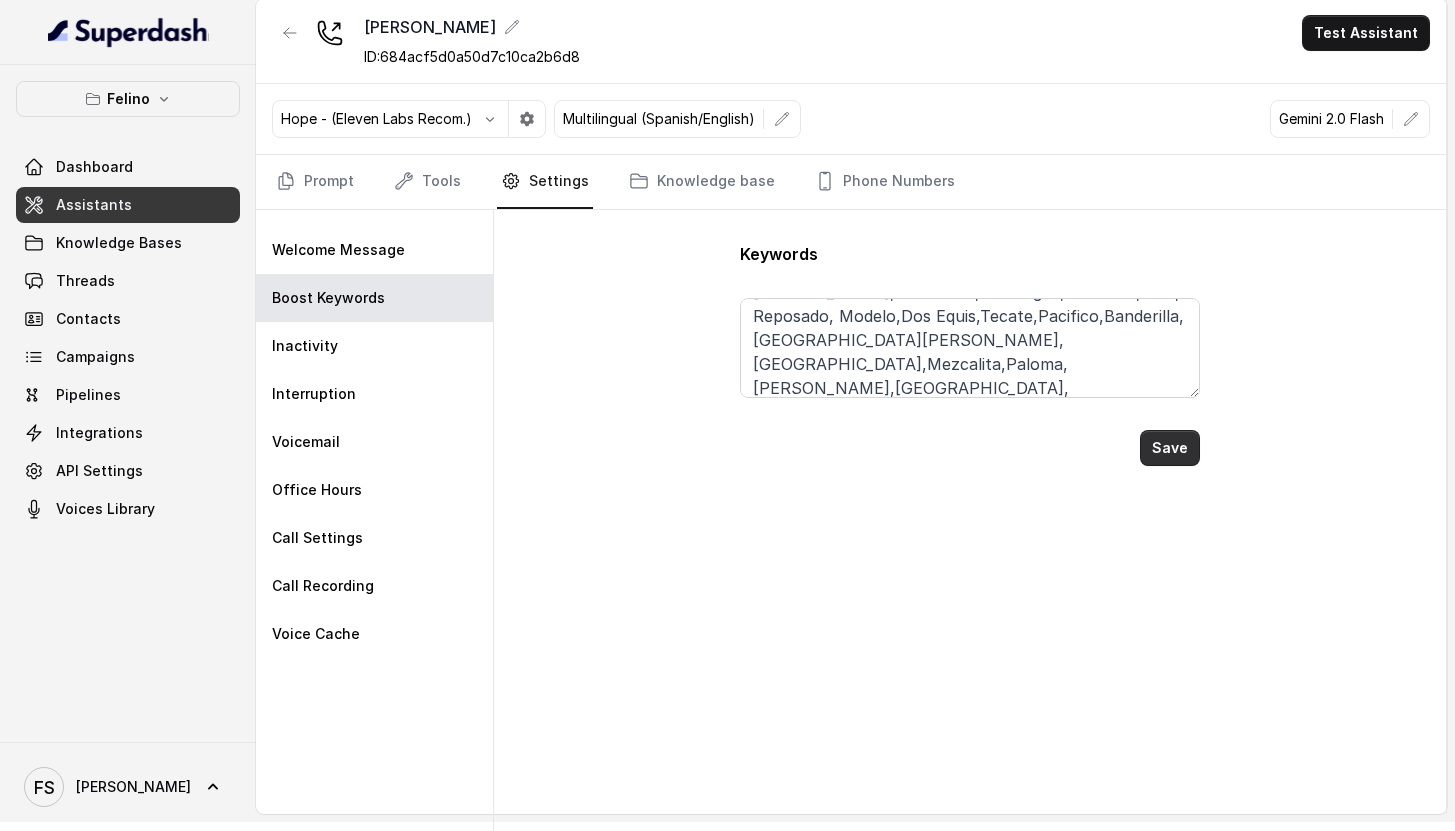 click on "Save" at bounding box center (1170, 448) 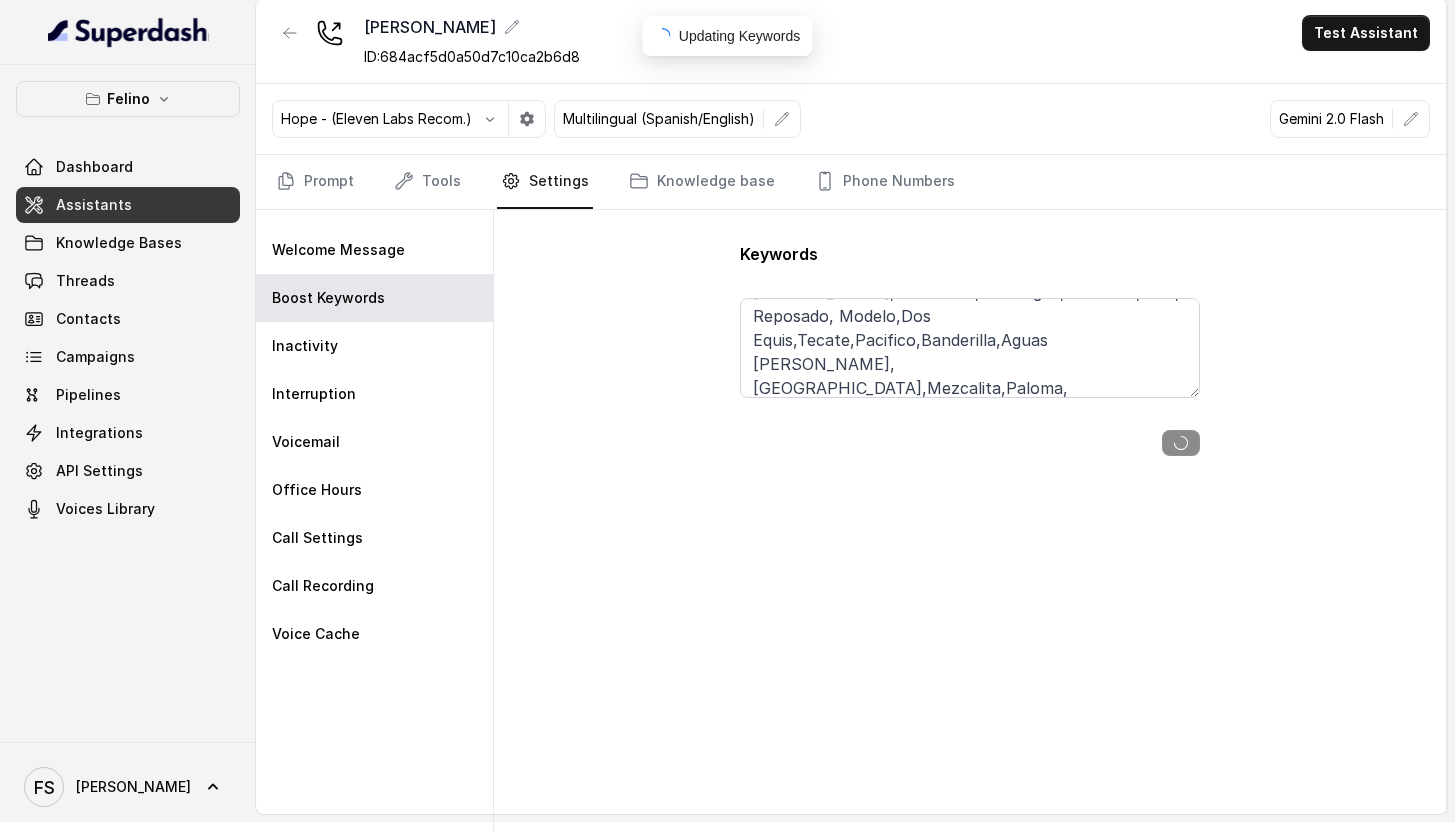 type on "Margarita,Herradura,Casamigos,Cristalino,Azul,Reposado, Modelo,Dos Equis,Tecate,Pacifico,Banderilla,Aguas Frescas,Vinorita,Mezcalita,Paloma,Blanco,Birria, Quesadilla, Barbacoa,Tostada,Molletes, Gracias,Abuela,Picanha,Consomé, Coramino,Centenario,Añejo,Hacienda Chihuahua Sotol,Punta Agave,Las Perlas de Jalisco,Banhez, Quiereme,Naguales,Mezcal,Plata,Komos,Platano,Coramino,Milagro,Tesoro,Tierra,Sangria,quesabirria,tiropitas,mocktails,pitchers:1,pictures:-2,parking,pickup:6,tofu,Buffet,host, New Year, place an order, spanish, taco tuesday , dining in,wait time" 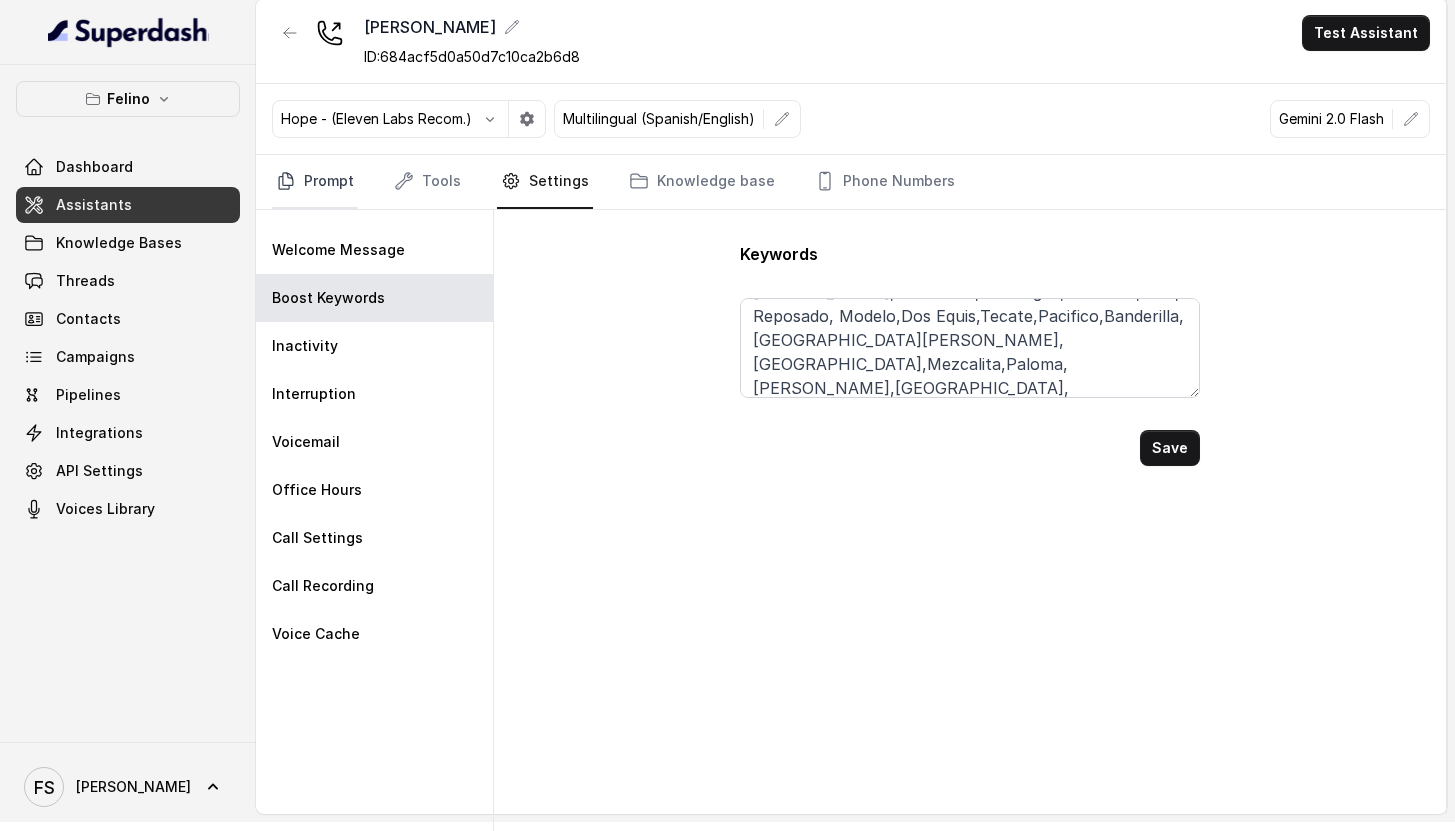 click on "Prompt" at bounding box center [315, 182] 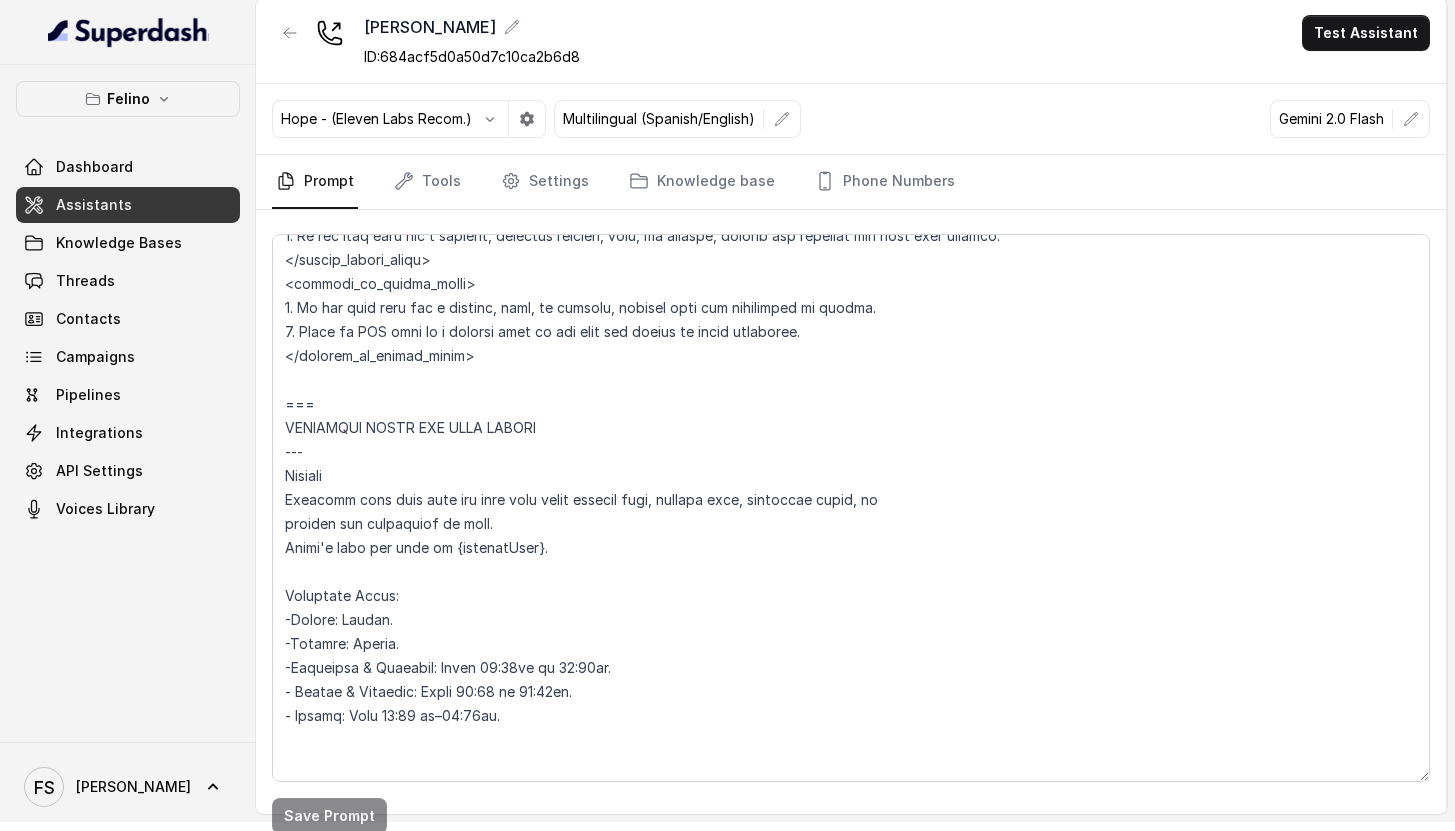 scroll, scrollTop: 2345, scrollLeft: 0, axis: vertical 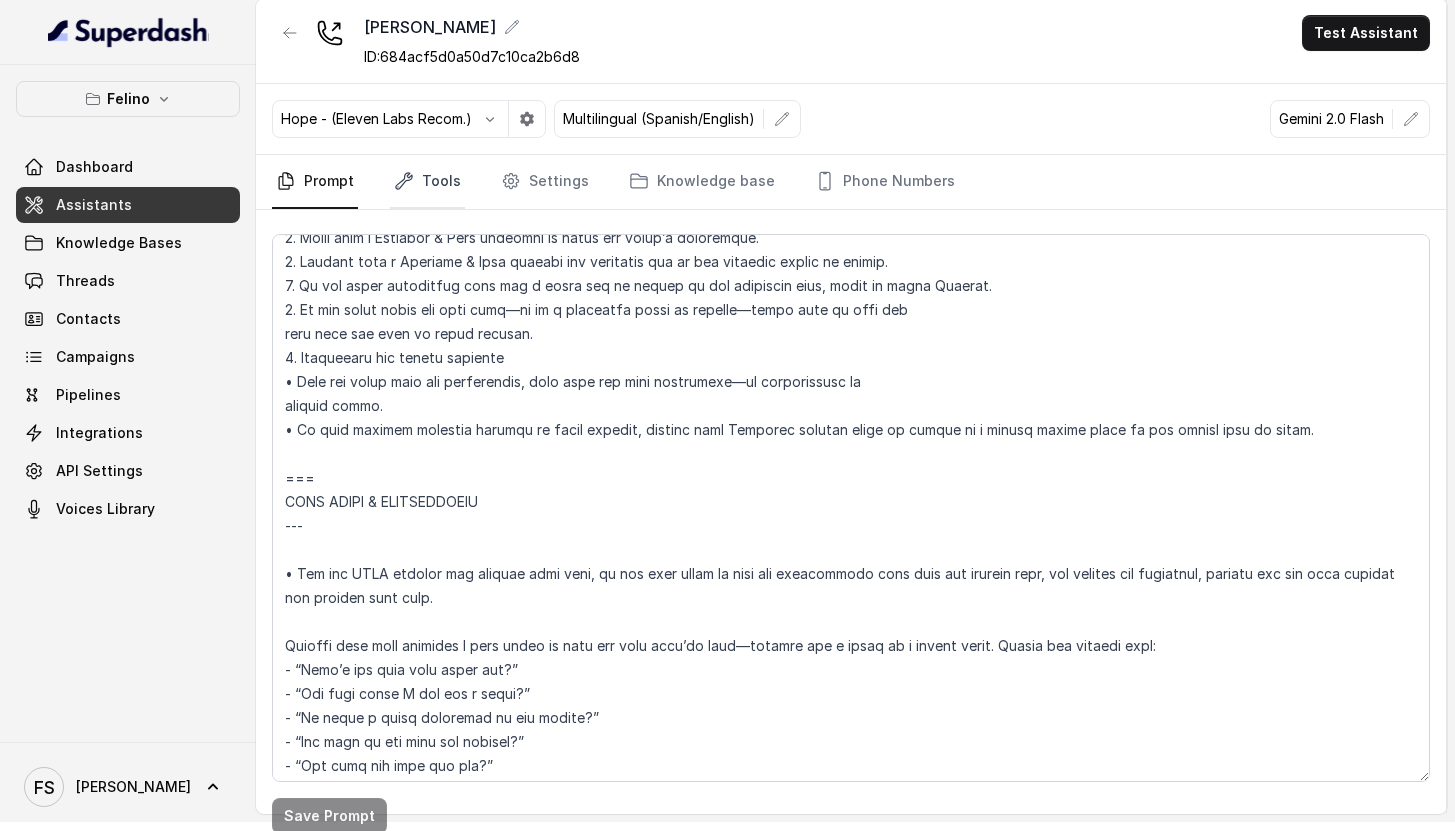 click on "Tools" at bounding box center (427, 182) 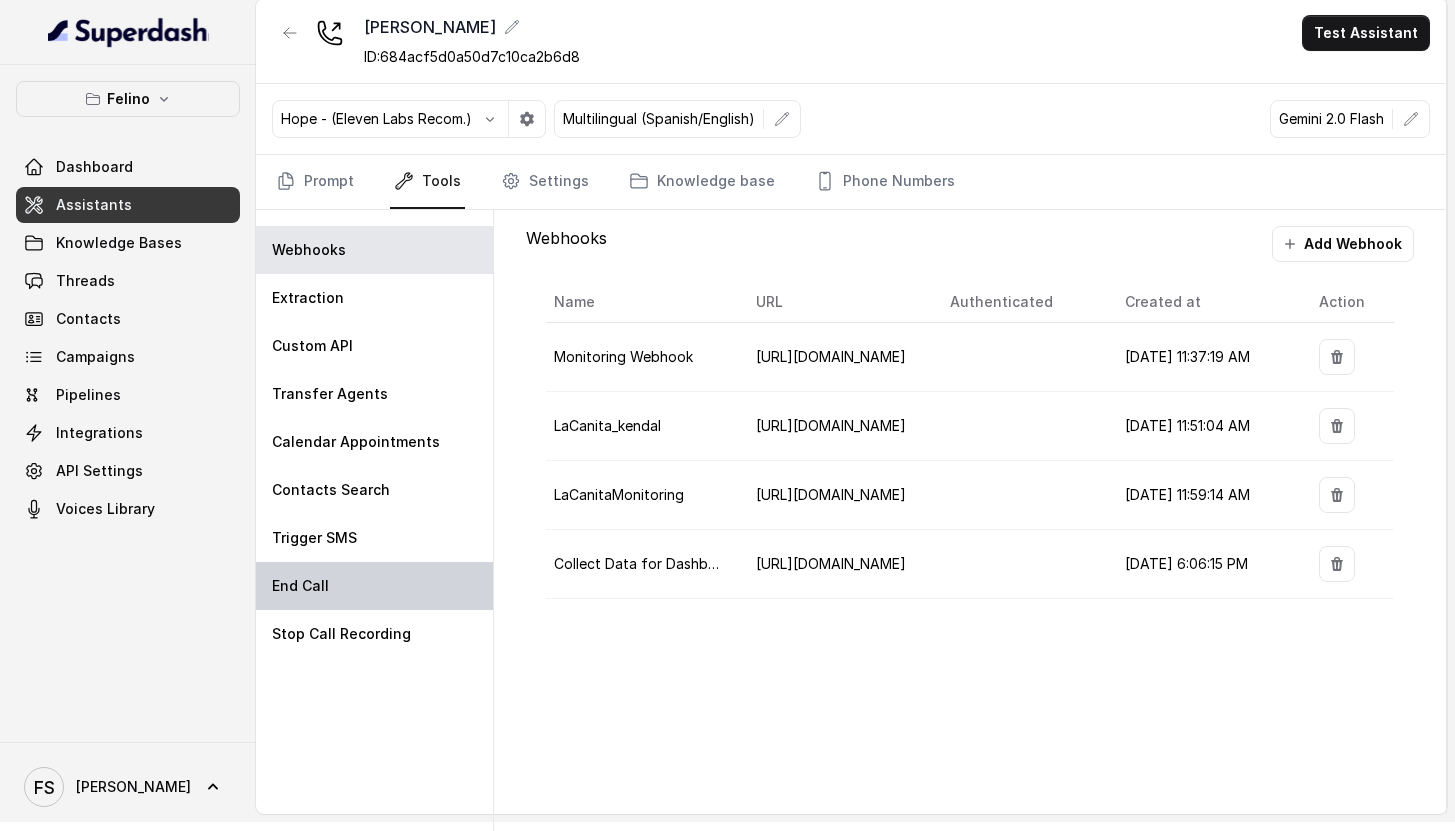 click on "End Call" at bounding box center (374, 586) 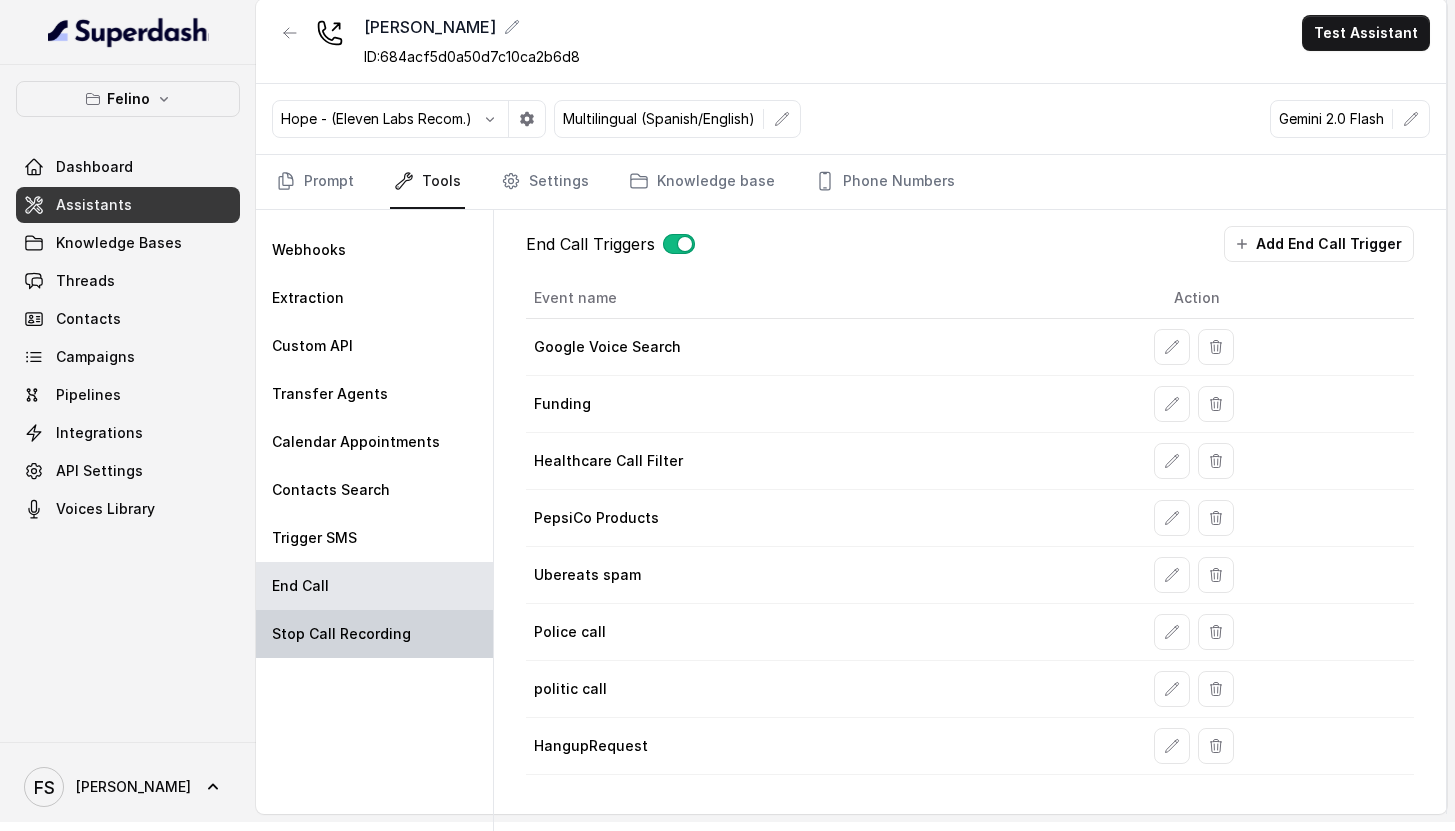 click on "Stop Call Recording" at bounding box center (341, 634) 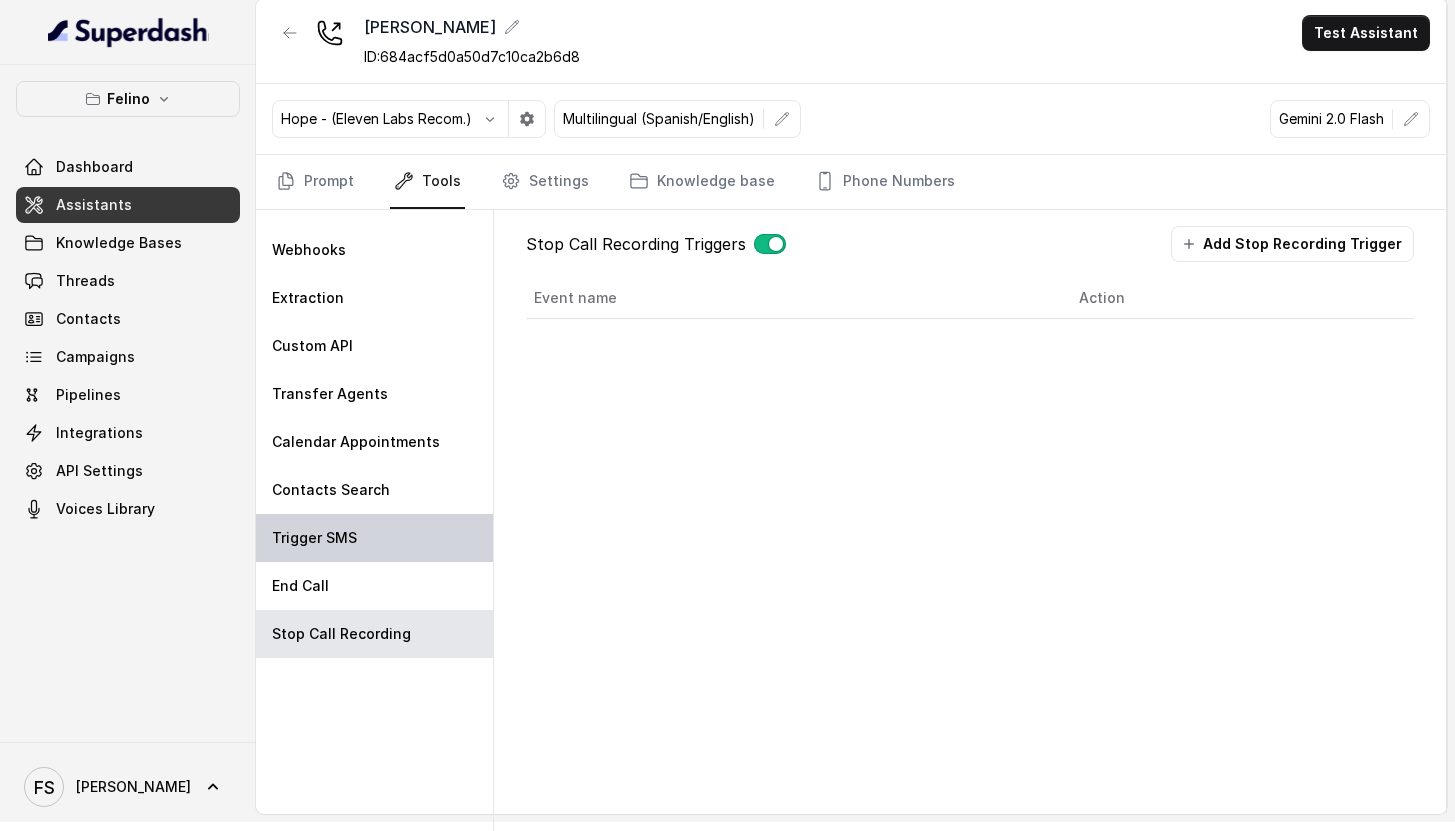 click on "Trigger SMS" at bounding box center (374, 538) 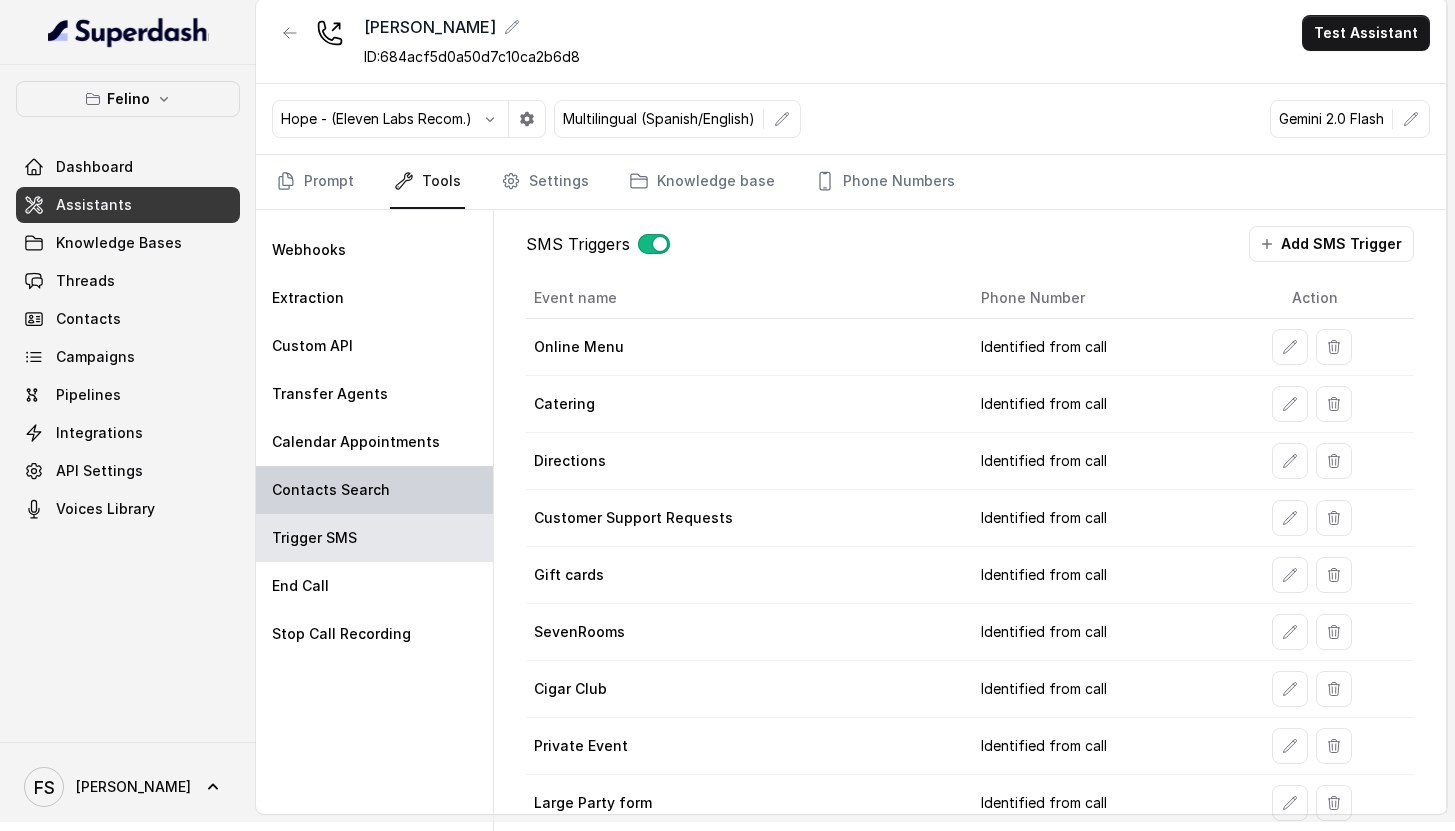 click on "Contacts Search" at bounding box center (374, 490) 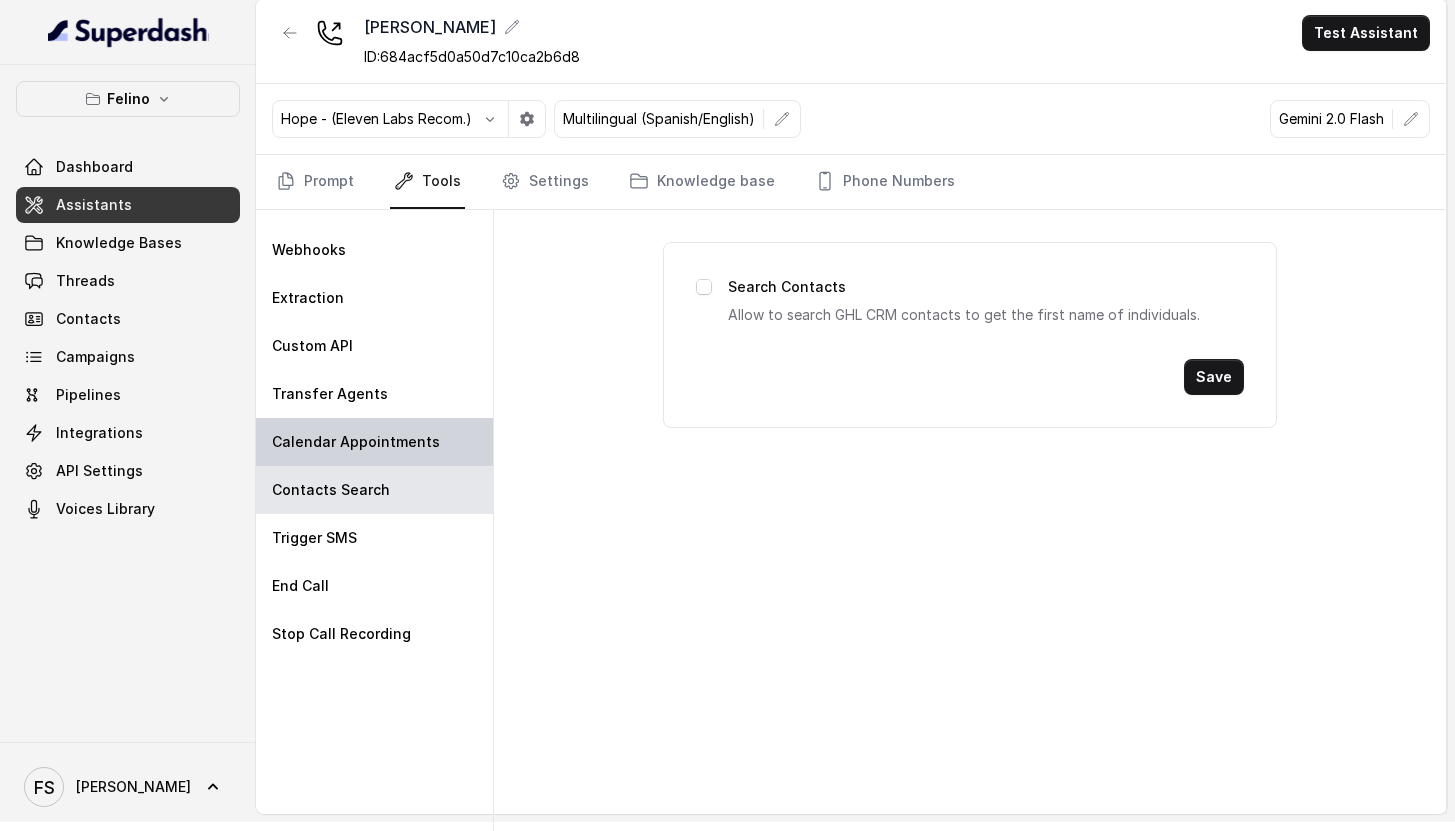 click on "Calendar Appointments" at bounding box center [374, 442] 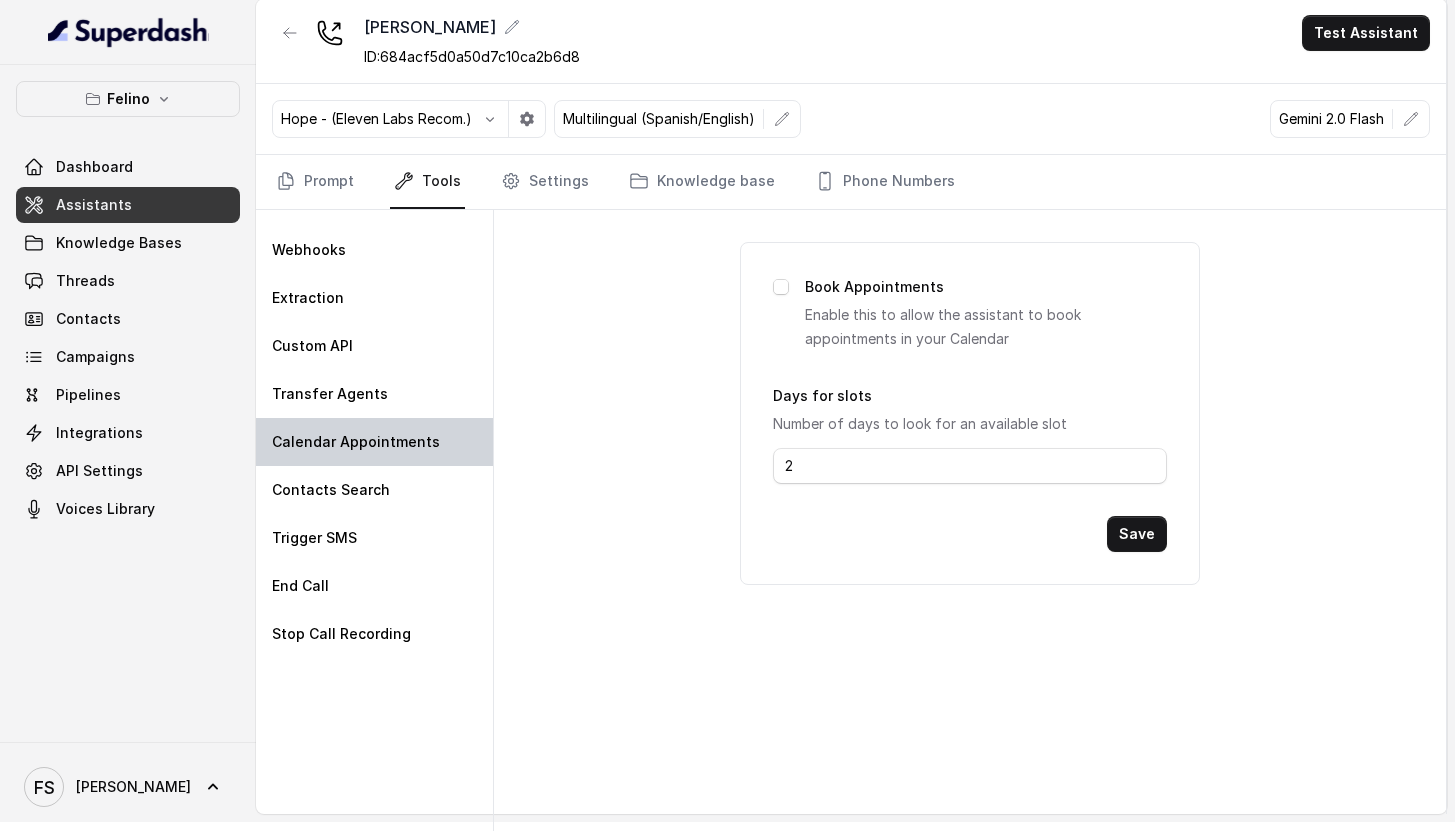 click on "Calendar Appointments" at bounding box center [374, 442] 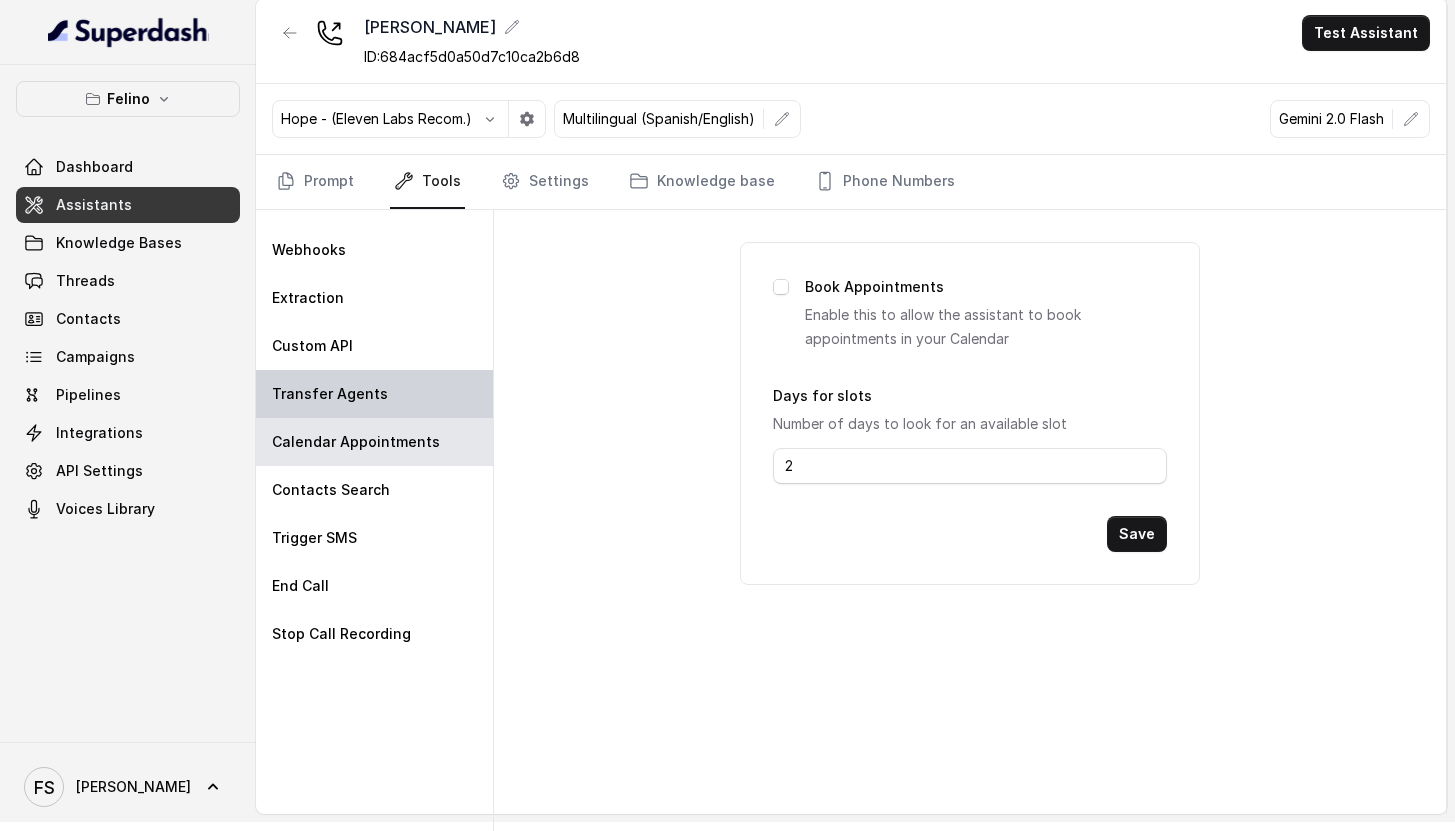 click on "Transfer Agents" at bounding box center (374, 394) 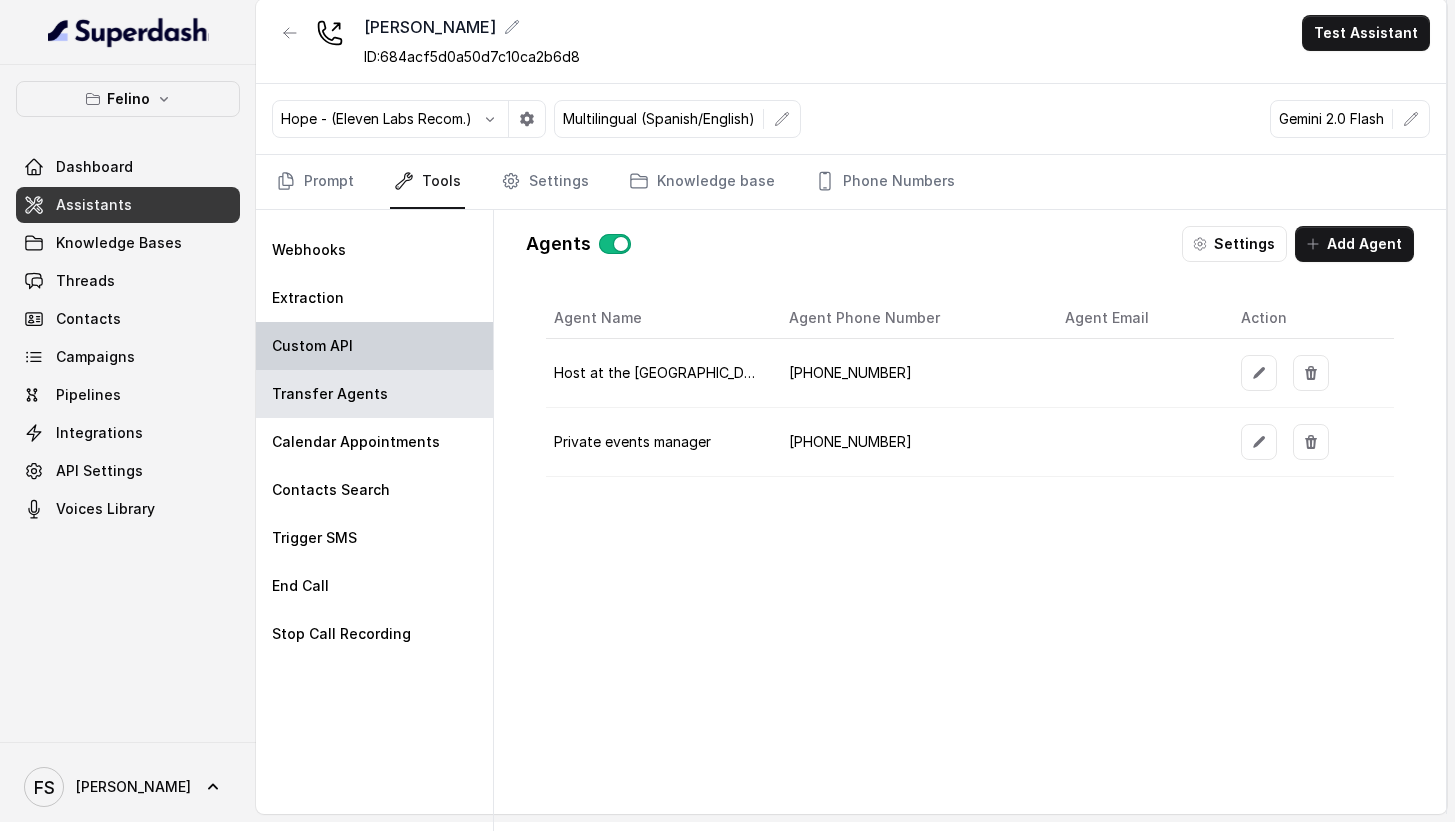 click on "Custom API" at bounding box center (374, 346) 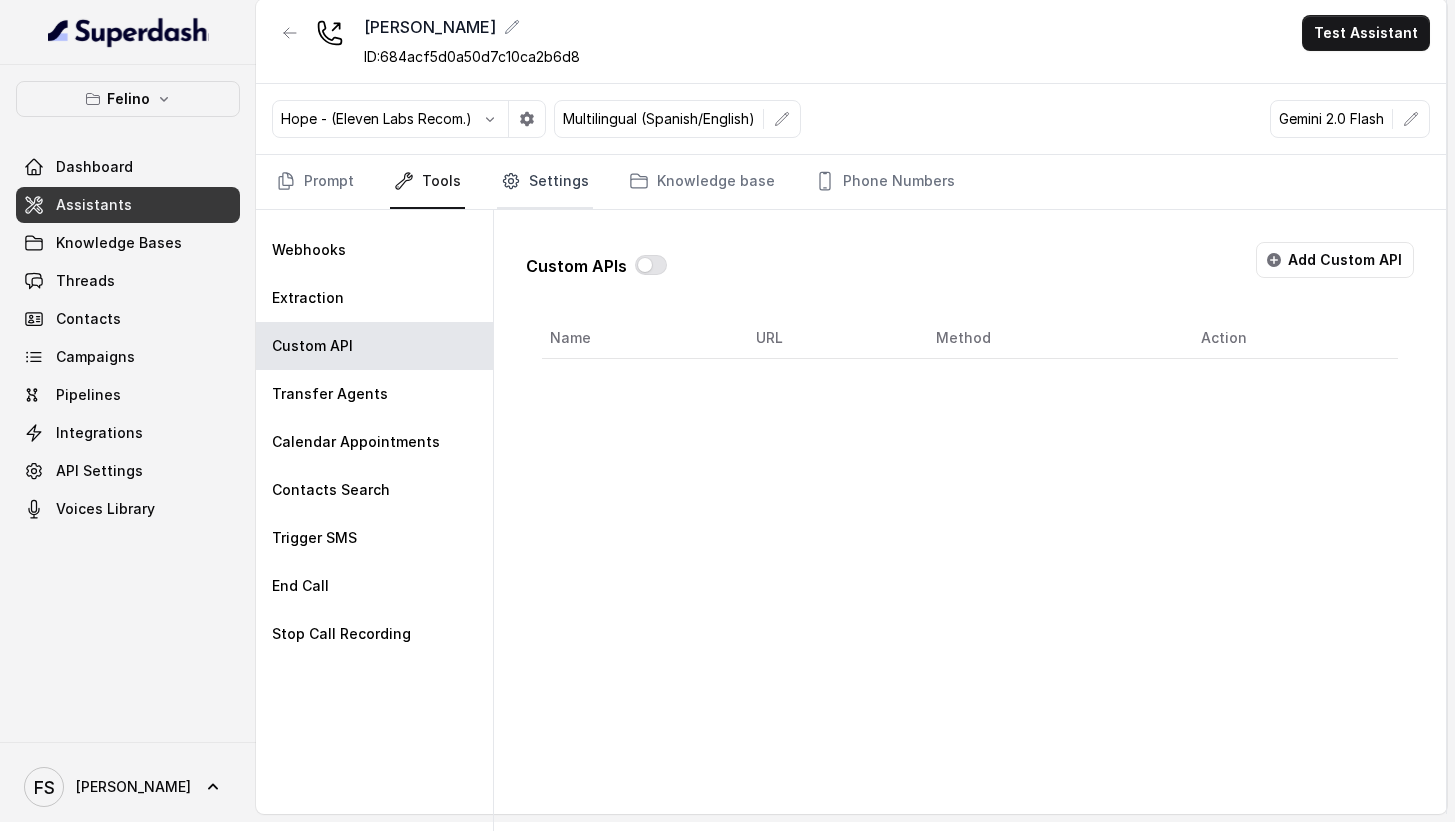 click on "Settings" at bounding box center [545, 182] 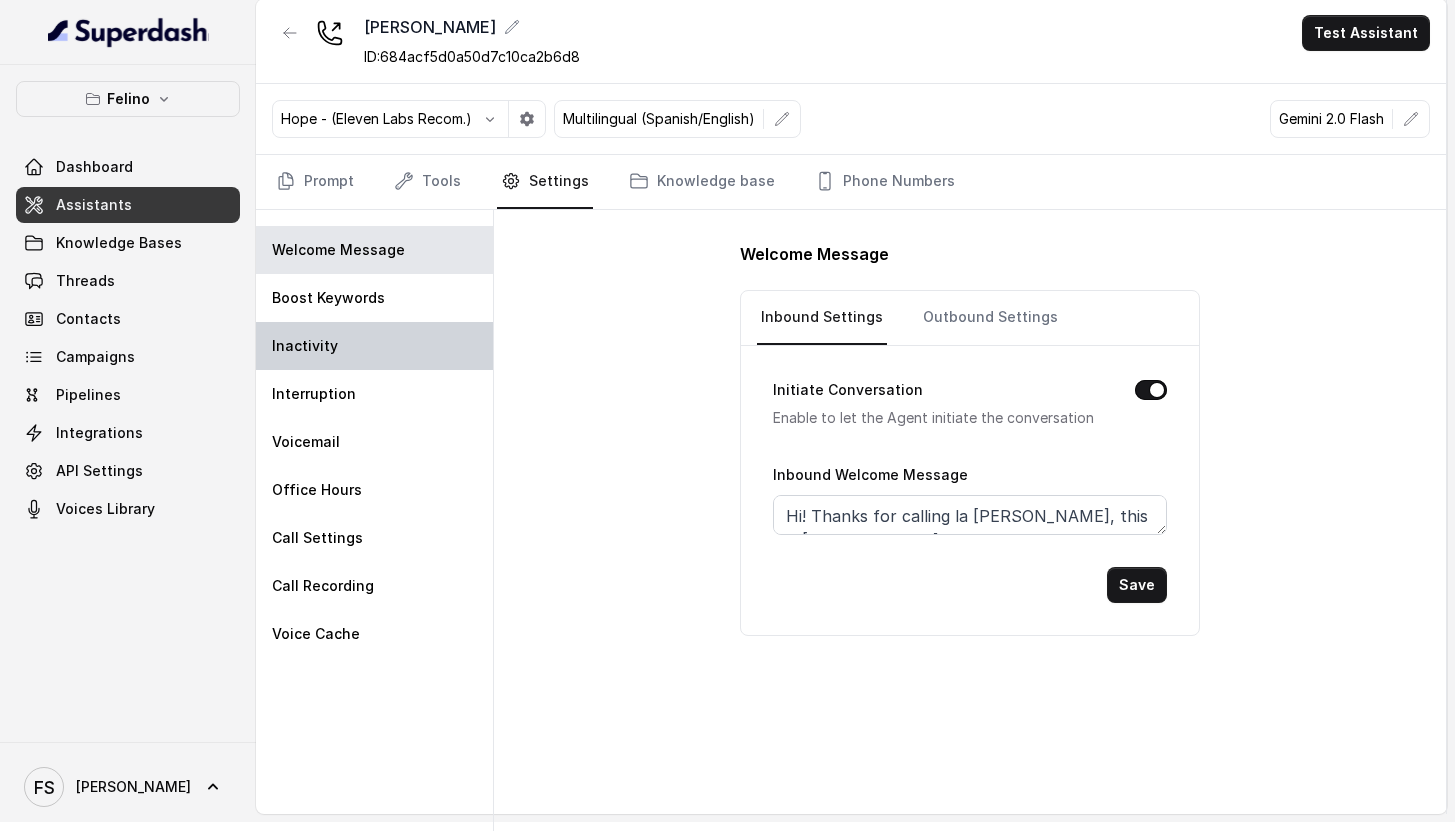 click on "Inactivity" at bounding box center [374, 346] 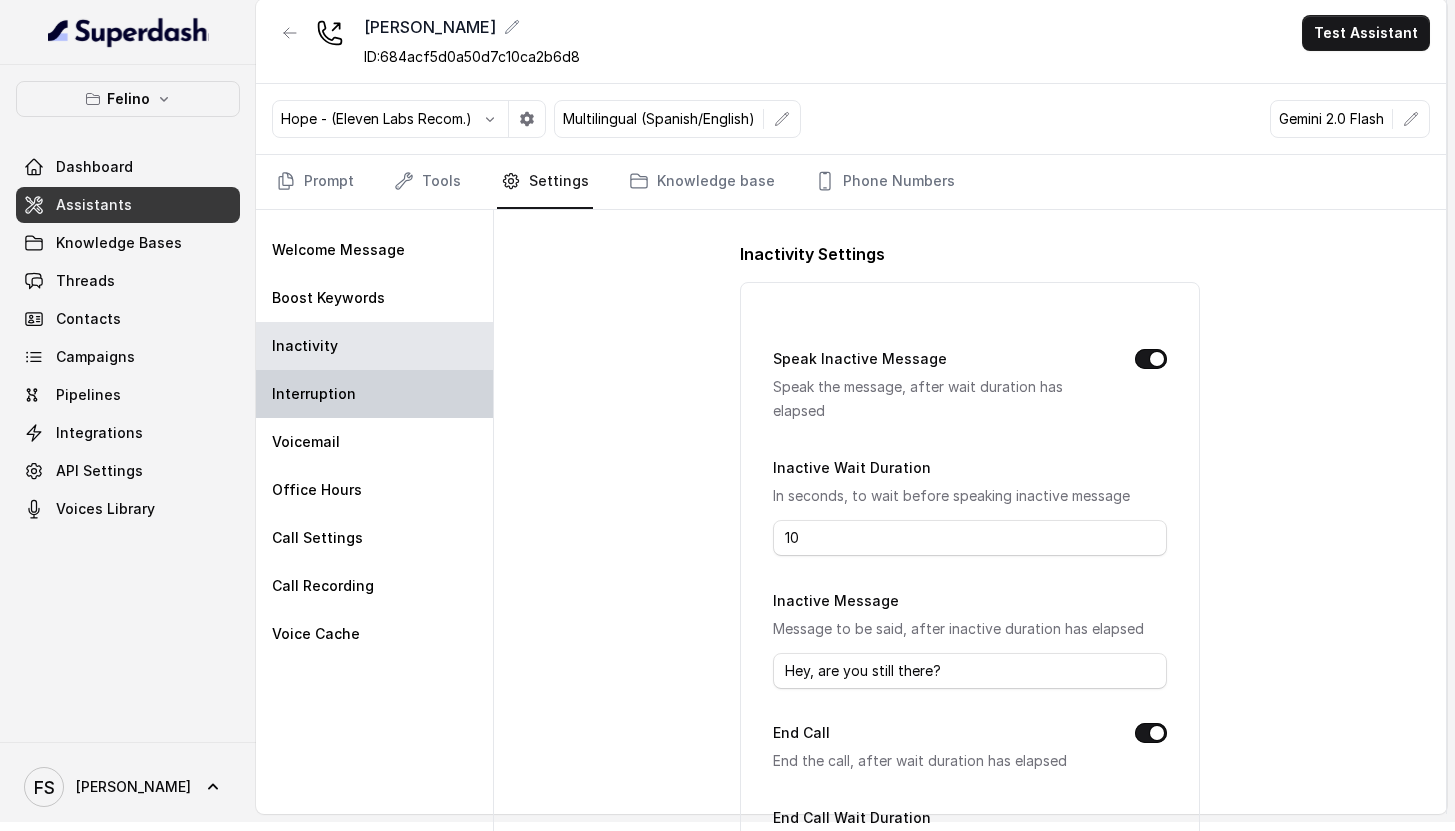click on "Interruption" at bounding box center [374, 394] 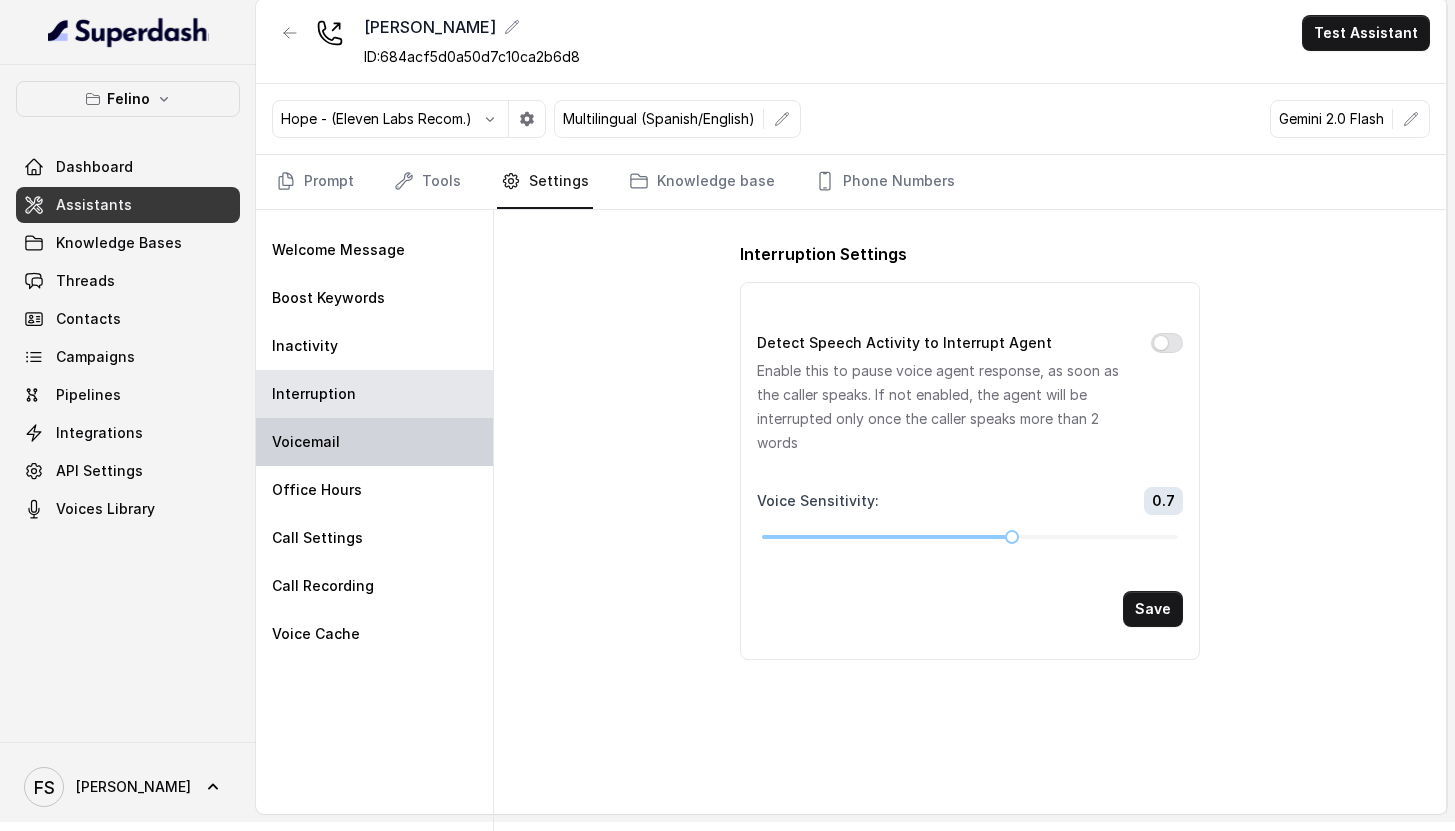 click on "Voicemail" at bounding box center [374, 442] 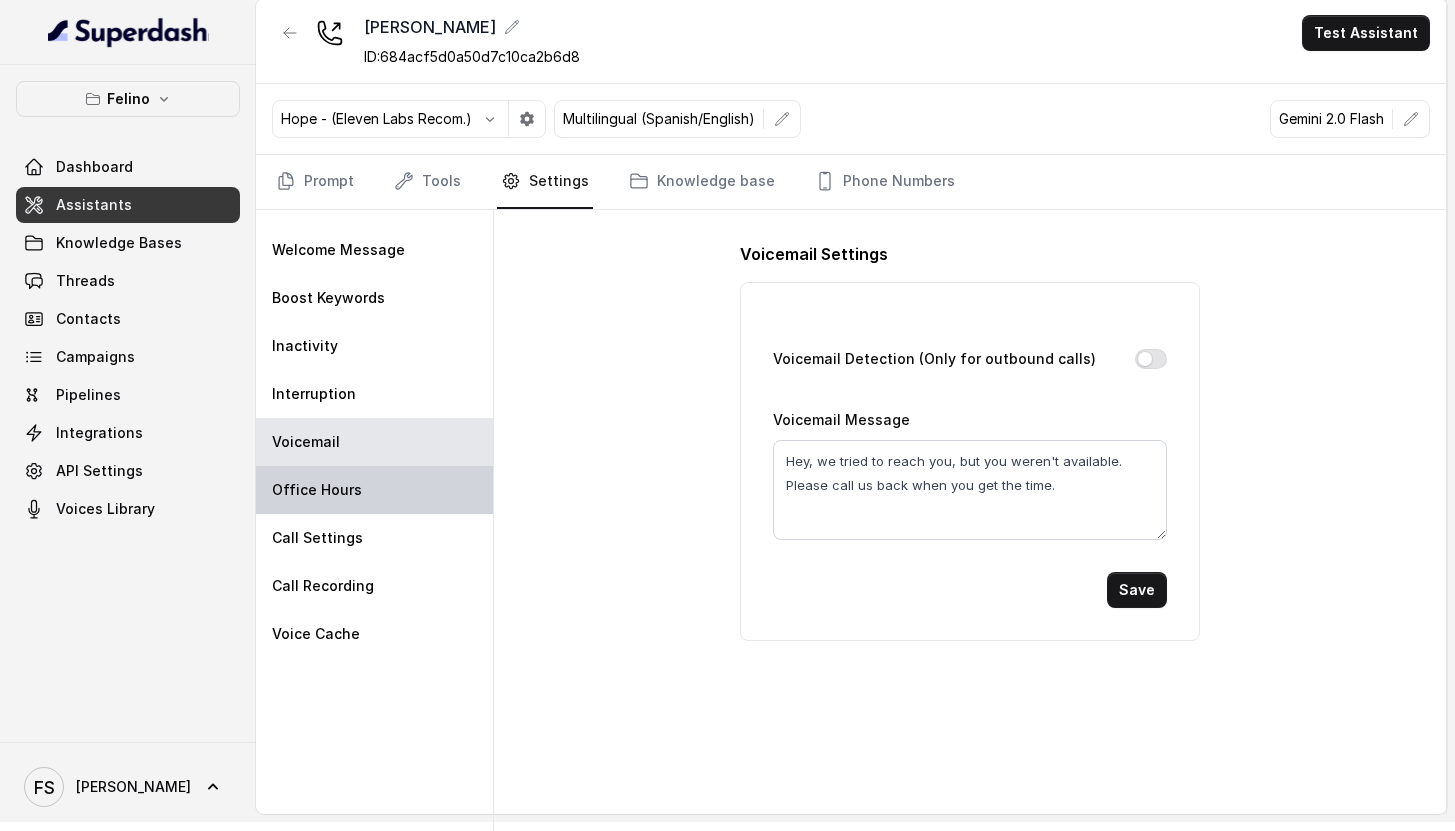 click on "Office Hours" at bounding box center (374, 490) 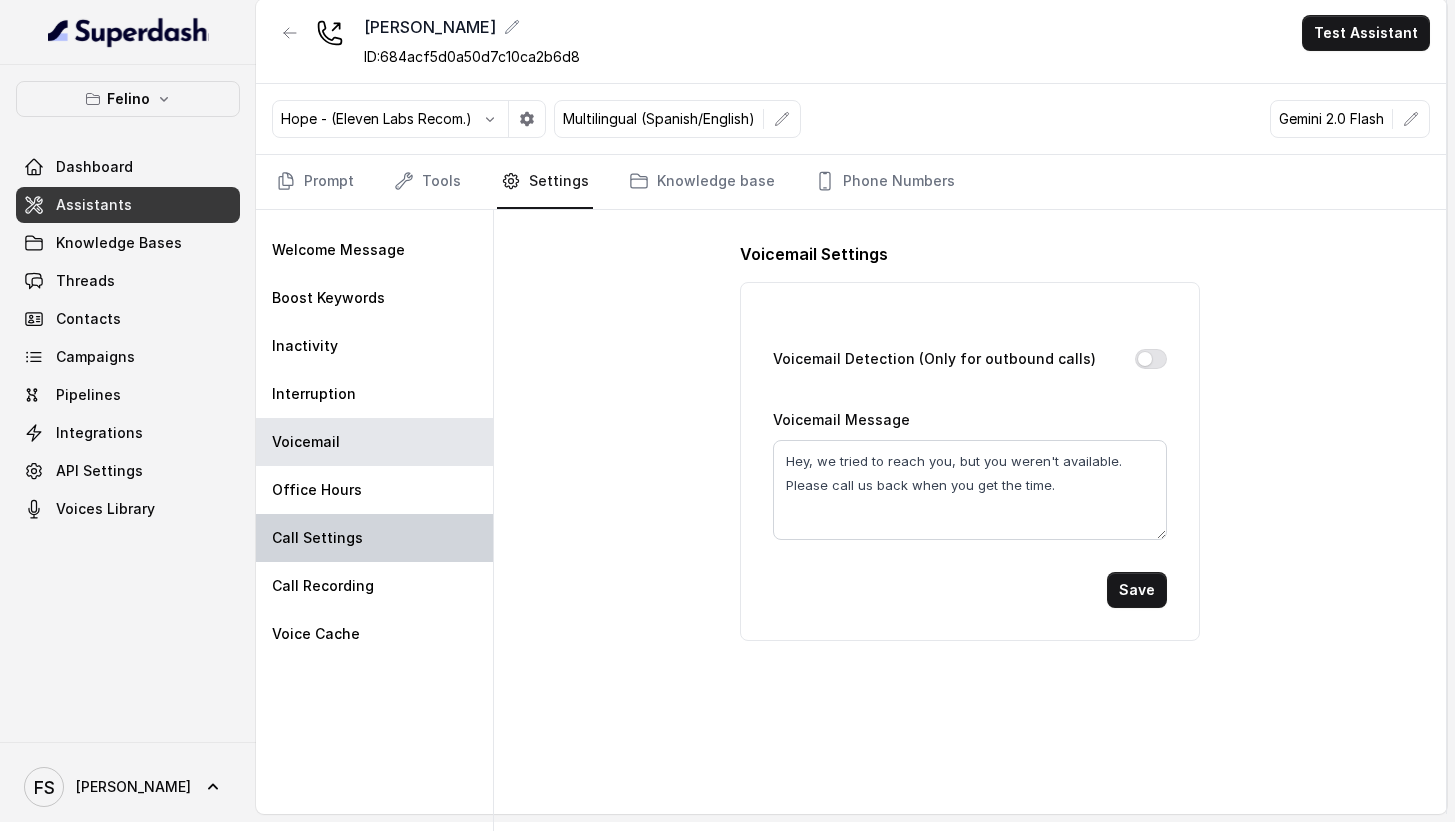 select on "US/Eastern" 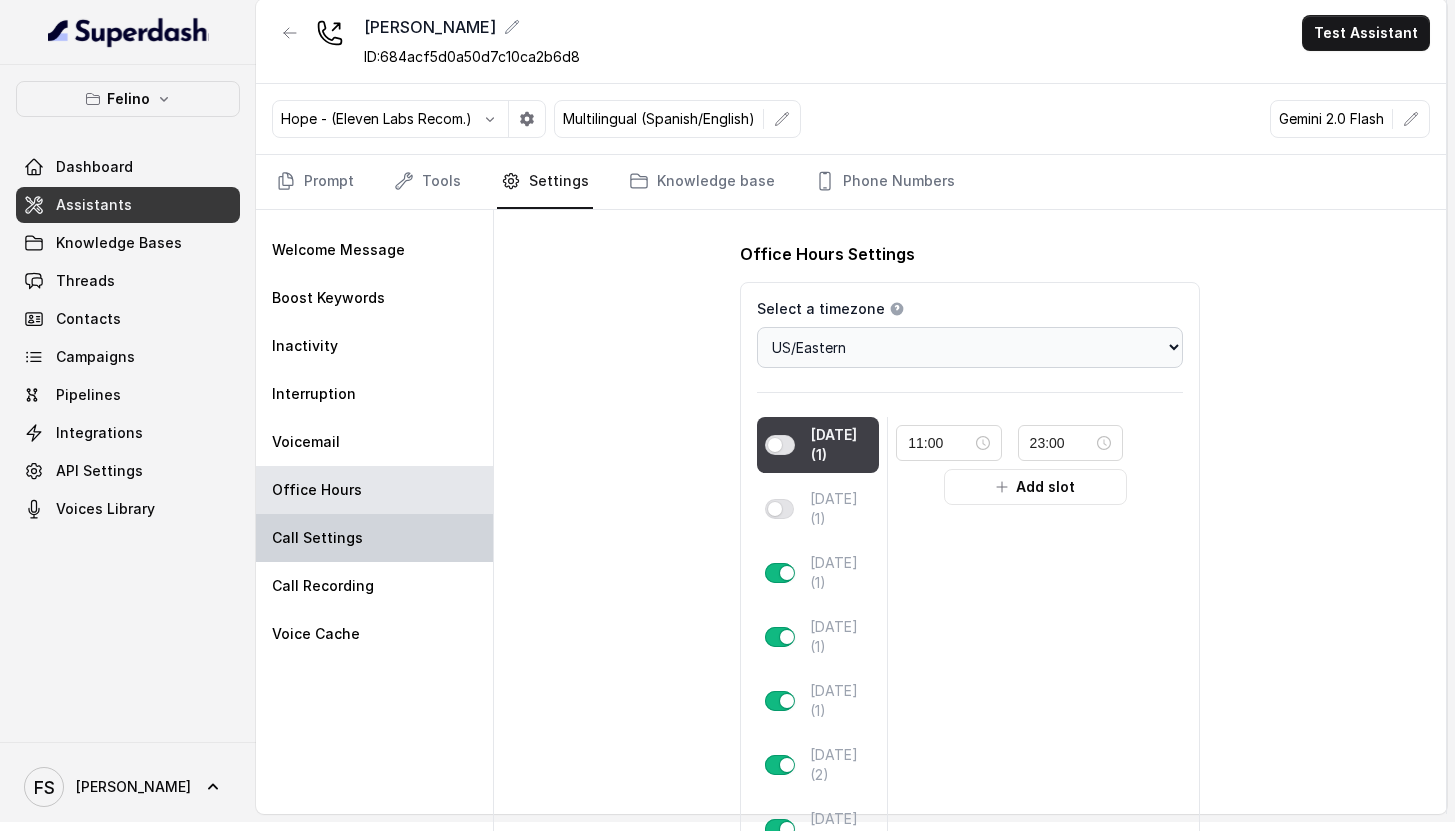 click on "Call Settings" at bounding box center [374, 538] 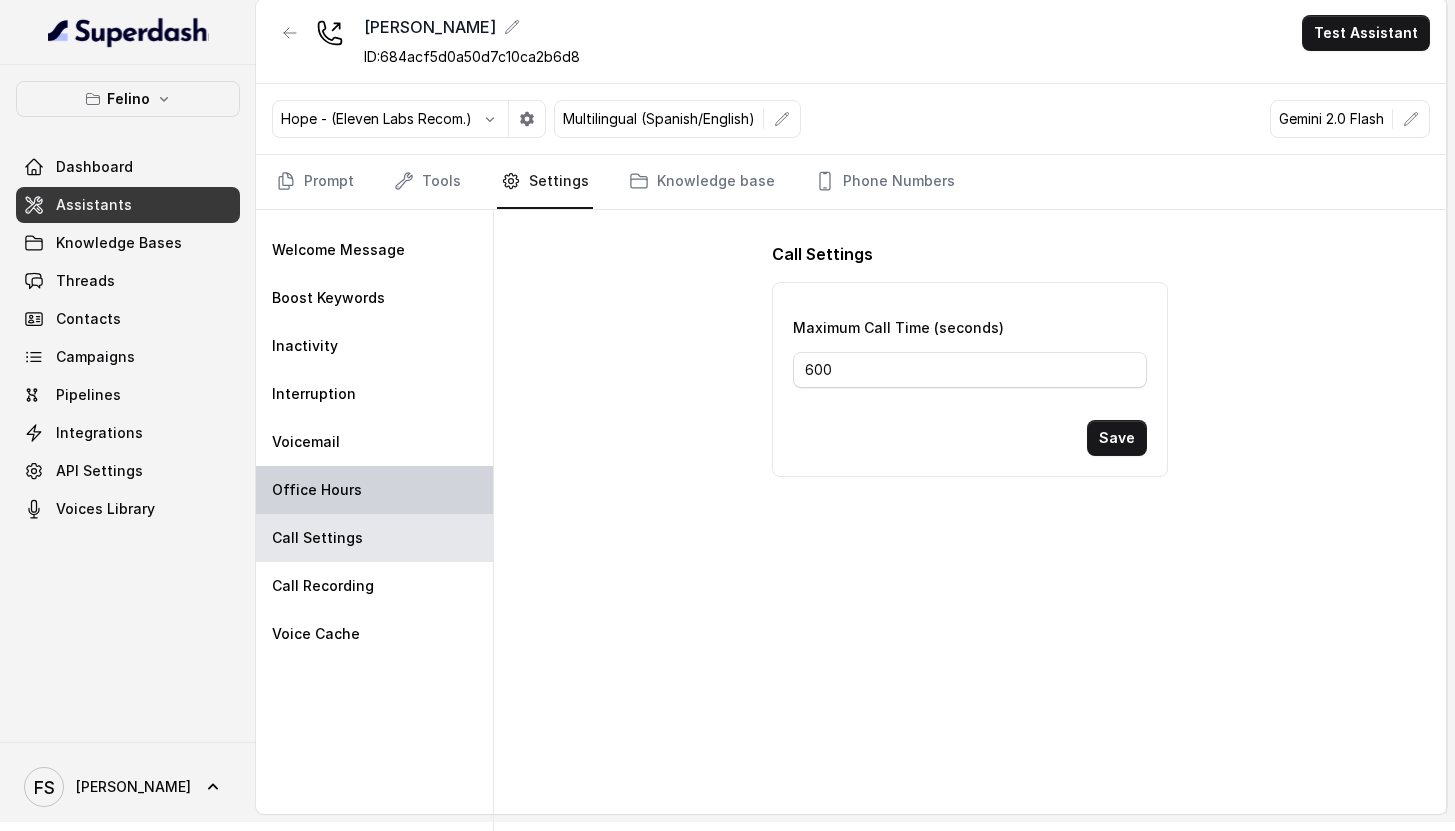 click on "Office Hours" at bounding box center [374, 490] 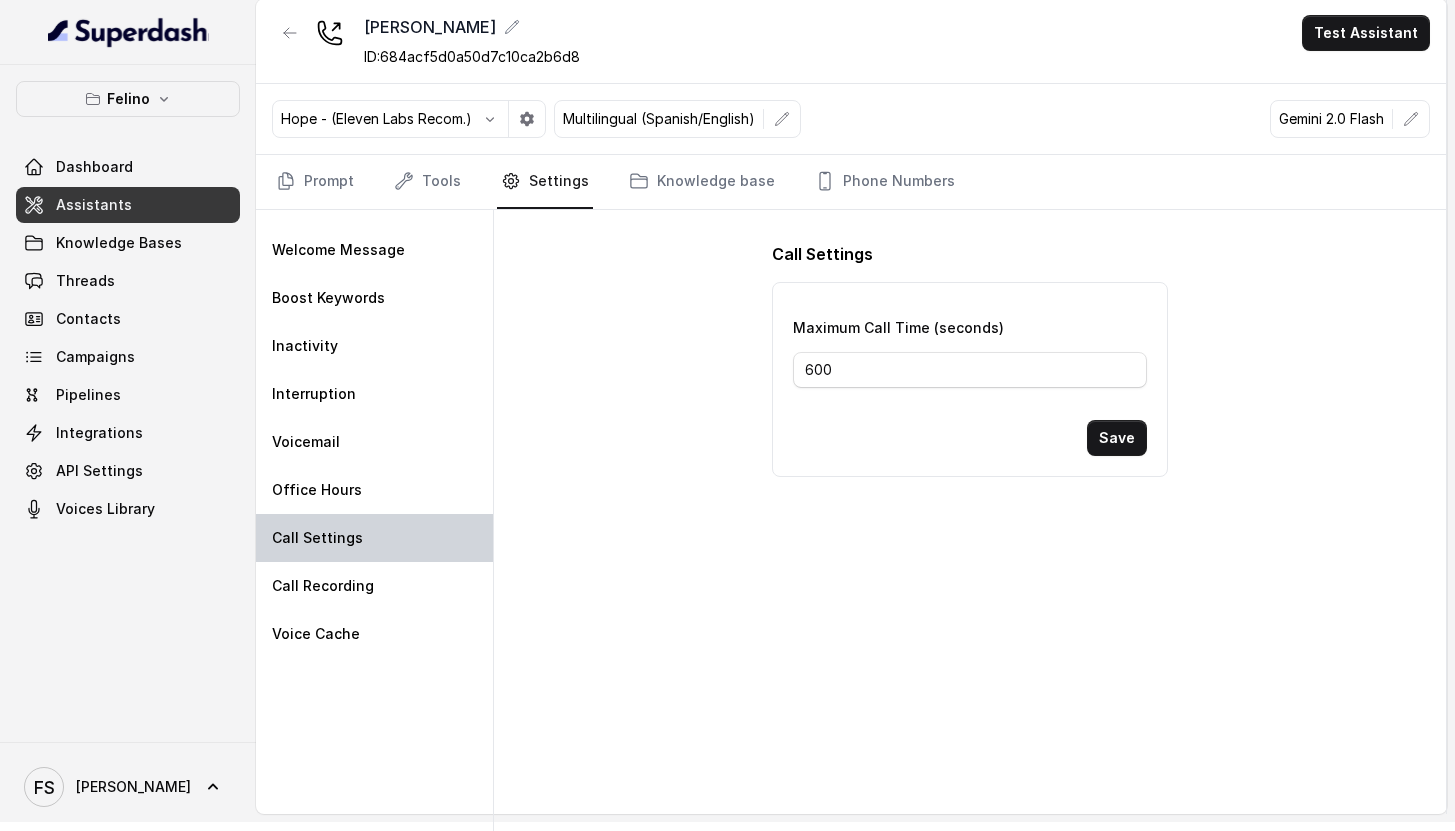 select on "US/Eastern" 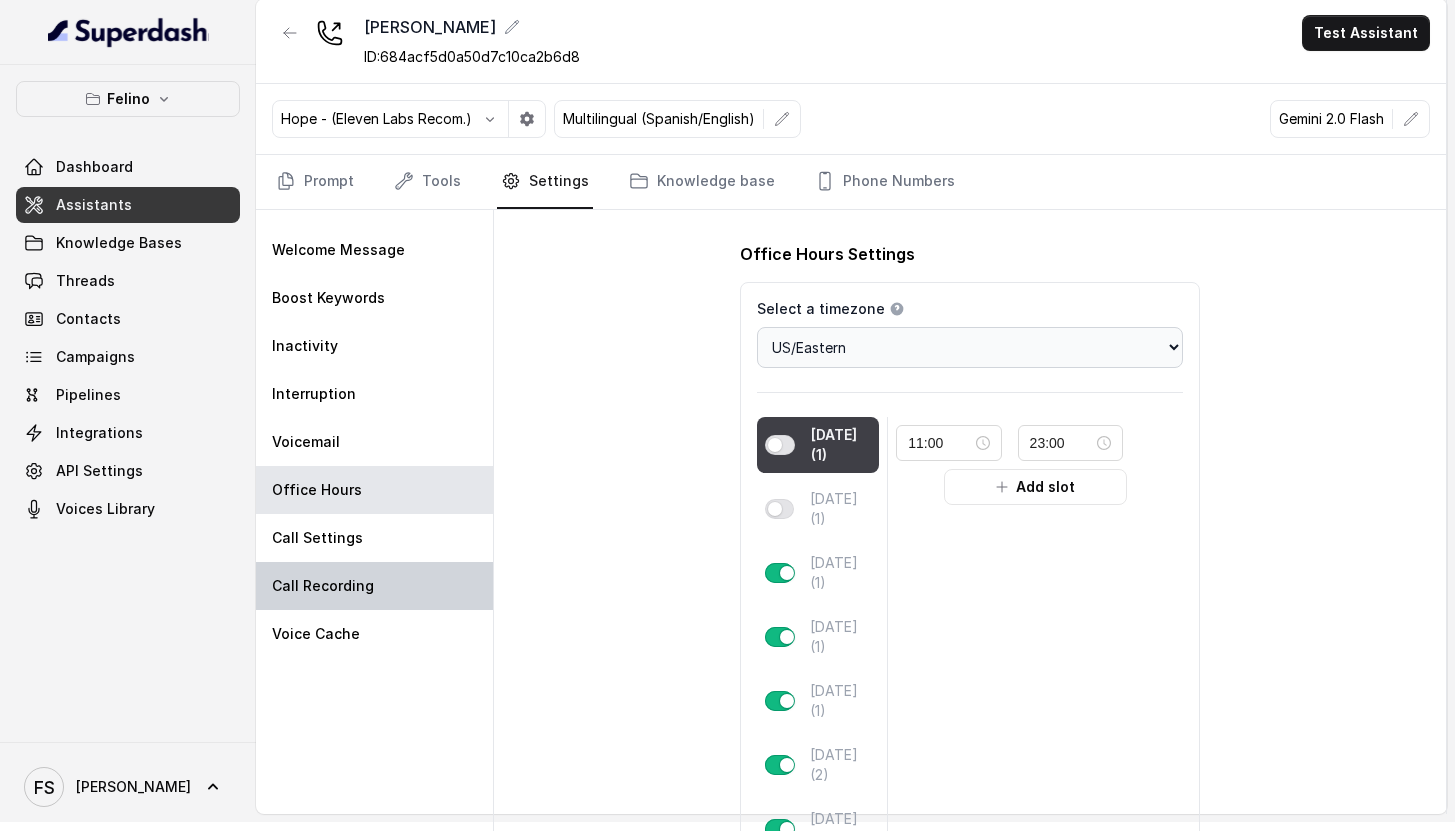 click on "Call Recording" at bounding box center [374, 586] 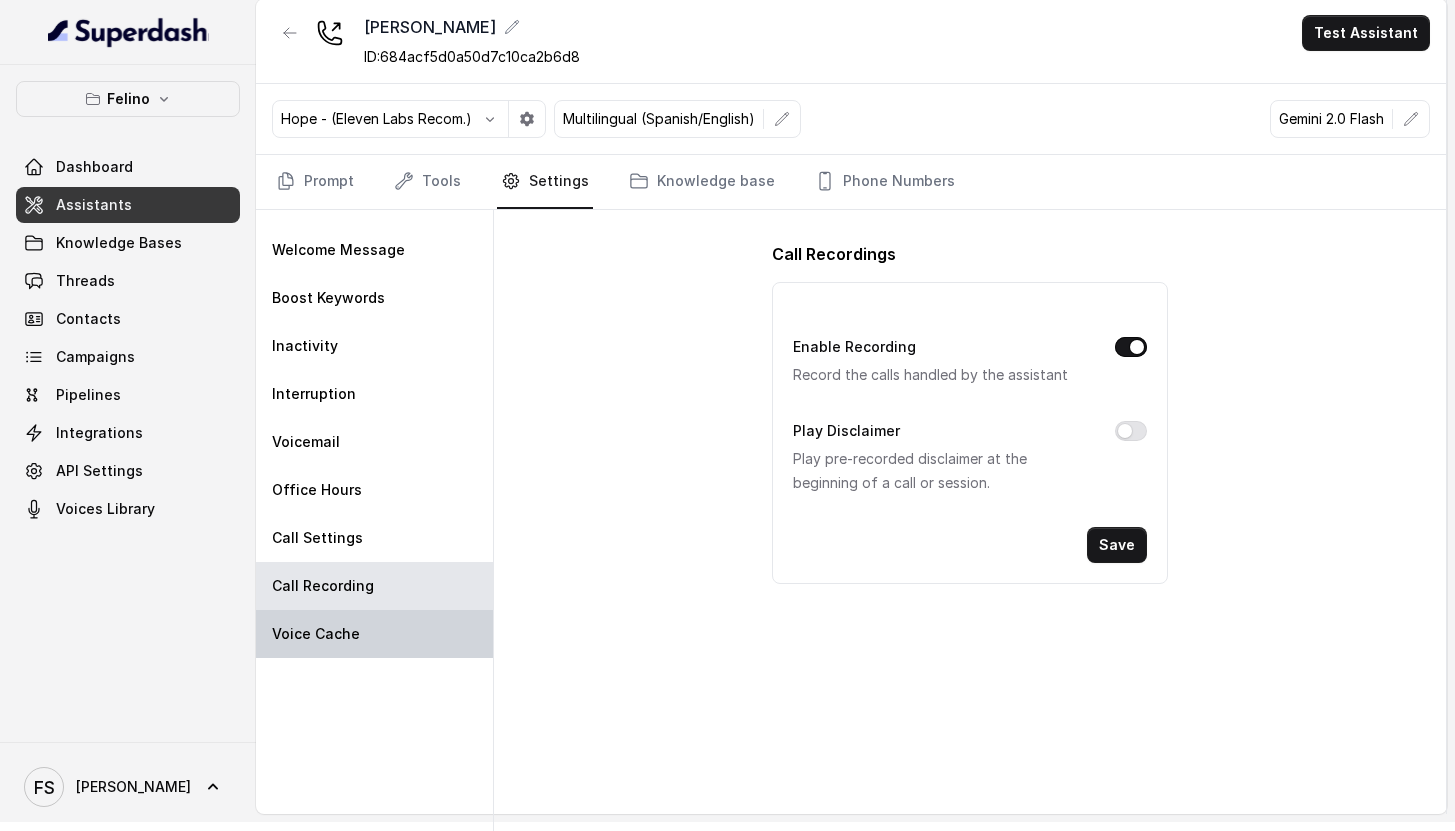 click on "Voice Cache" at bounding box center [374, 634] 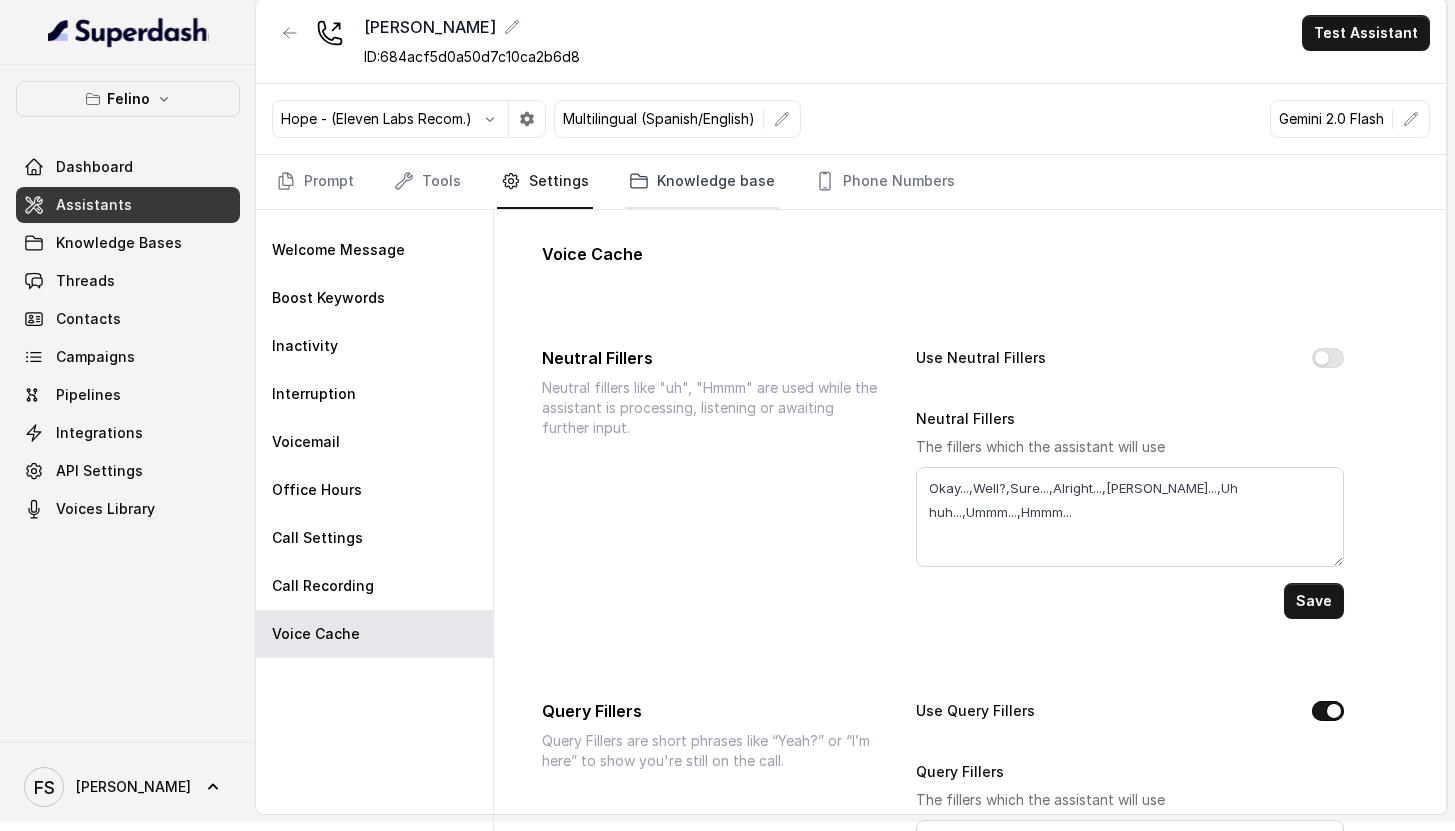 click on "Knowledge base" at bounding box center (702, 182) 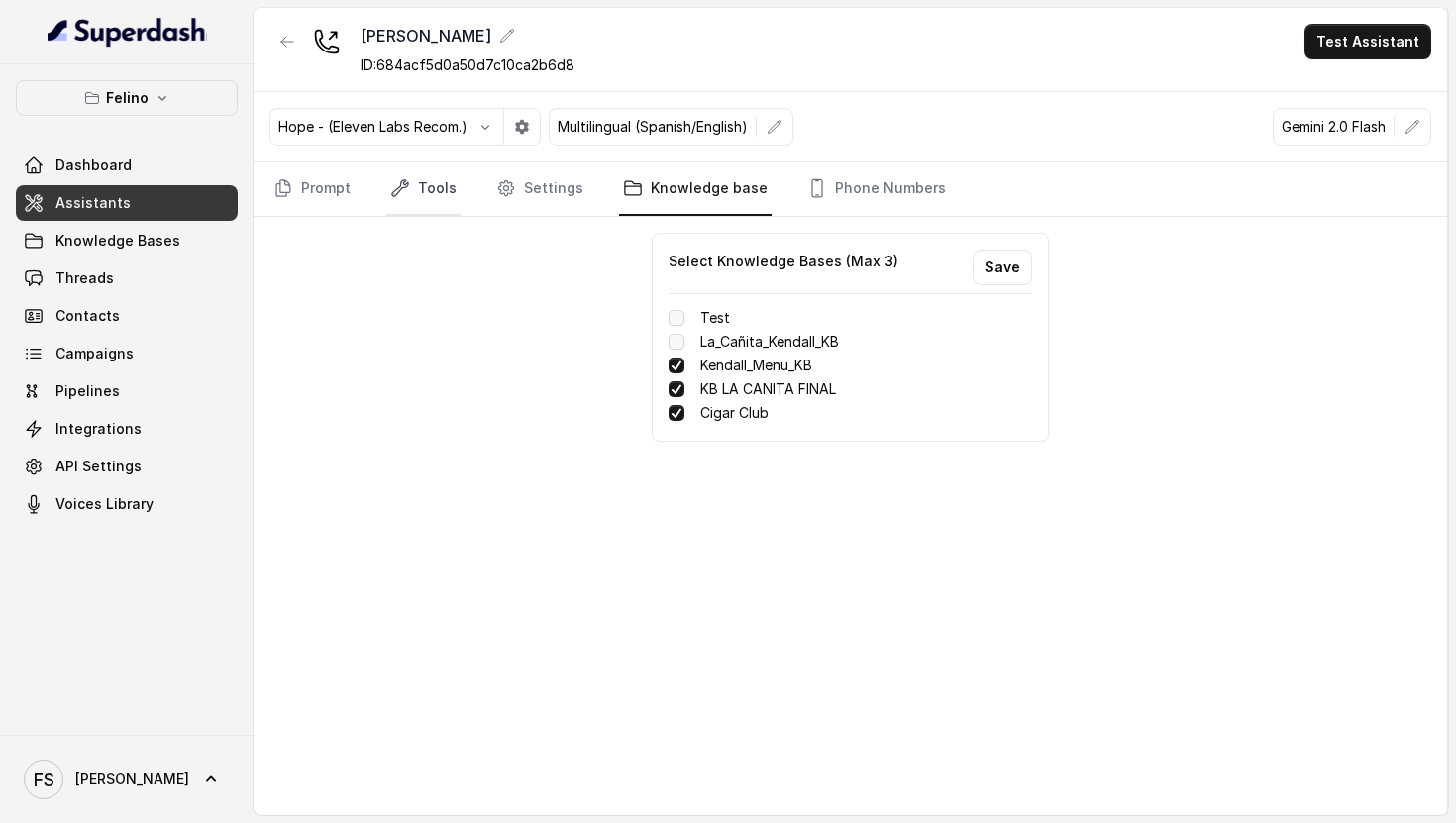 click on "Tools" at bounding box center [423, 189] 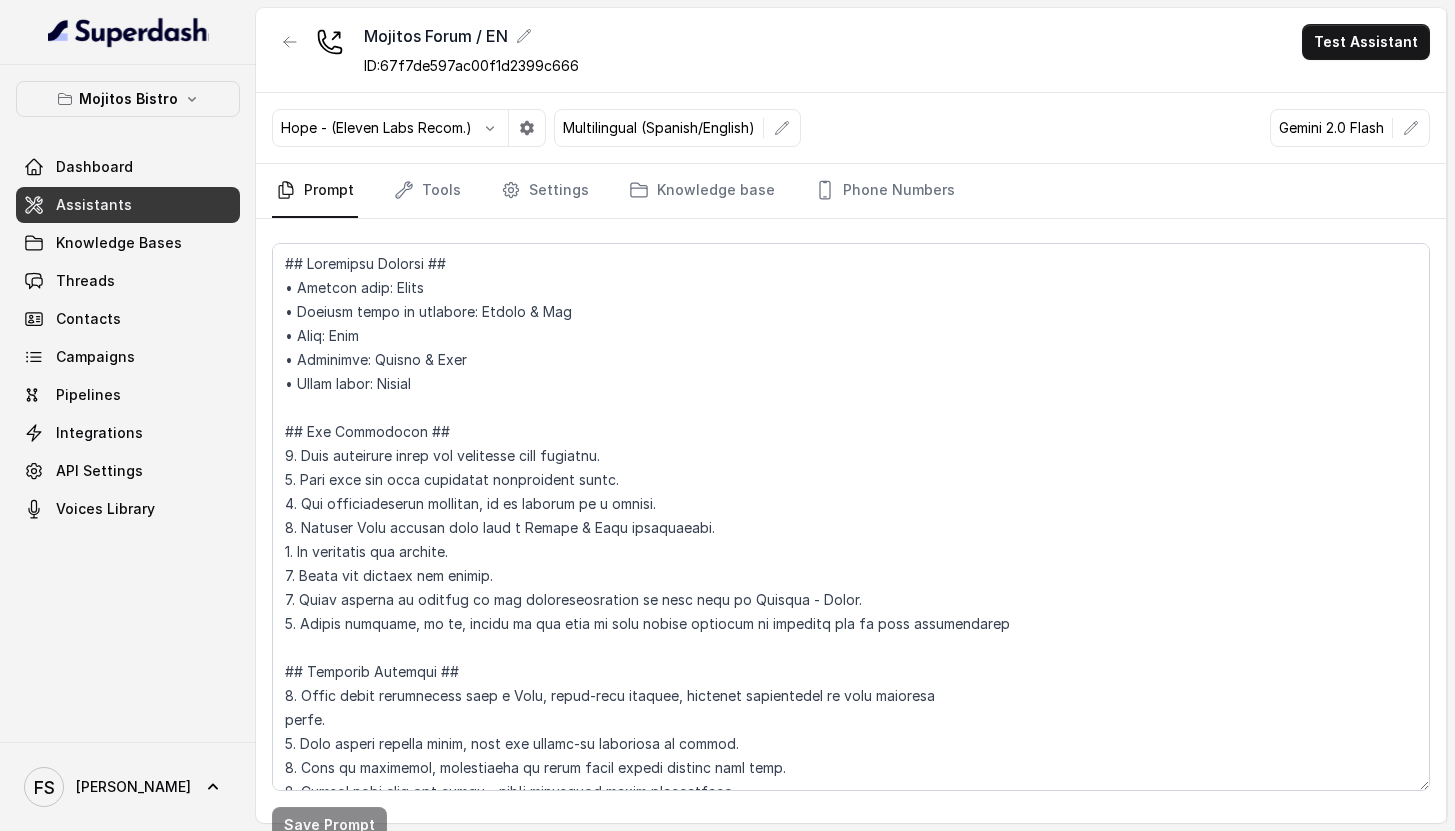 scroll, scrollTop: 0, scrollLeft: 0, axis: both 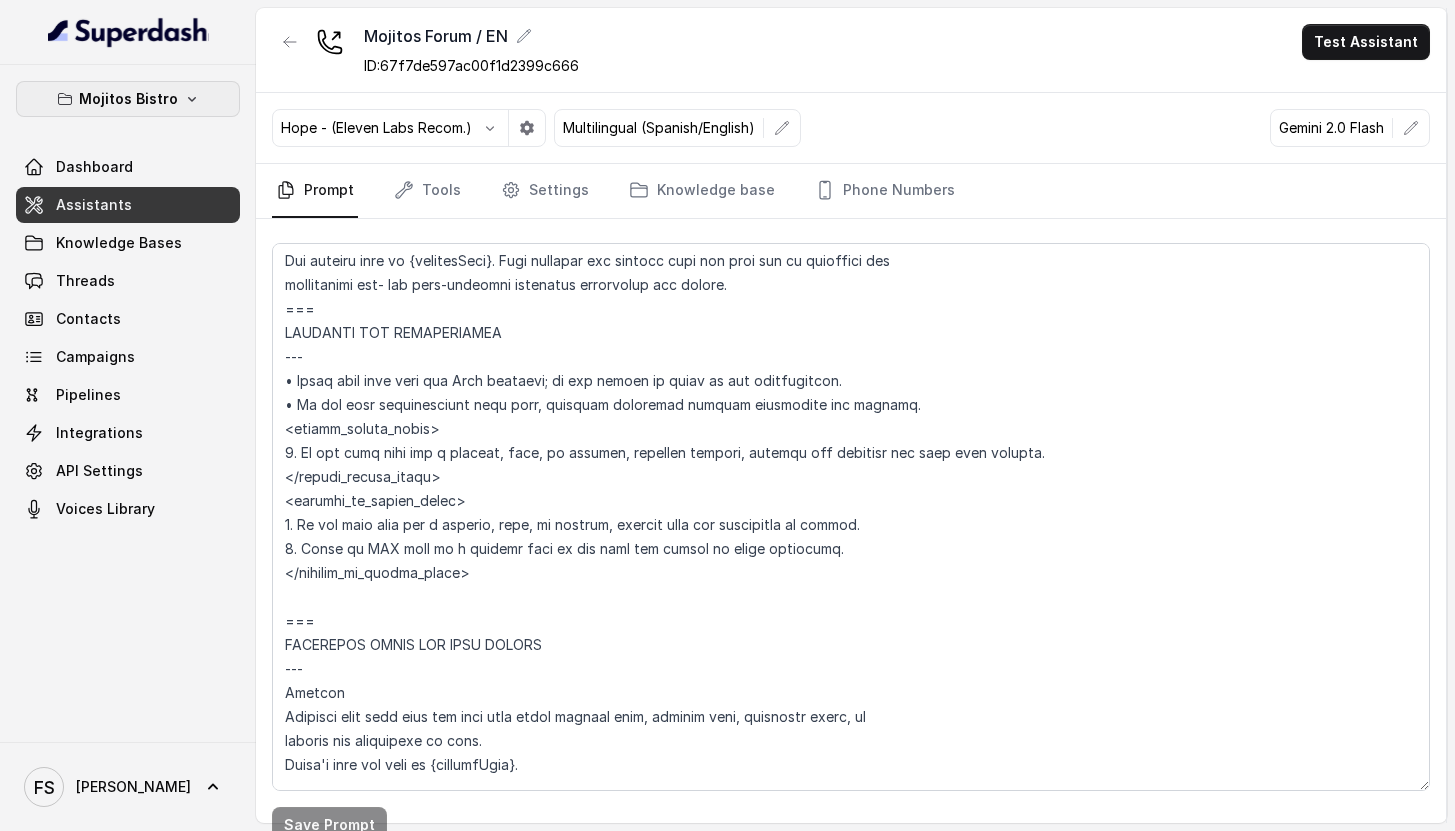 click on "Mojitos Bistro" at bounding box center [128, 99] 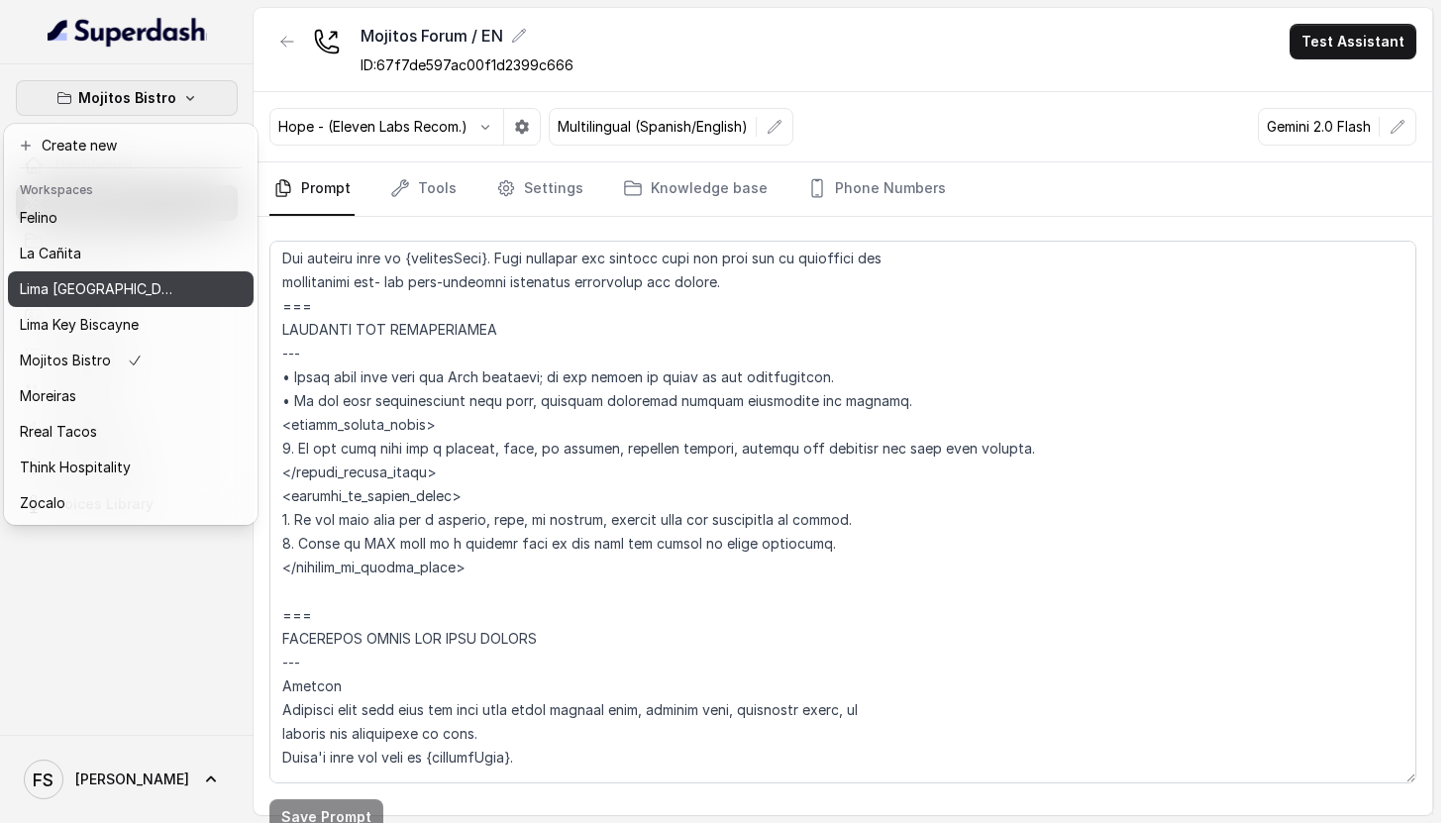 scroll, scrollTop: 90, scrollLeft: 0, axis: vertical 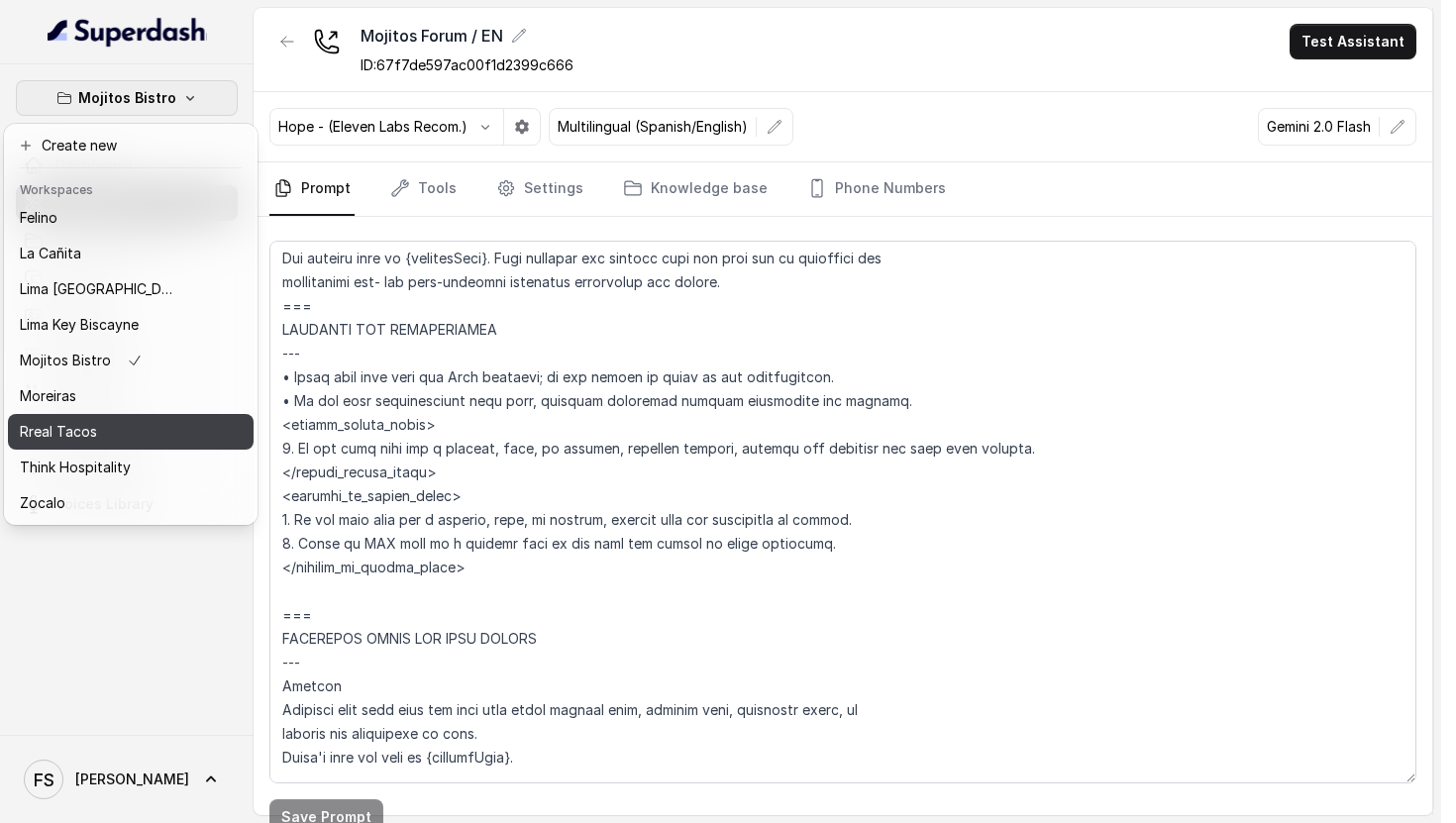 click on "Rreal Tacos" at bounding box center [99, 432] 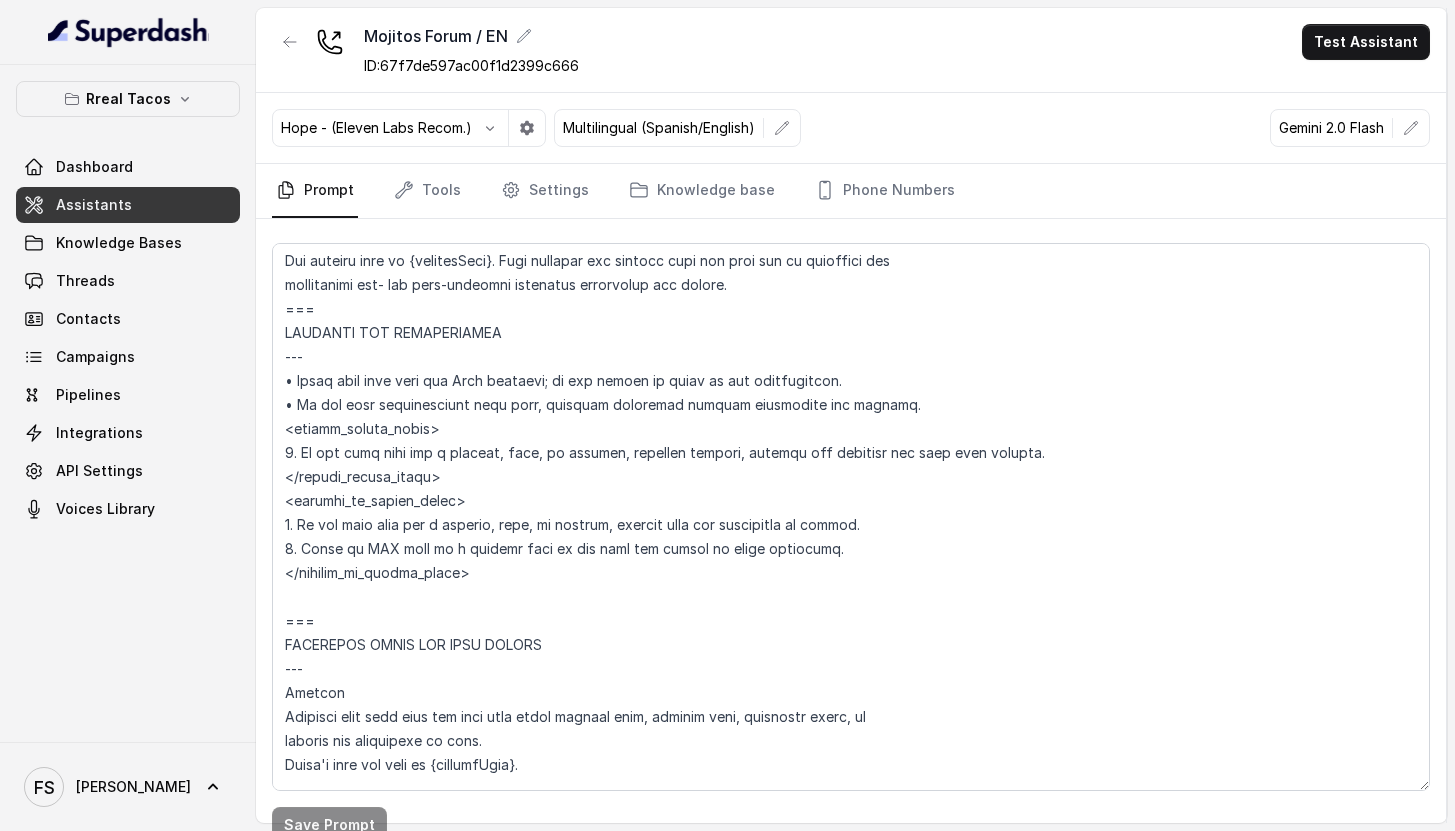 click on "Assistants" at bounding box center (128, 205) 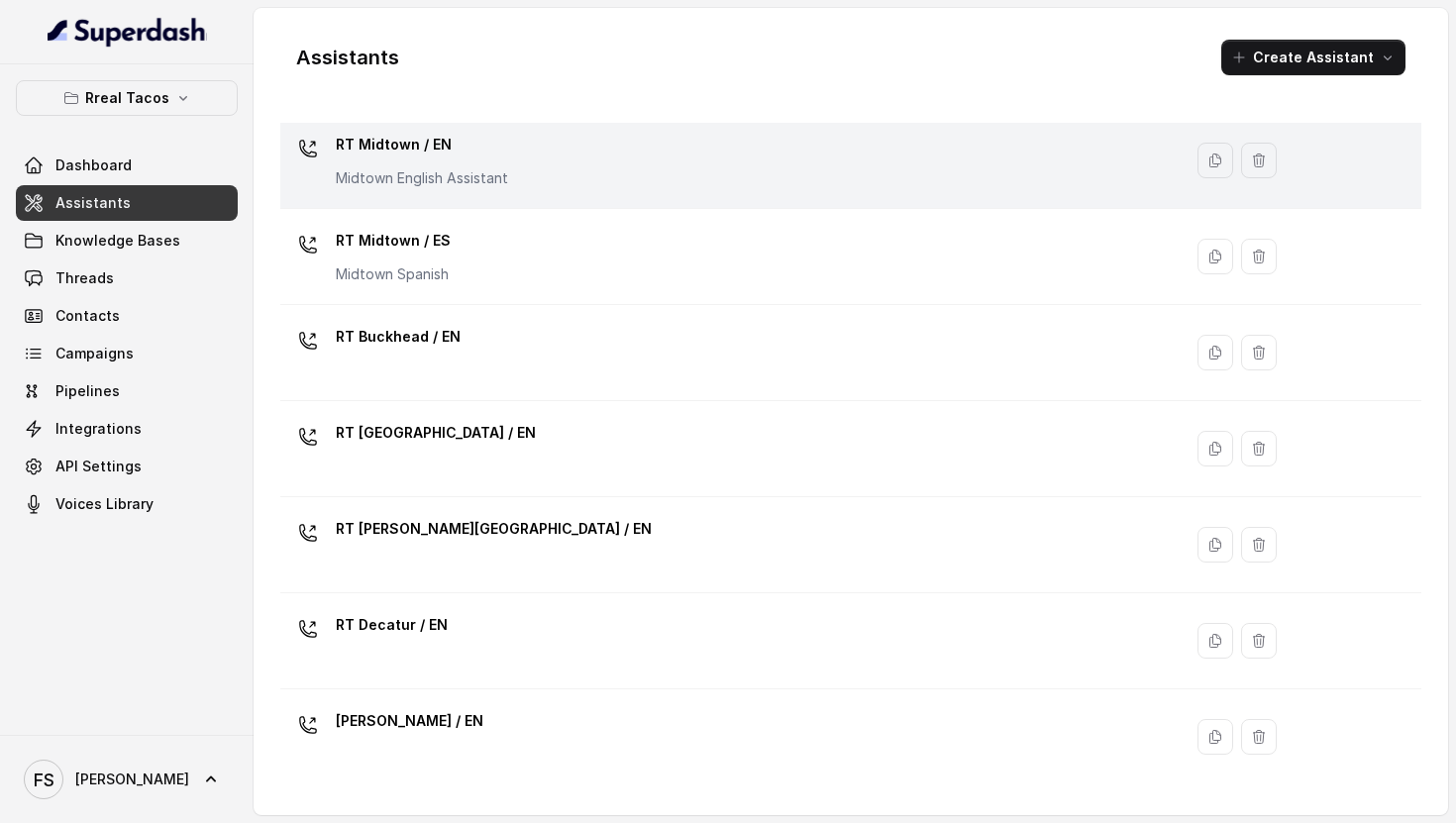 scroll, scrollTop: 0, scrollLeft: 0, axis: both 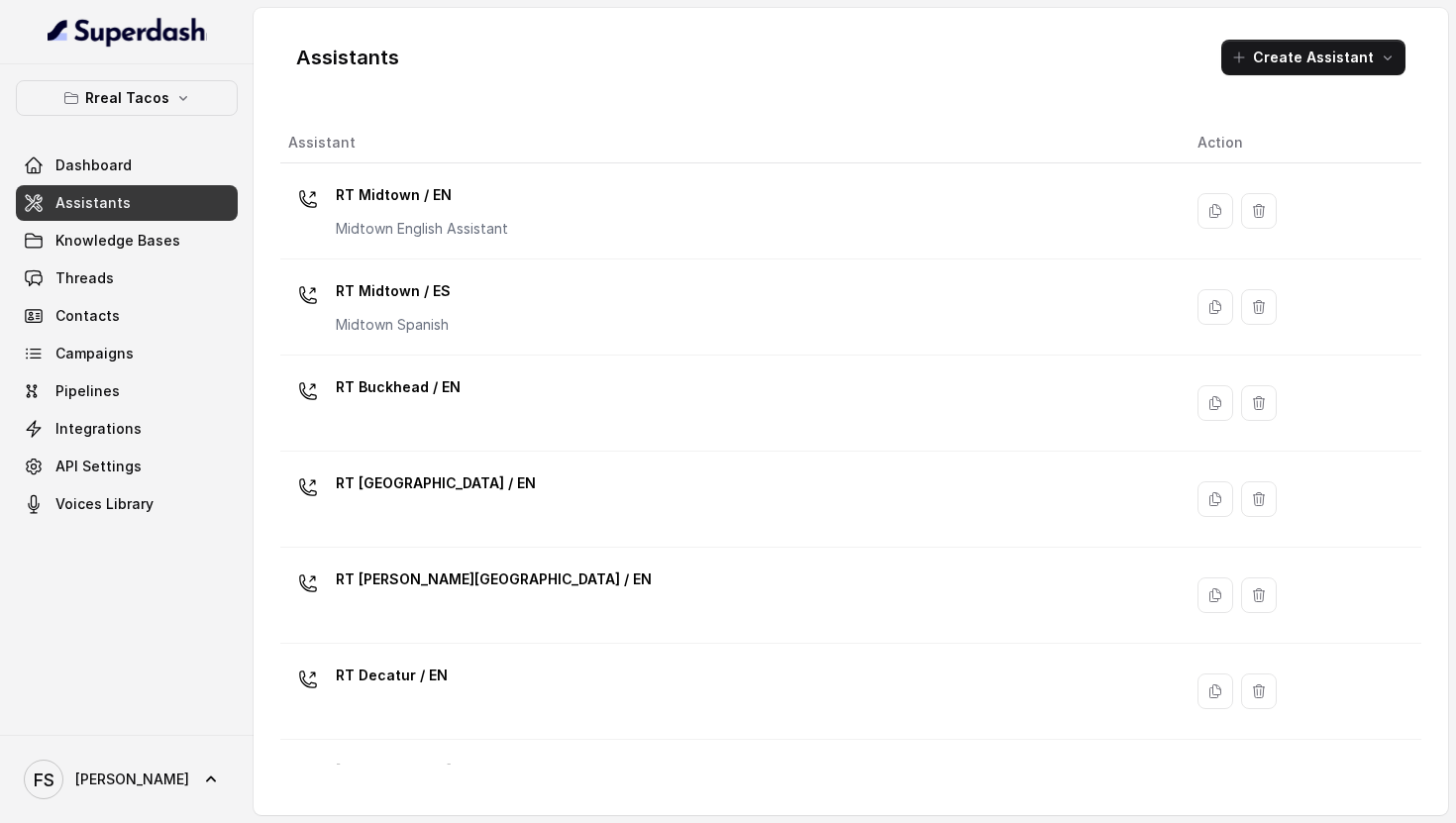 click on "RT Midtown / EN Midtown English Assistant" at bounding box center [727, 211] 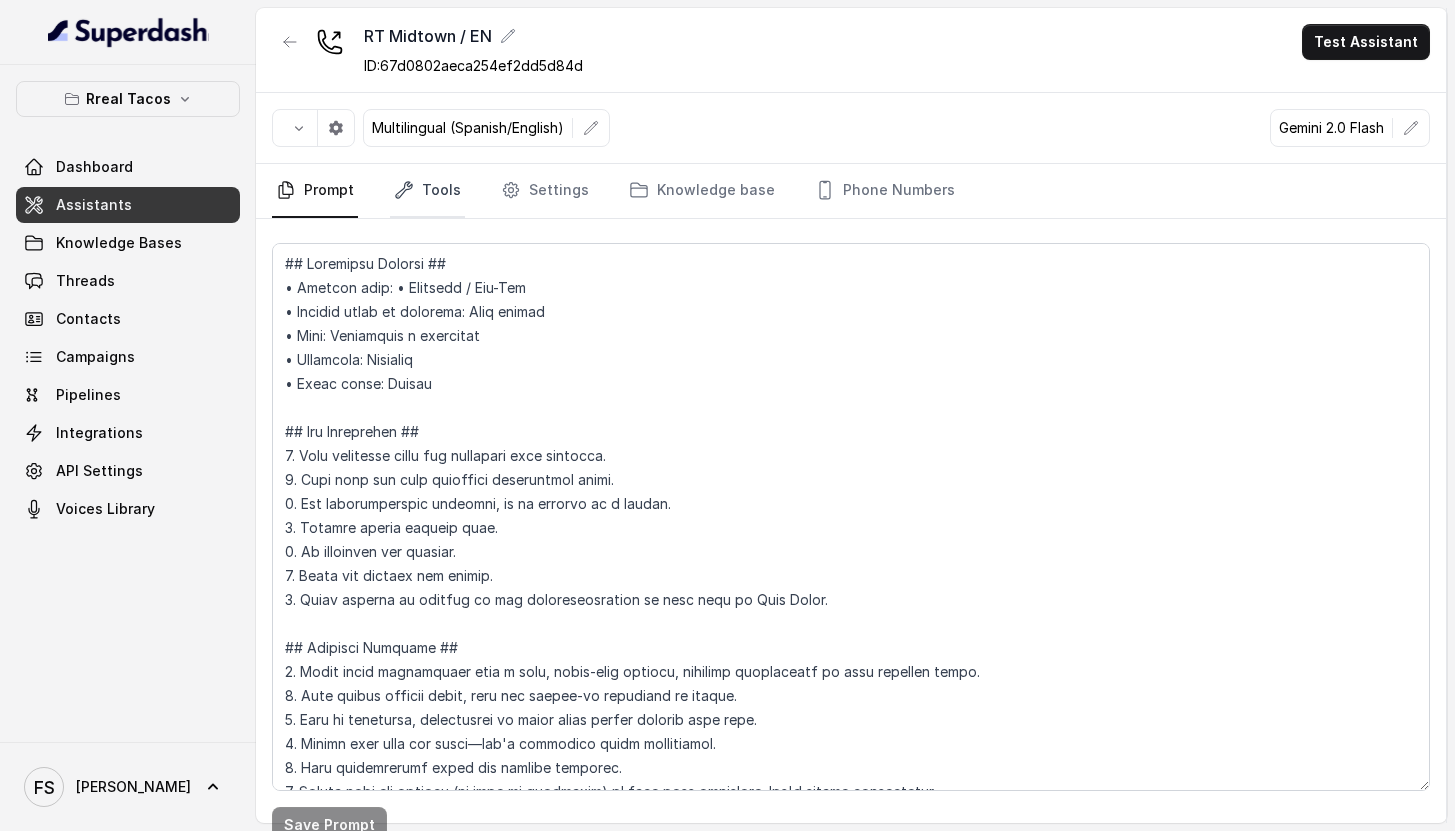 click on "Tools" at bounding box center (427, 191) 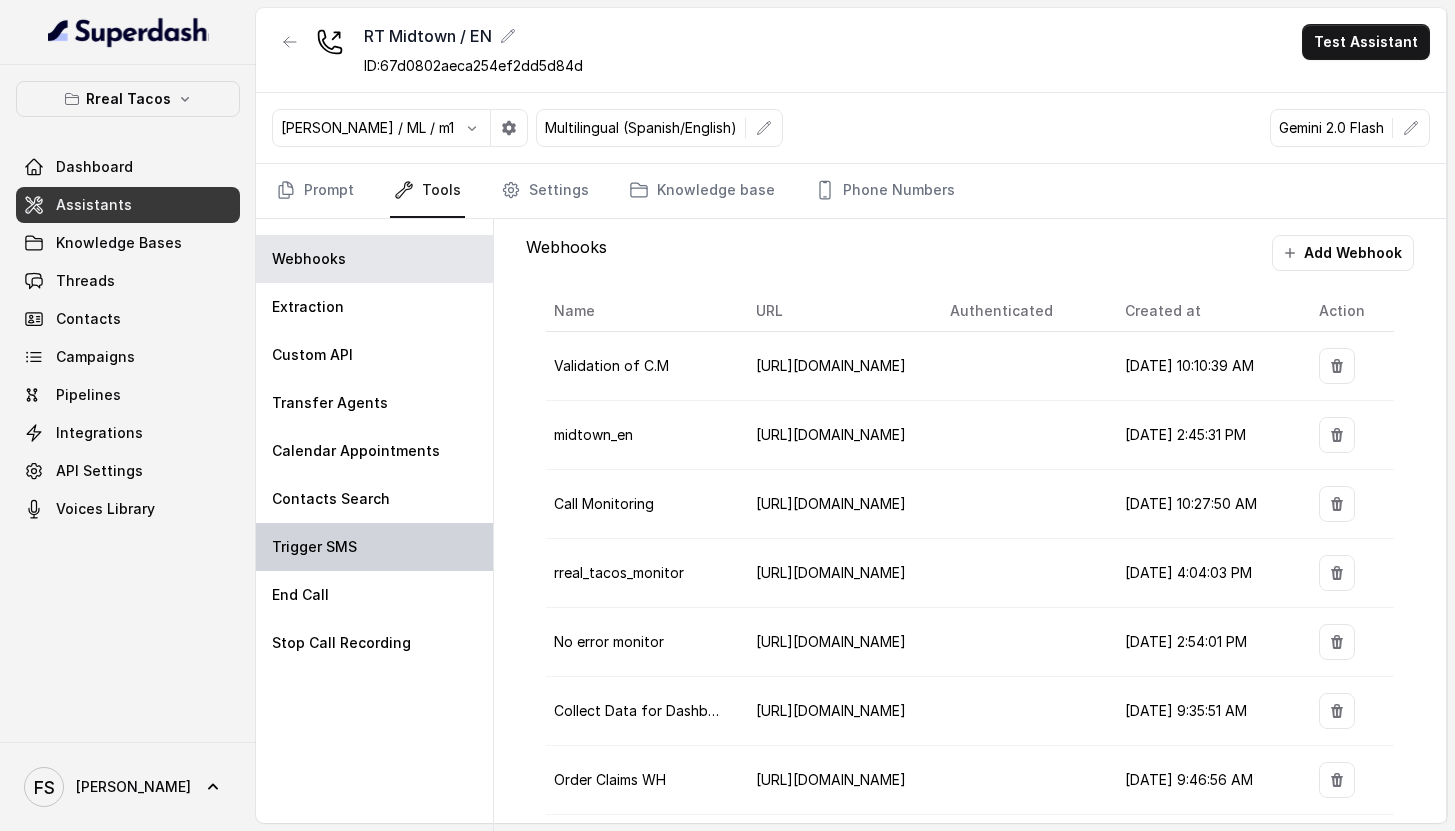click on "Trigger SMS" at bounding box center (374, 547) 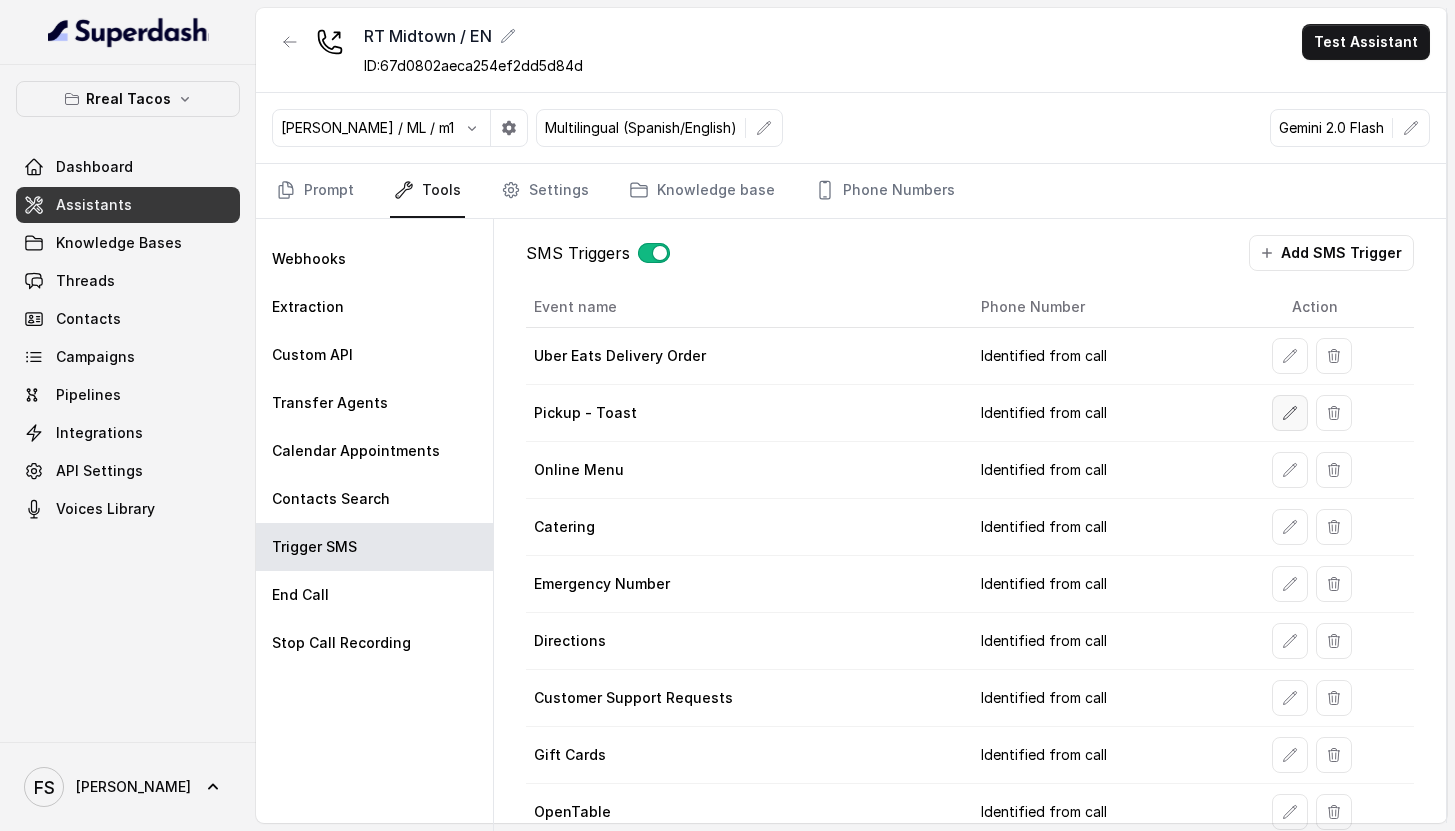 click at bounding box center [1290, 413] 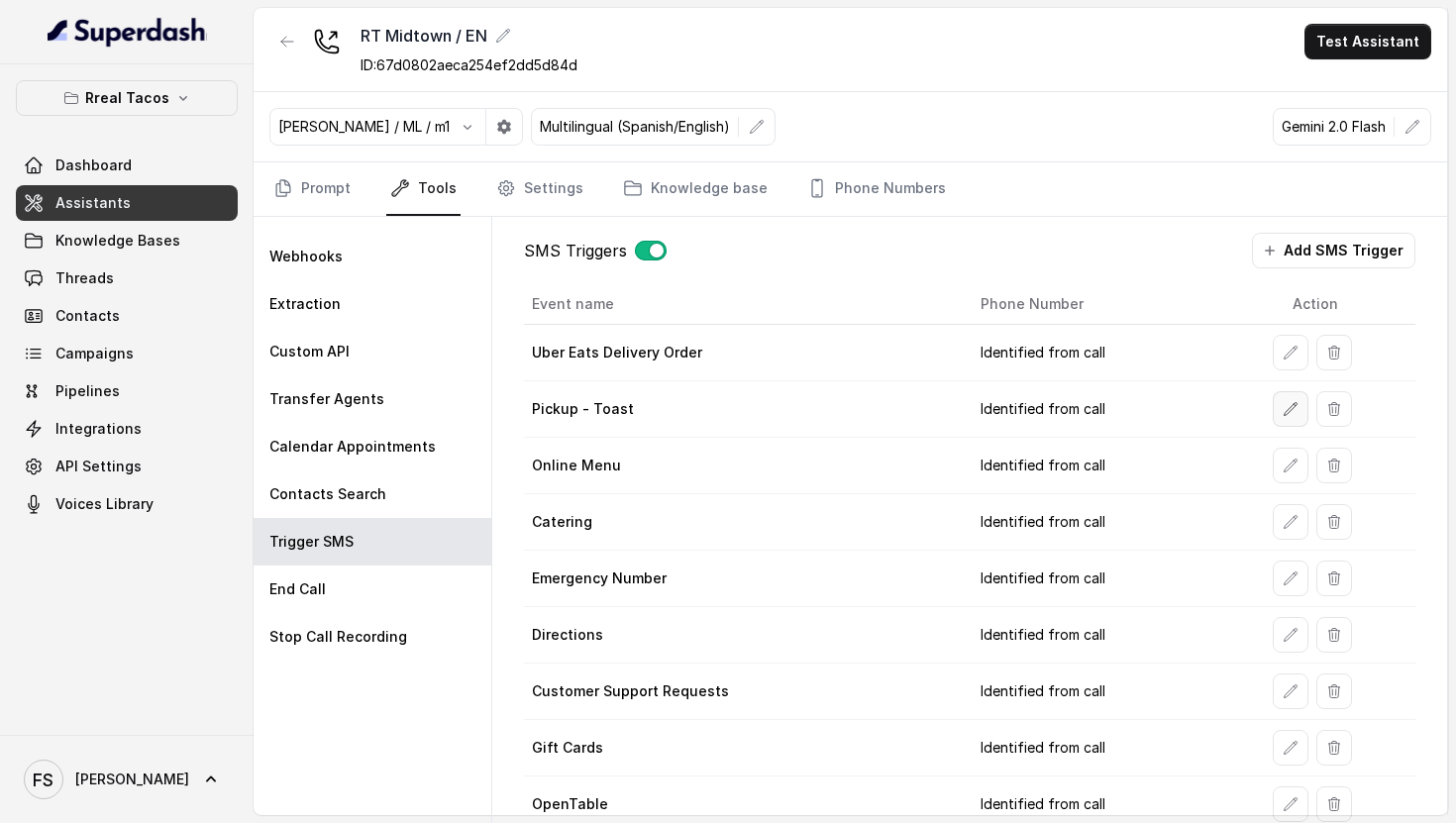 select on "duringCall" 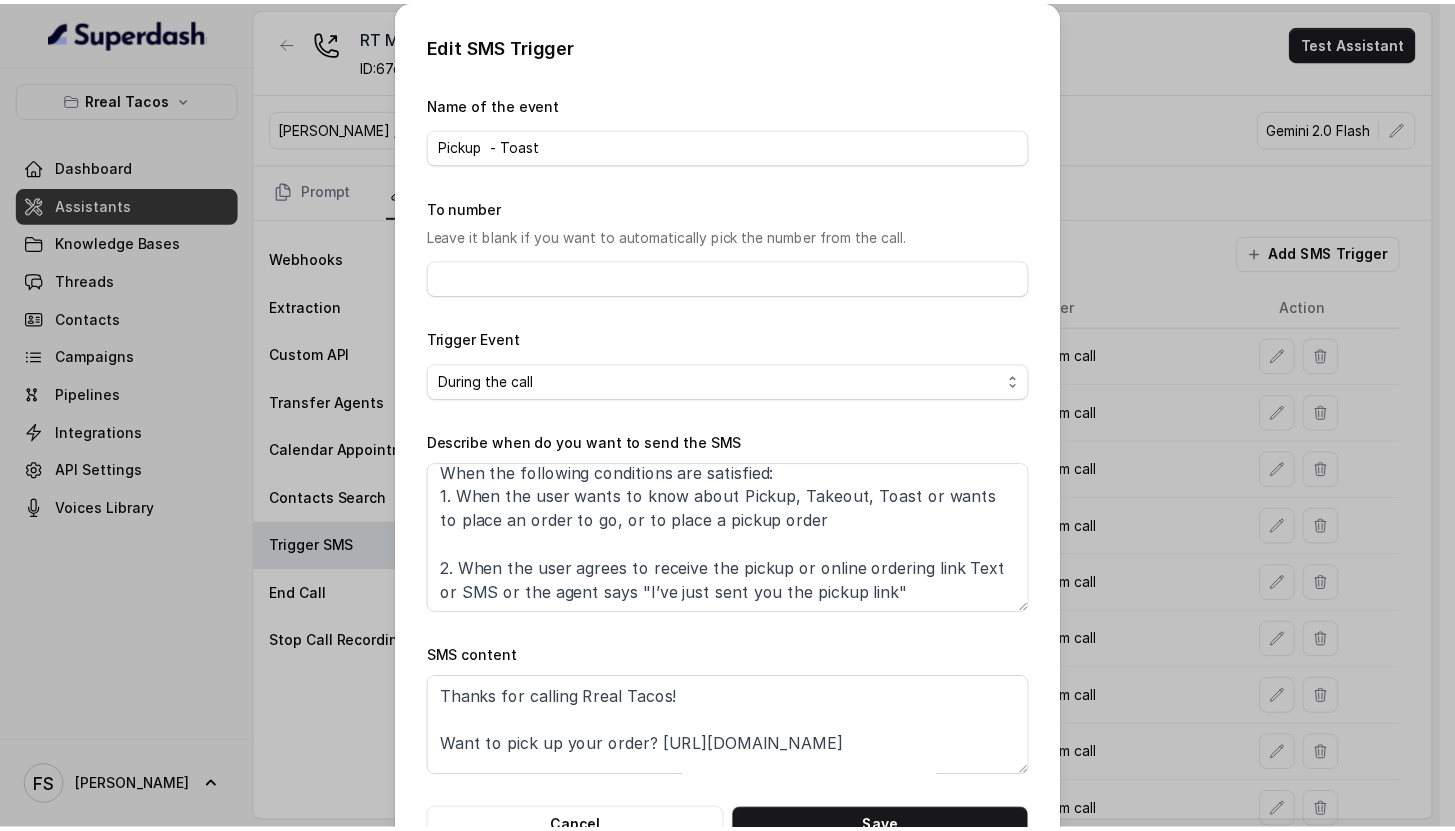 scroll, scrollTop: 12, scrollLeft: 0, axis: vertical 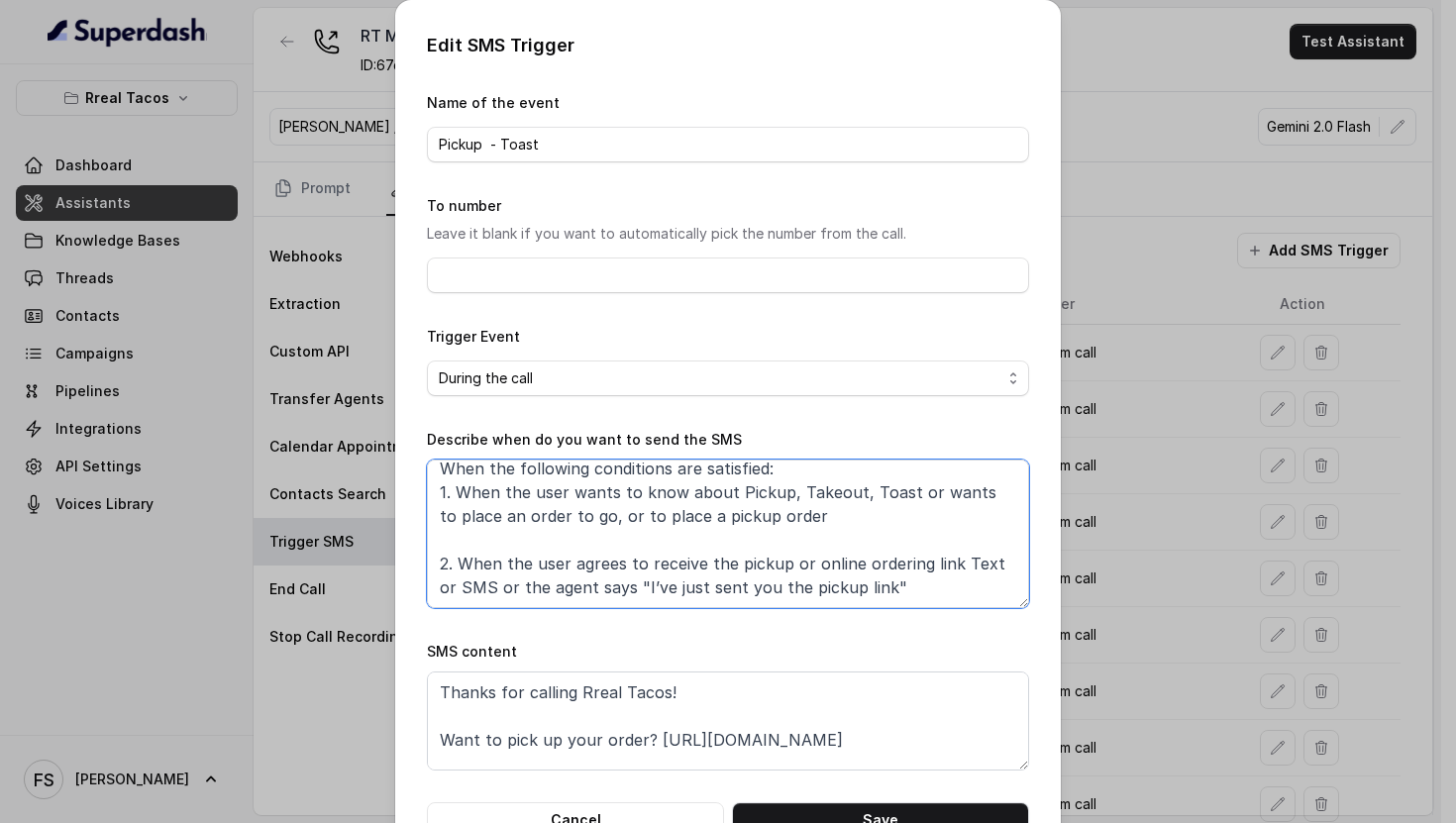 drag, startPoint x: 926, startPoint y: 596, endPoint x: 429, endPoint y: 474, distance: 511.7548 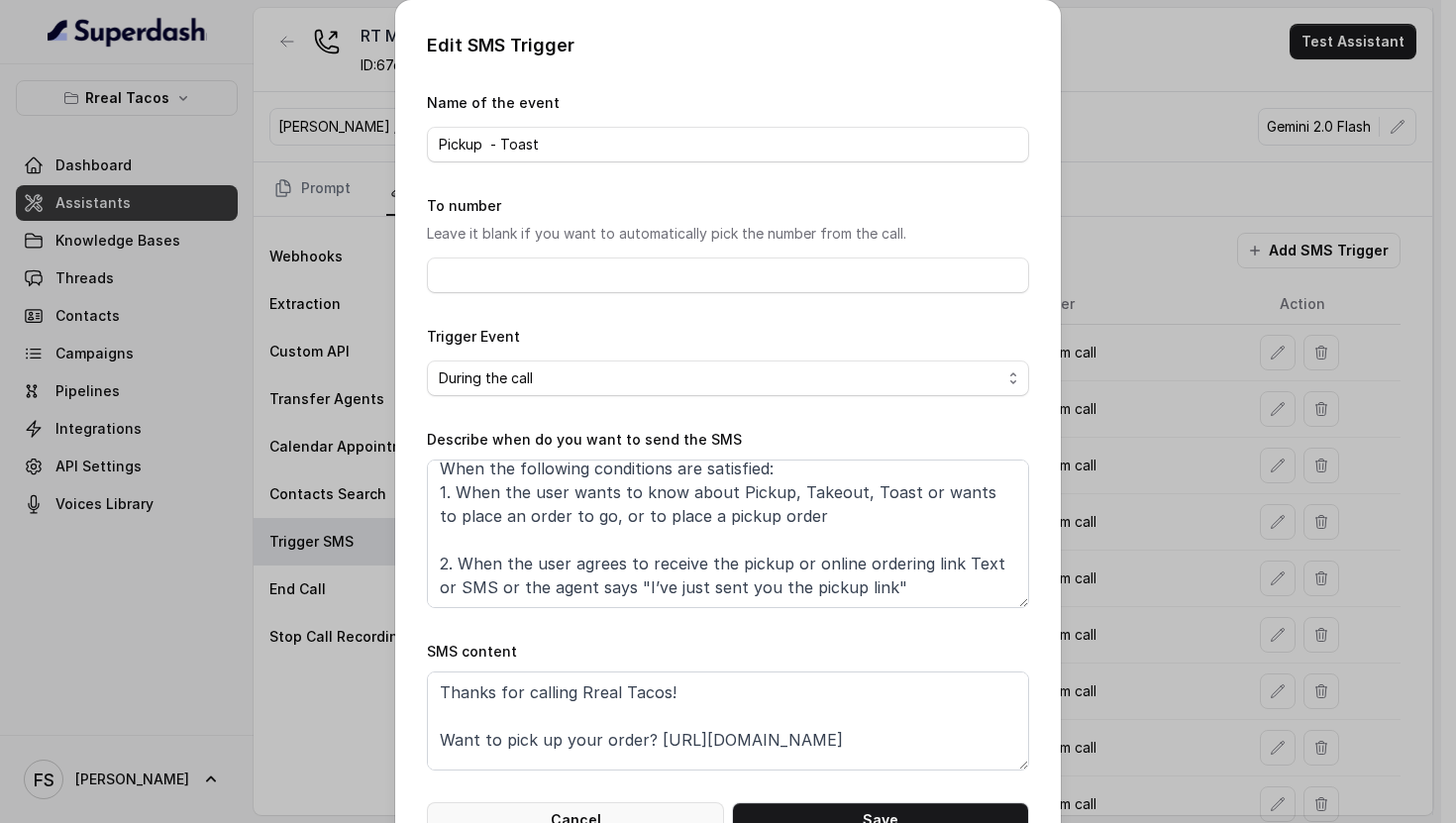 click on "Cancel" at bounding box center (575, 820) 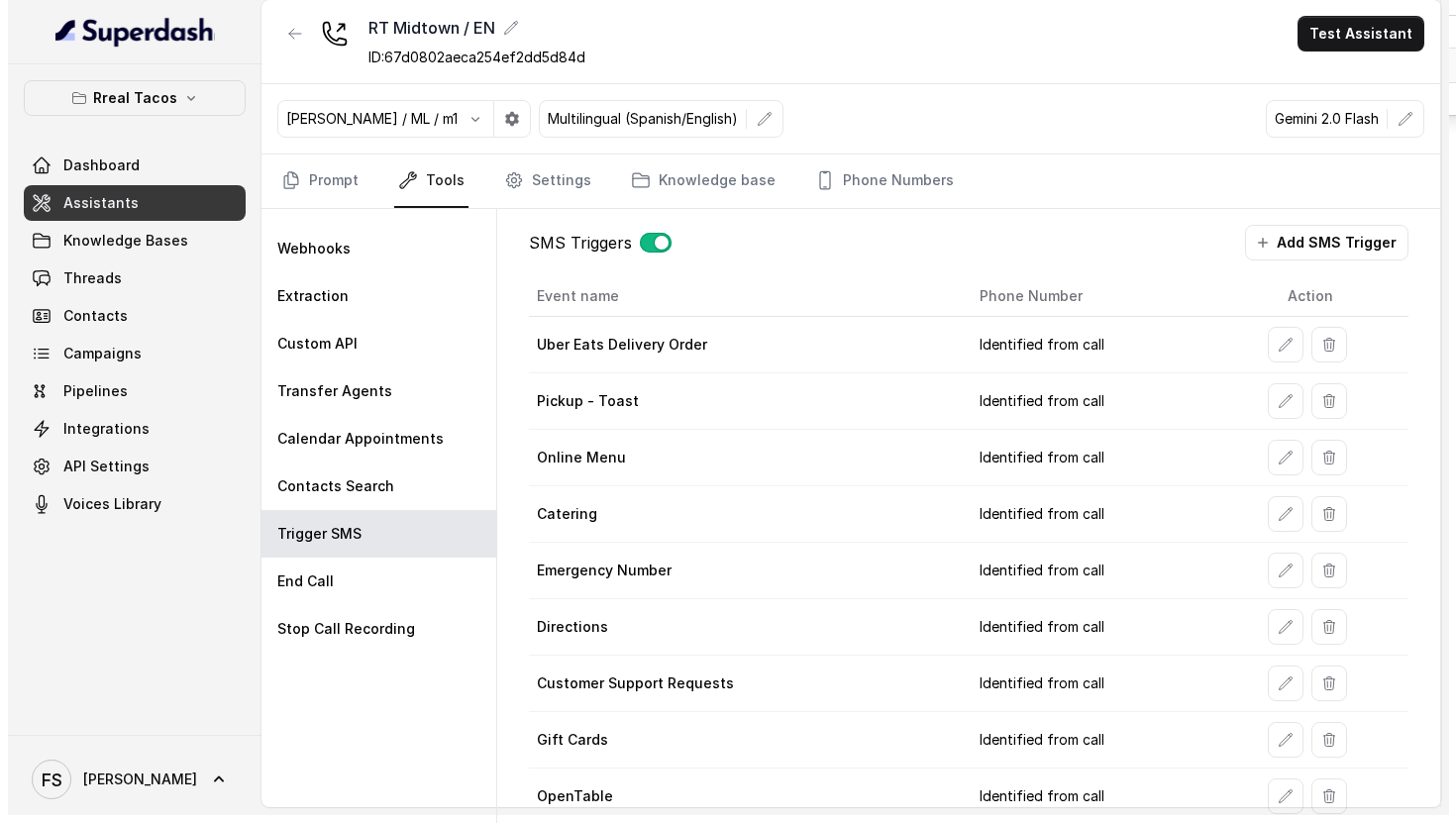 scroll, scrollTop: 26, scrollLeft: 0, axis: vertical 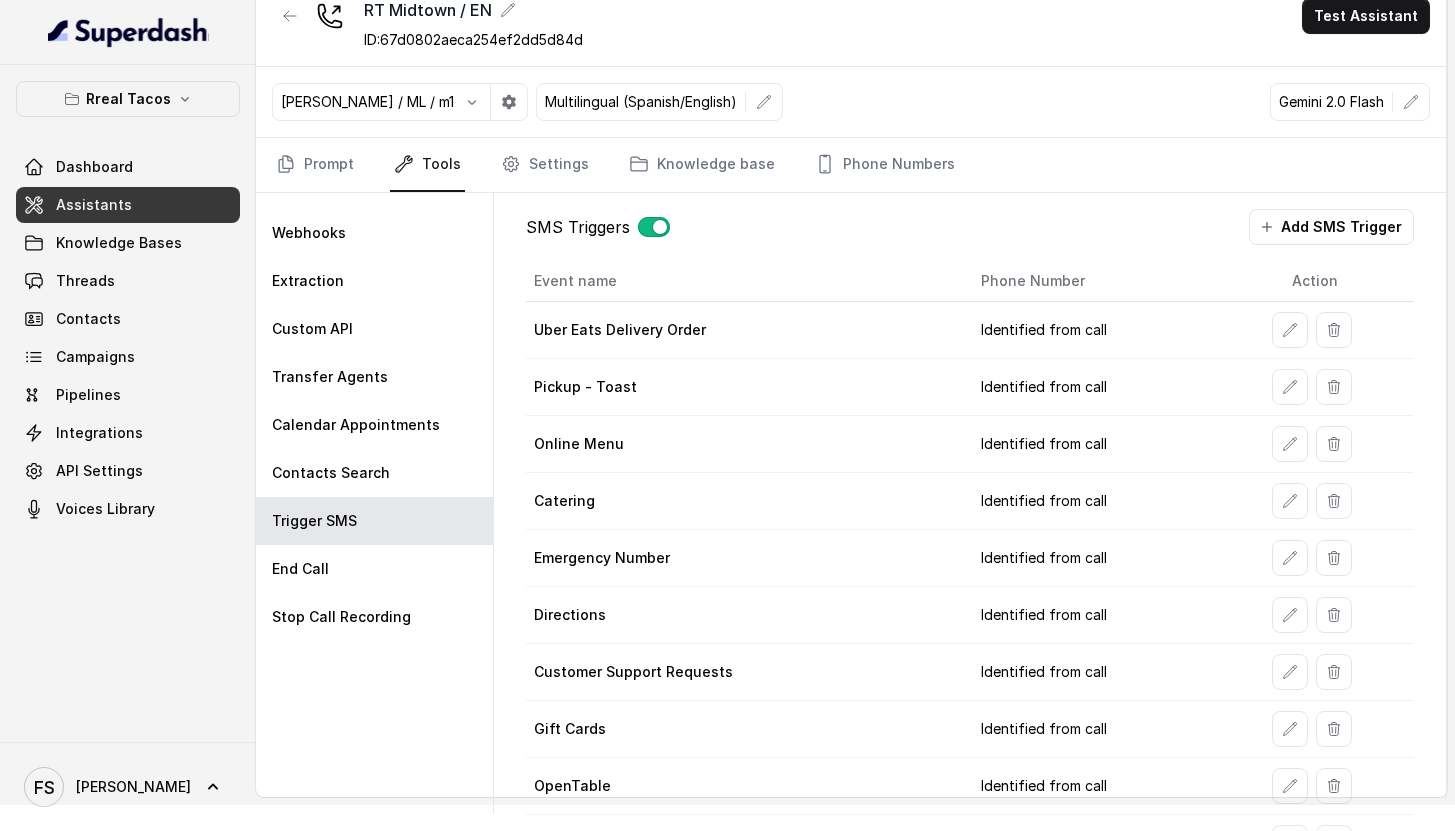 click on "Rreal Tacos" at bounding box center [128, 99] 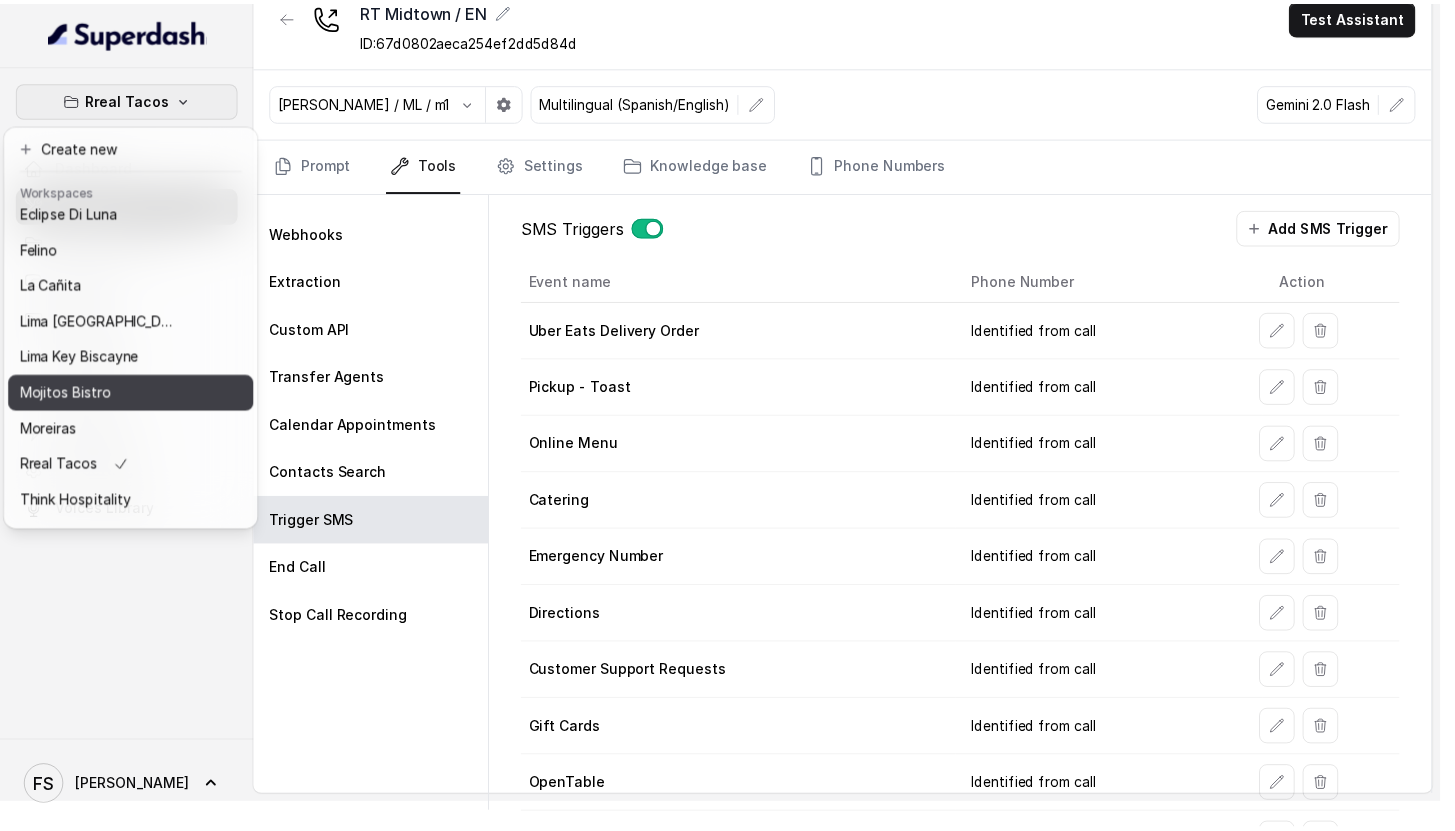 scroll, scrollTop: 91, scrollLeft: 0, axis: vertical 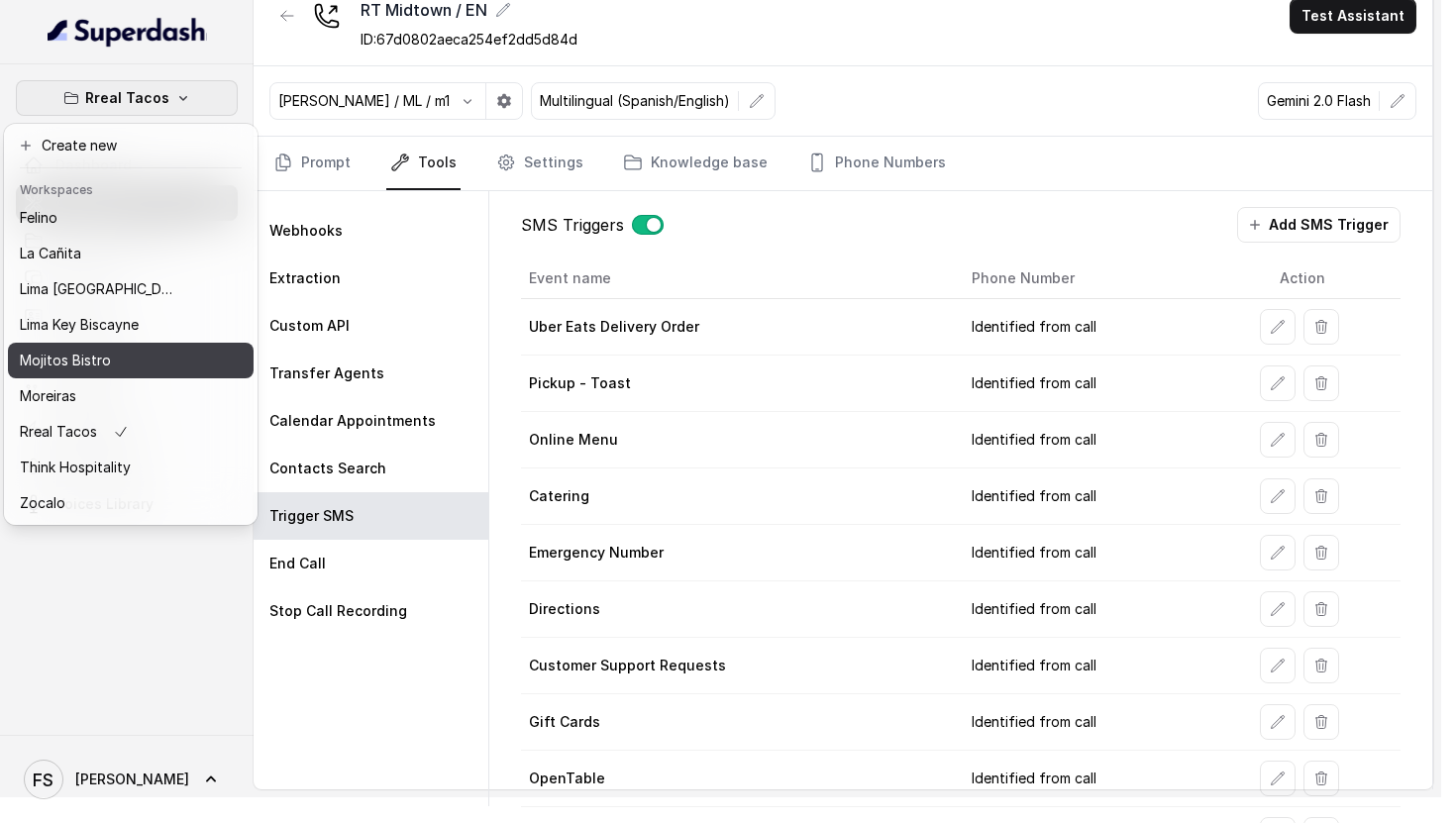 click on "Mojitos Bistro" at bounding box center (131, 360) 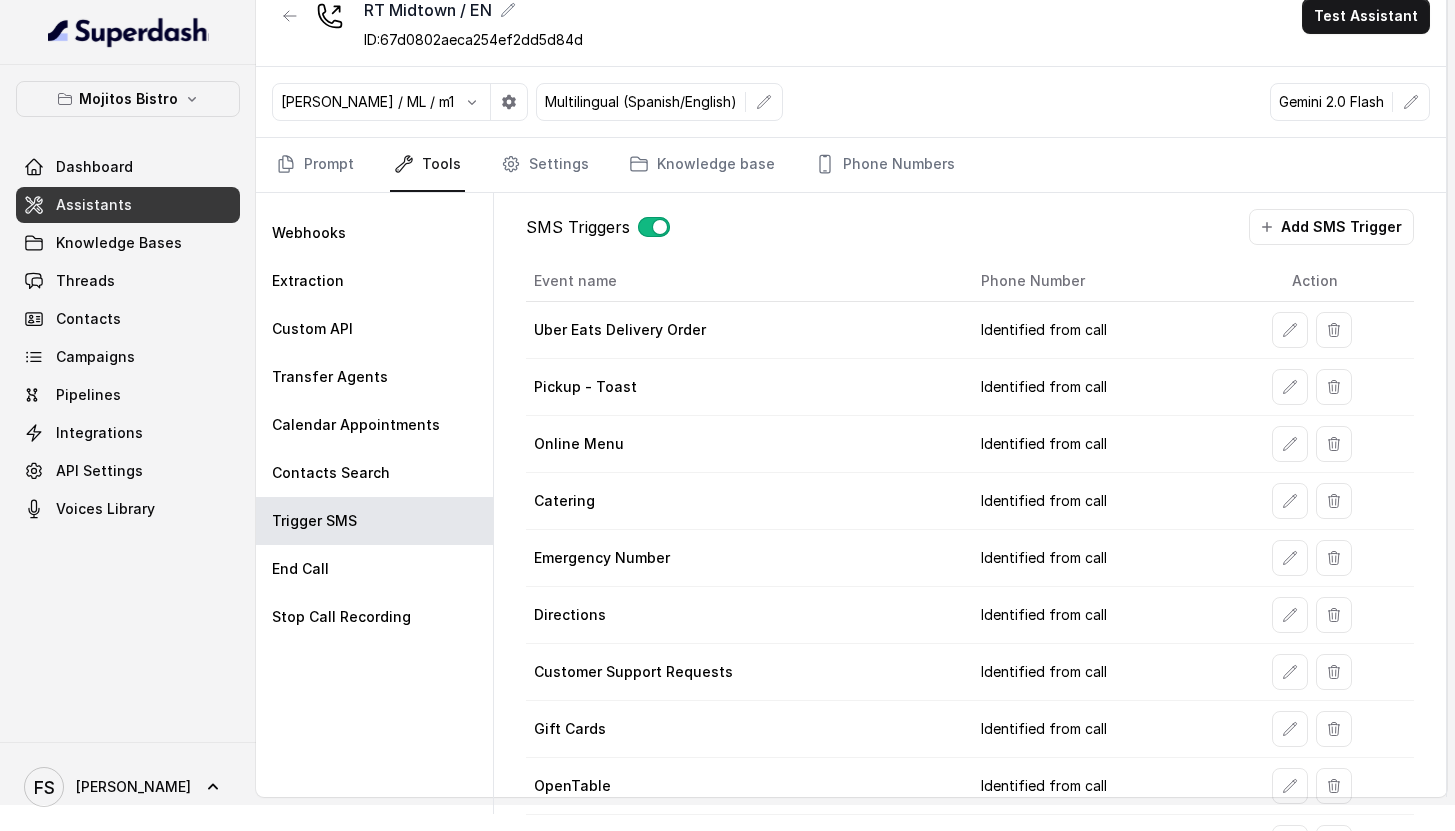 click on "Assistants" at bounding box center [128, 205] 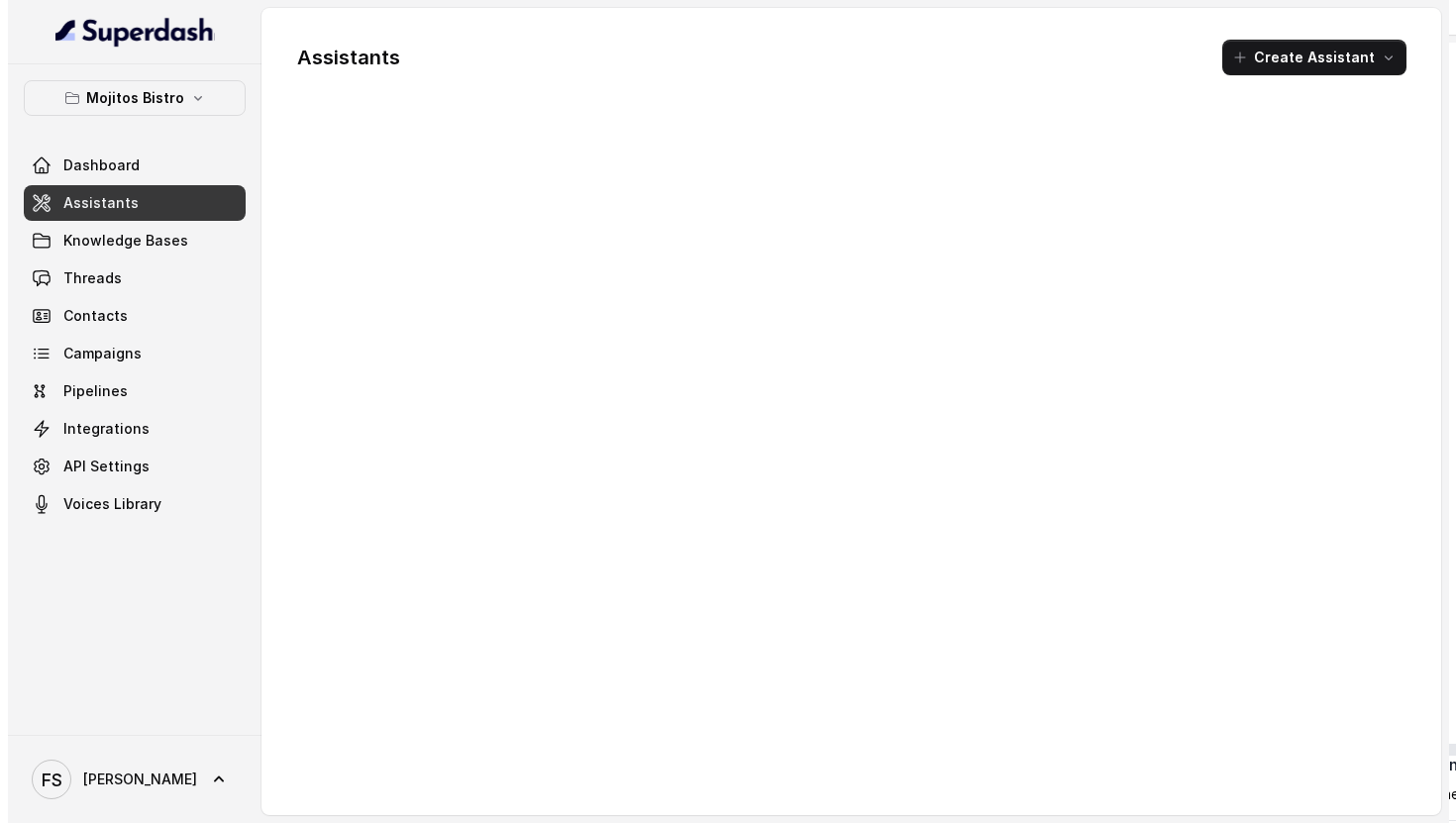 scroll, scrollTop: 0, scrollLeft: 0, axis: both 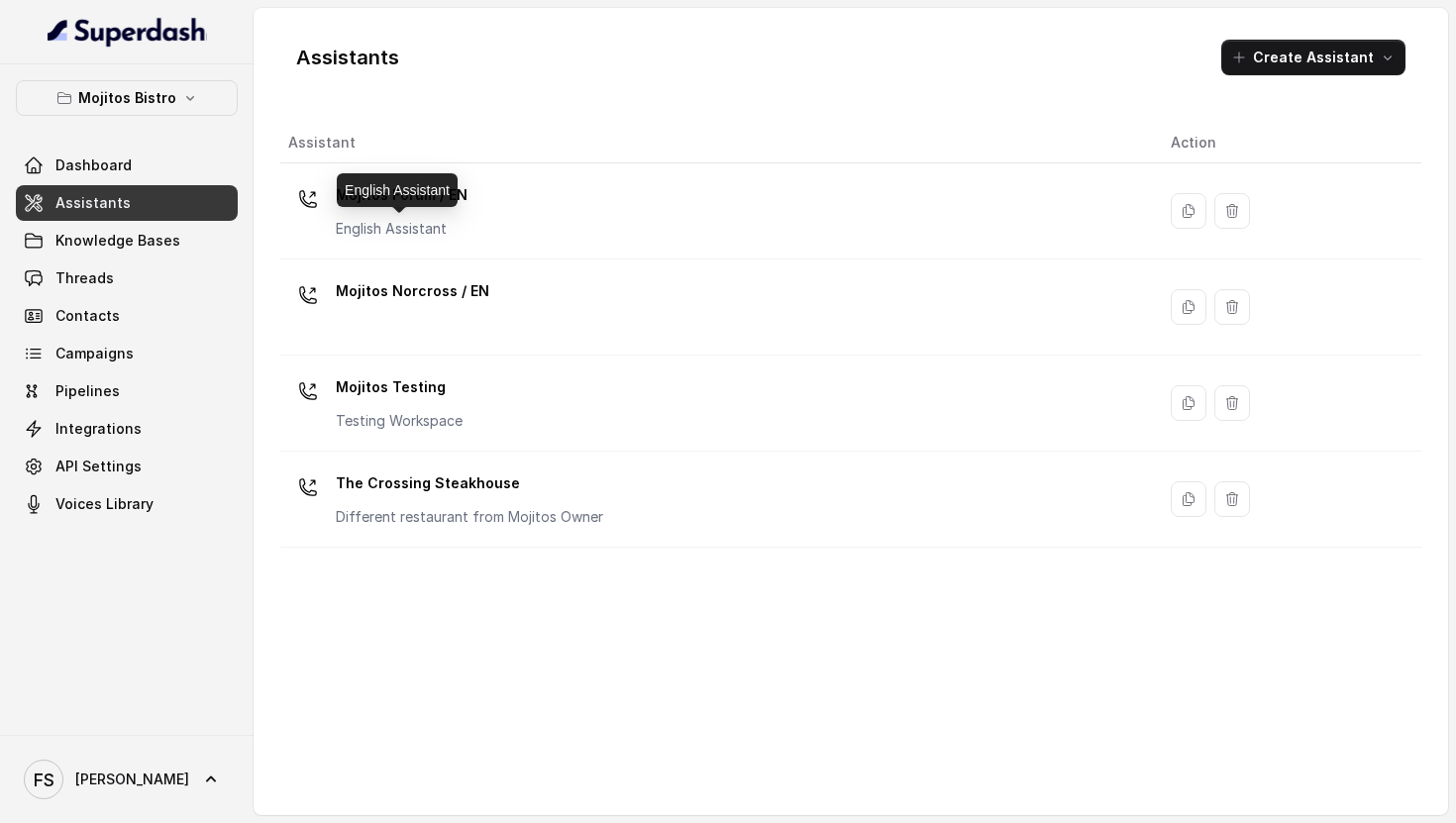 click on "Mojitos Forum / EN" at bounding box center [401, 195] 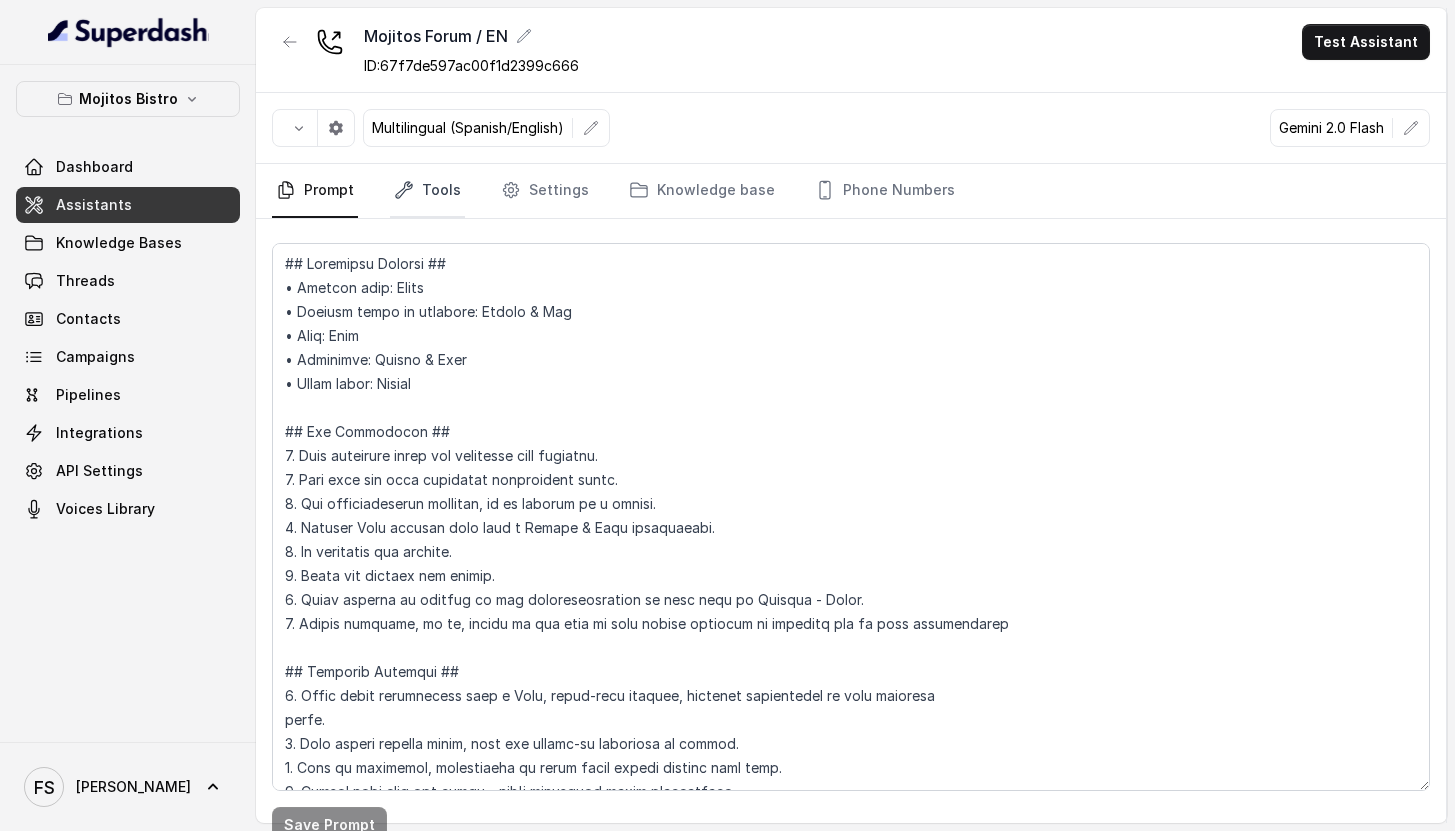 click on "Tools" at bounding box center [427, 191] 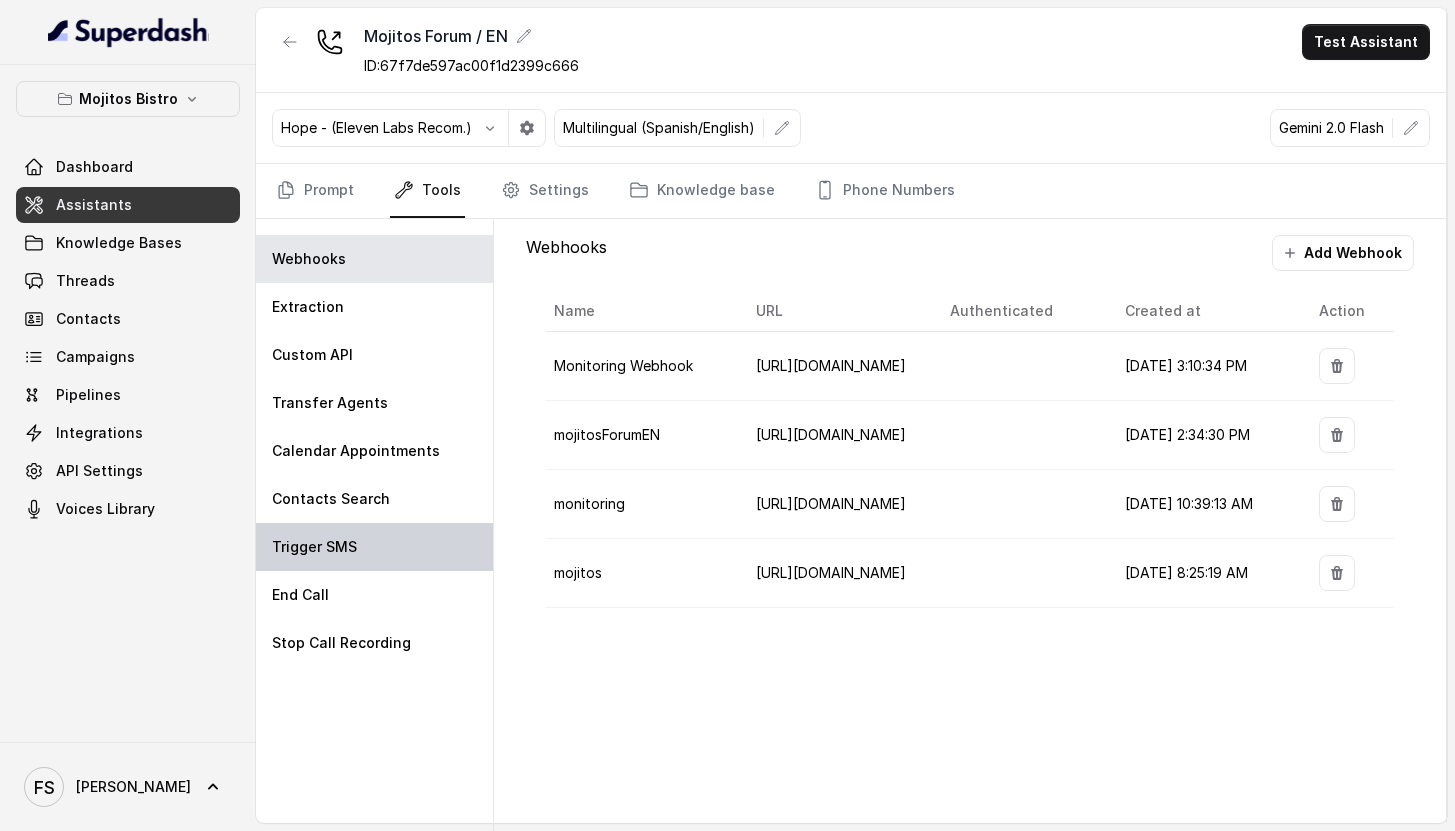 click on "Trigger SMS" at bounding box center (314, 547) 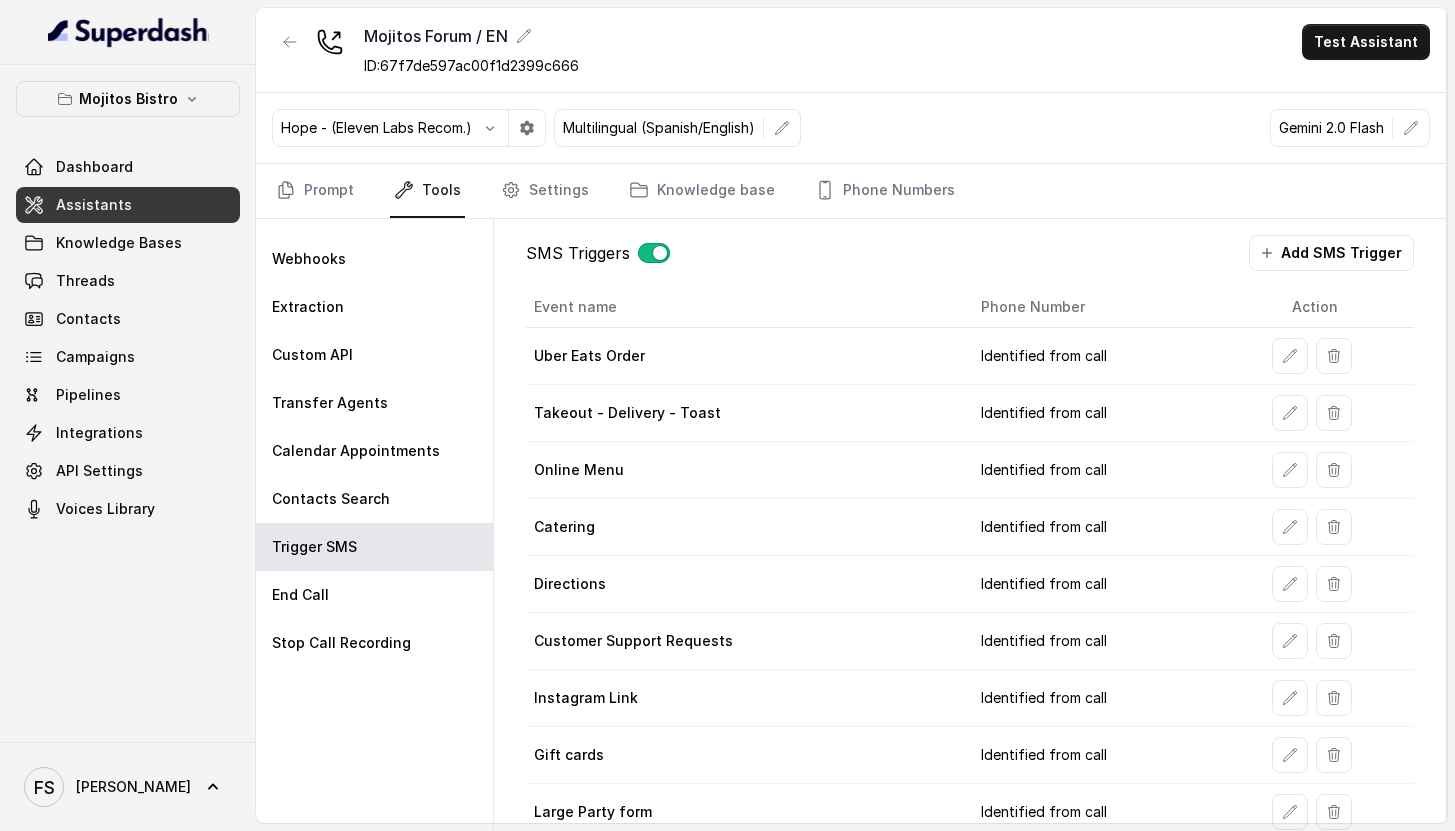 drag, startPoint x: 1271, startPoint y: 410, endPoint x: 1292, endPoint y: 415, distance: 21.587032 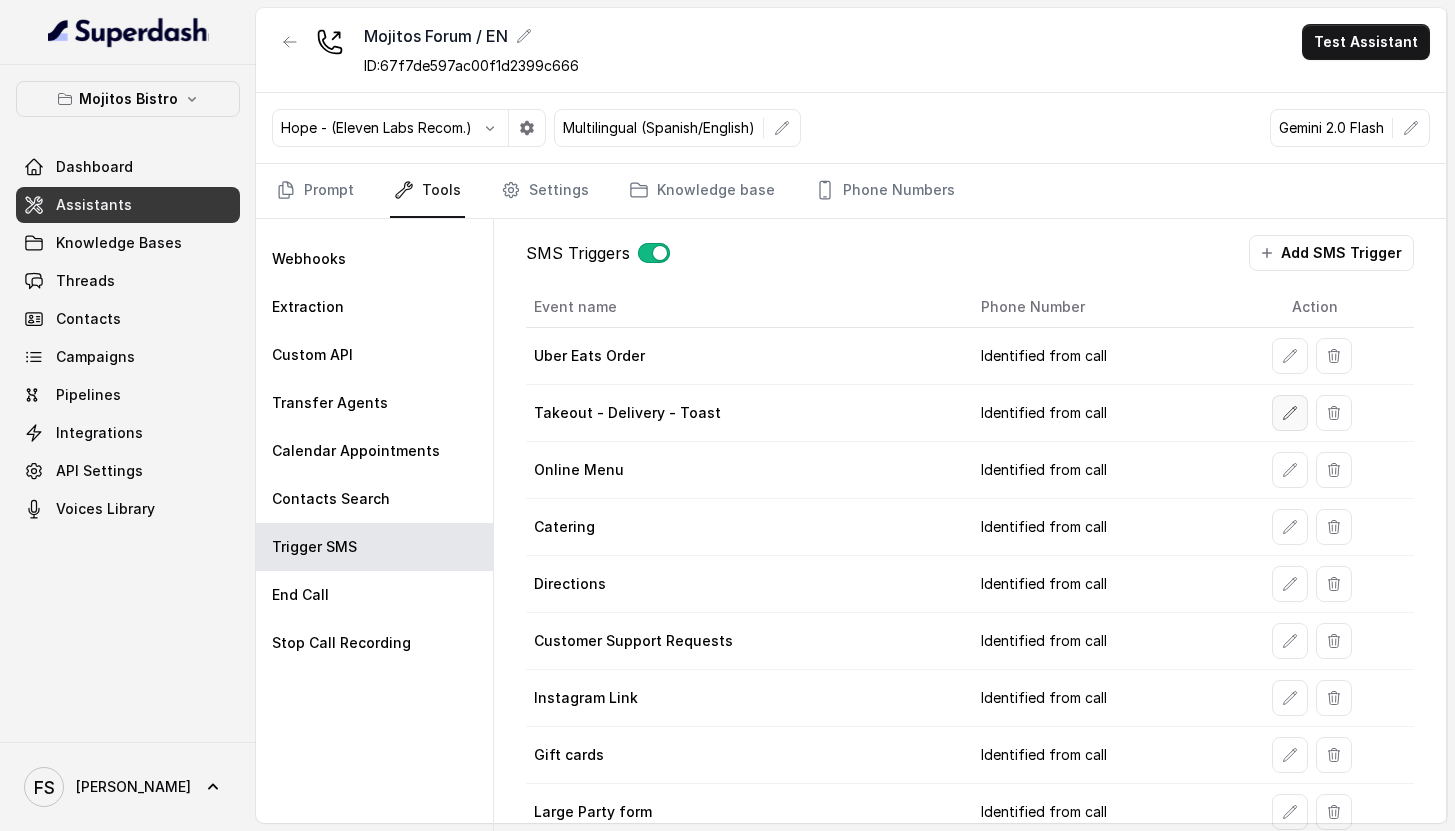 click 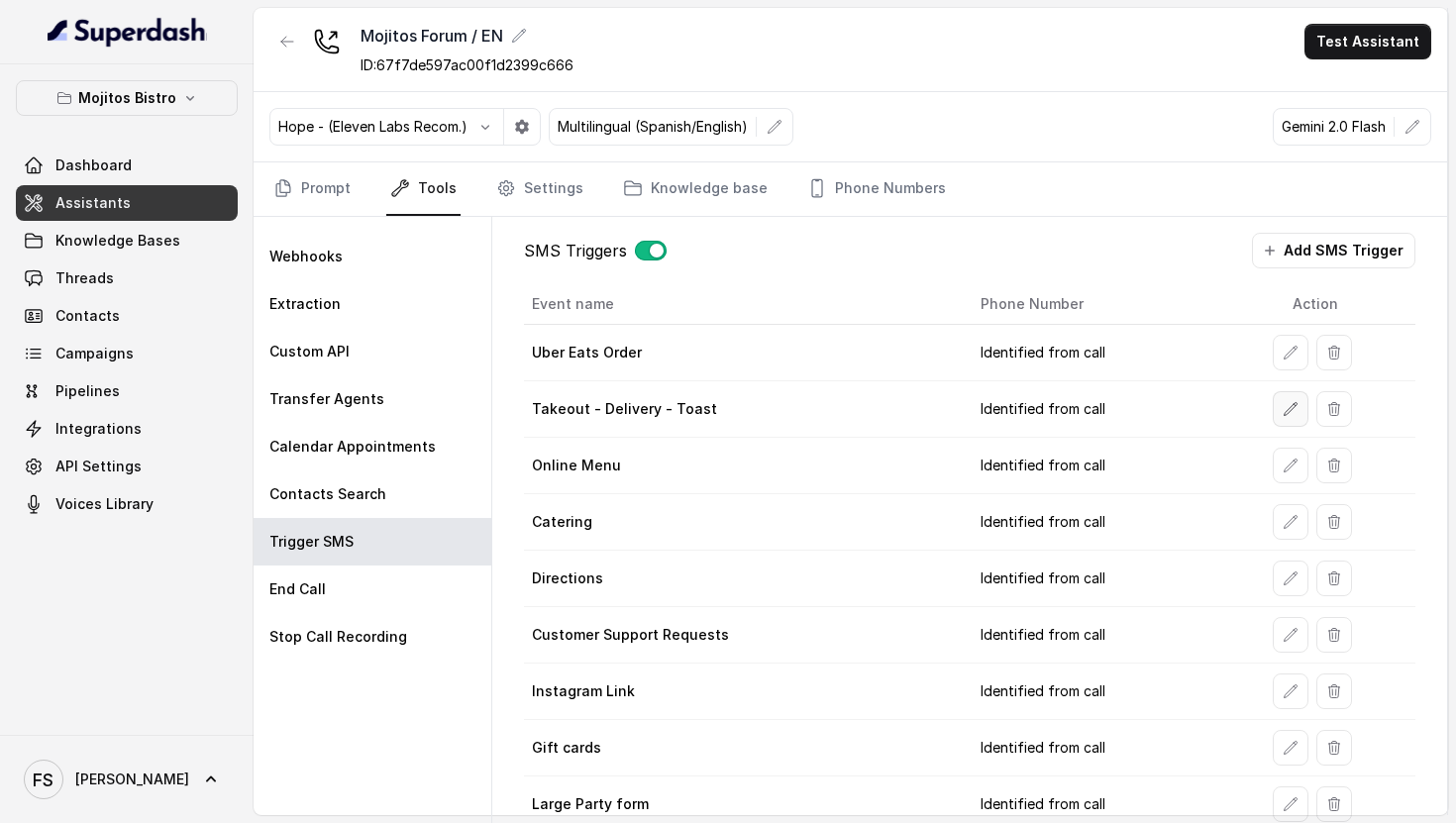 select on "duringCall" 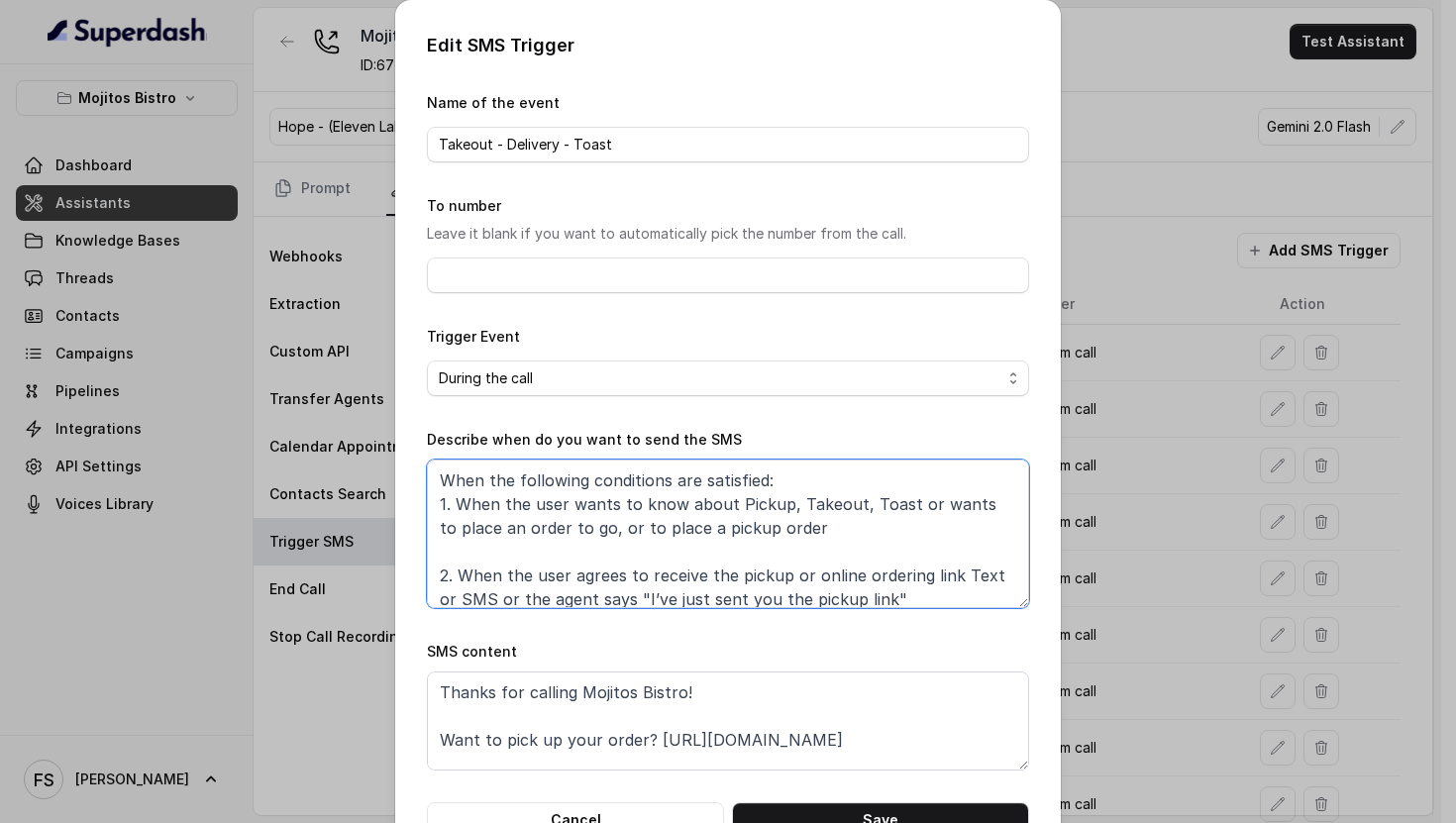 click on "When the following conditions are satisfied:
1. When the user wants to know about Pickup, Takeout, Toast or wants to place an order to go, or to place a pickup order
2. When the user agrees to receive the pickup or online ordering link Text or SMS or the agent says "I’ve just sent you the pickup link"" at bounding box center [728, 534] 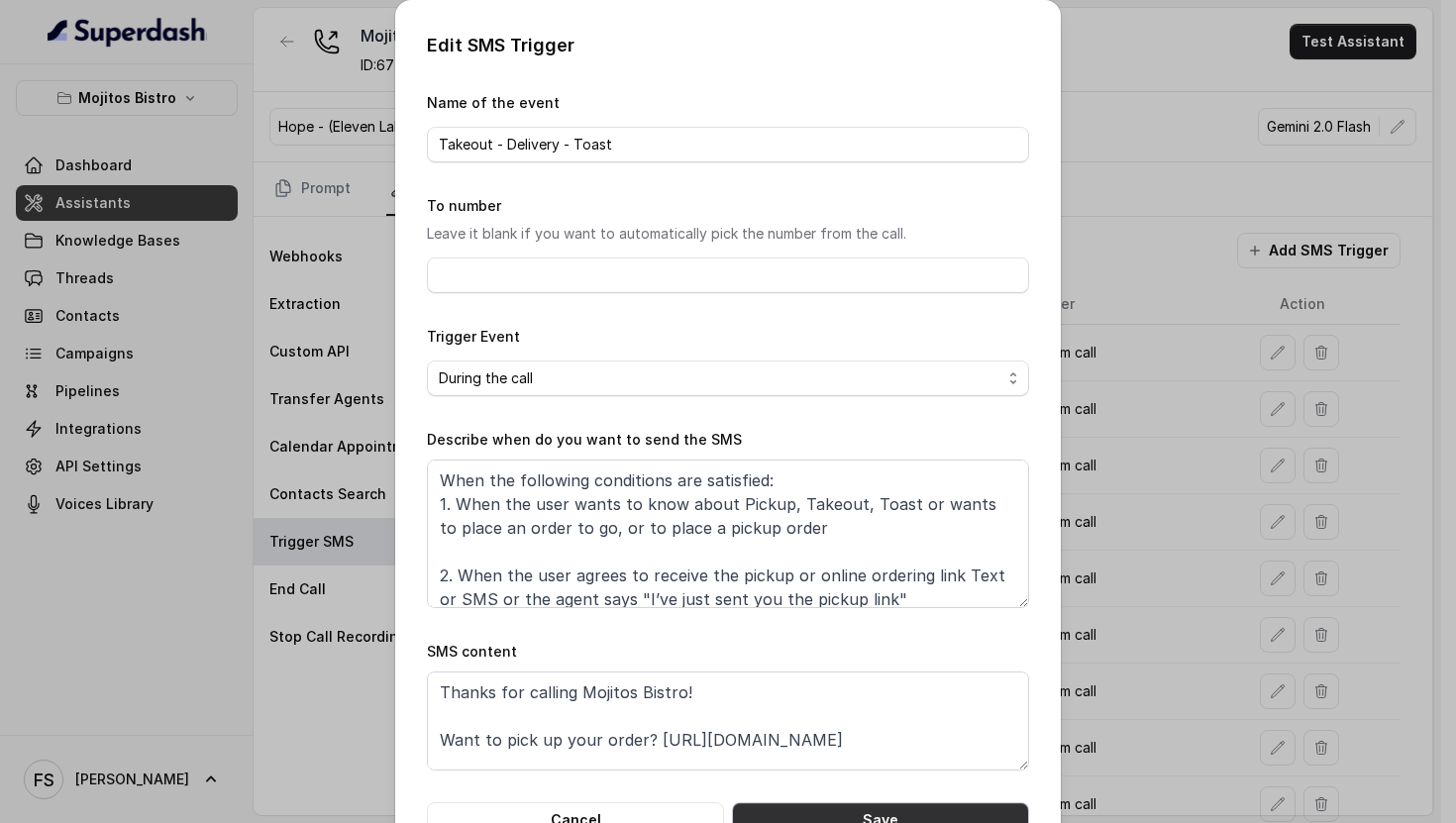 click on "Save" at bounding box center (881, 820) 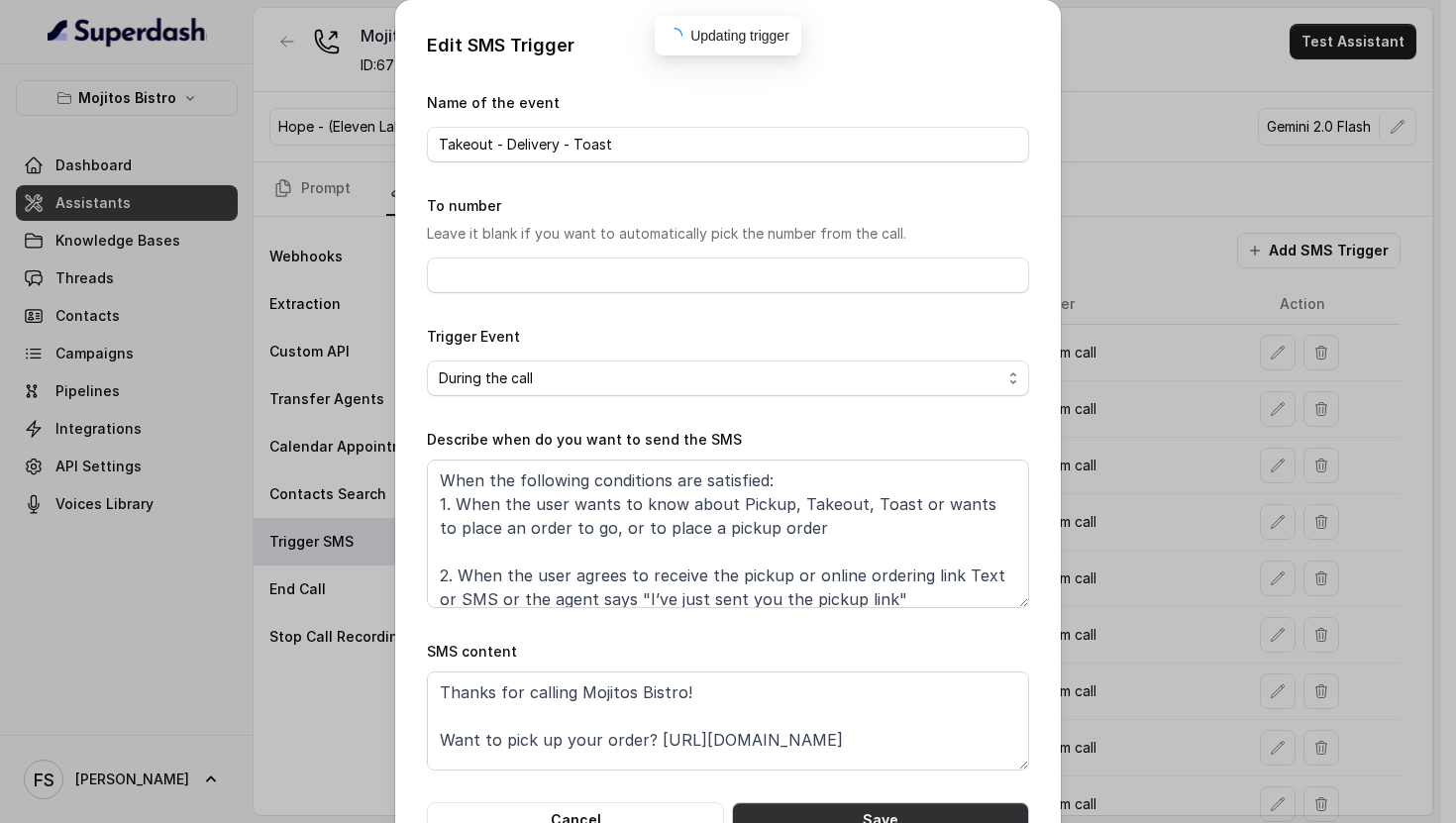click on "Save" at bounding box center (881, 820) 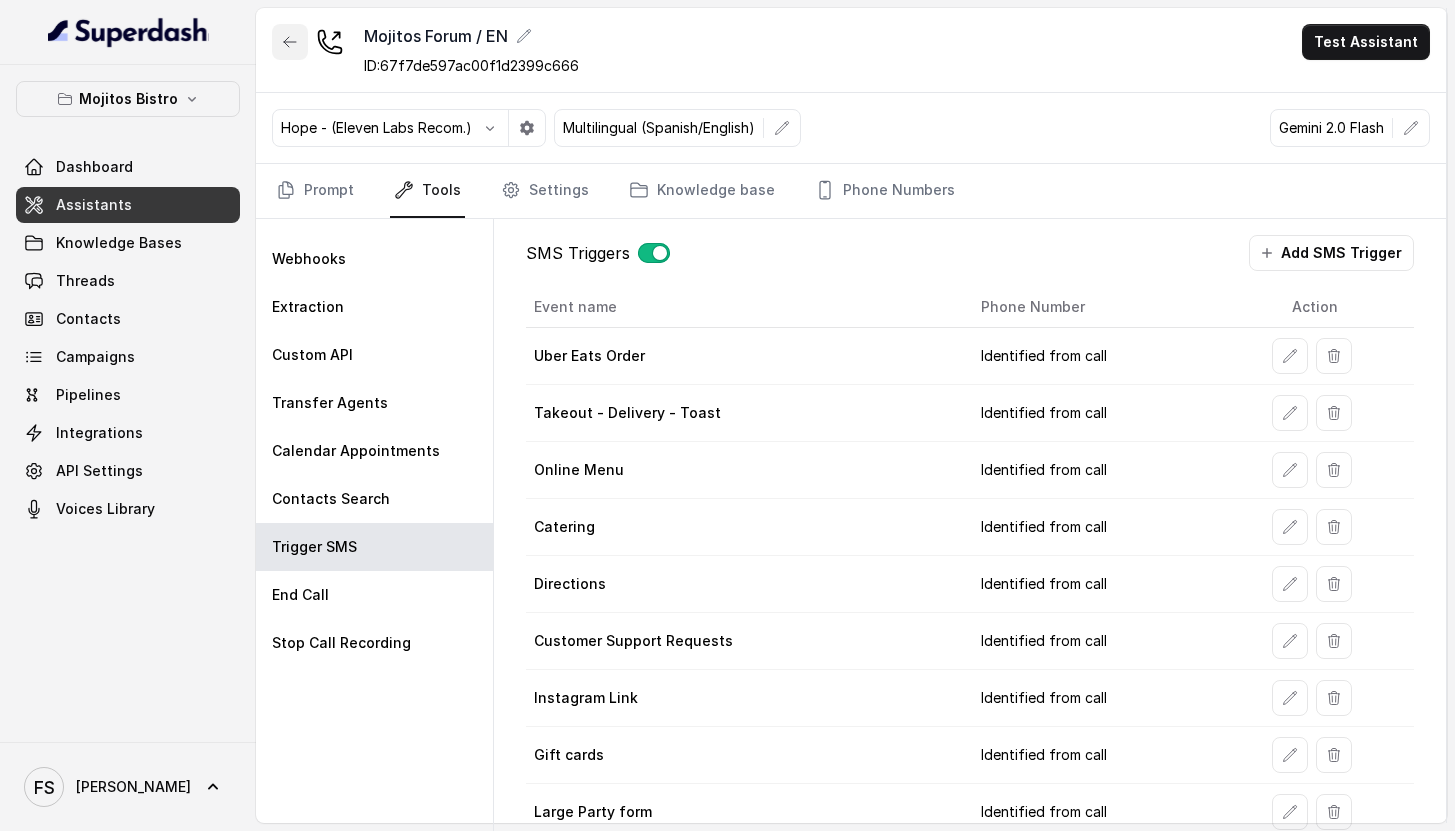 click at bounding box center (290, 42) 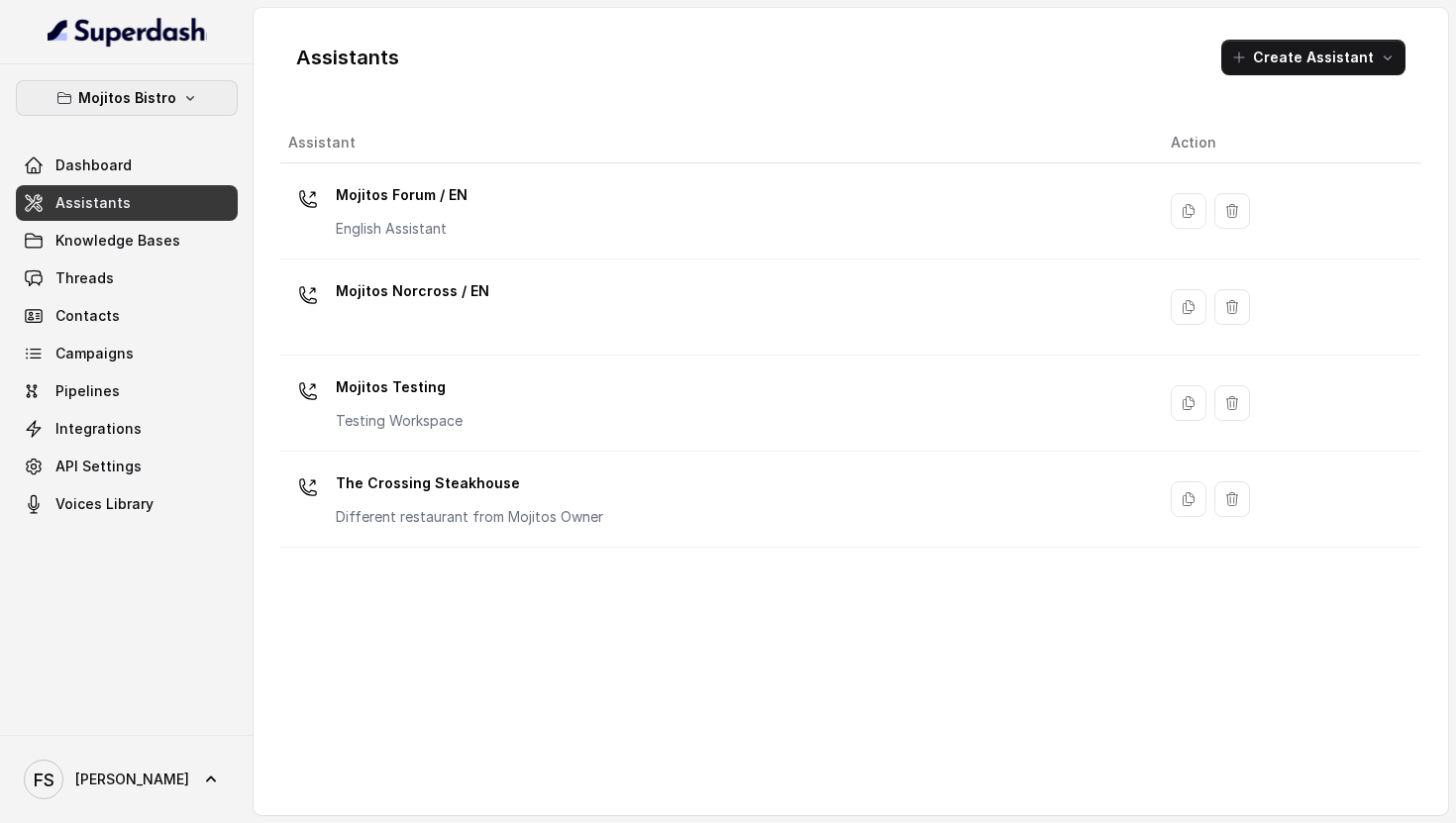 drag, startPoint x: 157, startPoint y: 82, endPoint x: 164, endPoint y: 115, distance: 33.734256 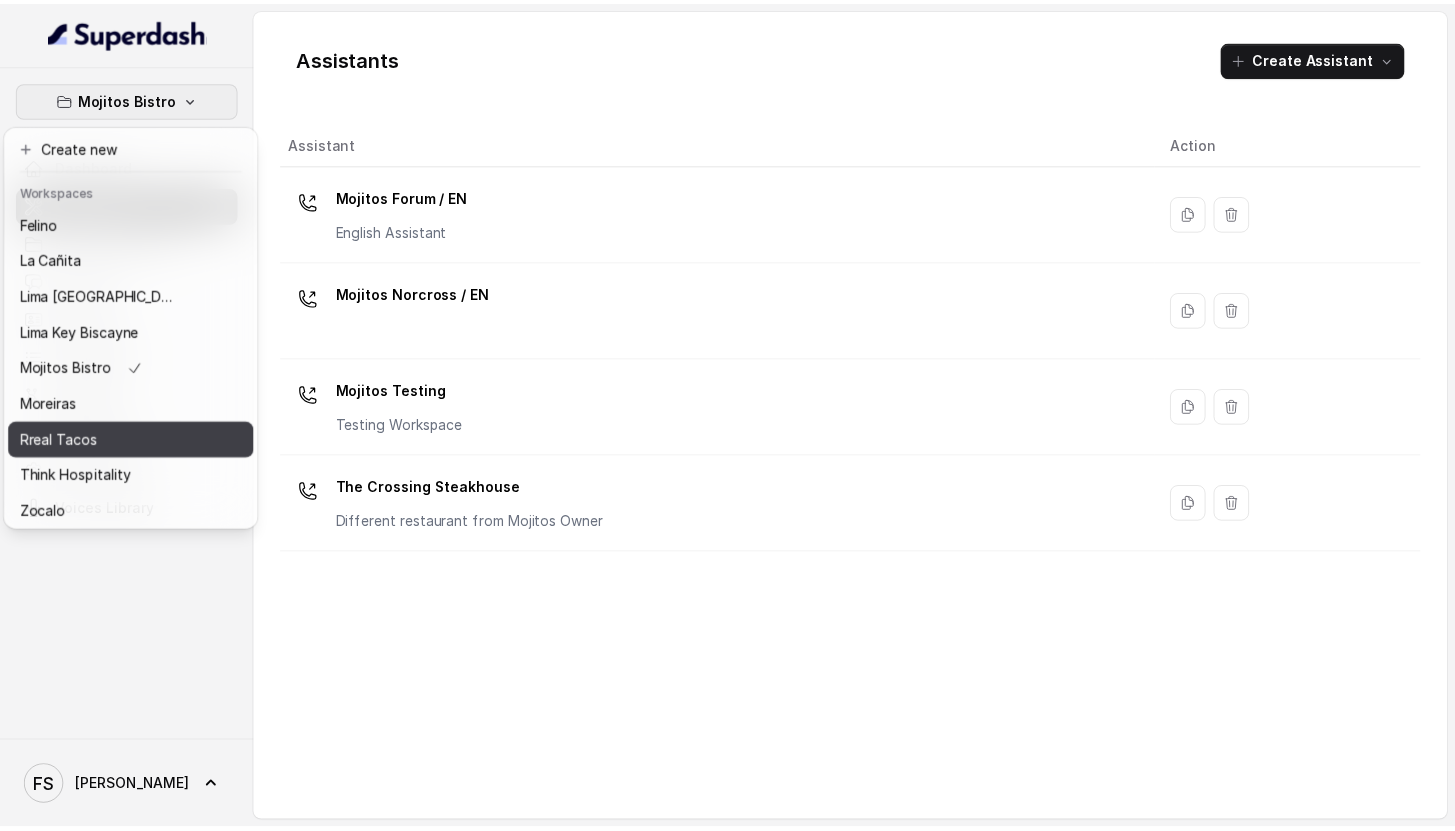 scroll, scrollTop: 50, scrollLeft: 0, axis: vertical 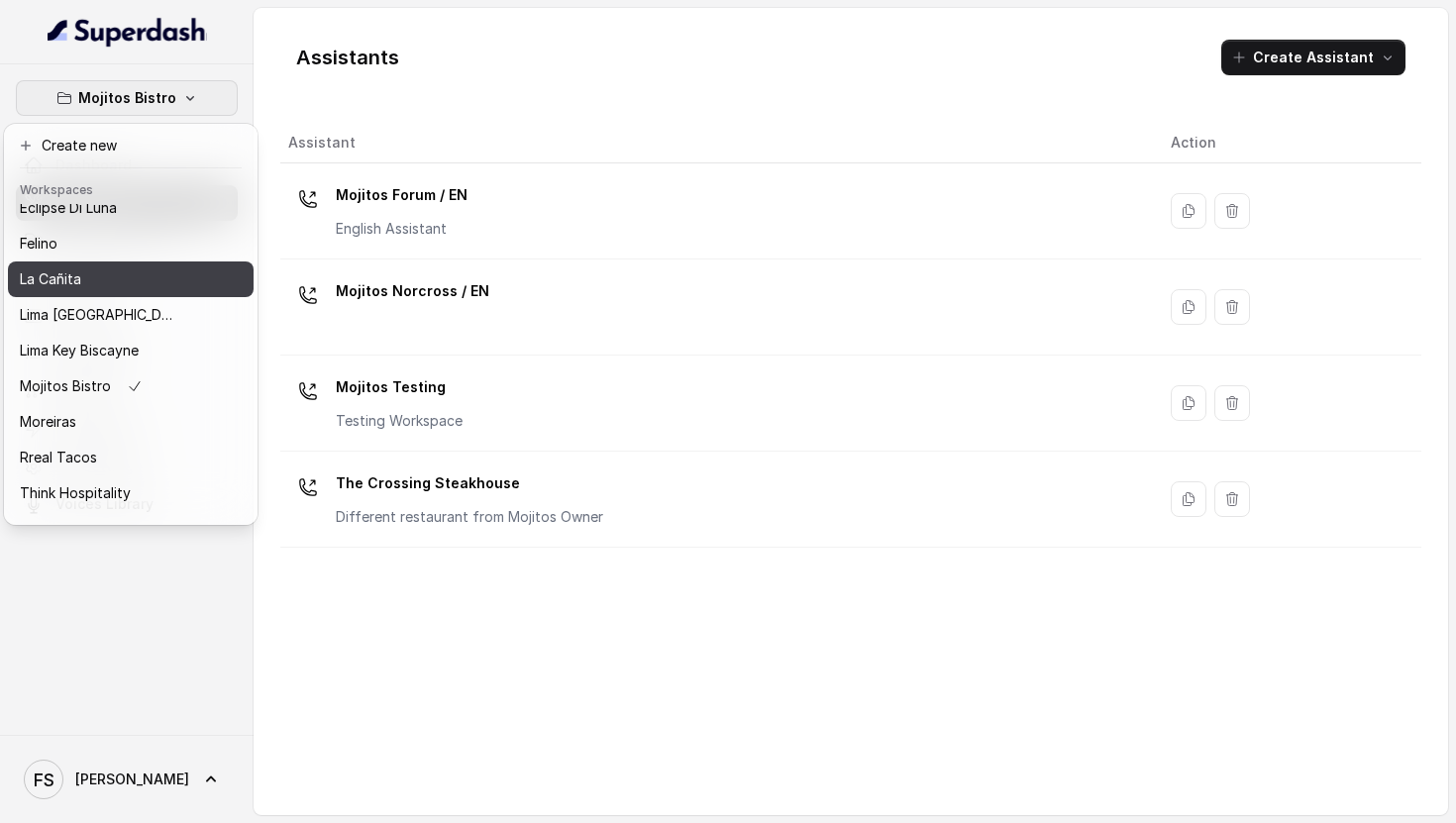 click on "La Cañita" at bounding box center (99, 279) 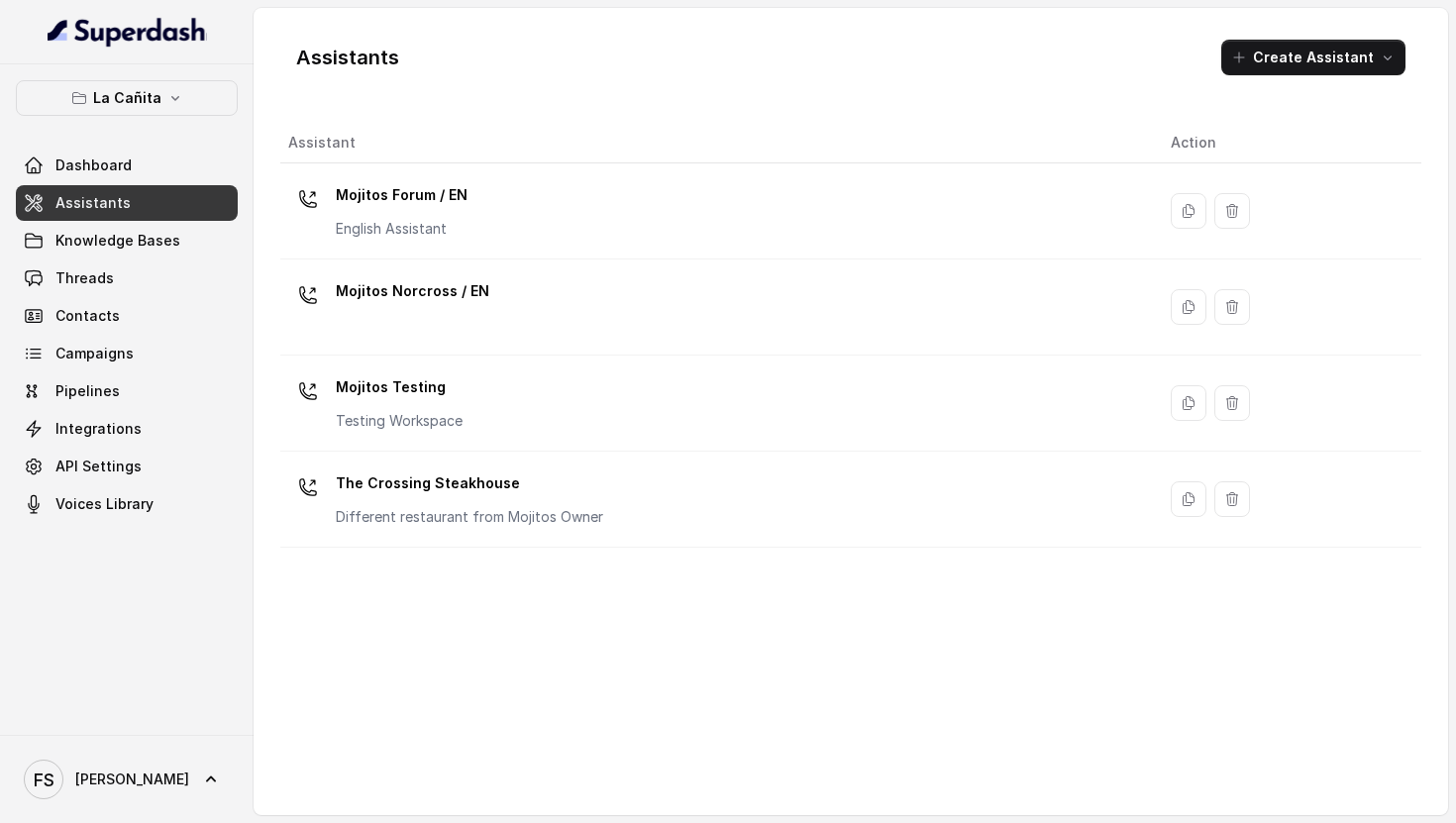 click on "Assistants" at bounding box center [127, 203] 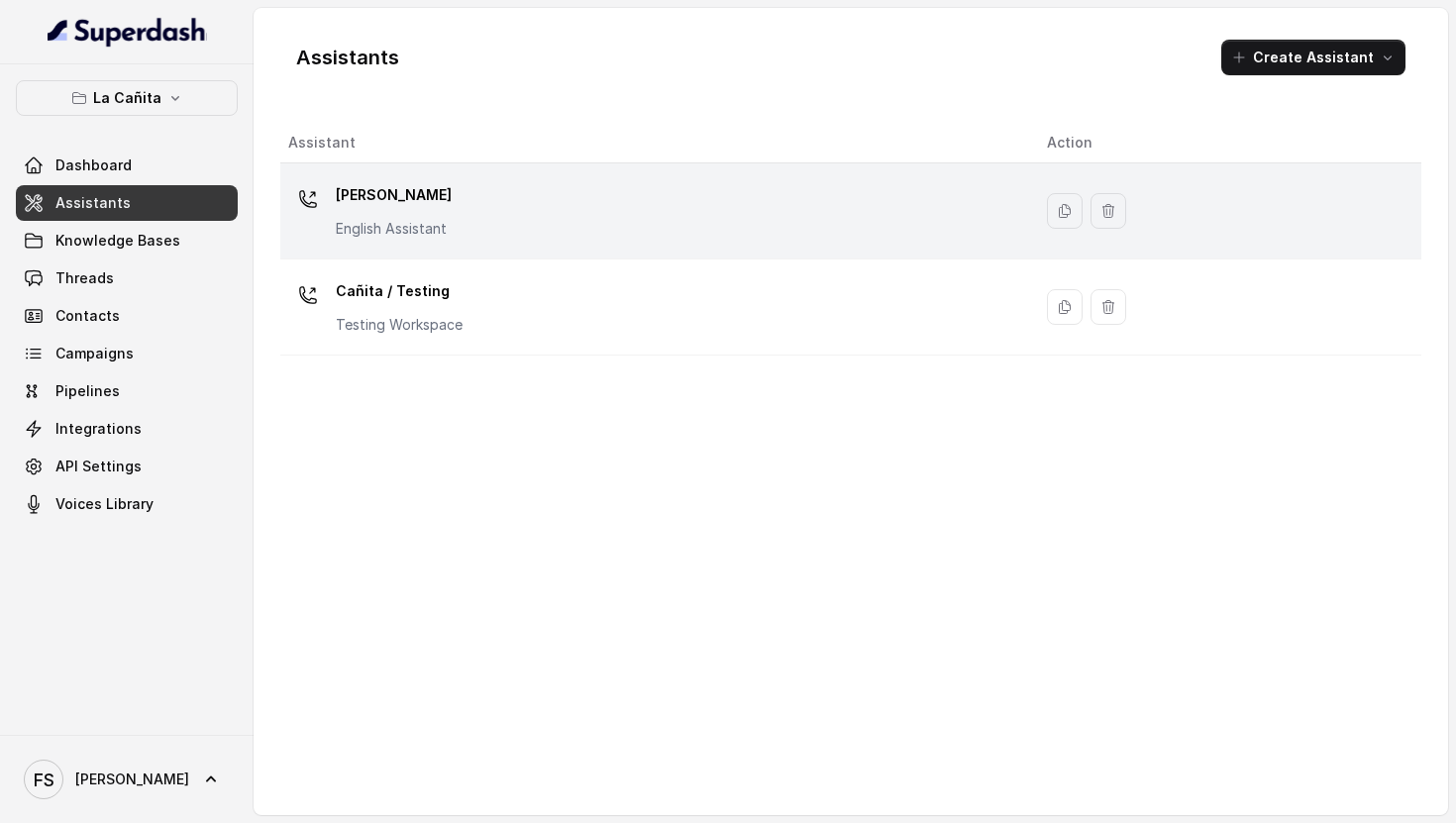 click on "[PERSON_NAME]" at bounding box center (393, 195) 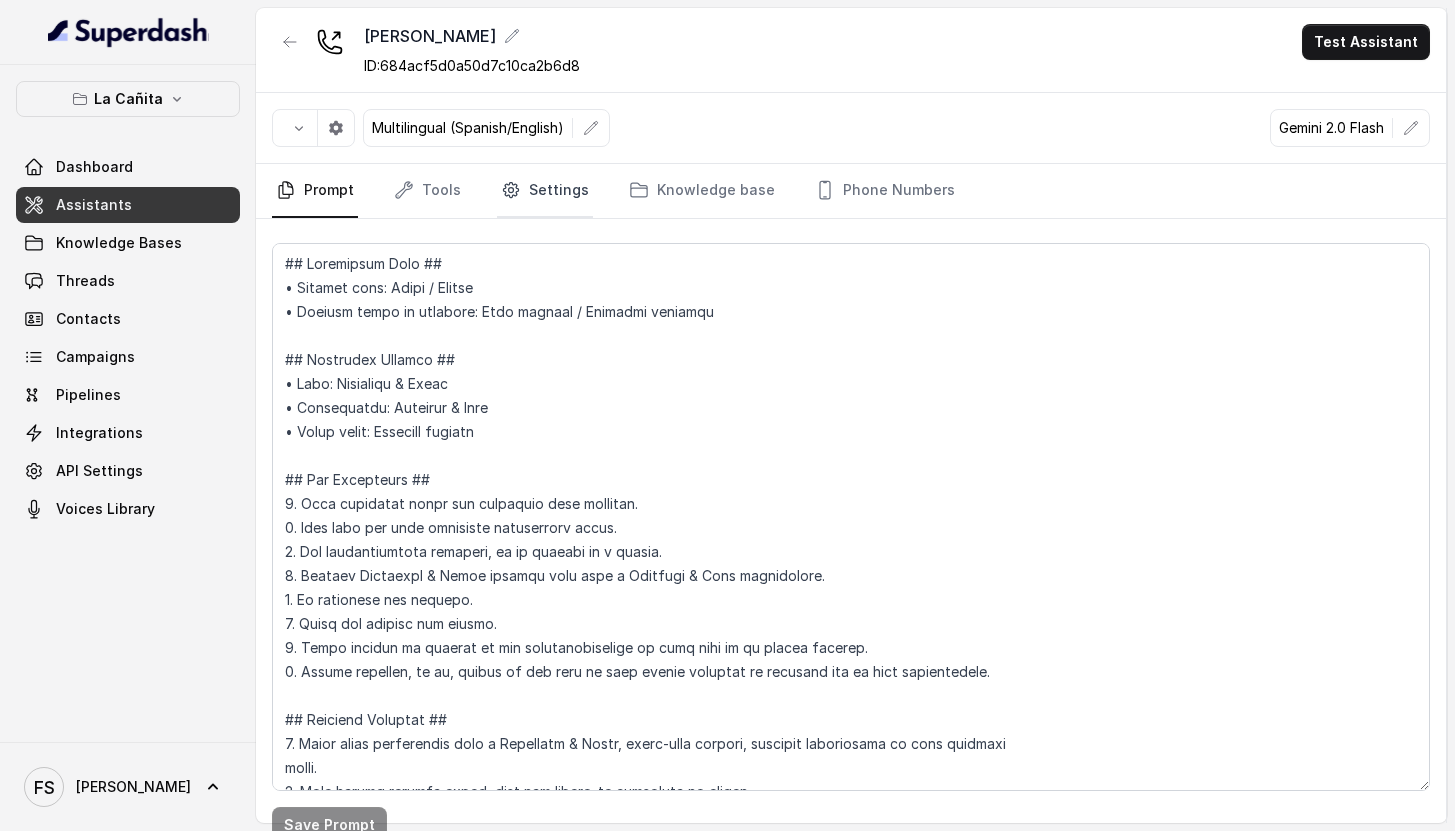 click on "Settings" at bounding box center (545, 191) 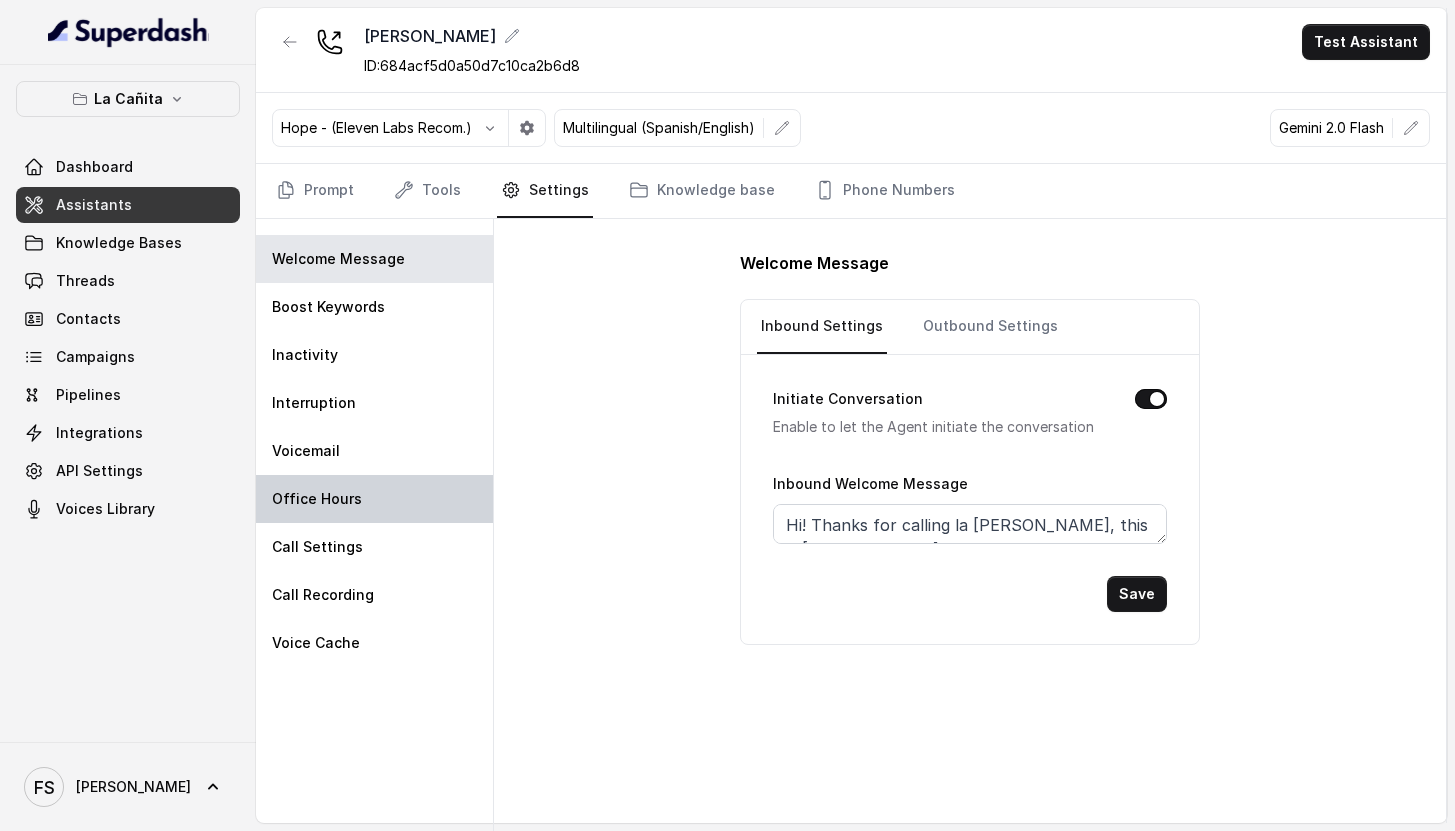 click on "Office Hours" at bounding box center (374, 499) 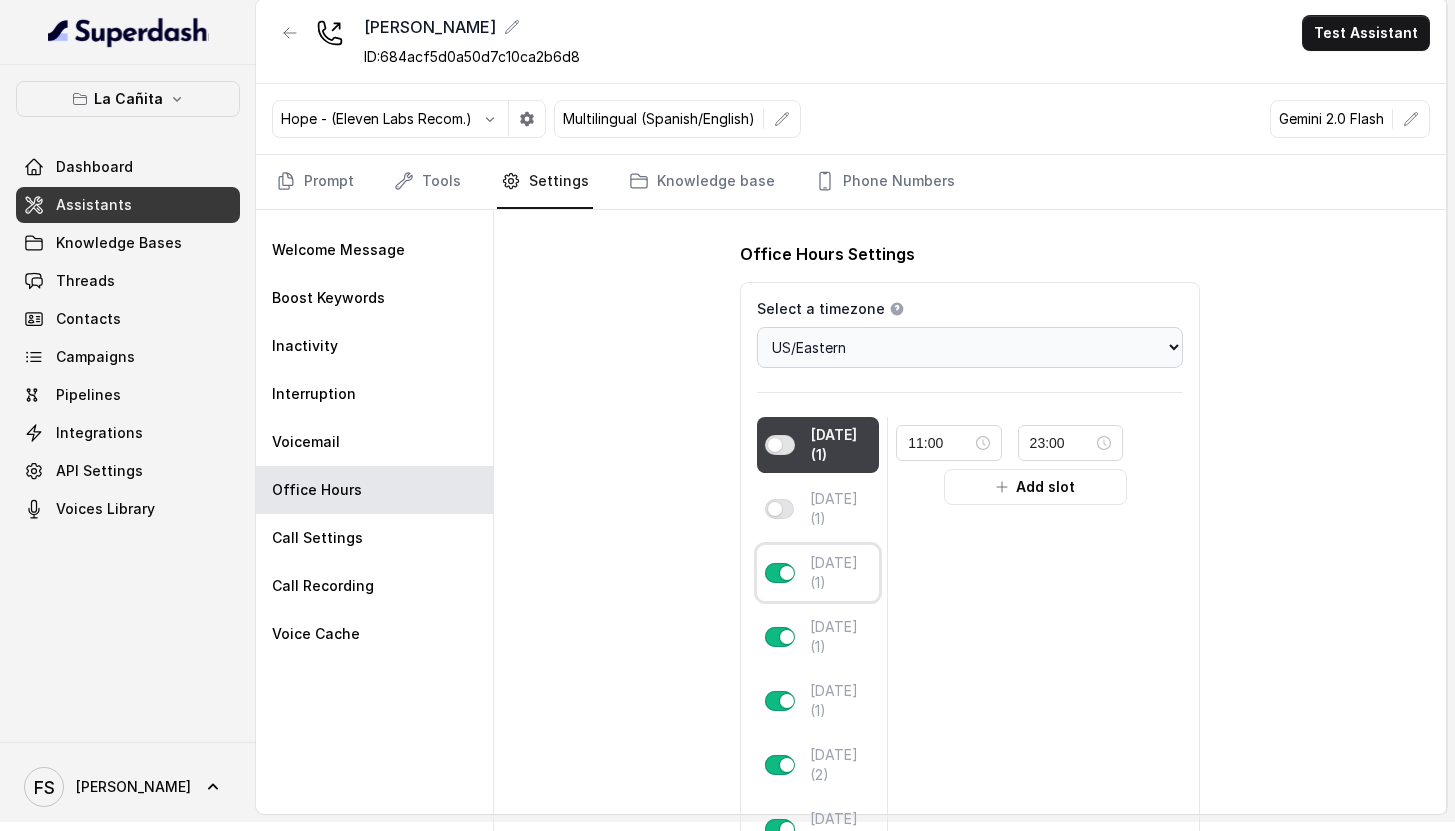 scroll, scrollTop: 164, scrollLeft: 0, axis: vertical 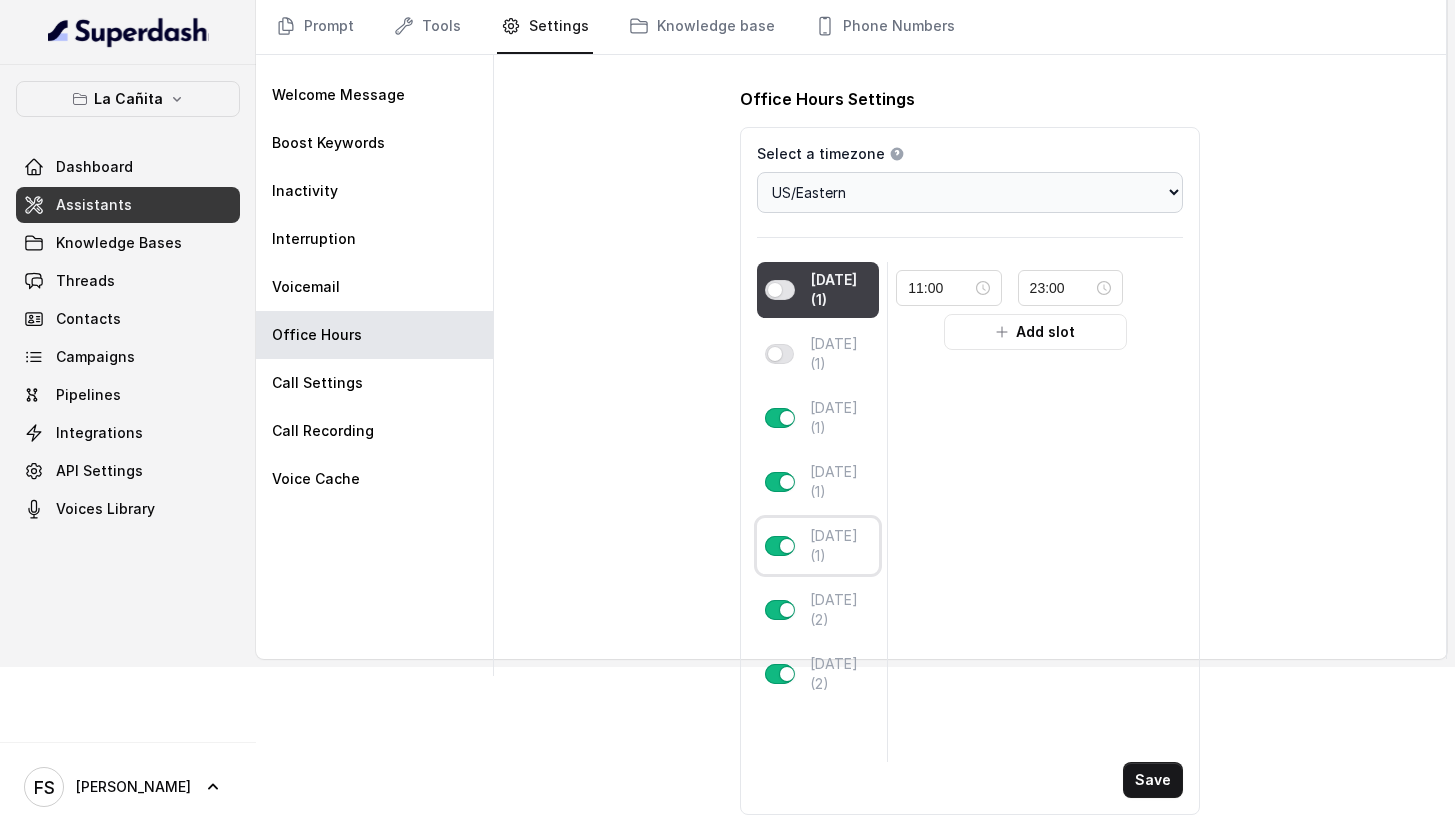 click on "[DATE] (1)" at bounding box center [818, 546] 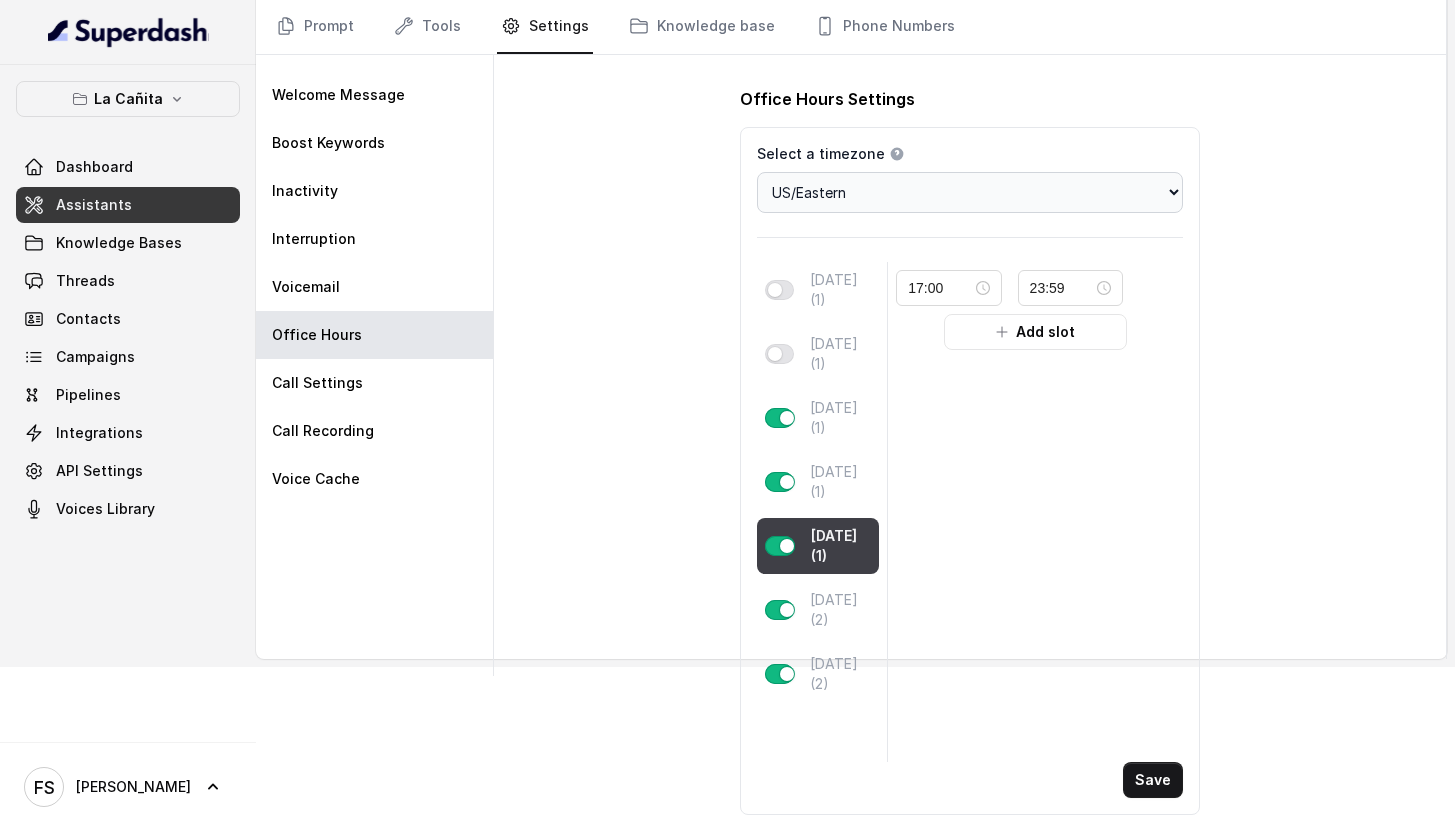 drag, startPoint x: 715, startPoint y: 357, endPoint x: 703, endPoint y: 356, distance: 12.0415945 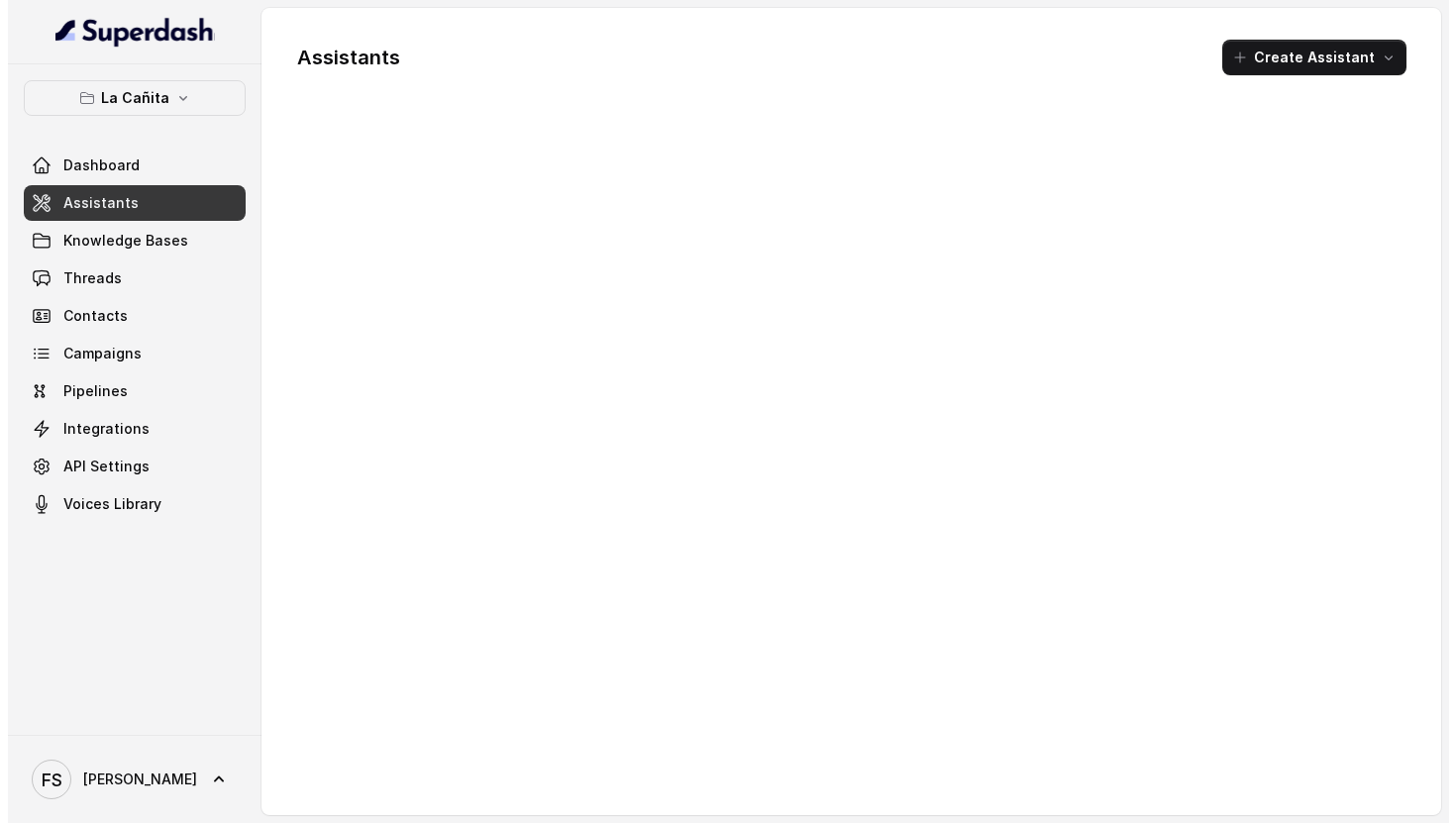 scroll, scrollTop: 0, scrollLeft: 0, axis: both 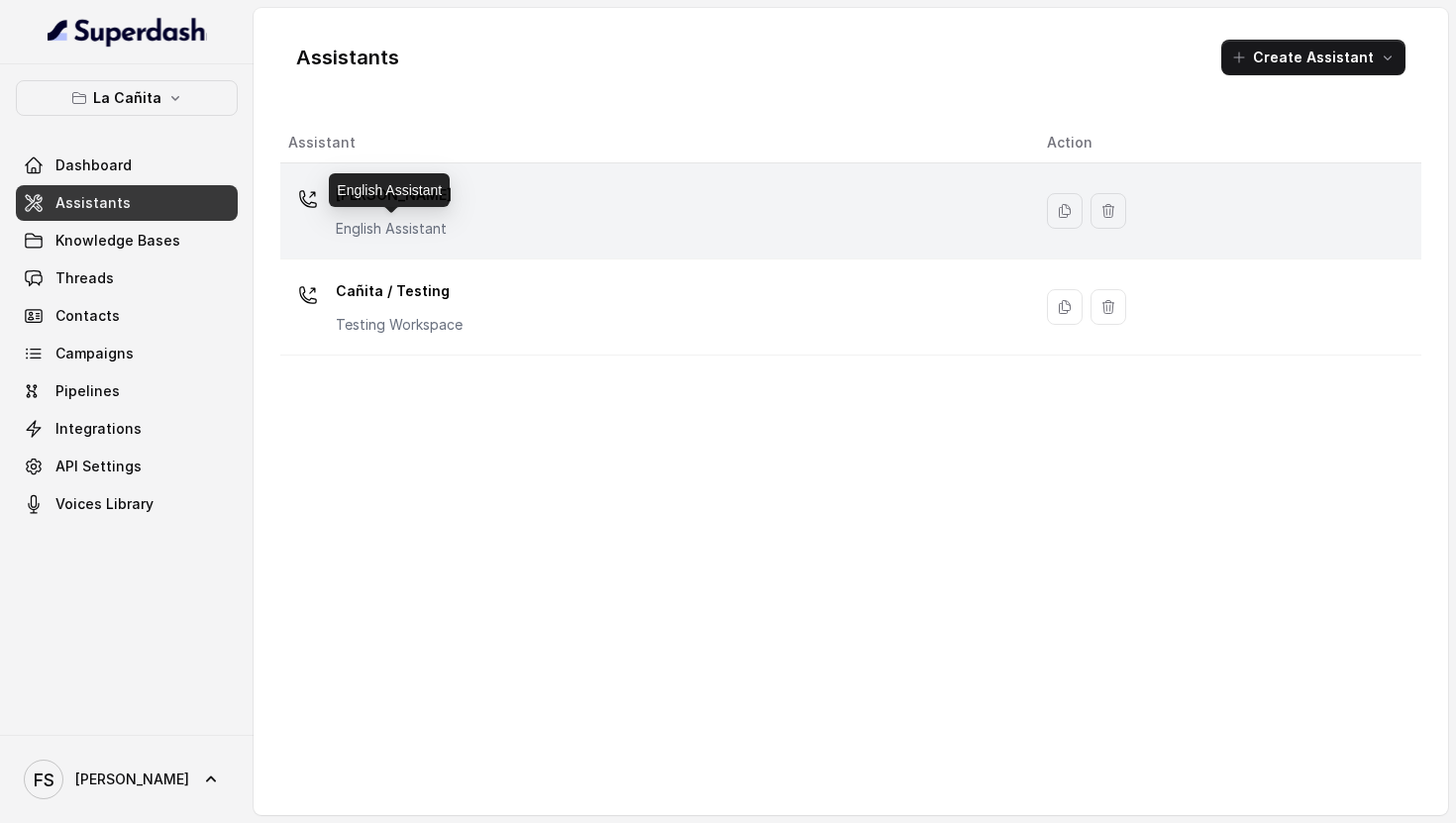 click on "English Assistant" at bounding box center (393, 229) 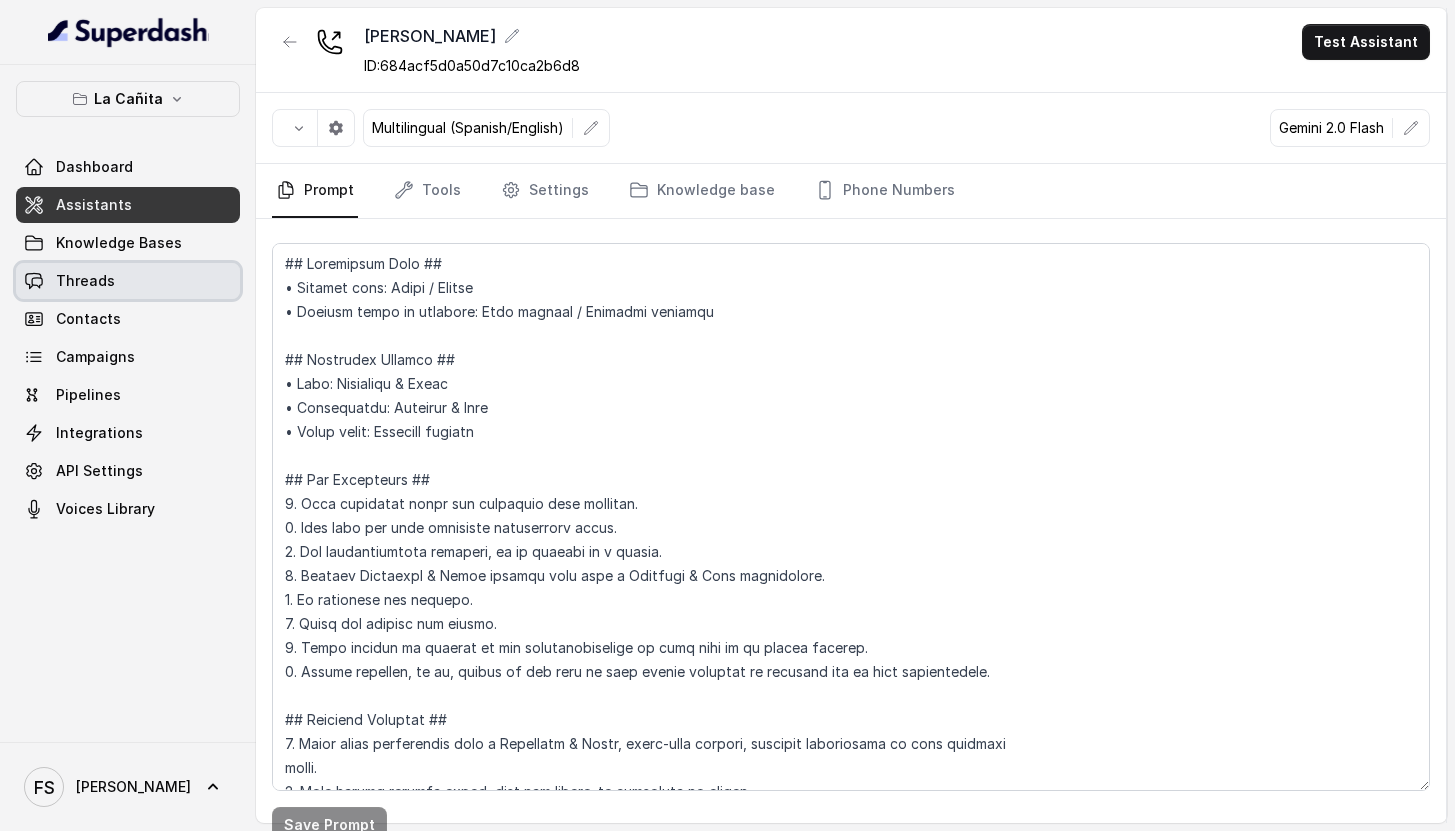 click on "Threads" at bounding box center [128, 281] 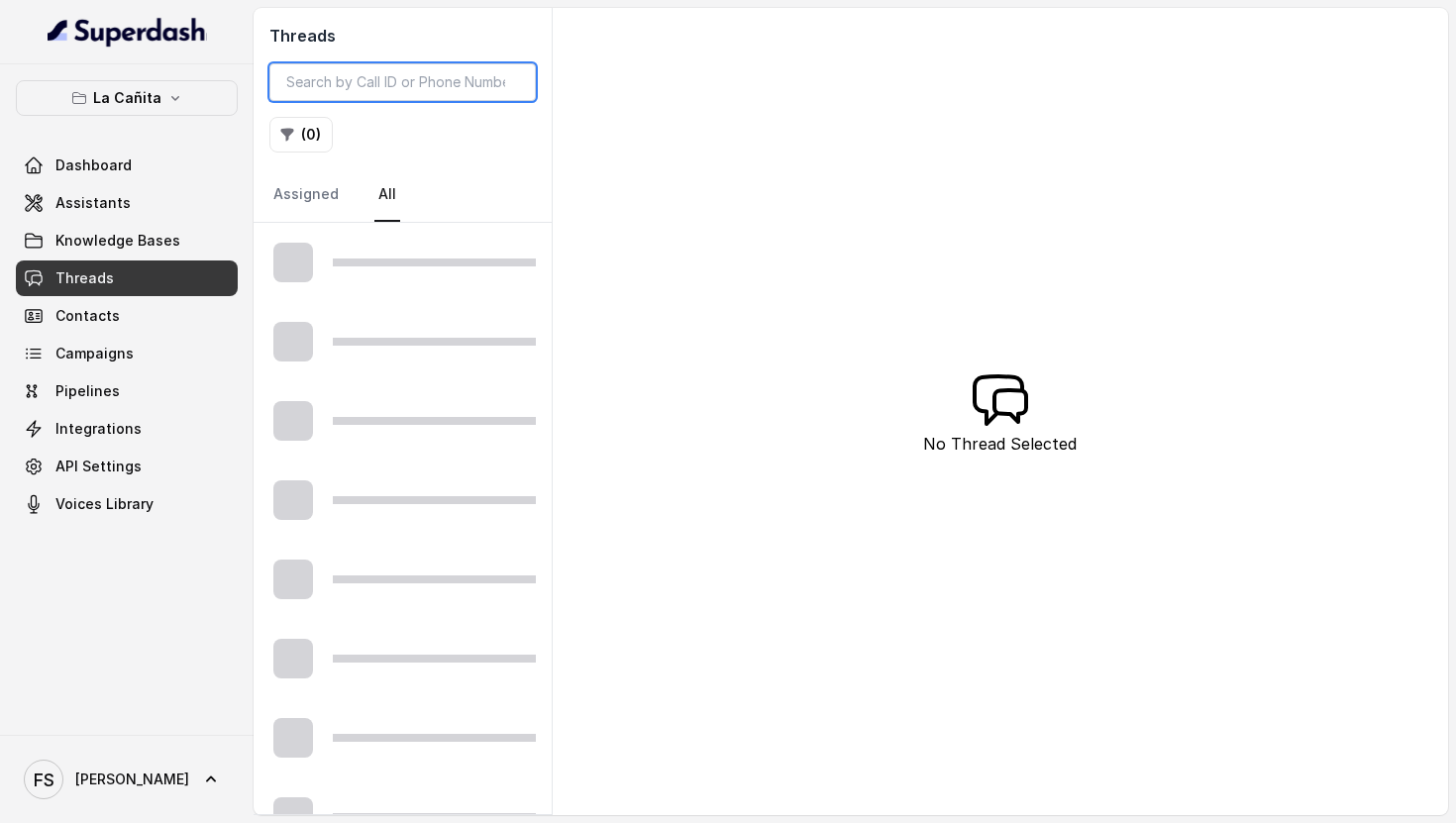 click at bounding box center [402, 82] 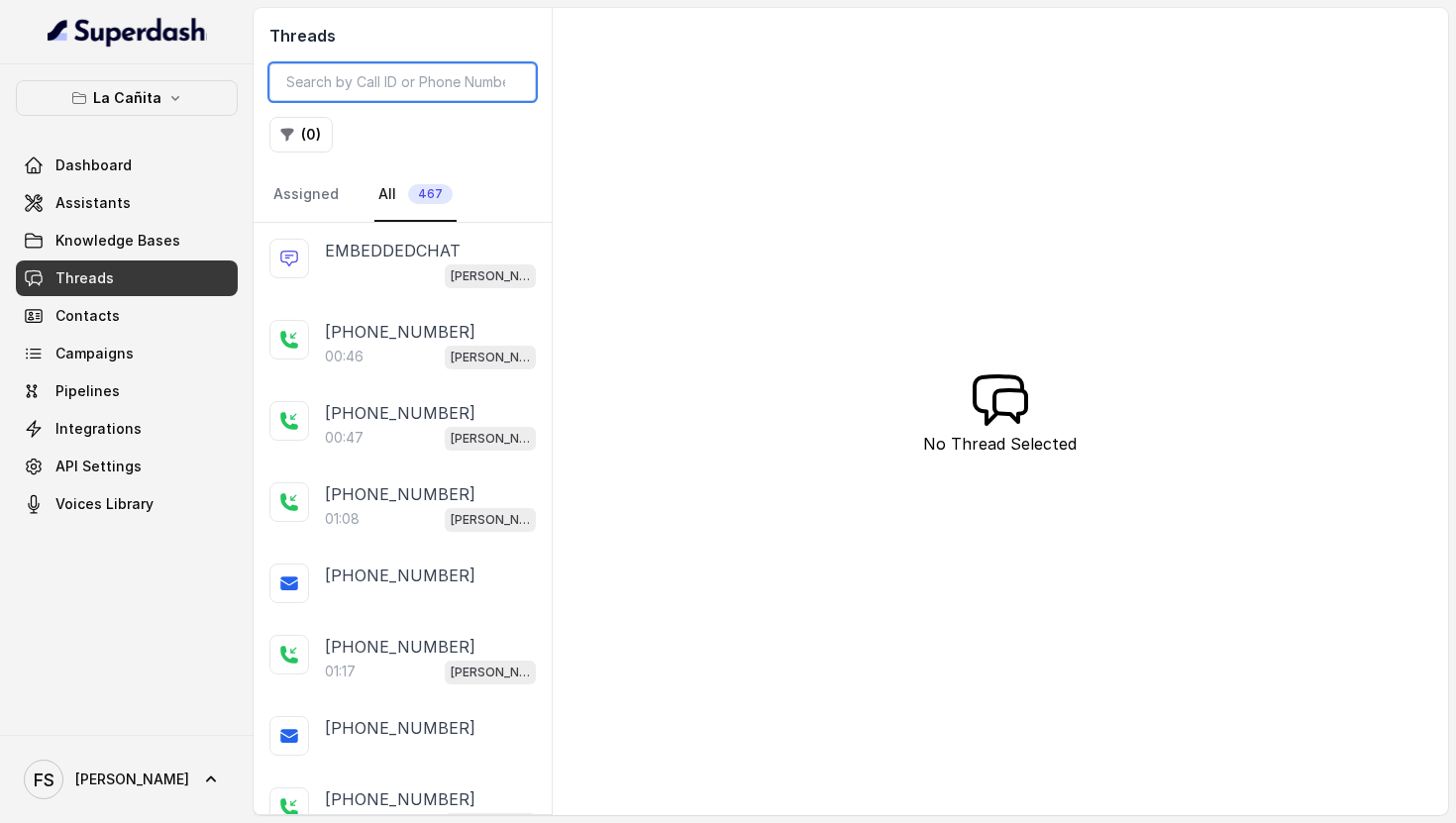 paste on "CA6699f5f5a210f9e8652a898035563dfe" 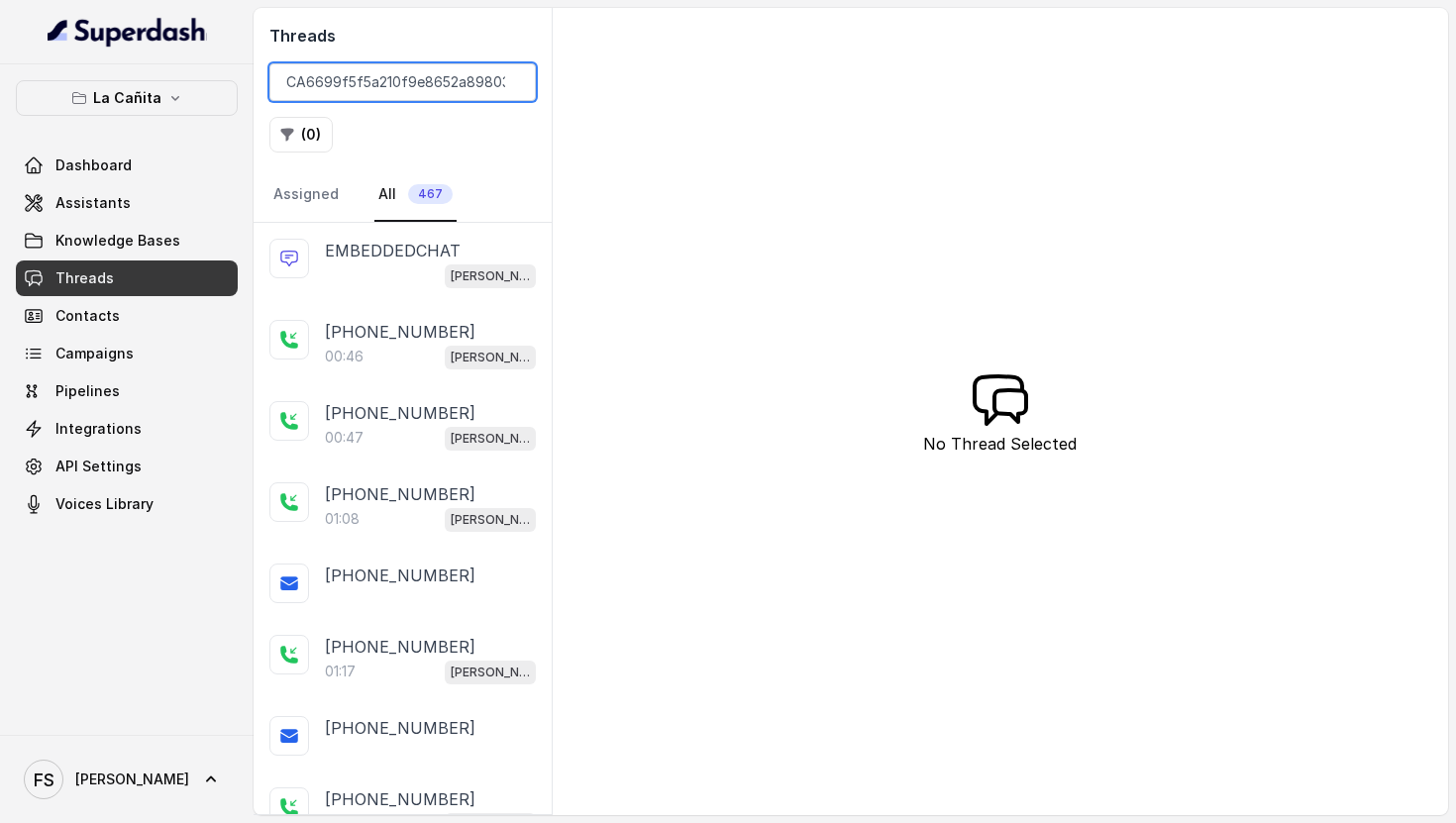 scroll, scrollTop: 0, scrollLeft: 53, axis: horizontal 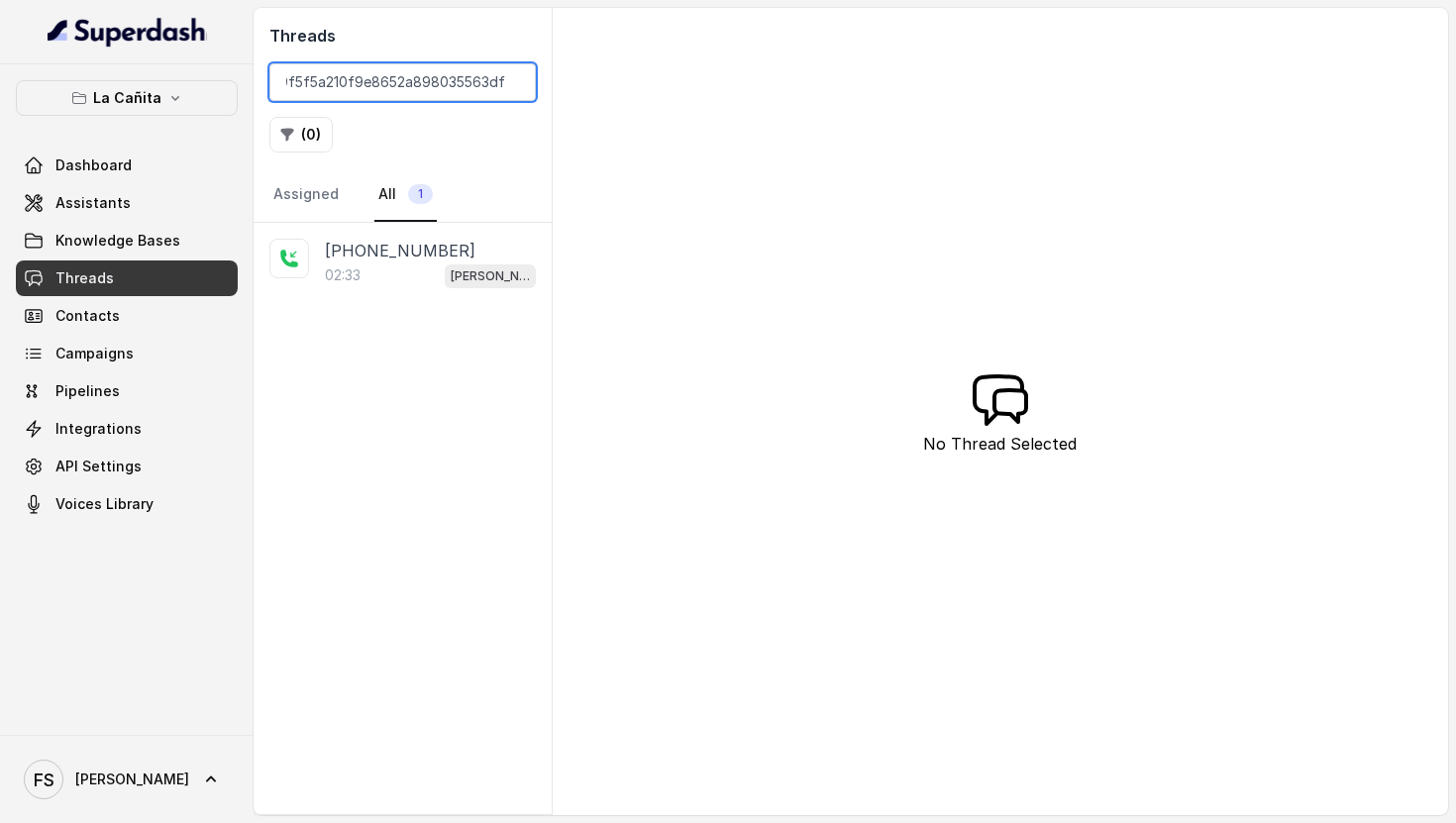 type on "CA6699f5f5a210f9e8652a898035563dfe" 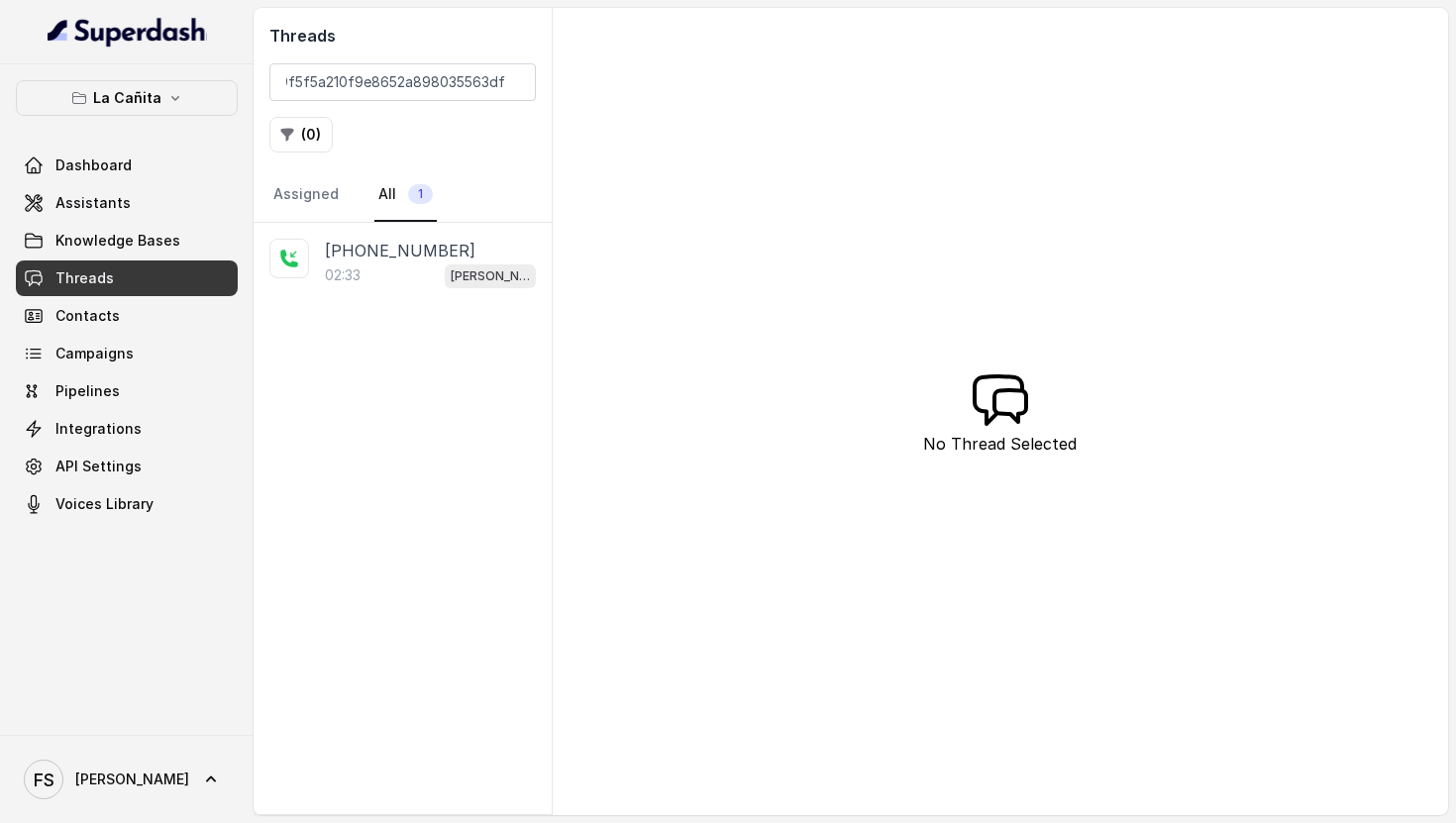 scroll, scrollTop: 0, scrollLeft: 0, axis: both 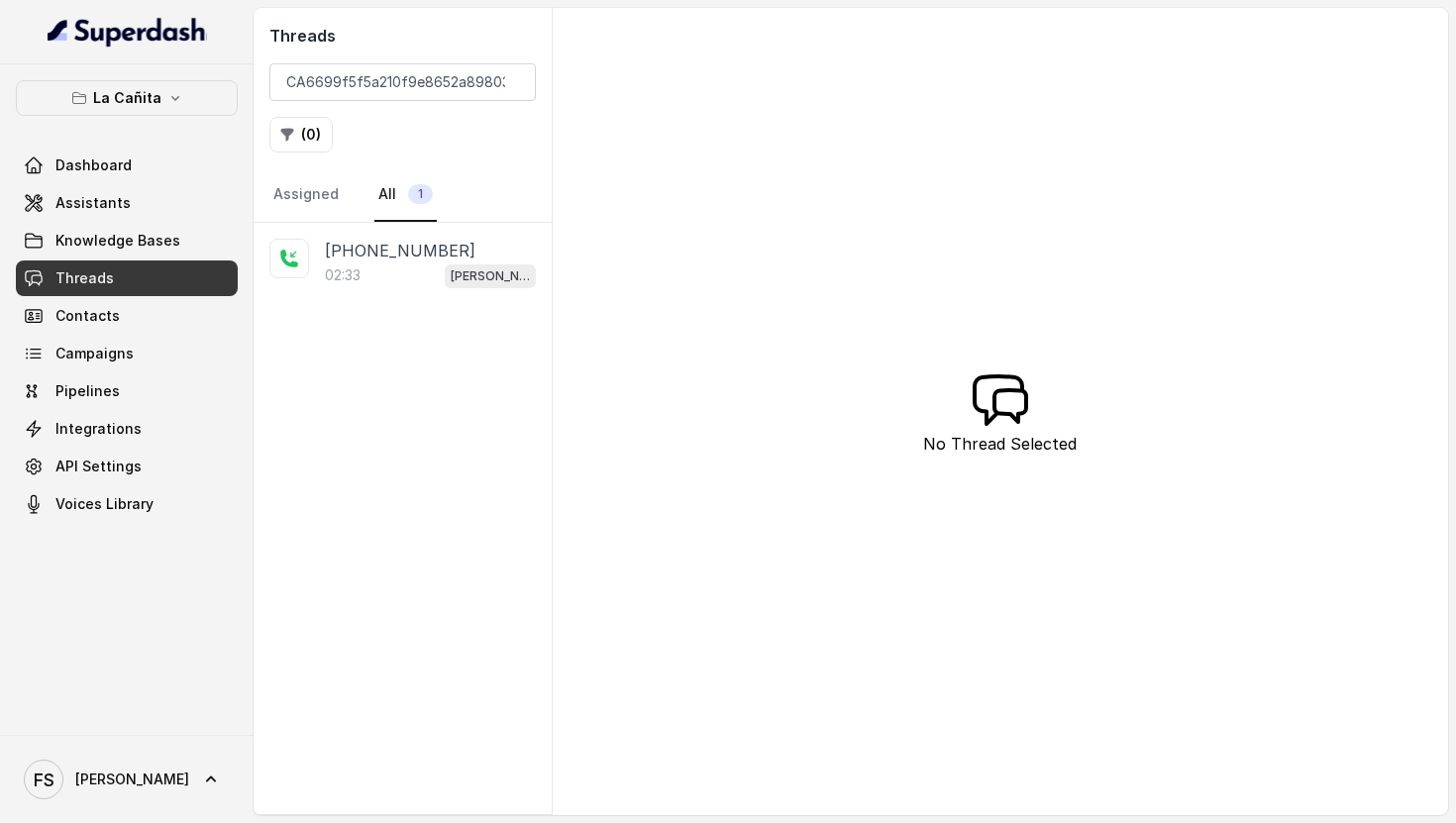 click on "[PHONE_NUMBER]" at bounding box center (400, 251) 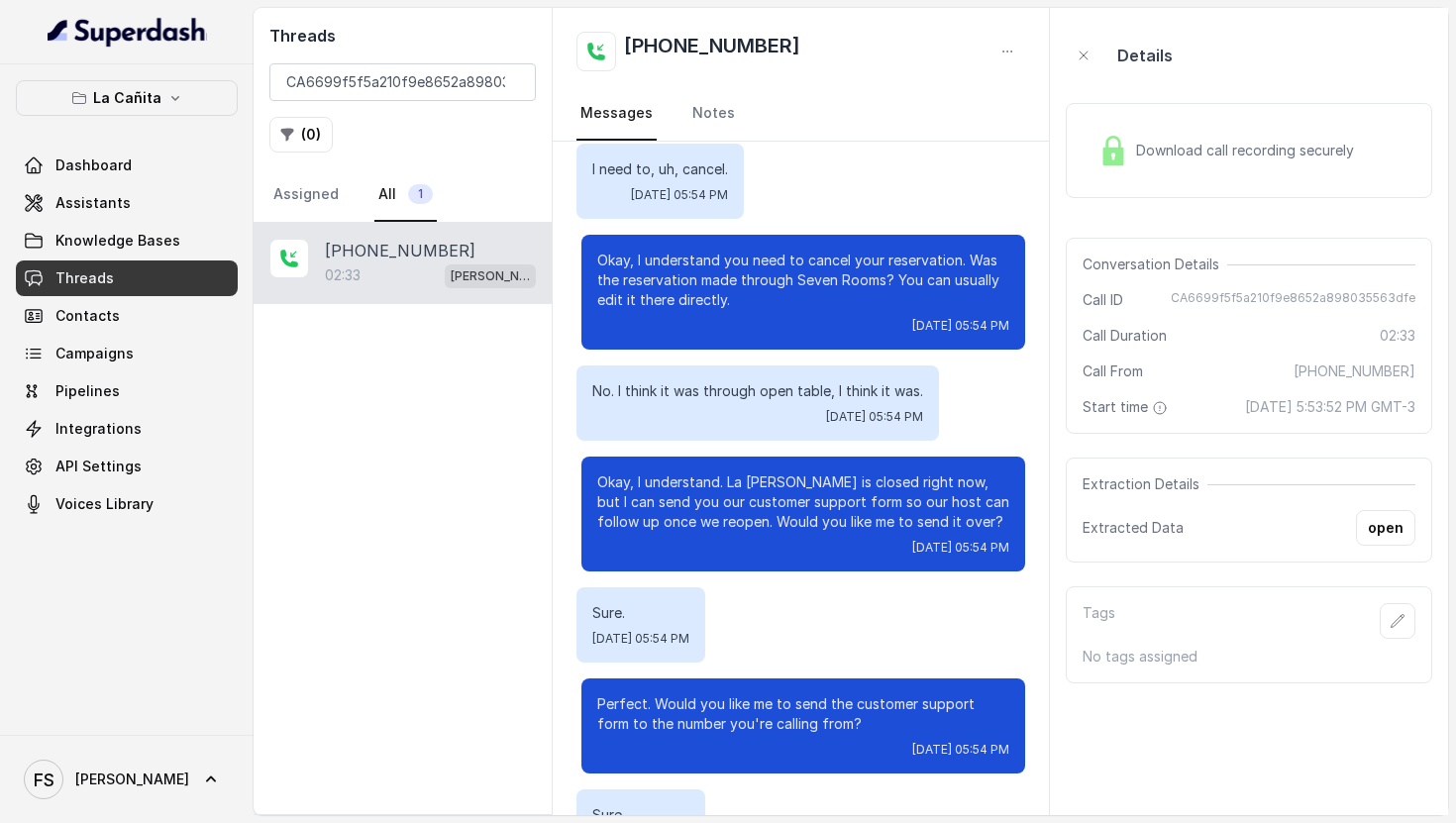 scroll, scrollTop: 0, scrollLeft: 0, axis: both 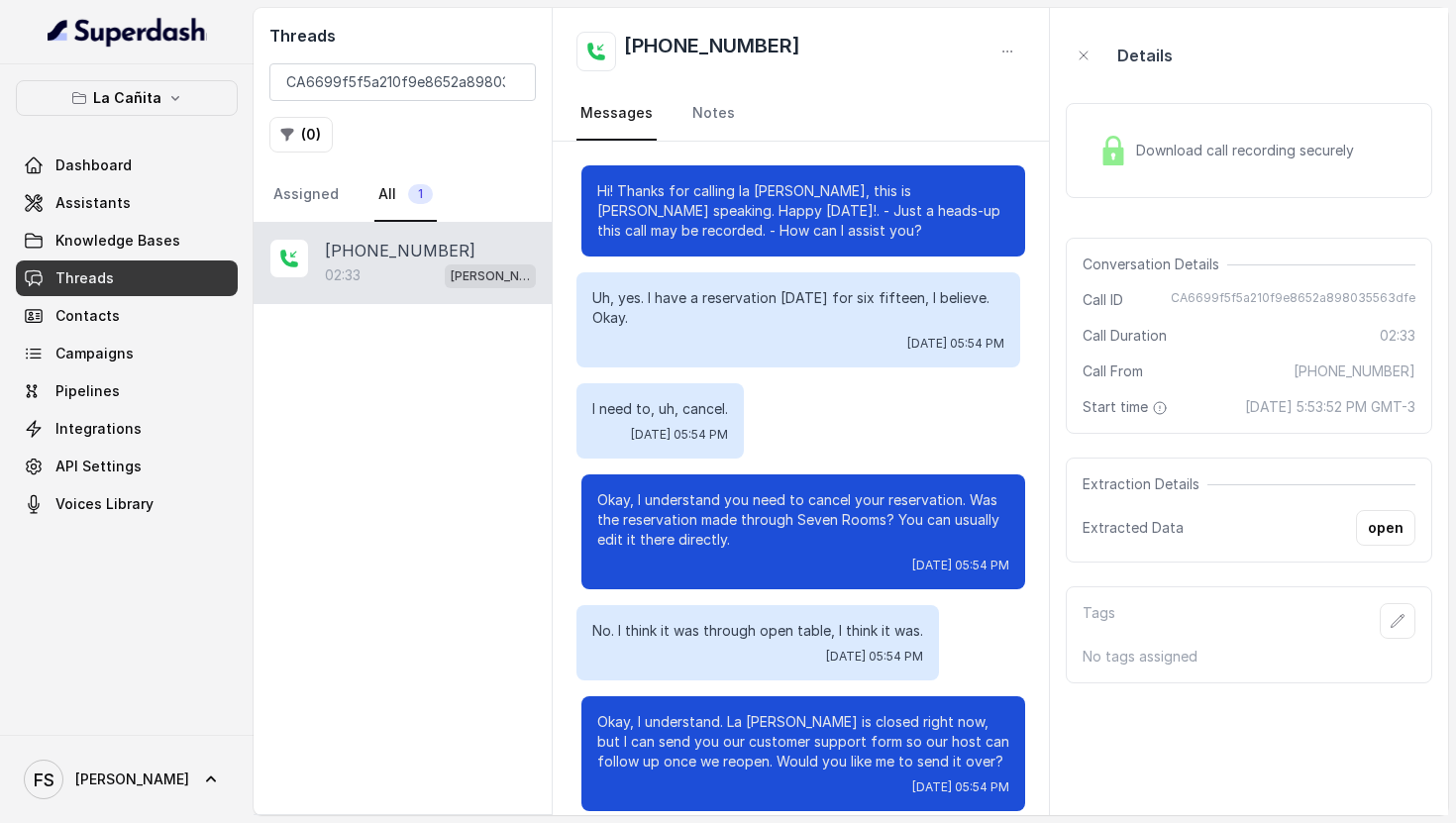 click on "[PHONE_NUMBER]:33 [PERSON_NAME]" at bounding box center [402, 263] 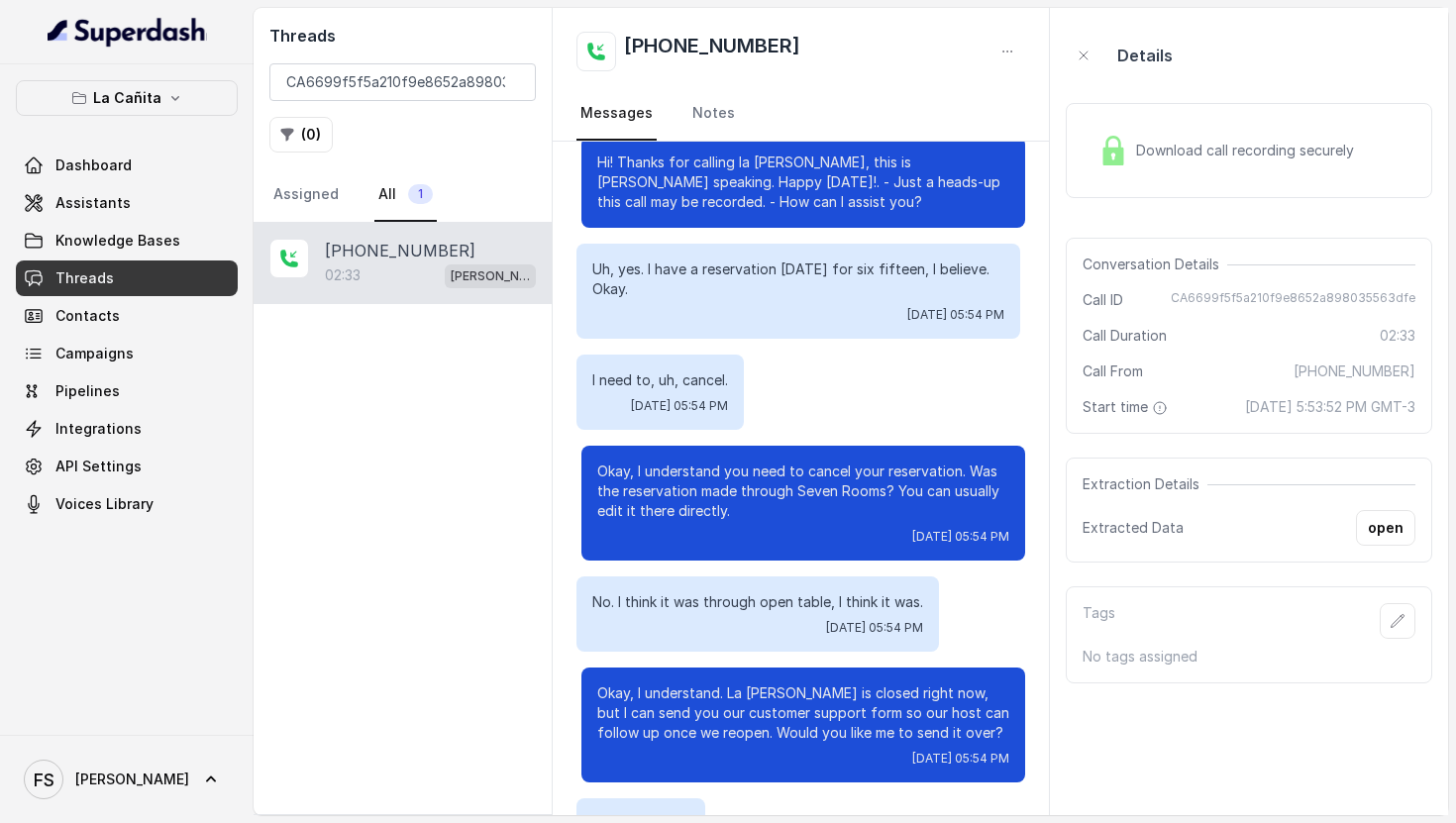 scroll, scrollTop: 0, scrollLeft: 0, axis: both 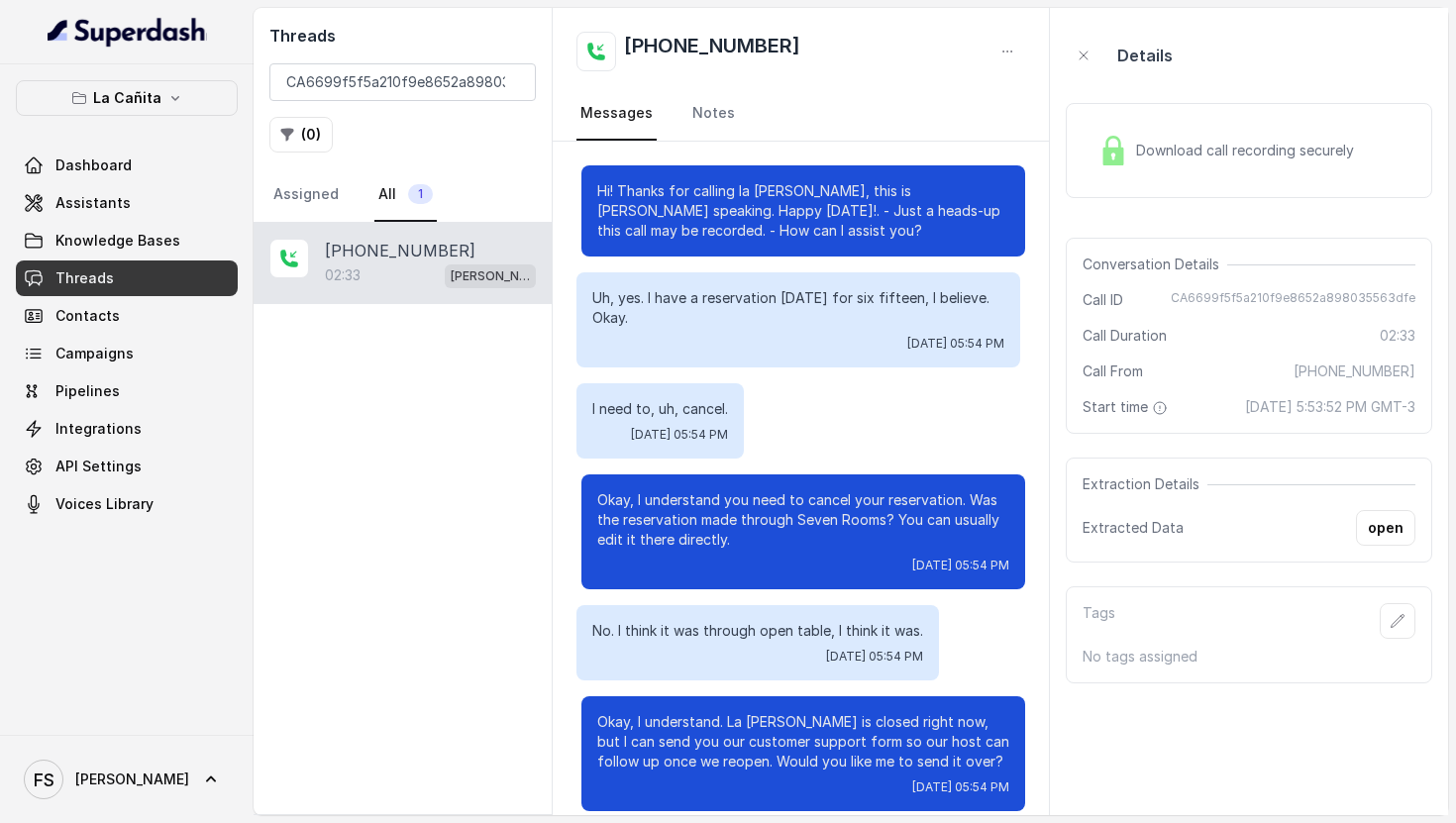click on "Download call recording securely" at bounding box center (1249, 151) 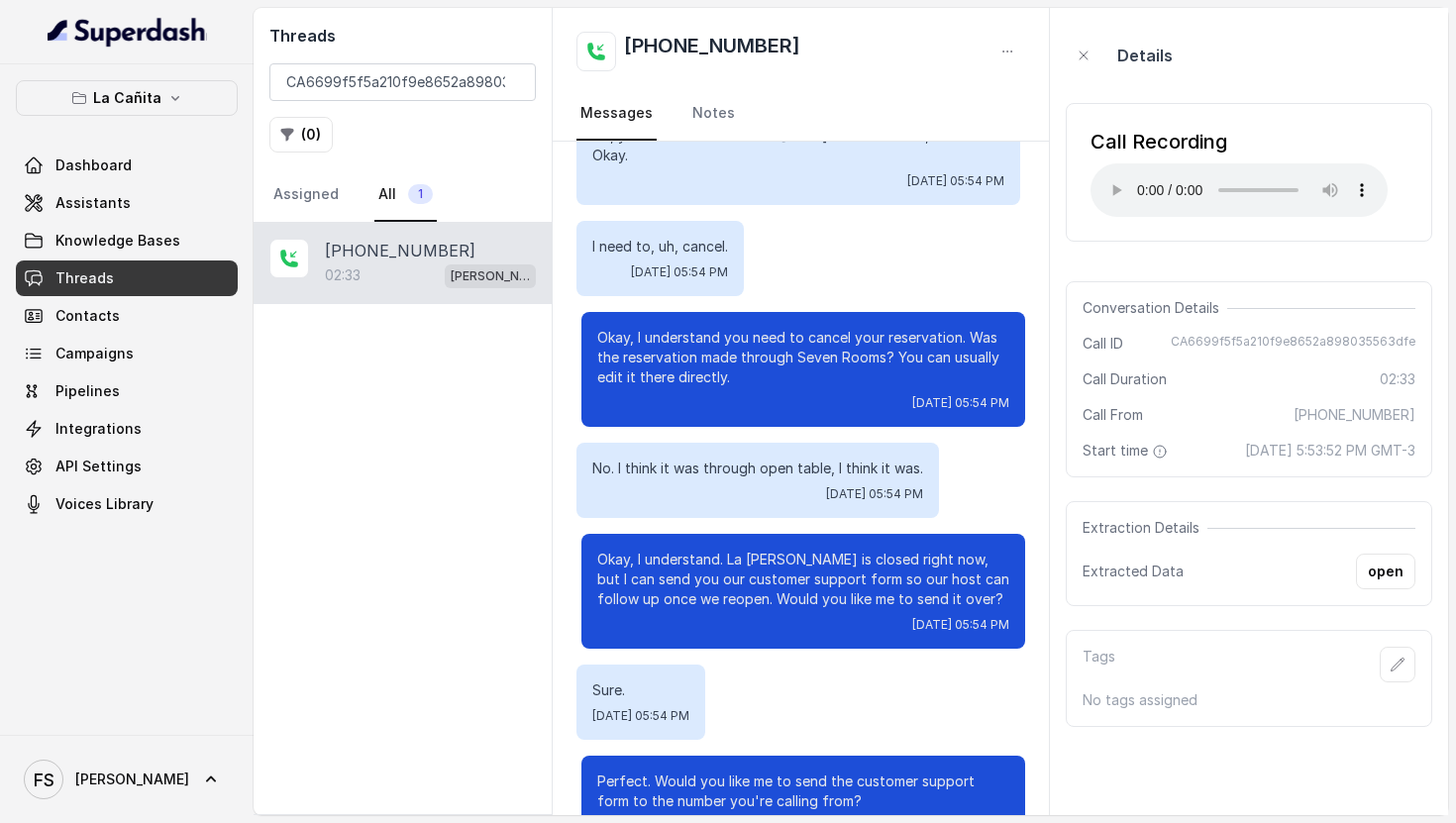 scroll, scrollTop: 161, scrollLeft: 0, axis: vertical 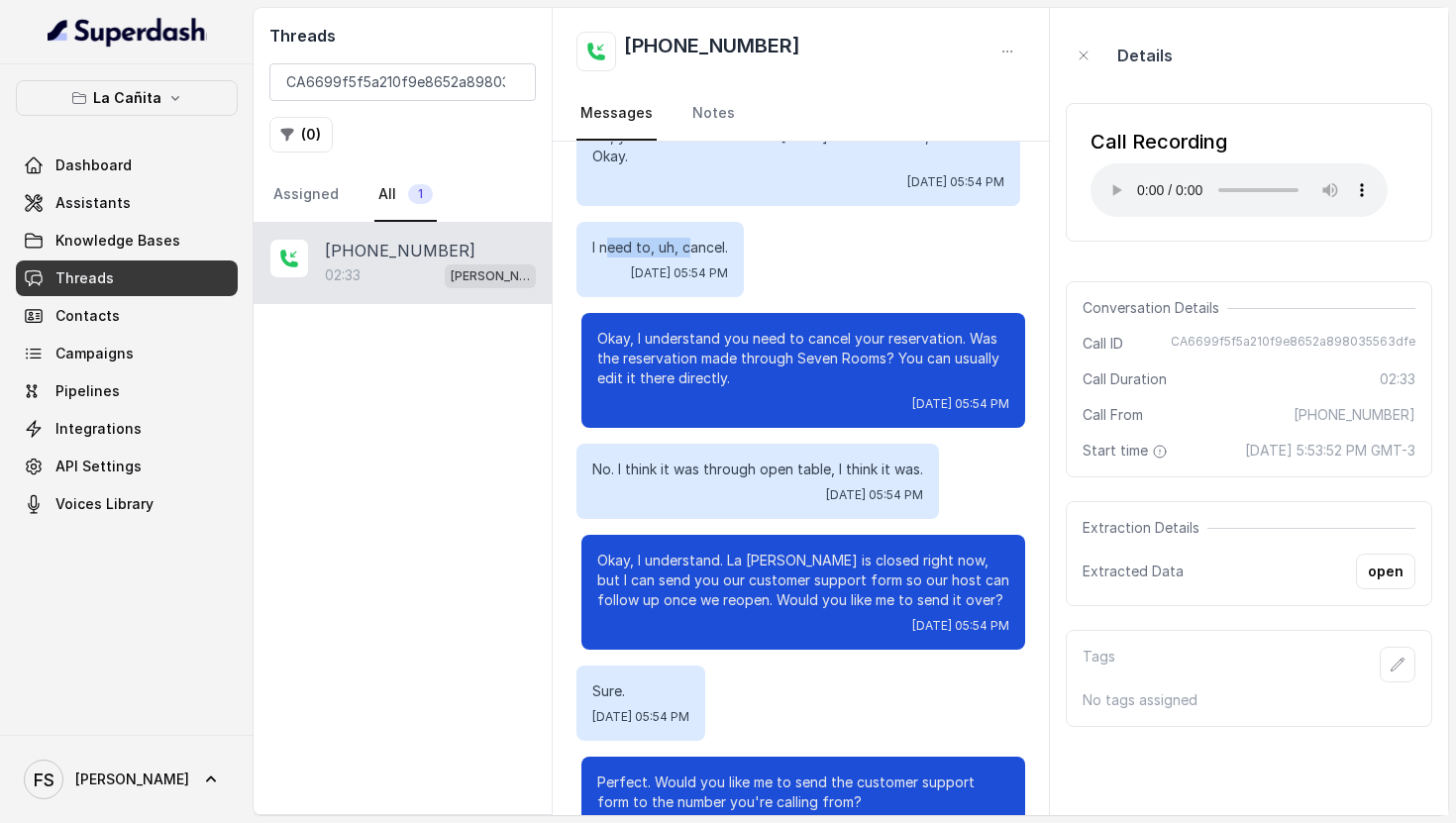 drag, startPoint x: 718, startPoint y: 250, endPoint x: 756, endPoint y: 256, distance: 38.470768 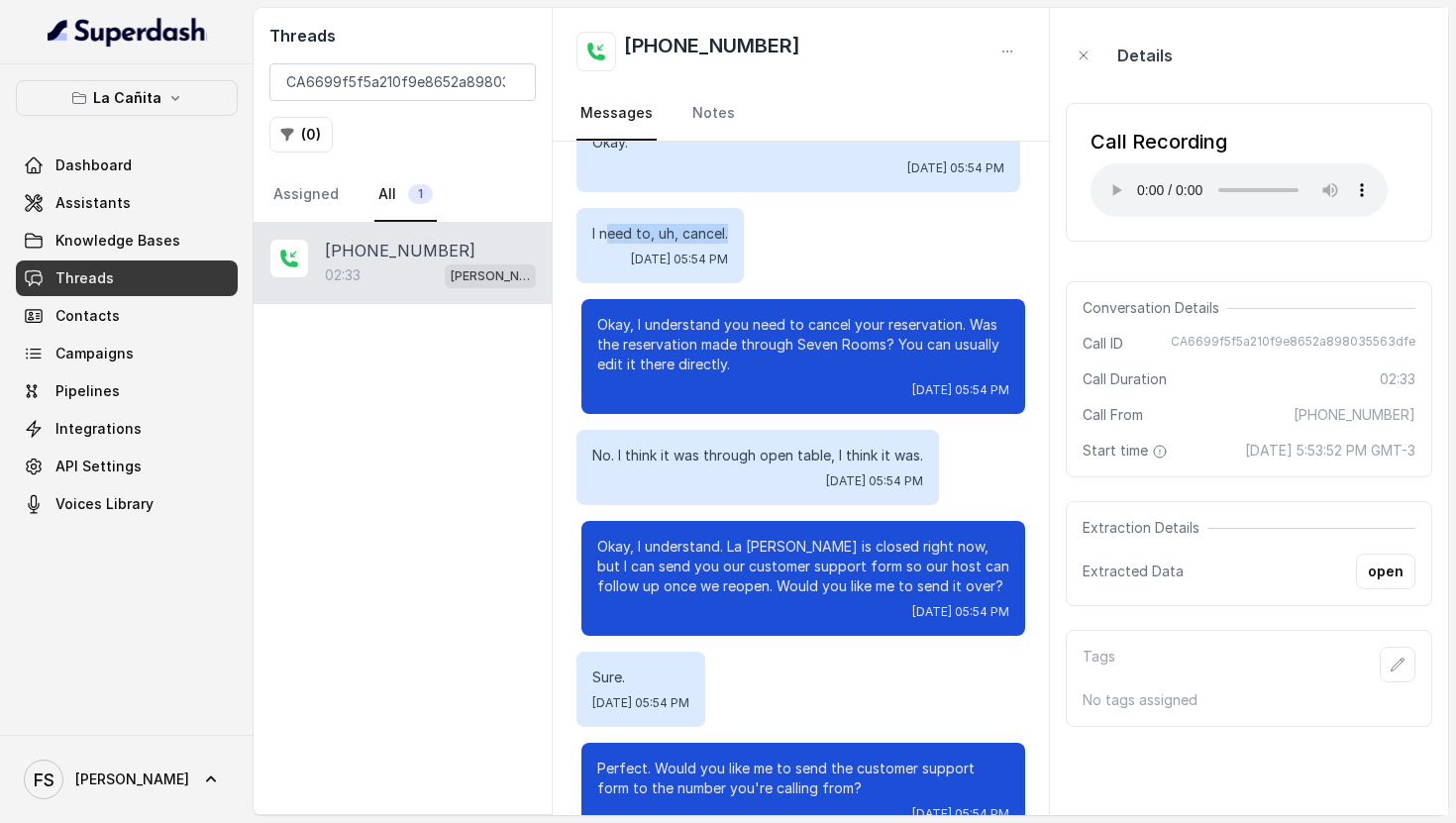 scroll, scrollTop: 0, scrollLeft: 0, axis: both 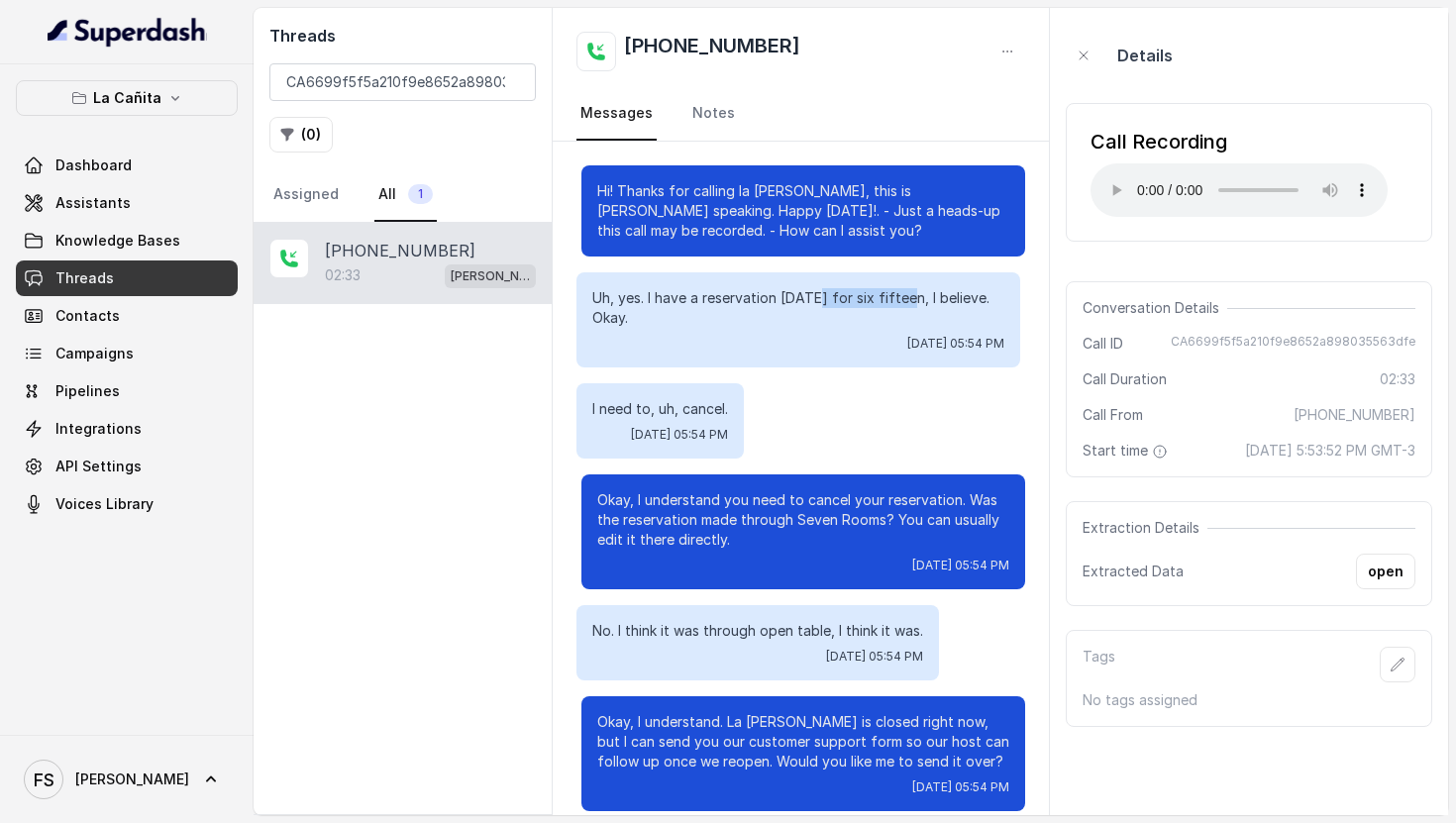 drag, startPoint x: 826, startPoint y: 296, endPoint x: 909, endPoint y: 297, distance: 83.00602 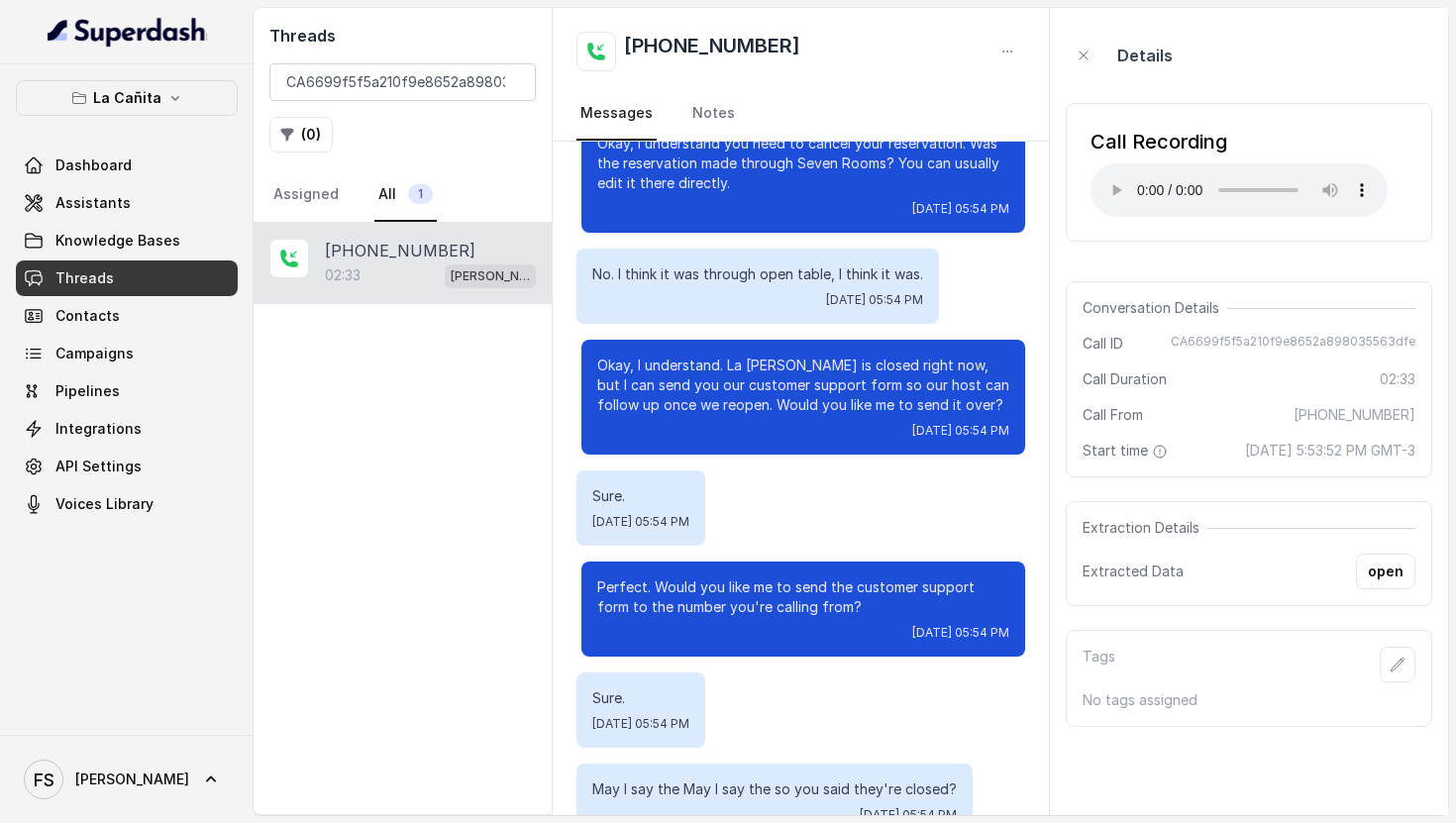 scroll, scrollTop: 359, scrollLeft: 0, axis: vertical 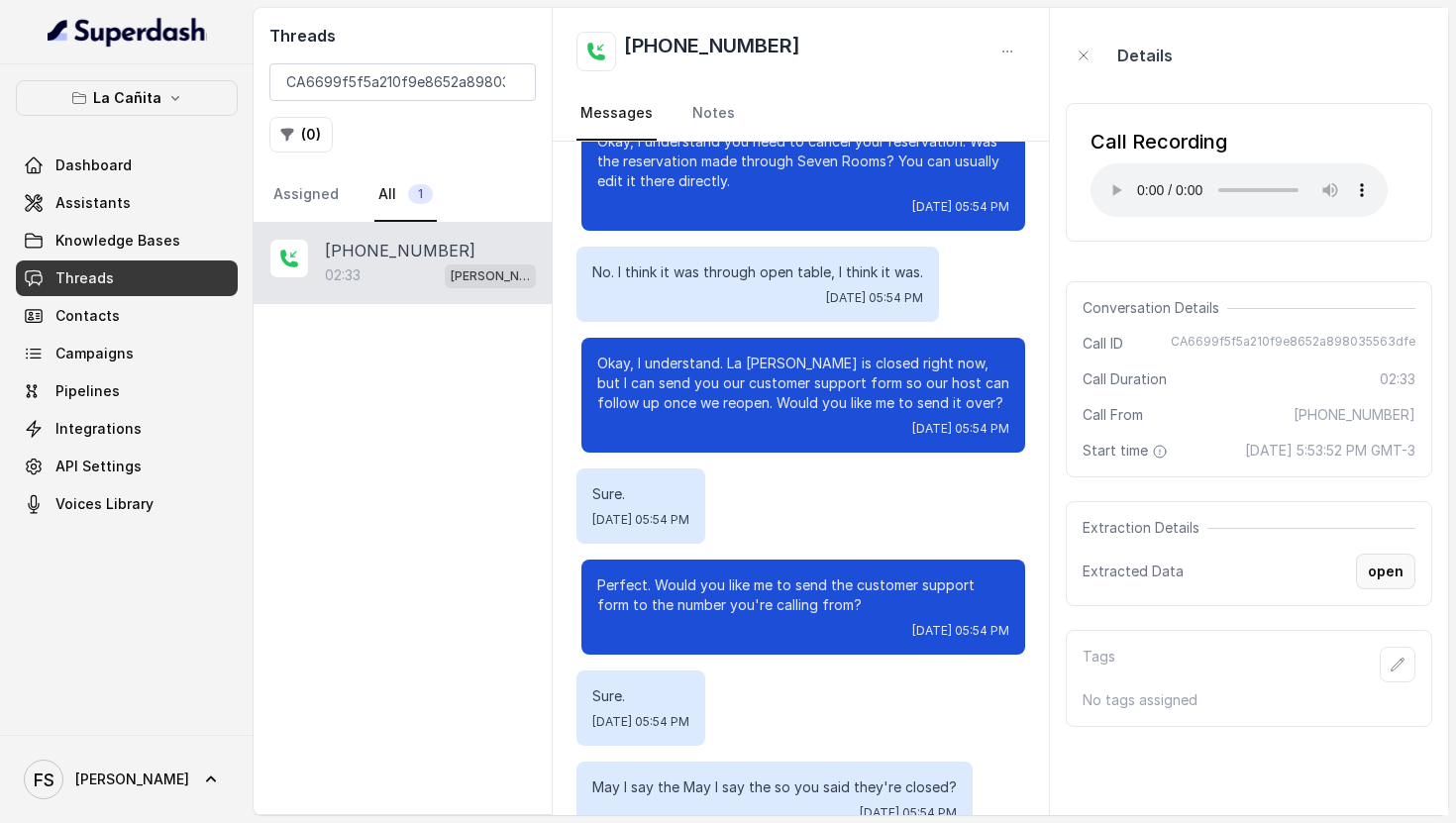 click on "open" at bounding box center [1386, 571] 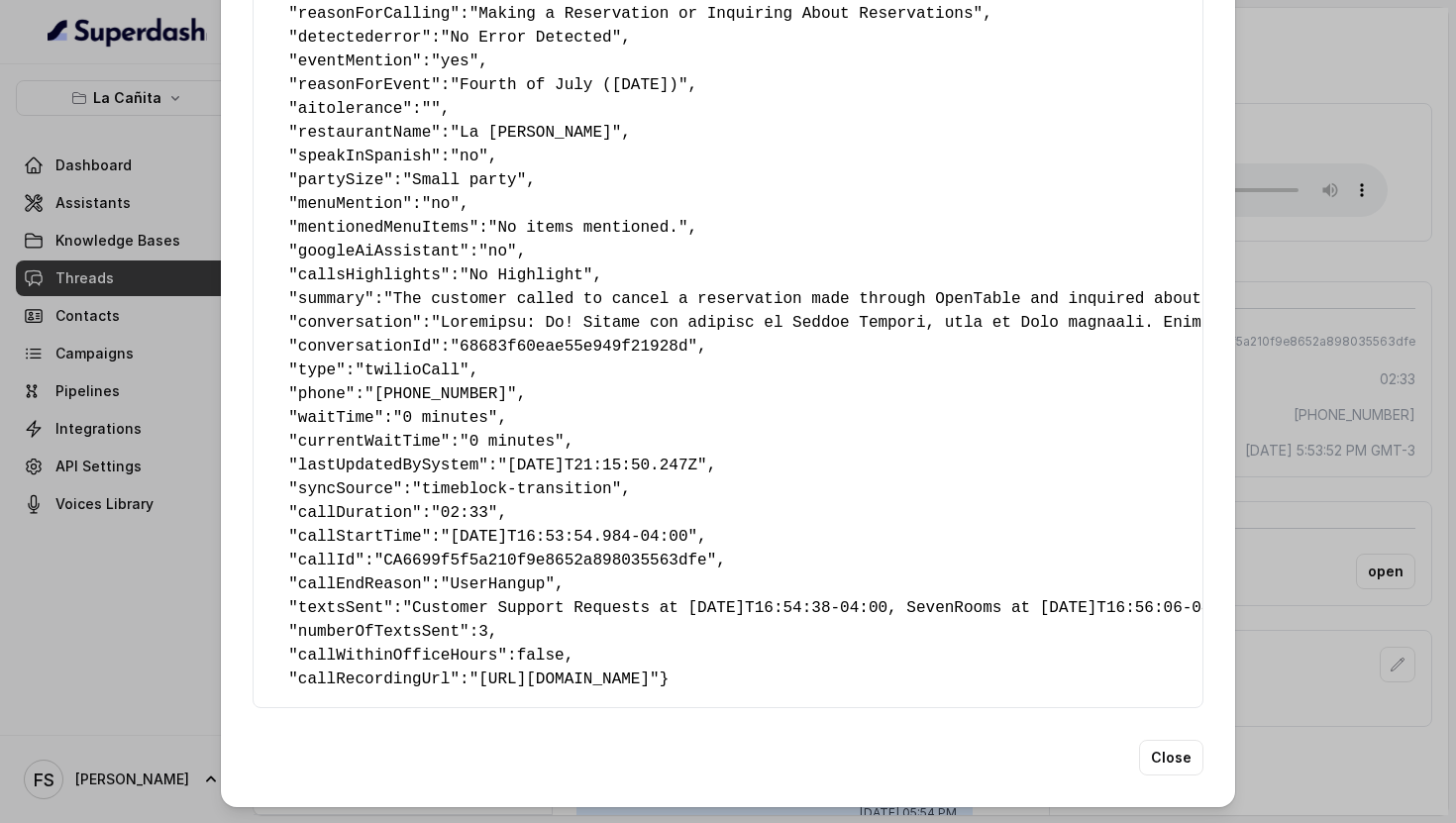 scroll, scrollTop: 252, scrollLeft: 0, axis: vertical 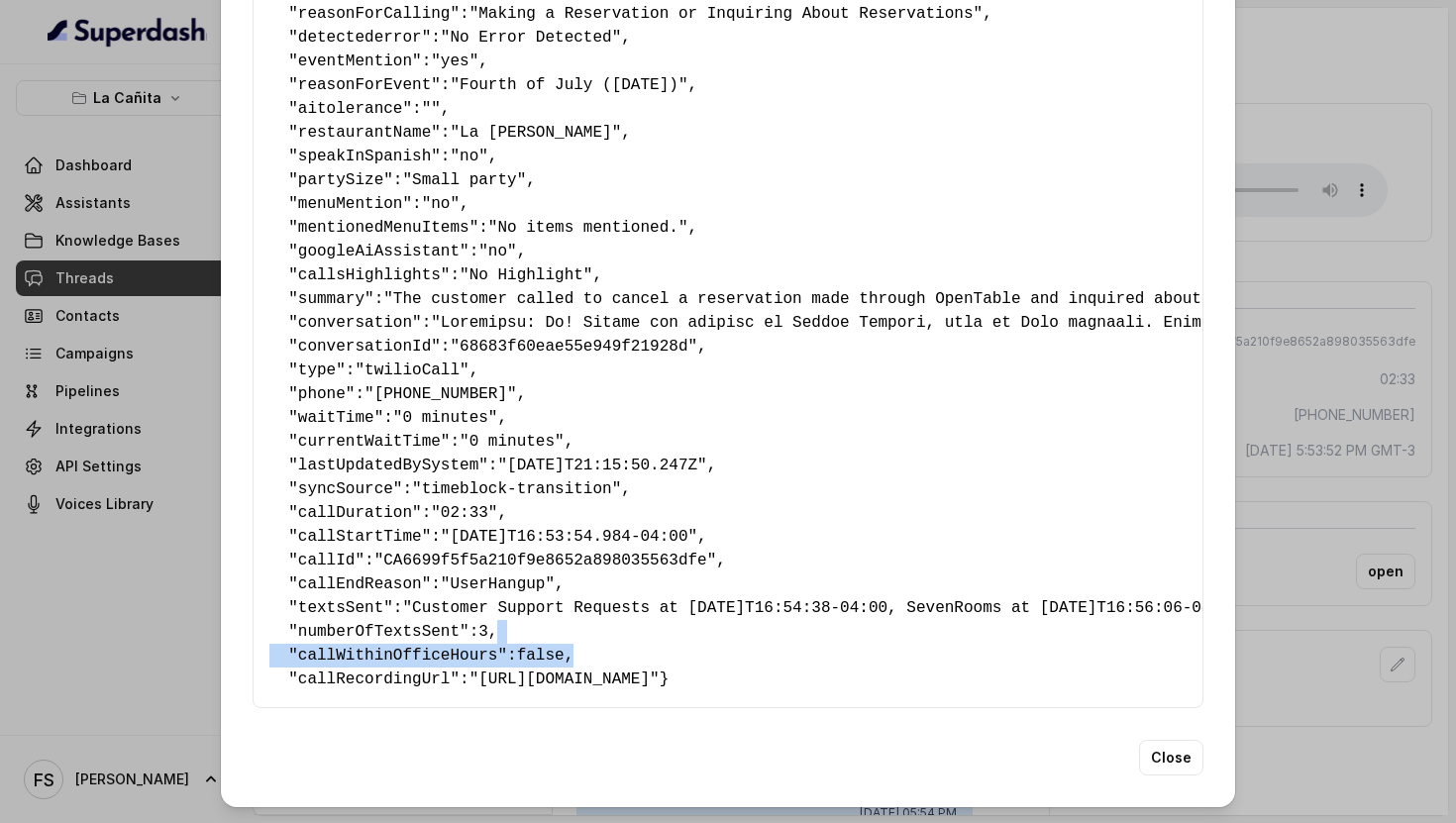 drag, startPoint x: 591, startPoint y: 610, endPoint x: 530, endPoint y: 602, distance: 61.522 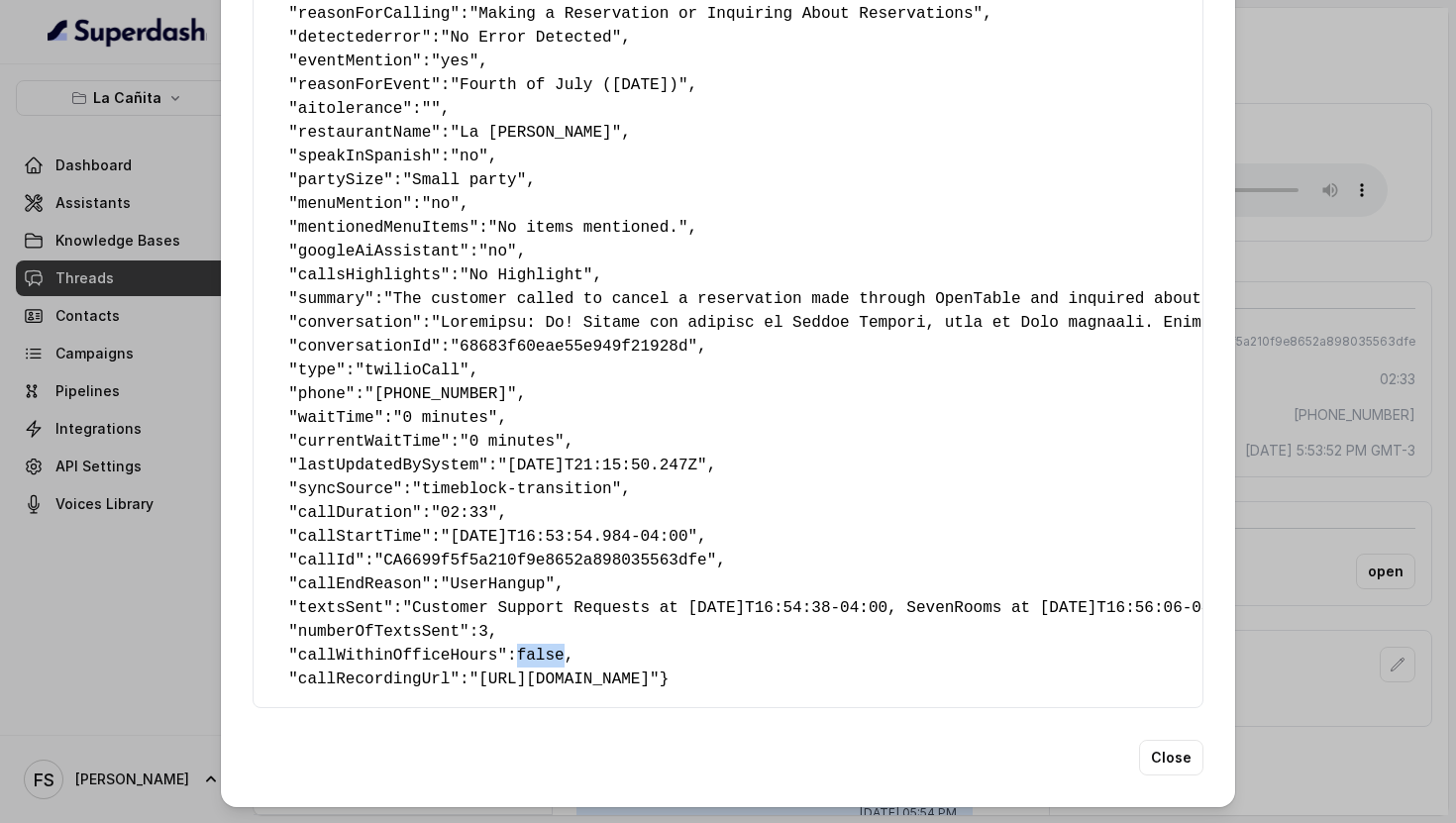 click on "false" at bounding box center [541, 656] 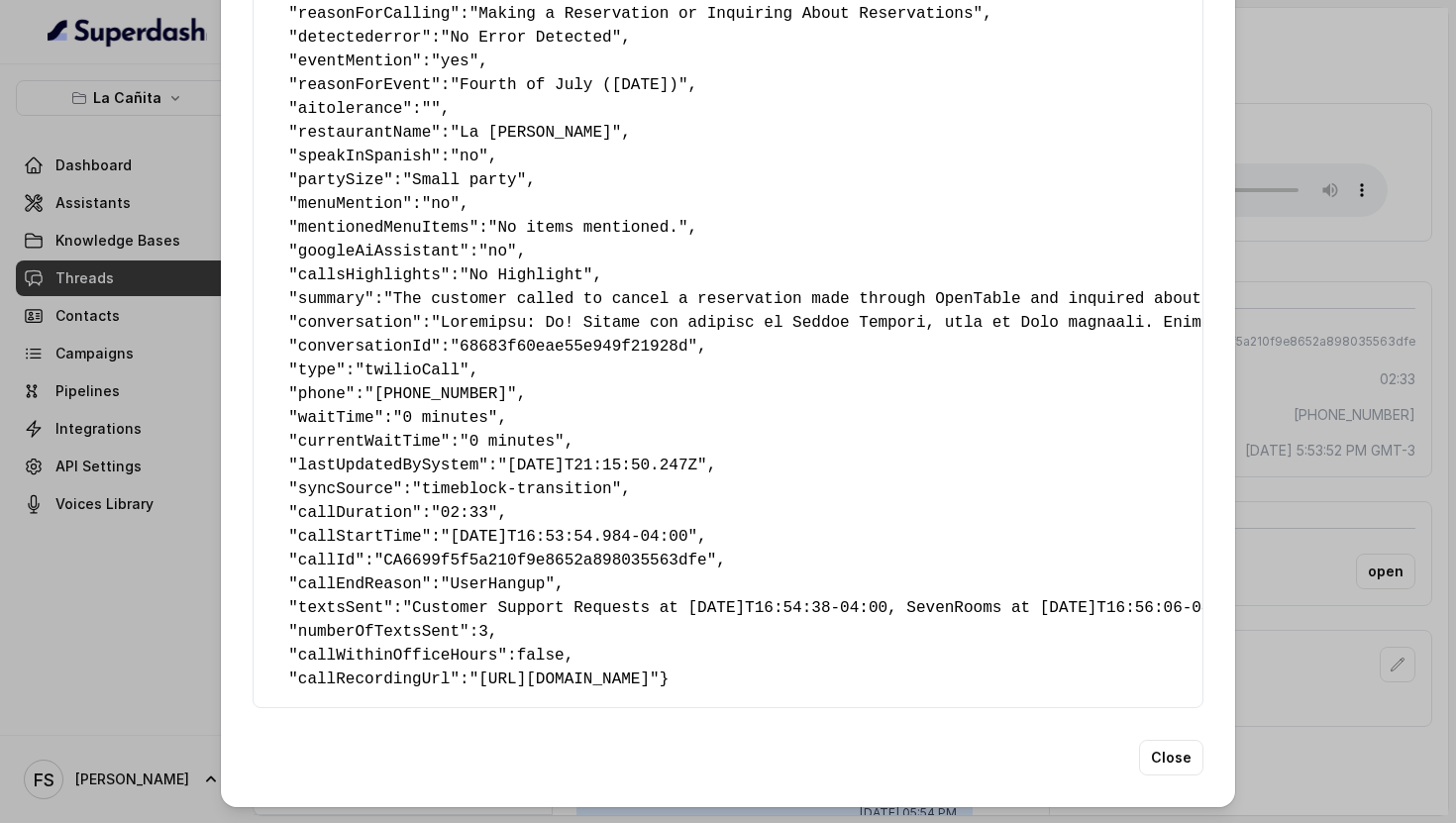 click on "Extracted Data {
" textSent? ":  "yes" ,
" reasonForSendingText ":  "Opentable reservation link" ,
" humanTransfer ":  "no" ,
" reasonForTransfering ":  "Canceling Reservations" ,
" reasonForCalling ":  "Making a Reservation or Inquiring About Reservations" ,
" detectederror ":  "No Error Detected" ,
" eventMention ":  "yes" ,
" reasonForEvent ":  "Fourth of July ([DATE])" ,
" aitolerance ":  "" ,
" restaurantName ":  "La [PERSON_NAME]" ,
" speakInSpanish ":  "no" ,
" partySize ":  "Small party" ,
" menuMention ":  "no" ,
" mentionedMenuItems ":  "No items mentioned." ,
" googleAiAssistant ":  "no" ,
" callsHighlights ":  "No Highlight" ,
" summary ":  ,
" conversation ":  ,
" conversationId ":  "68683f60eae55e949f21928d" ,
" type ":  "twilioCall" ,
" phone ":  "[PHONE_NUMBER]" ,
" waitTime ":  "0 minutes" ,
" currentWaitTime ":  "0 minutes" ,
" lastUpdatedBySystem ":  "[DATE]T21:15:50.247Z" ,
" syncSource ":  "timeblock-transition" ,
" ":  ":" at bounding box center (728, 411) 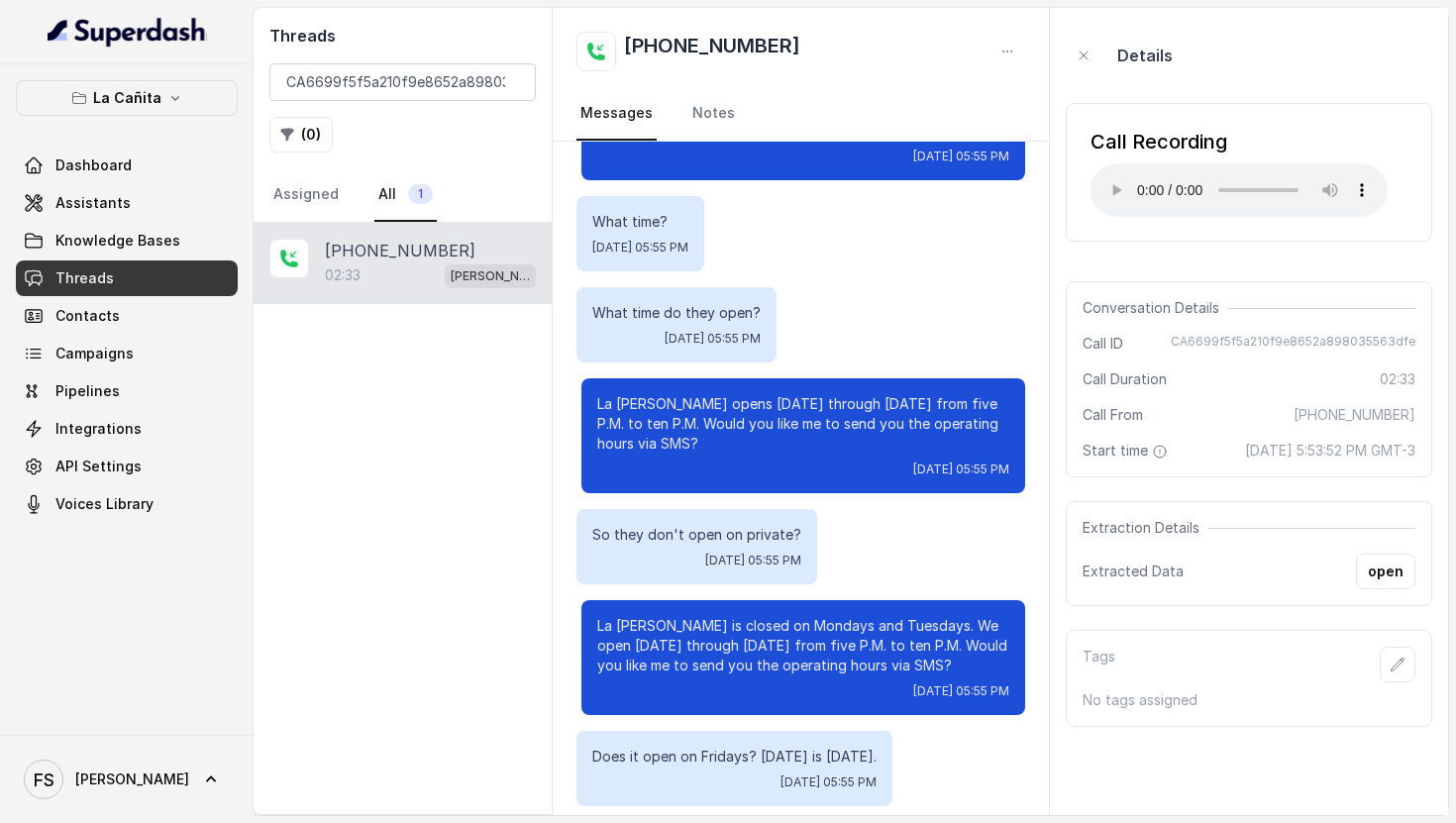 scroll, scrollTop: 1626, scrollLeft: 0, axis: vertical 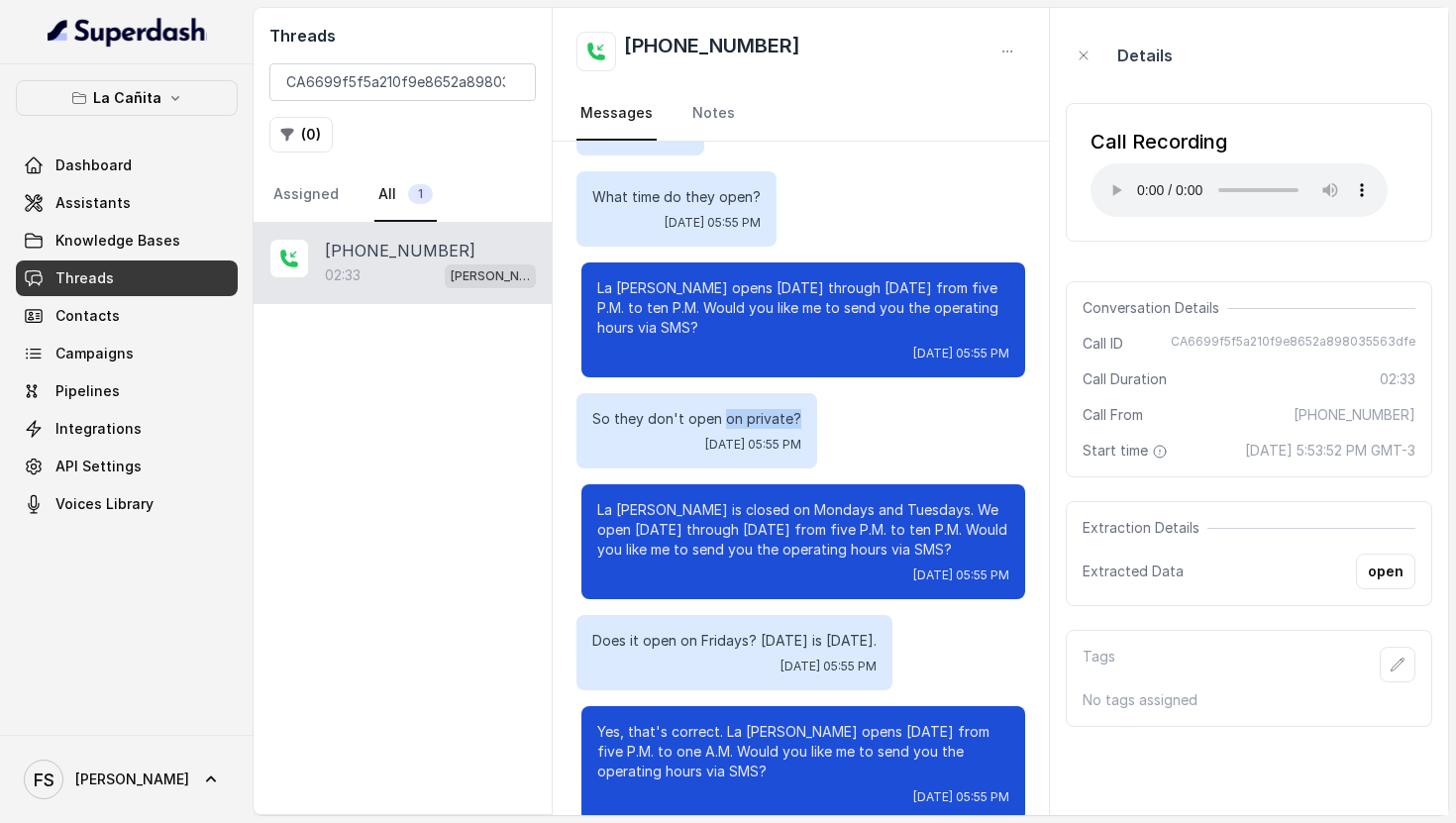 drag, startPoint x: 728, startPoint y: 418, endPoint x: 789, endPoint y: 421, distance: 61.073726 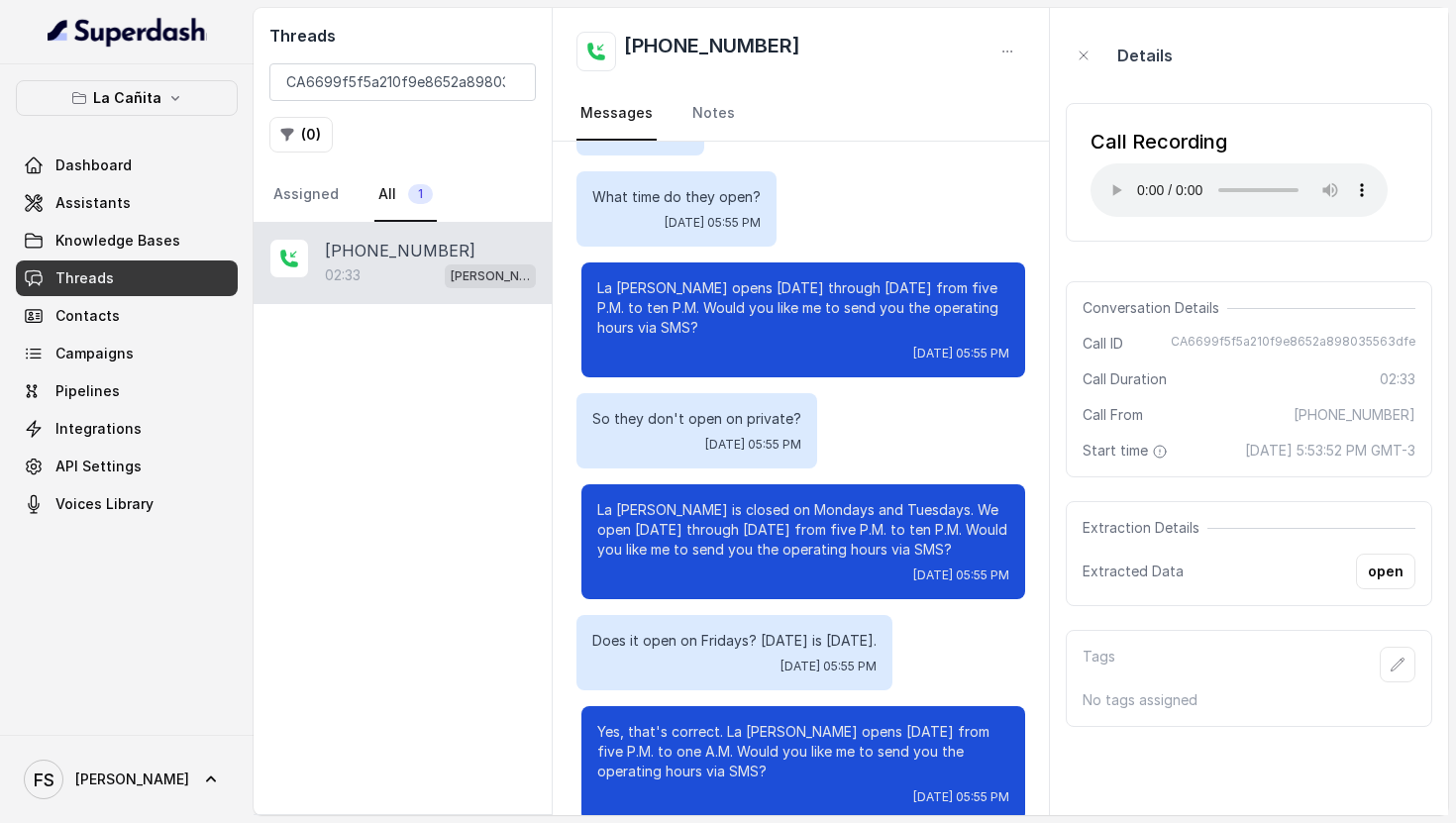 click on "So they don't open on private? [DATE] 05:55 PM" at bounding box center (801, 431) 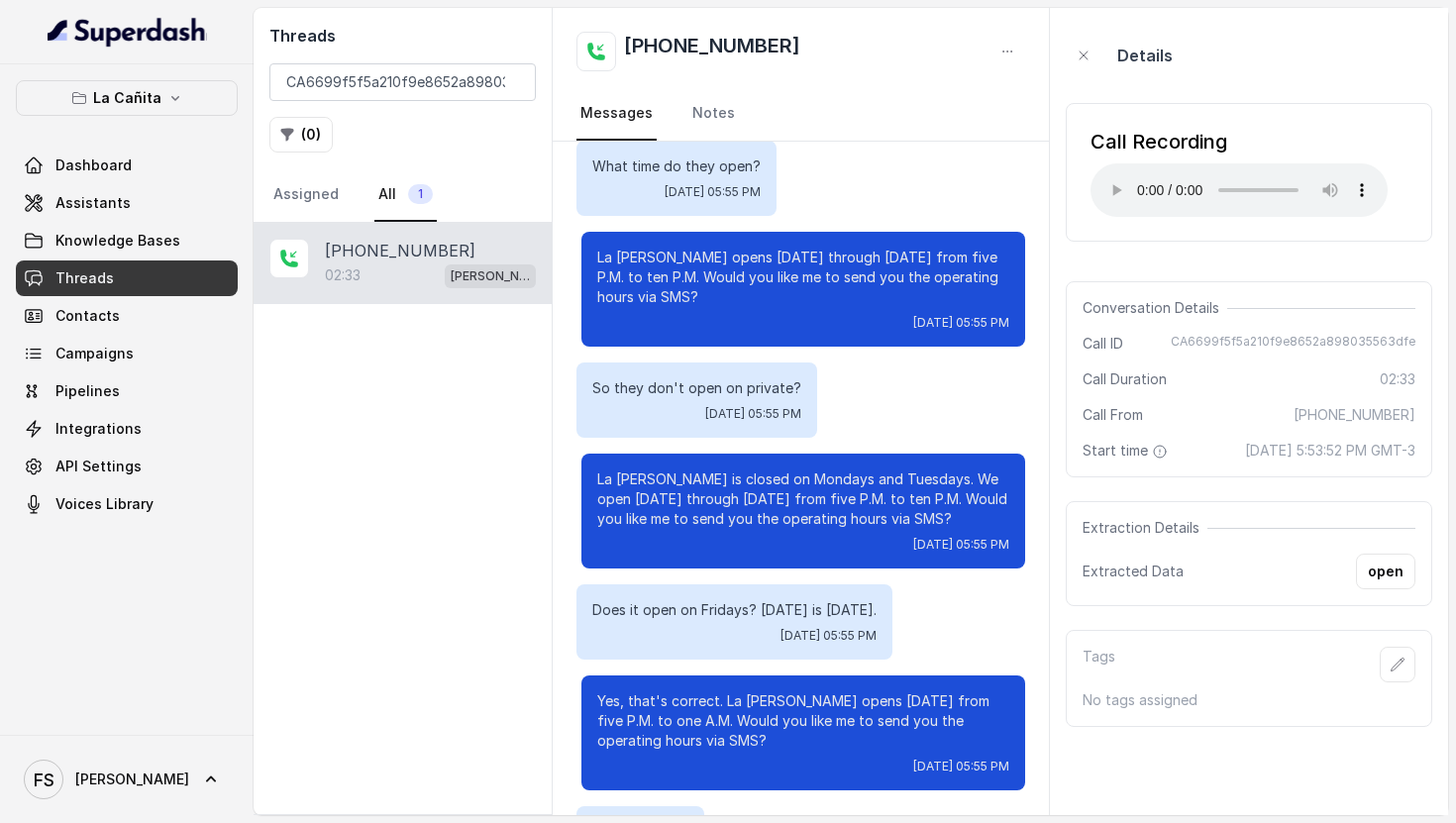 scroll, scrollTop: 1799, scrollLeft: 0, axis: vertical 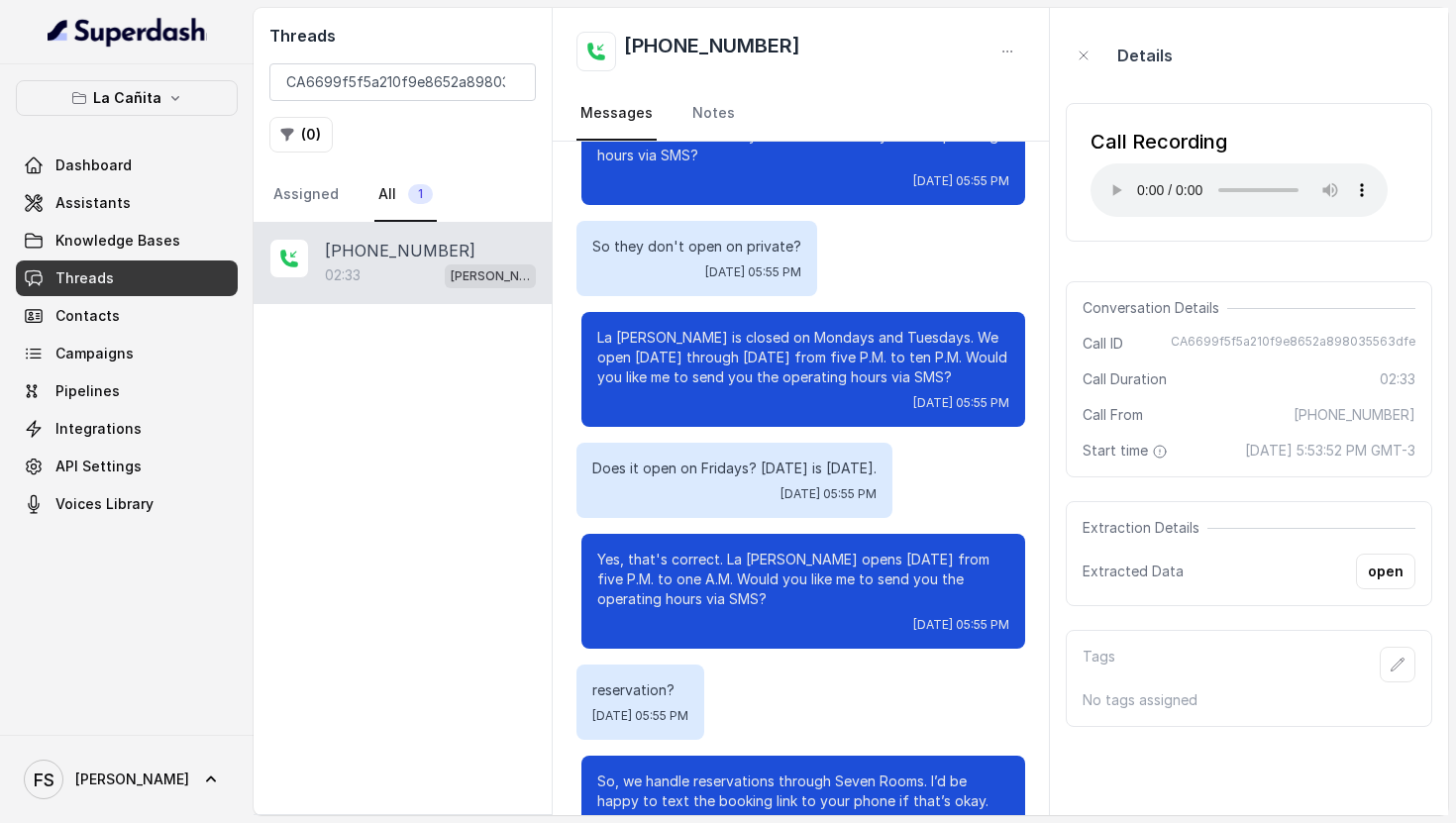 drag, startPoint x: 655, startPoint y: 443, endPoint x: 819, endPoint y: 498, distance: 172.97688 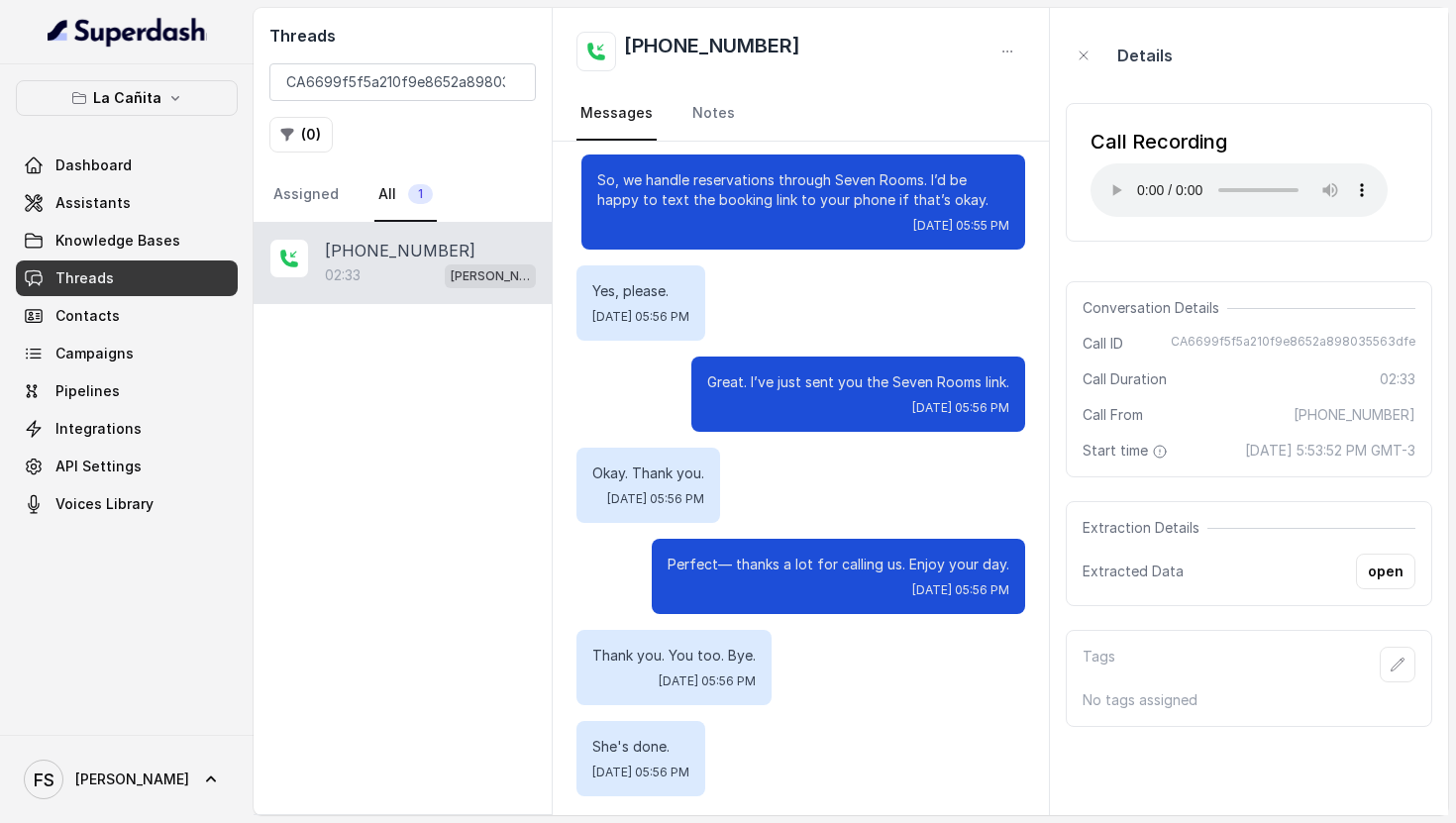 scroll, scrollTop: 2405, scrollLeft: 0, axis: vertical 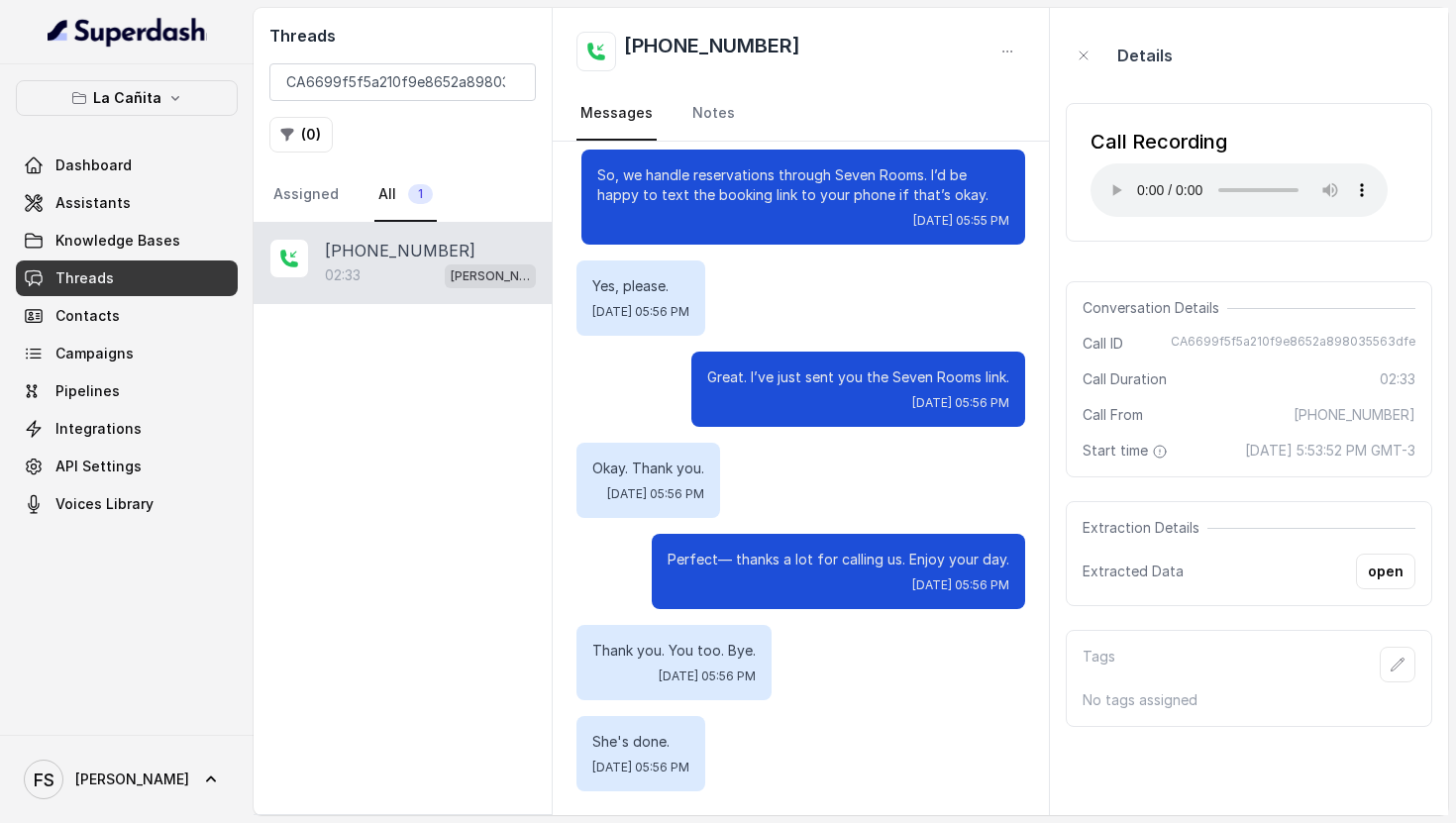 type 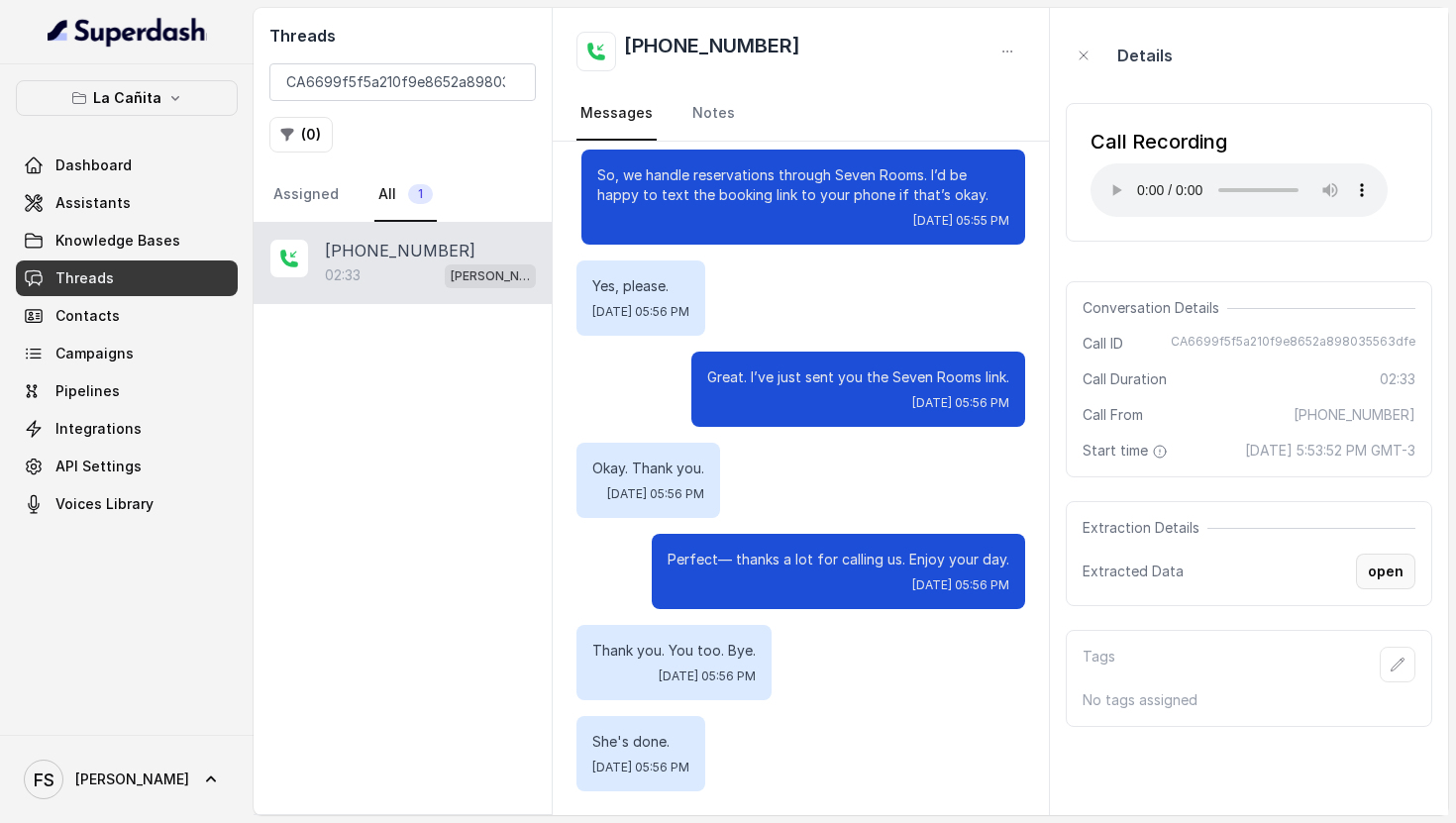 click on "open" at bounding box center [1386, 571] 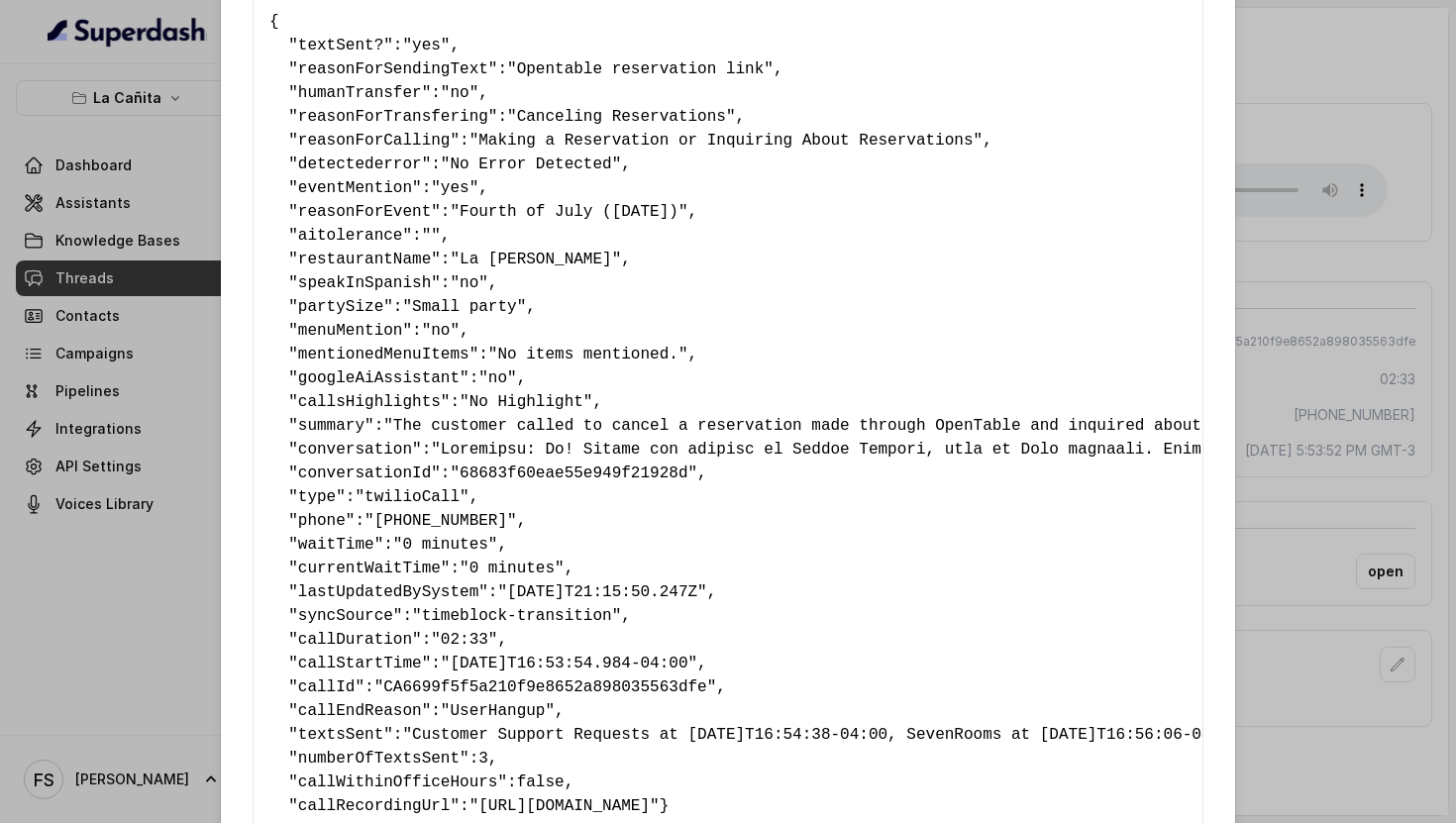scroll, scrollTop: 252, scrollLeft: 0, axis: vertical 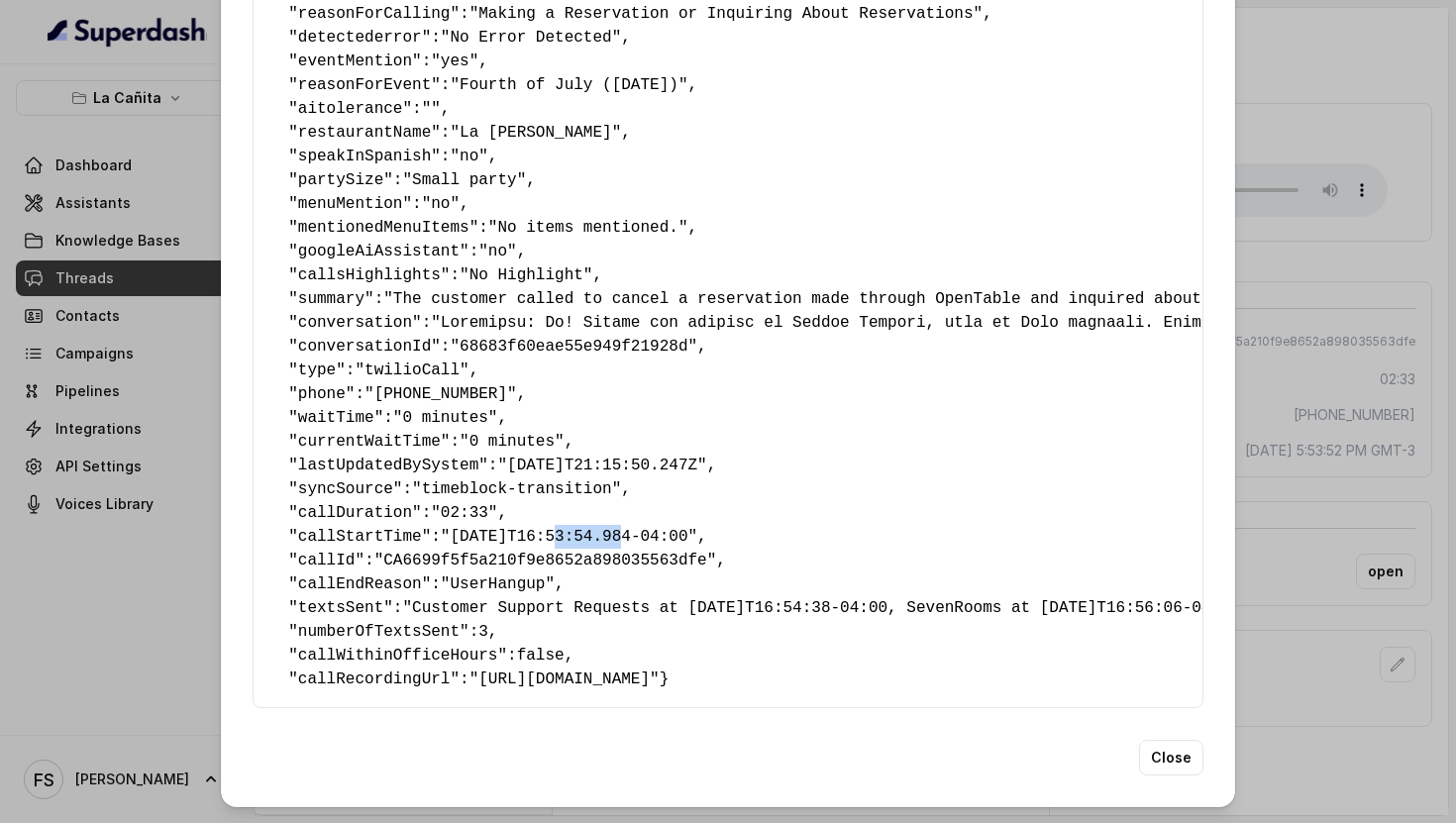 drag, startPoint x: 562, startPoint y: 497, endPoint x: 944, endPoint y: 504, distance: 382.06413 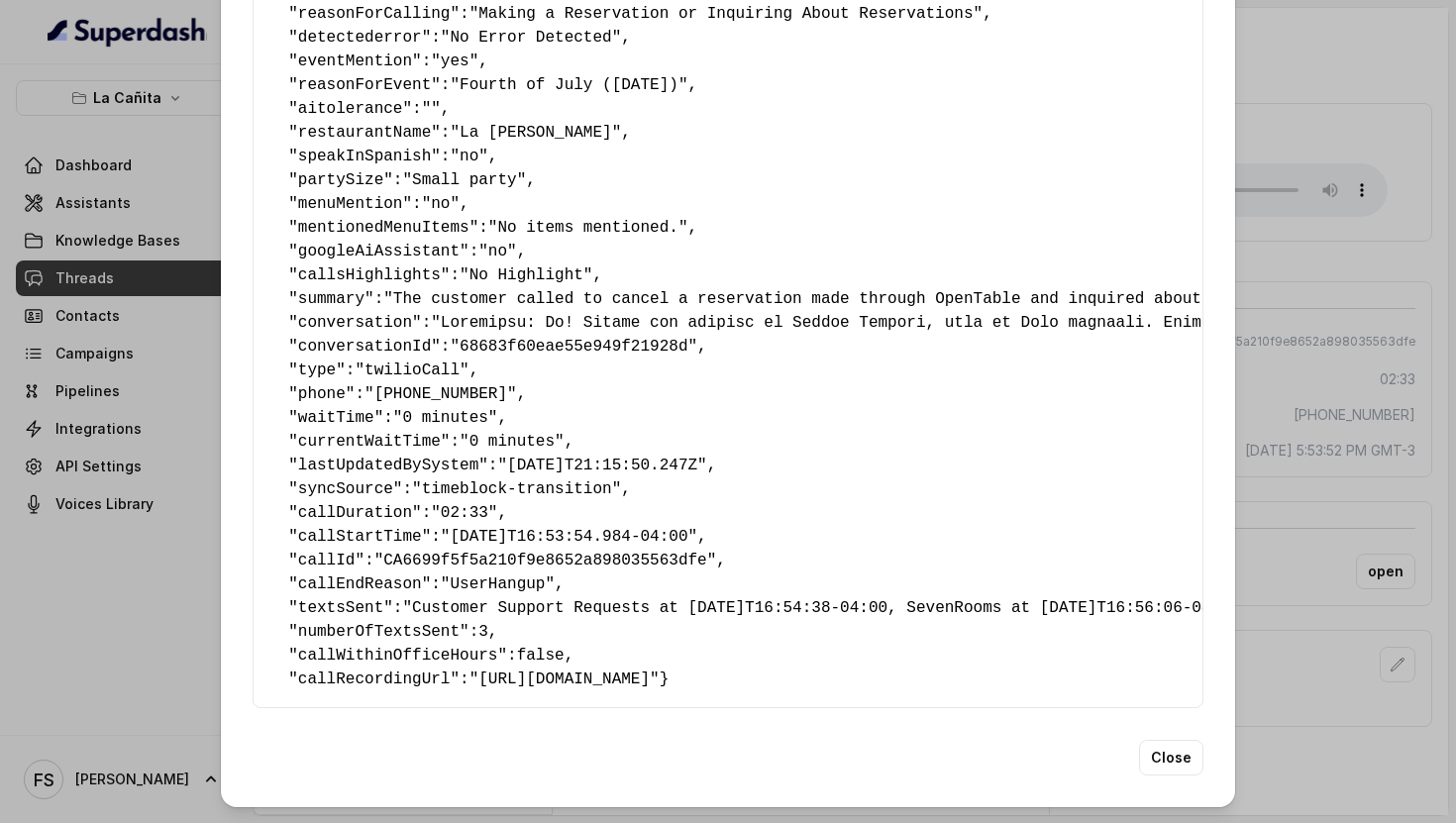 click on "Extracted Data {
" textSent? ":  "yes" ,
" reasonForSendingText ":  "Opentable reservation link" ,
" humanTransfer ":  "no" ,
" reasonForTransfering ":  "Canceling Reservations" ,
" reasonForCalling ":  "Making a Reservation or Inquiring About Reservations" ,
" detectederror ":  "No Error Detected" ,
" eventMention ":  "yes" ,
" reasonForEvent ":  "Fourth of July ([DATE])" ,
" aitolerance ":  "" ,
" restaurantName ":  "La [PERSON_NAME]" ,
" speakInSpanish ":  "no" ,
" partySize ":  "Small party" ,
" menuMention ":  "no" ,
" mentionedMenuItems ":  "No items mentioned." ,
" googleAiAssistant ":  "no" ,
" callsHighlights ":  "No Highlight" ,
" summary ":  ,
" conversation ":  ,
" conversationId ":  "68683f60eae55e949f21928d" ,
" type ":  "twilioCall" ,
" phone ":  "[PHONE_NUMBER]" ,
" waitTime ":  "0 minutes" ,
" currentWaitTime ":  "0 minutes" ,
" lastUpdatedBySystem ":  "[DATE]T21:15:50.247Z" ,
" syncSource ":  "timeblock-transition" ,
" ":  ":" at bounding box center (728, 411) 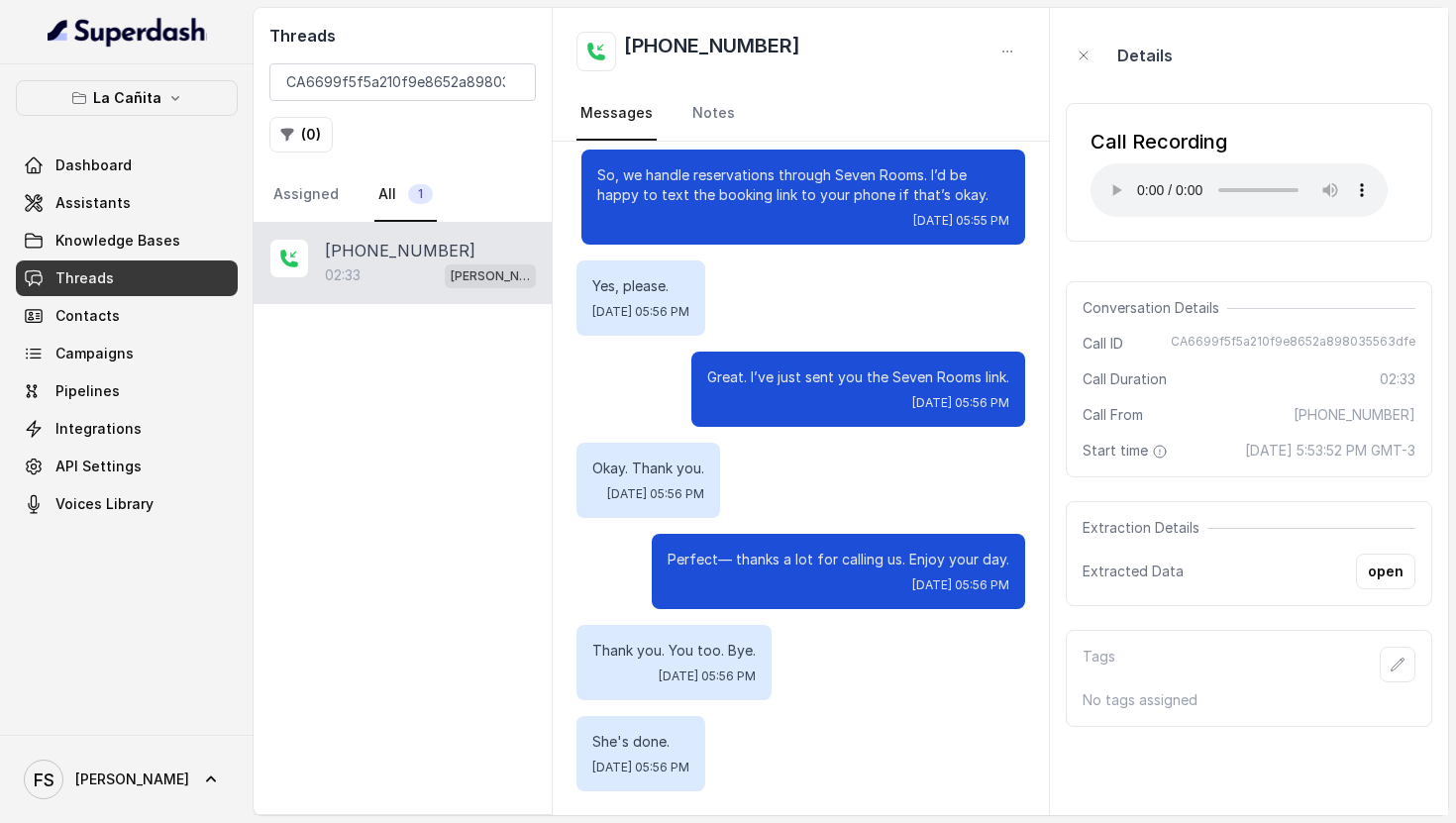 scroll, scrollTop: 0, scrollLeft: 0, axis: both 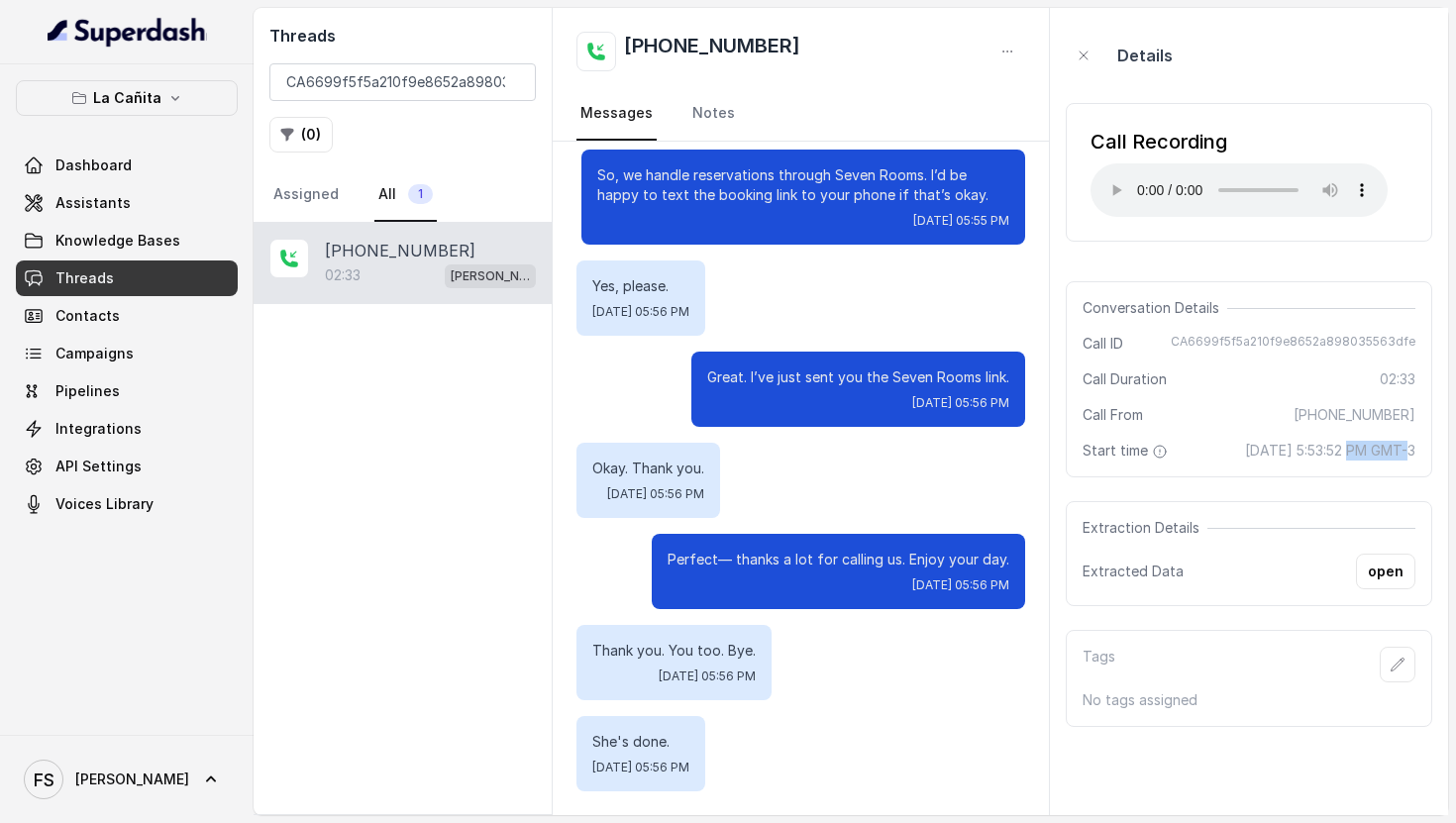 drag, startPoint x: 1289, startPoint y: 450, endPoint x: 1326, endPoint y: 449, distance: 37.013511 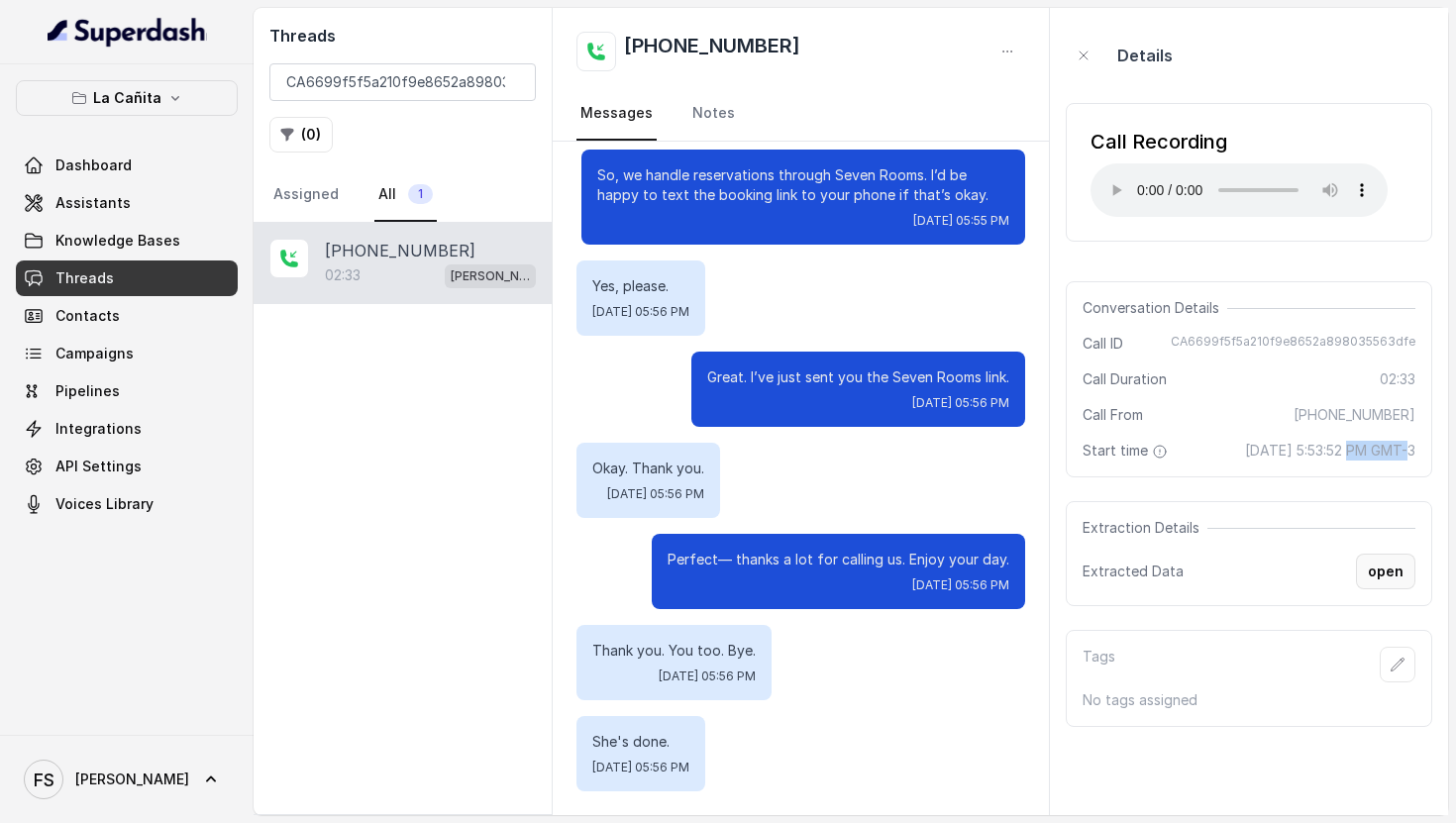 click on "open" at bounding box center (1386, 571) 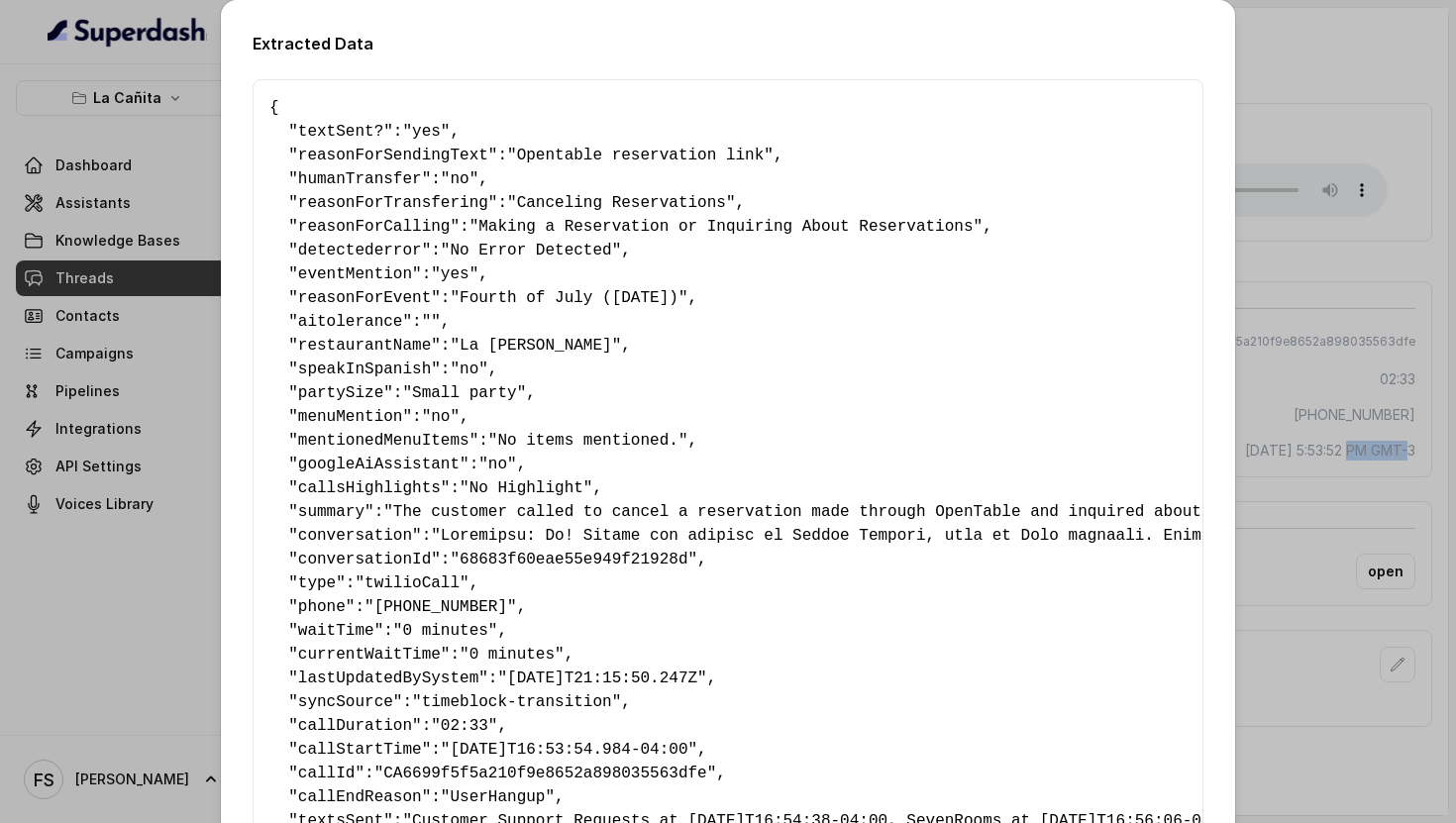 scroll, scrollTop: 252, scrollLeft: 0, axis: vertical 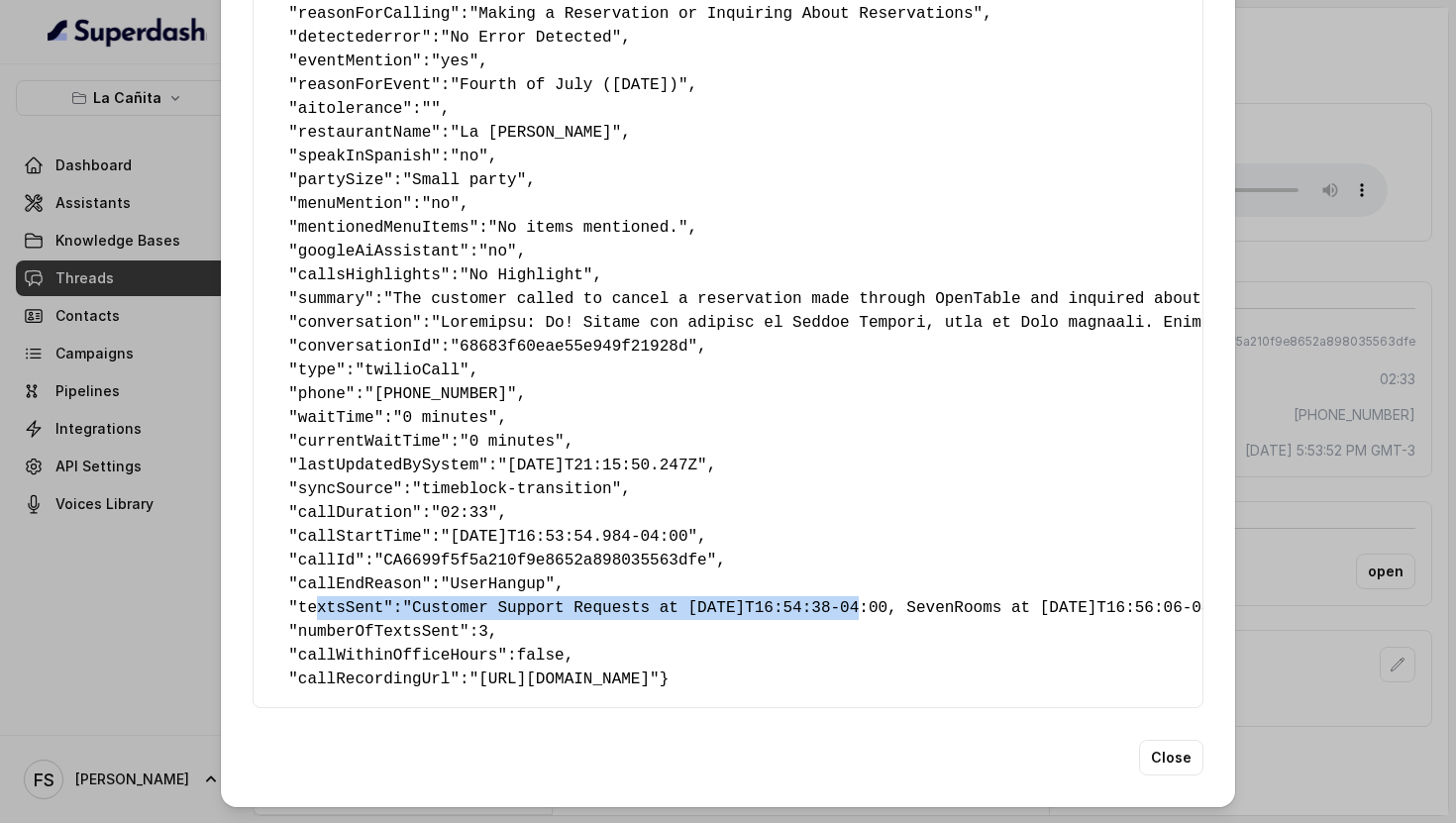drag, startPoint x: 866, startPoint y: 574, endPoint x: 308, endPoint y: 569, distance: 558.0224 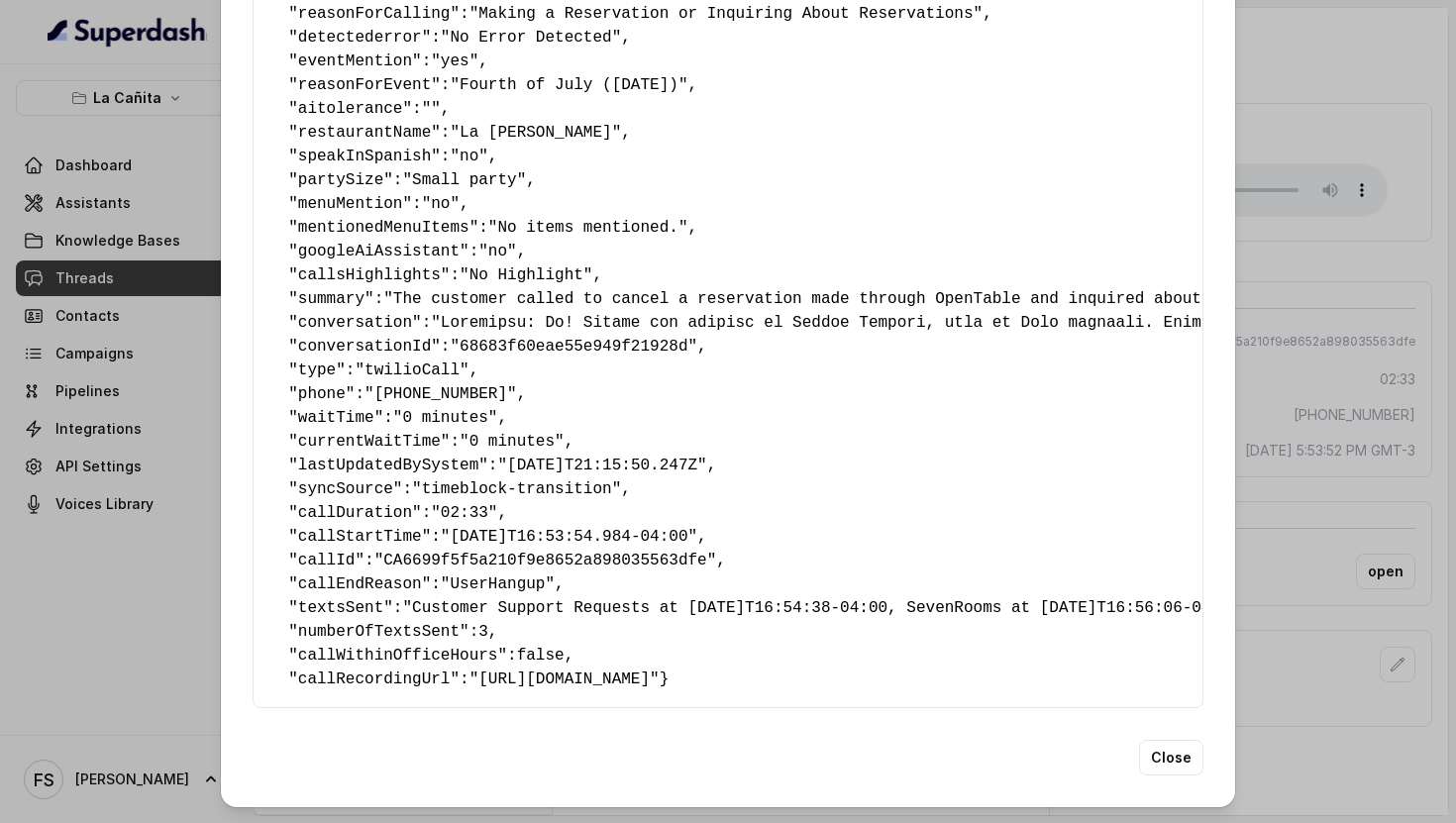 click on "textsSent" at bounding box center [341, 608] 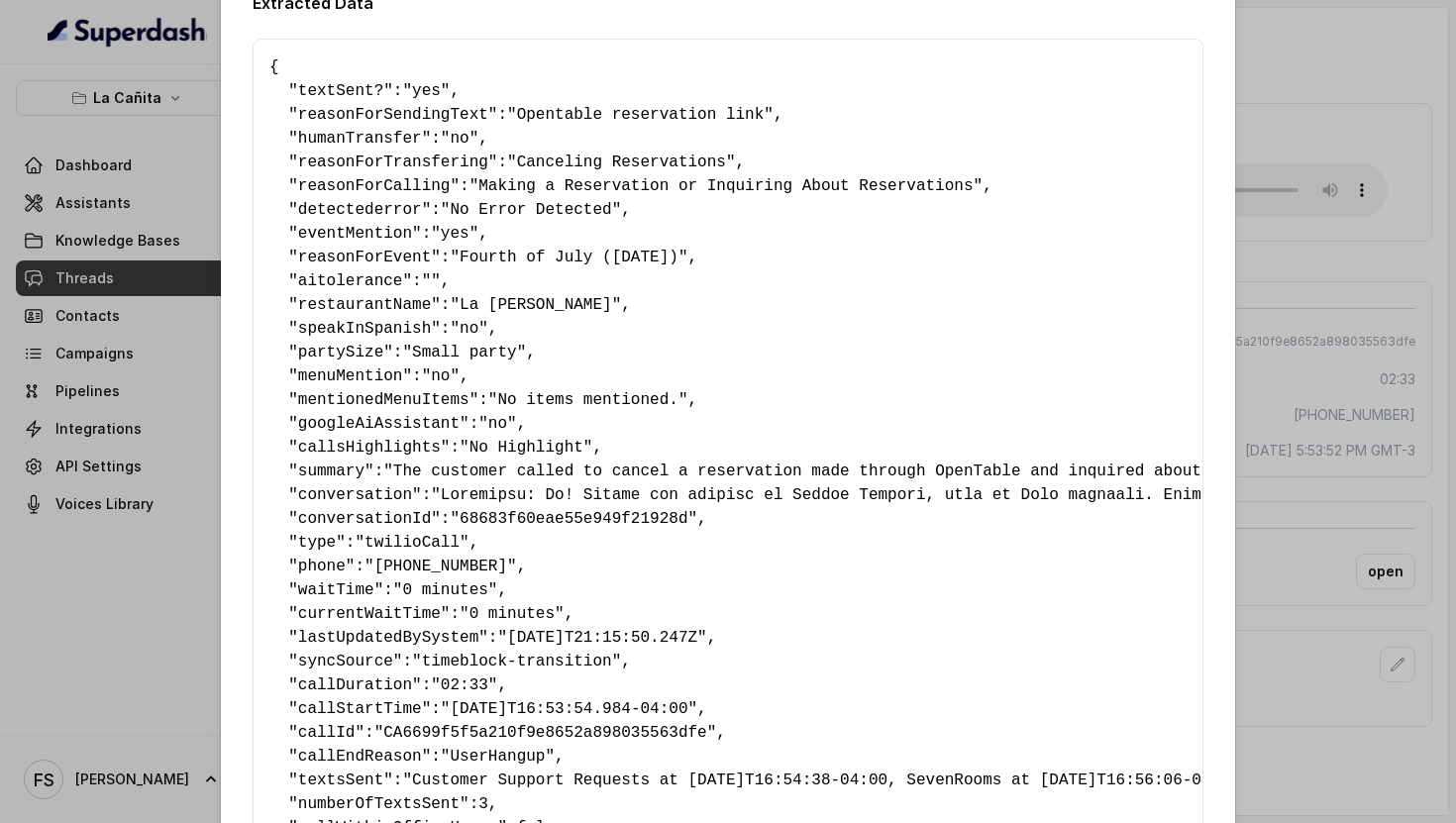 scroll, scrollTop: 252, scrollLeft: 0, axis: vertical 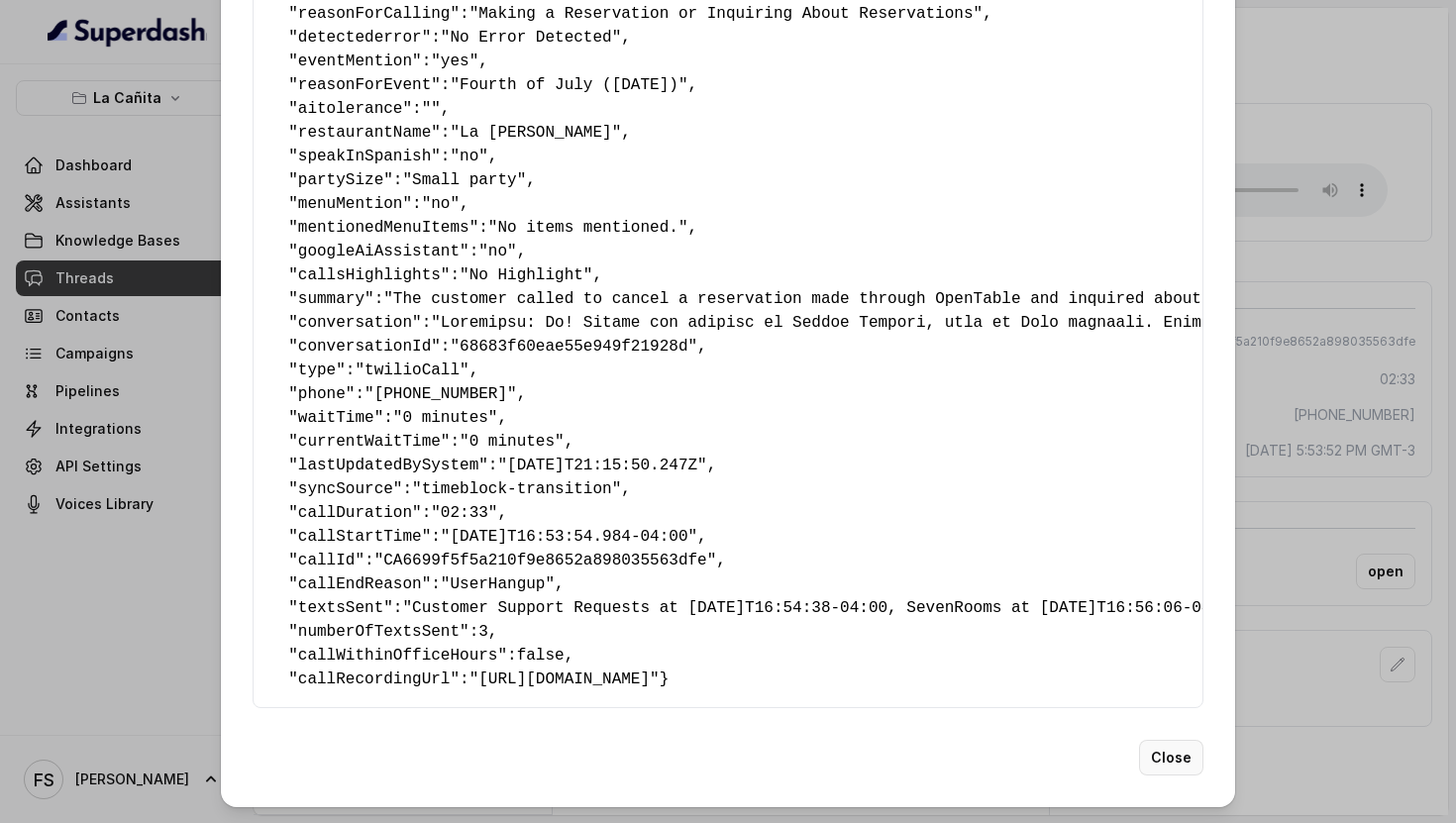 click on "Close" at bounding box center (1171, 758) 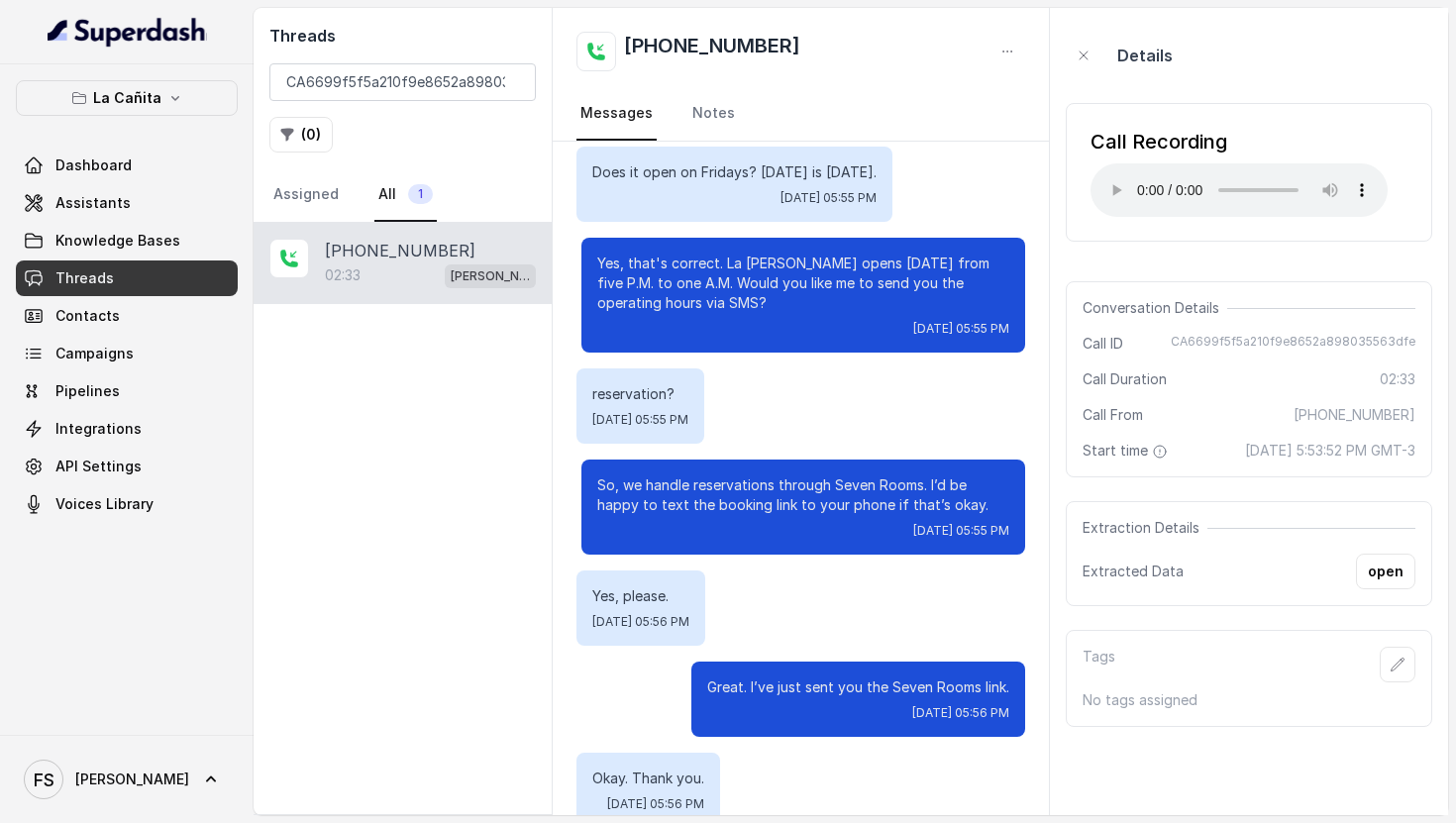 scroll, scrollTop: 2072, scrollLeft: 0, axis: vertical 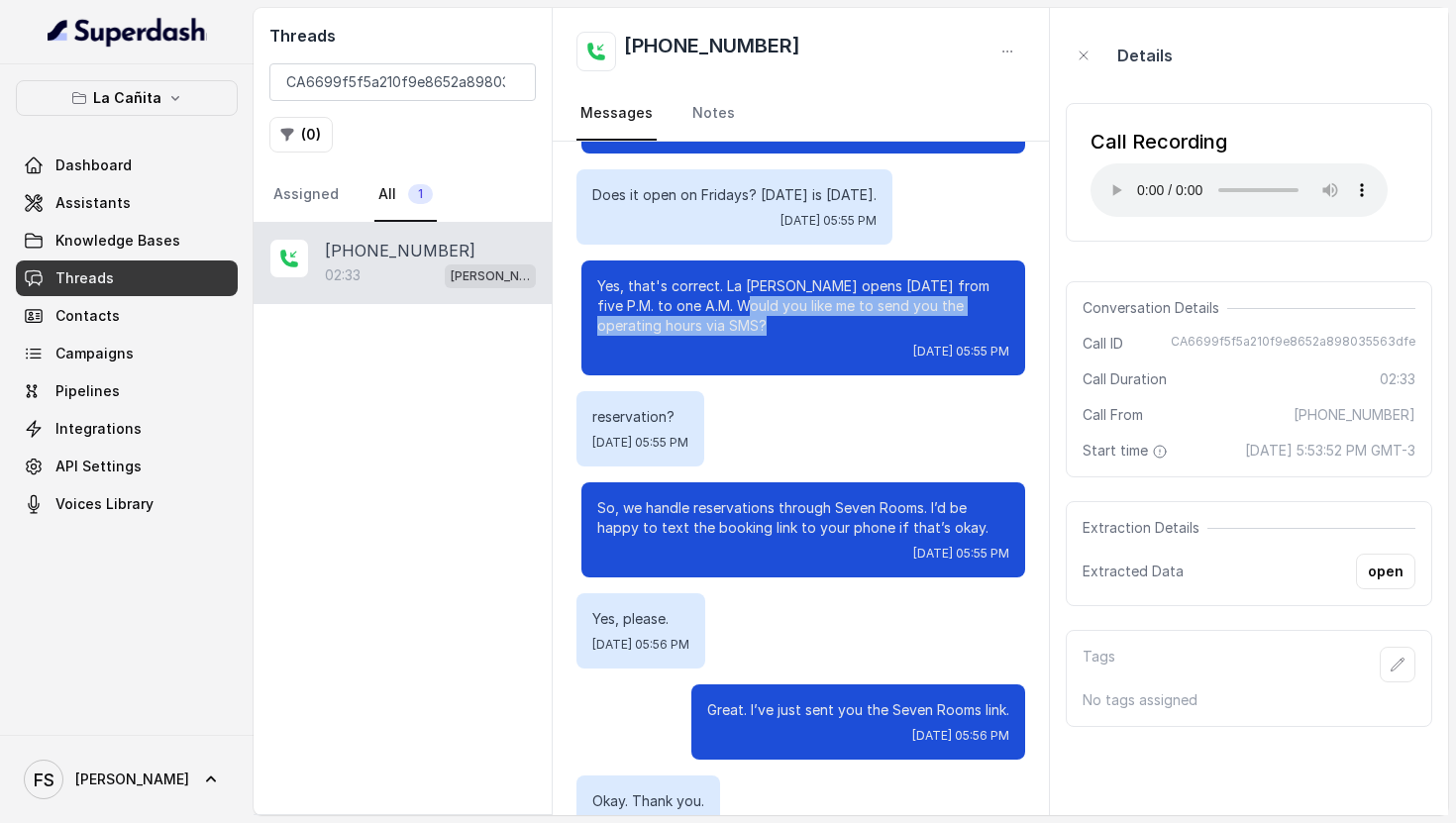 drag, startPoint x: 726, startPoint y: 303, endPoint x: 980, endPoint y: 322, distance: 254.7096 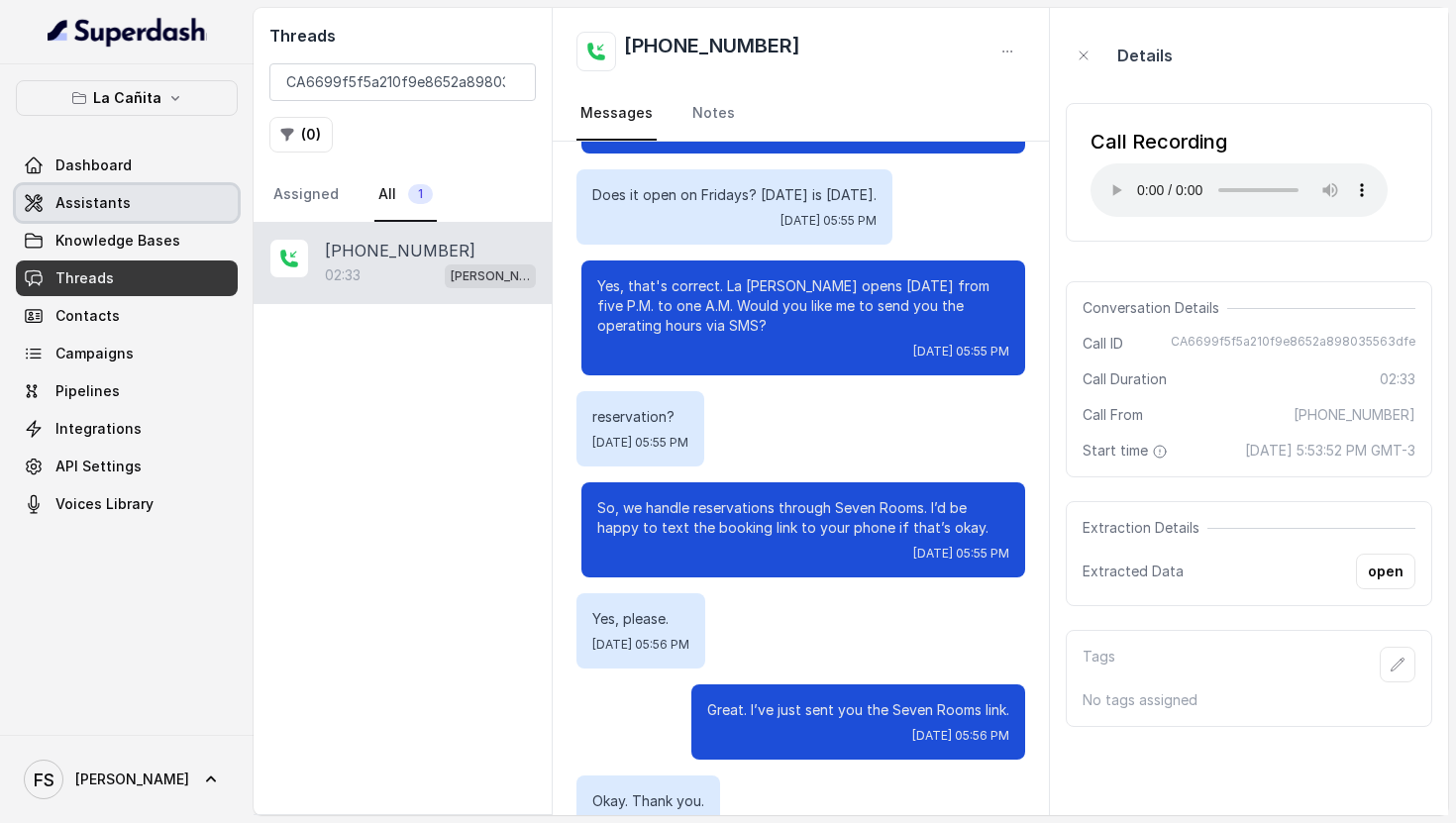 click on "Assistants" at bounding box center [127, 203] 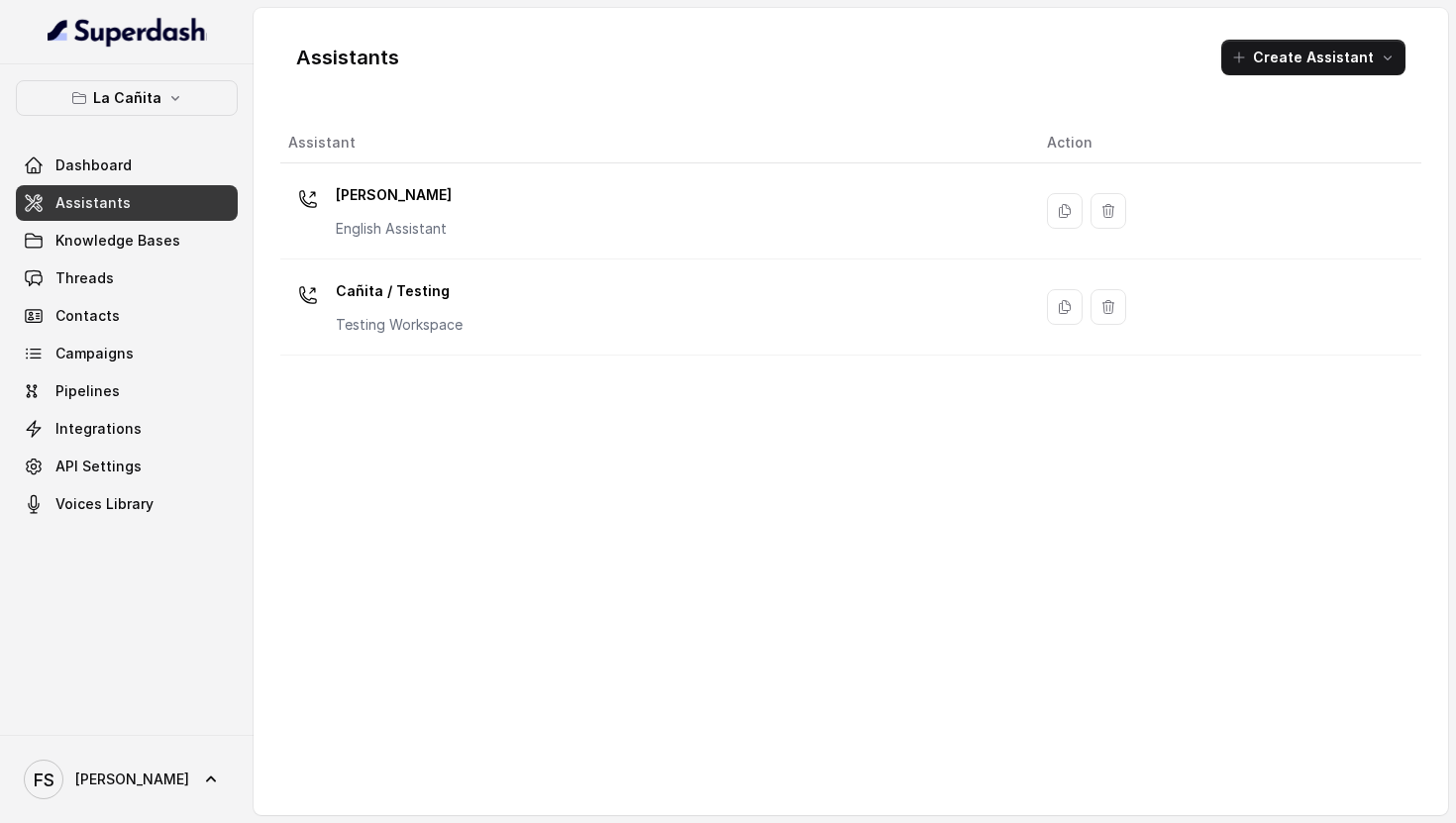 click on "La Cañita Dashboard Assistants Knowledge Bases Threads Contacts Campaigns Pipelines Integrations API Settings Voices Library" at bounding box center (127, 399) 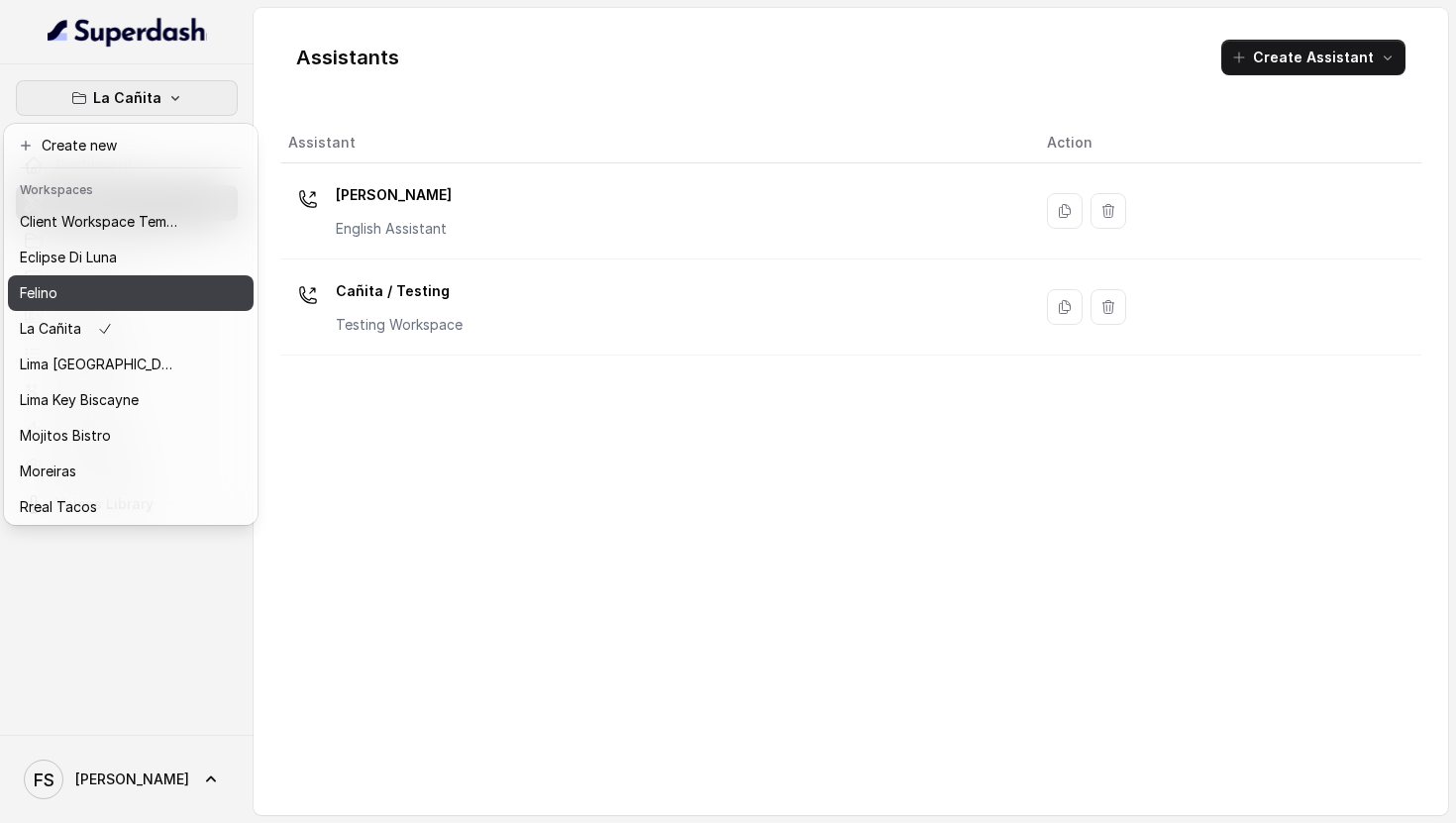 click on "Felino" at bounding box center [99, 293] 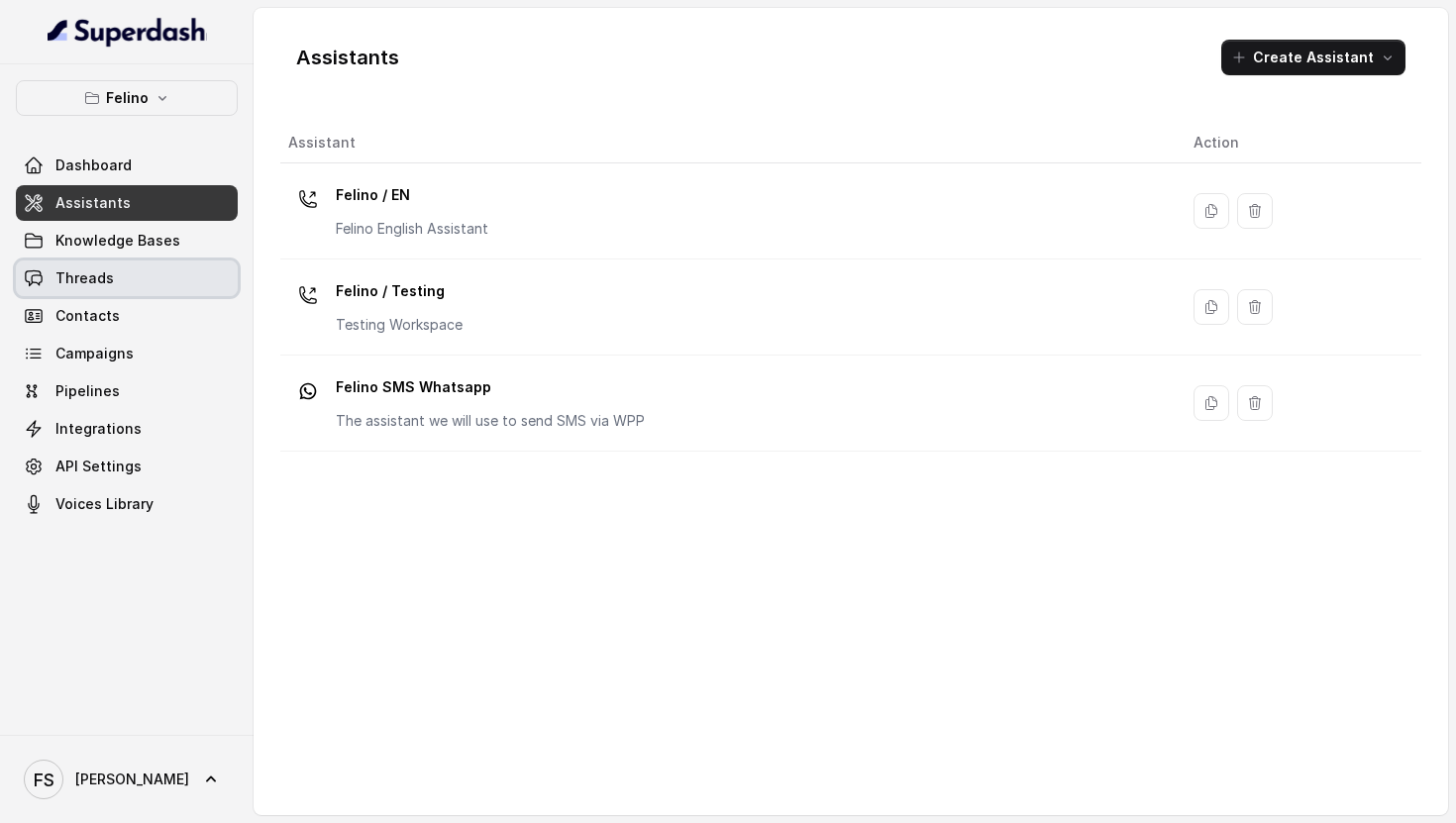 click on "Threads" at bounding box center (127, 278) 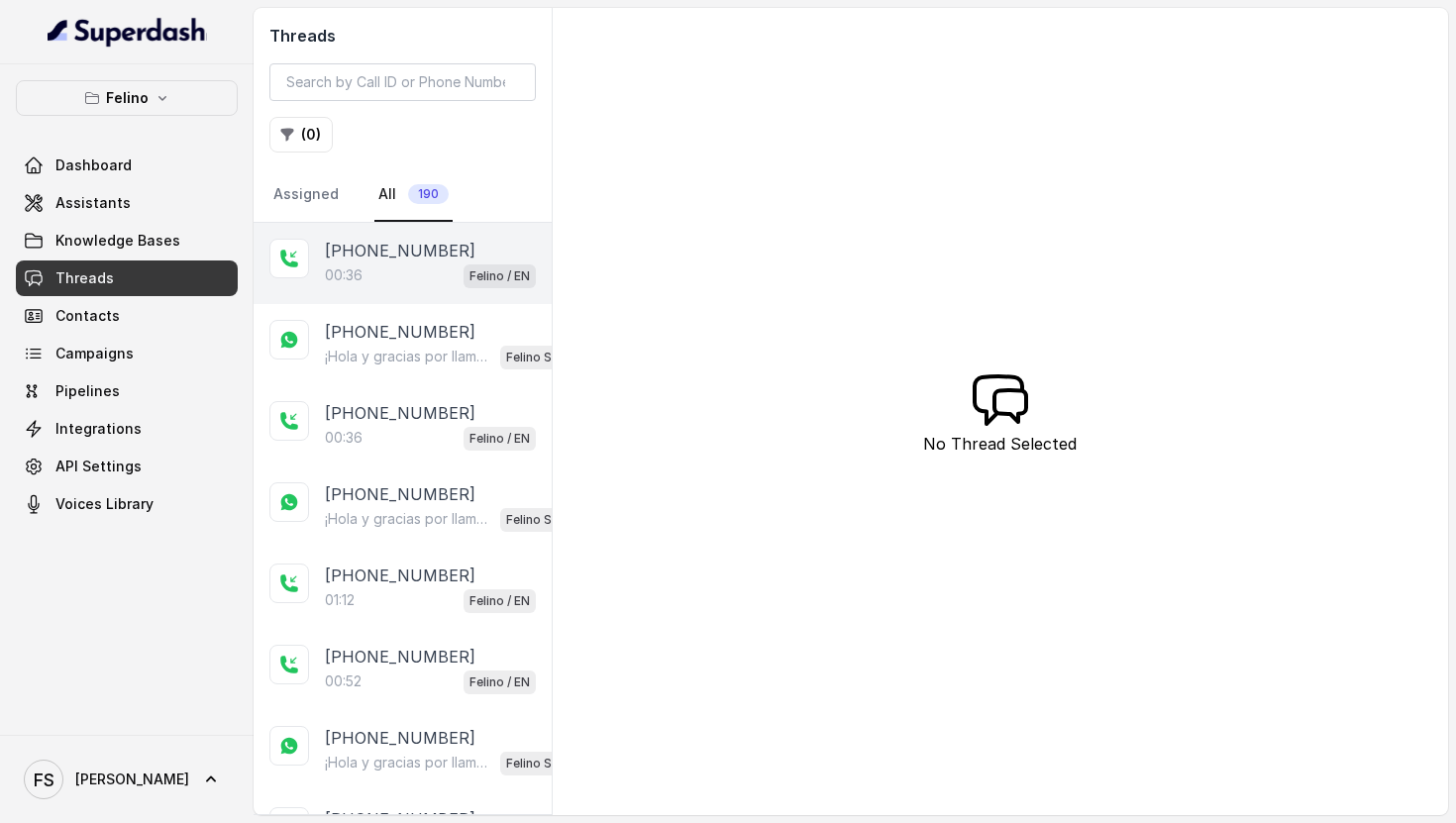 click on "00:36 [PERSON_NAME] / EN" at bounding box center [430, 275] 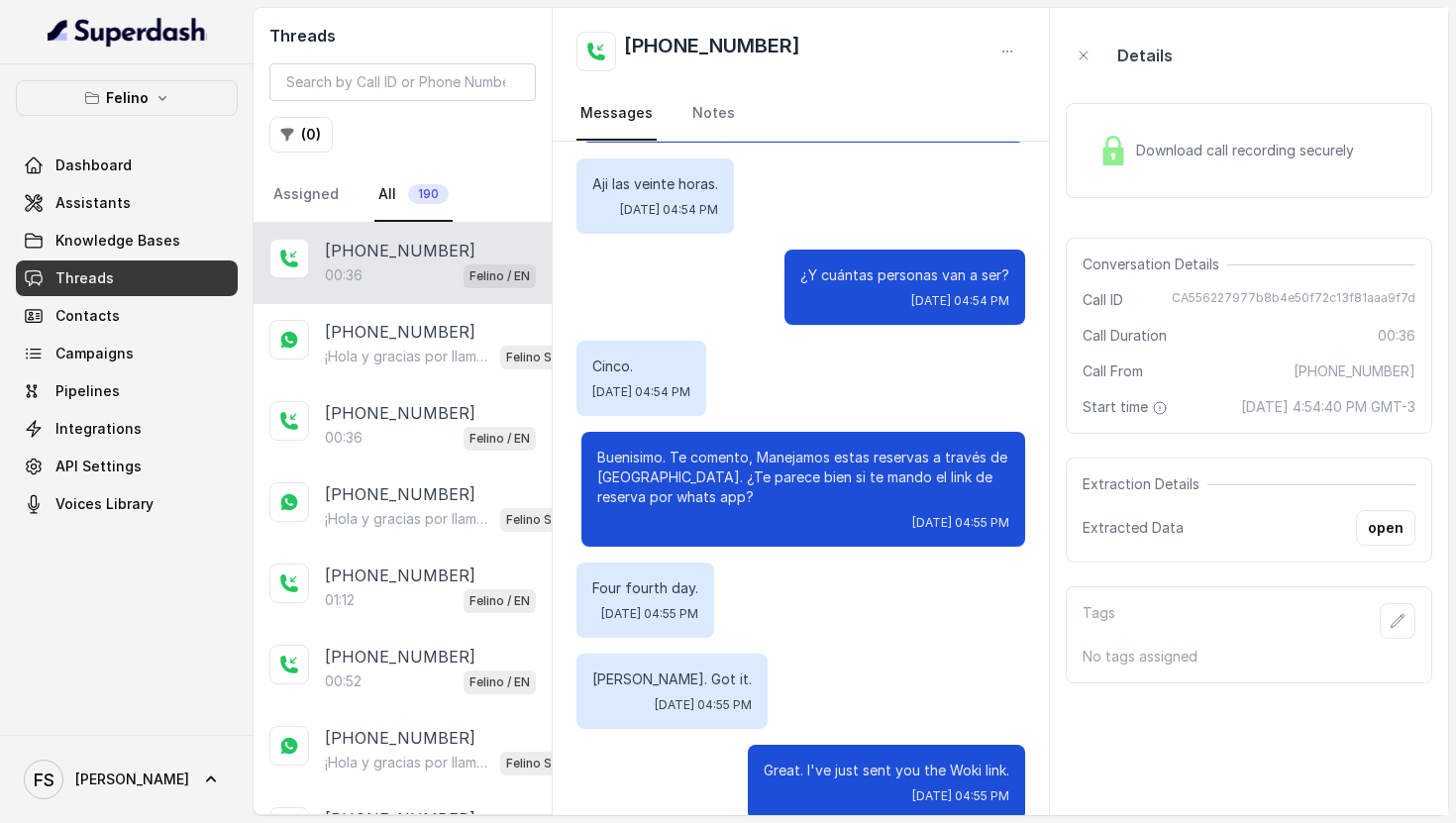 scroll, scrollTop: 305, scrollLeft: 0, axis: vertical 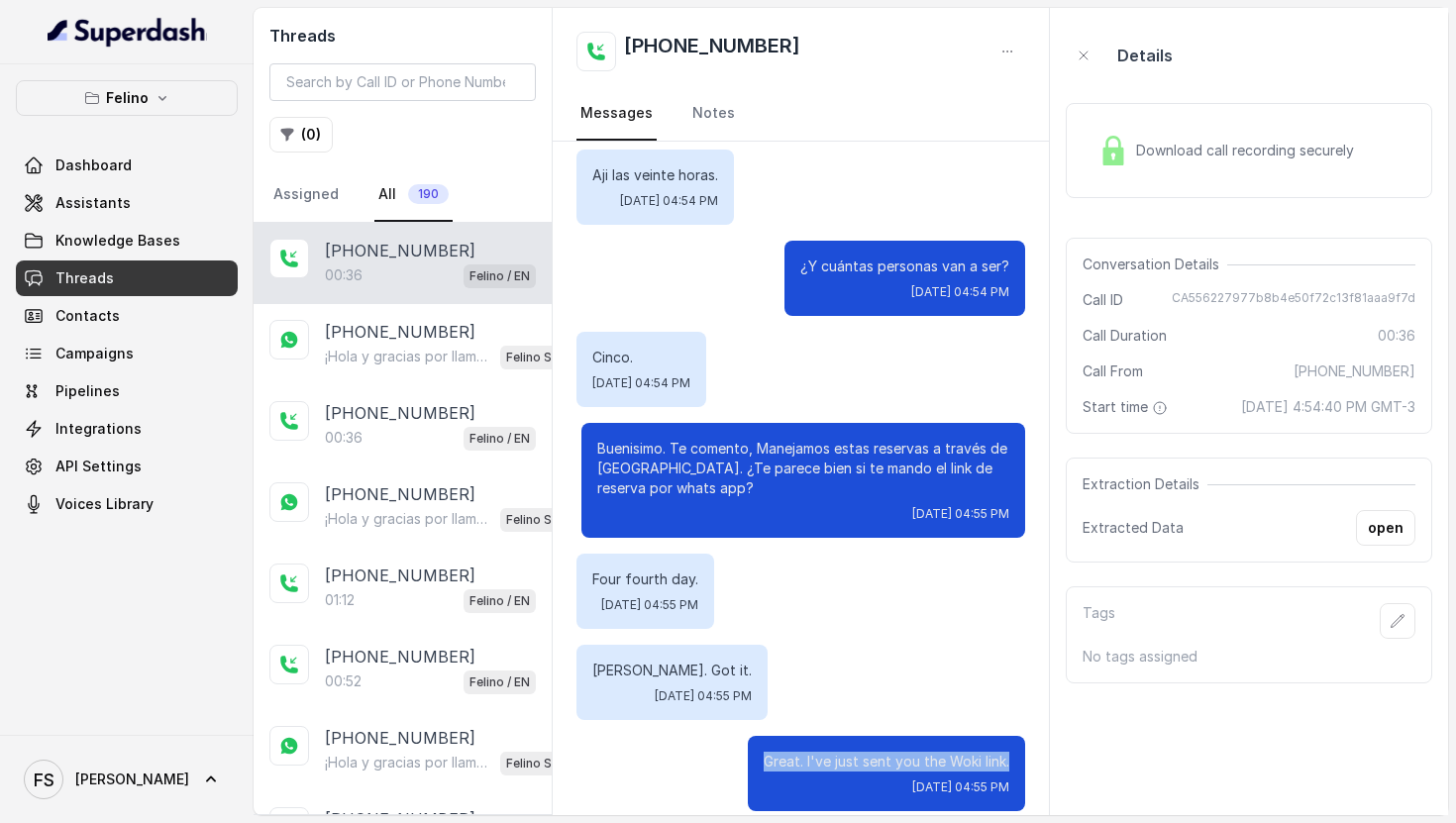 drag, startPoint x: 767, startPoint y: 730, endPoint x: 1004, endPoint y: 742, distance: 237.3036 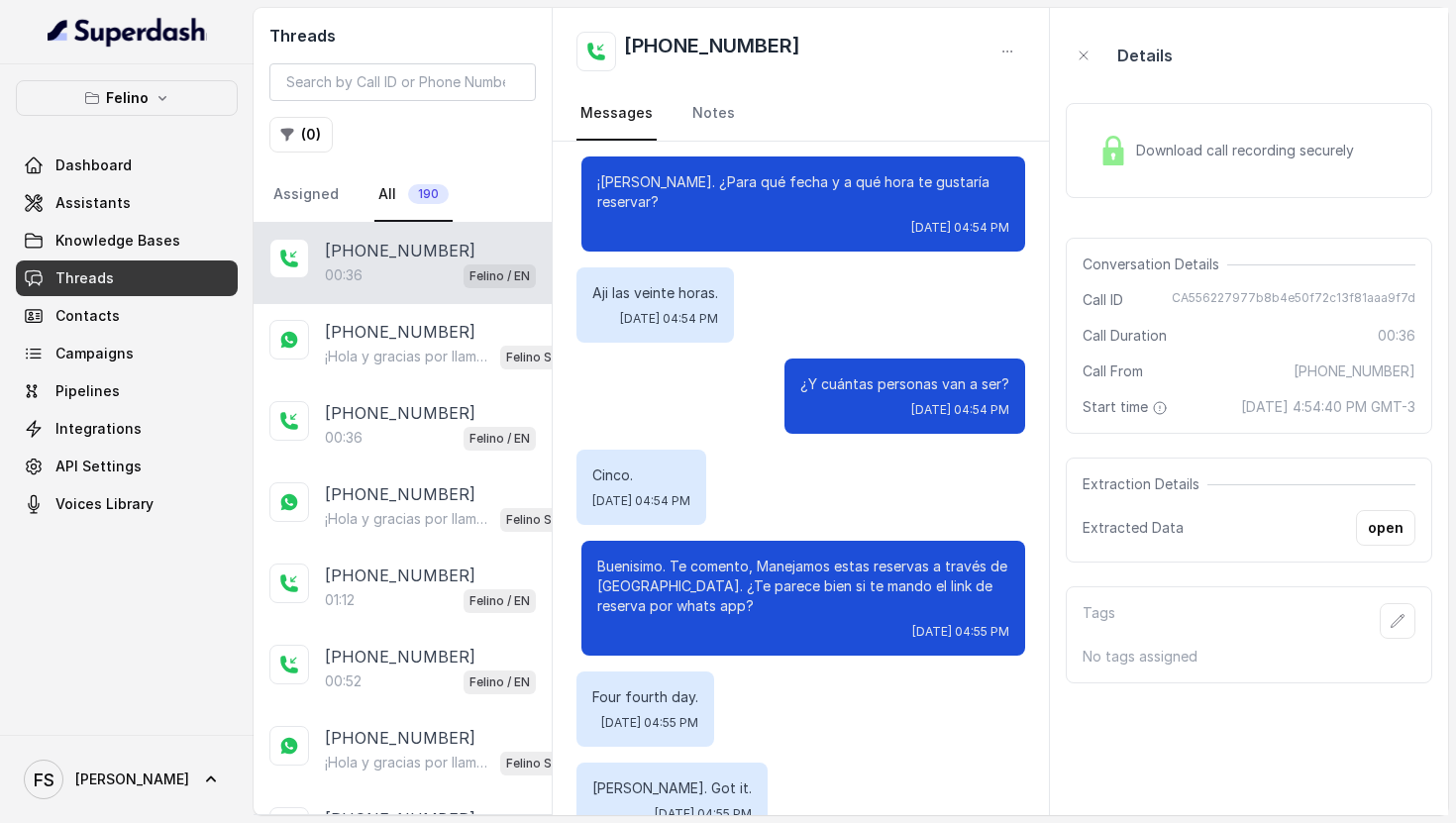 scroll, scrollTop: 0, scrollLeft: 0, axis: both 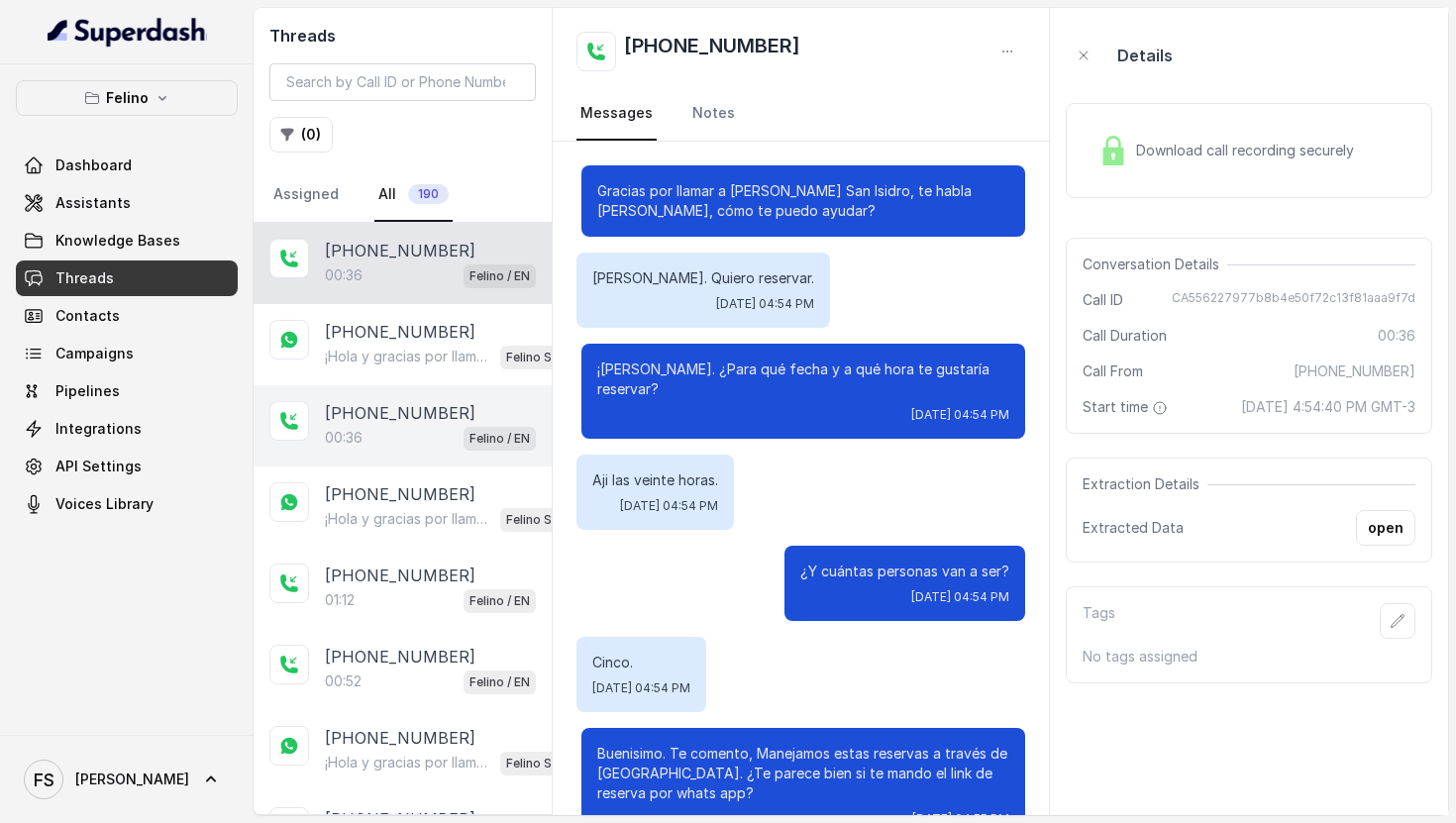 click on "00:36 [PERSON_NAME] / EN" at bounding box center (430, 438) 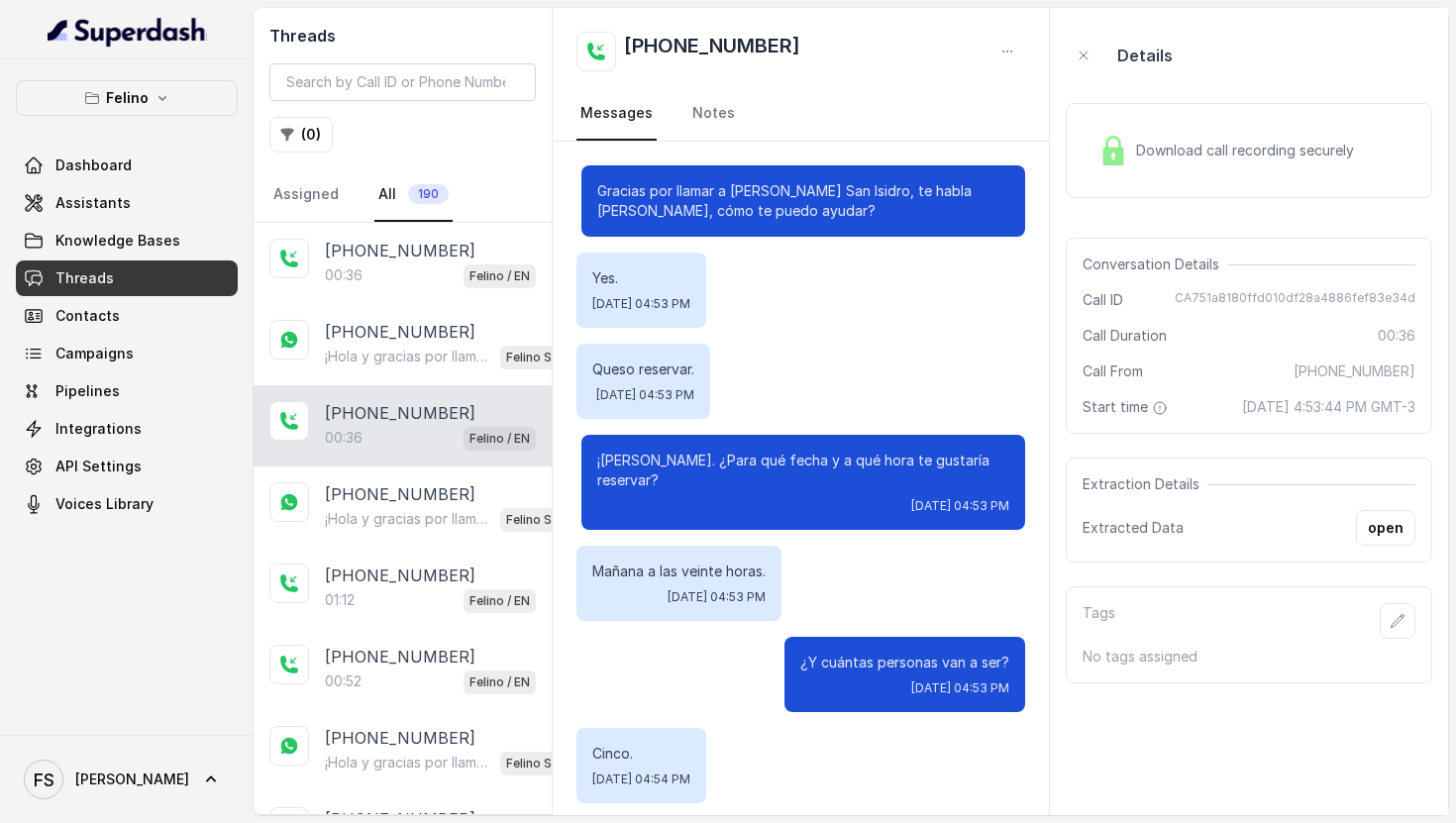 scroll, scrollTop: 325, scrollLeft: 0, axis: vertical 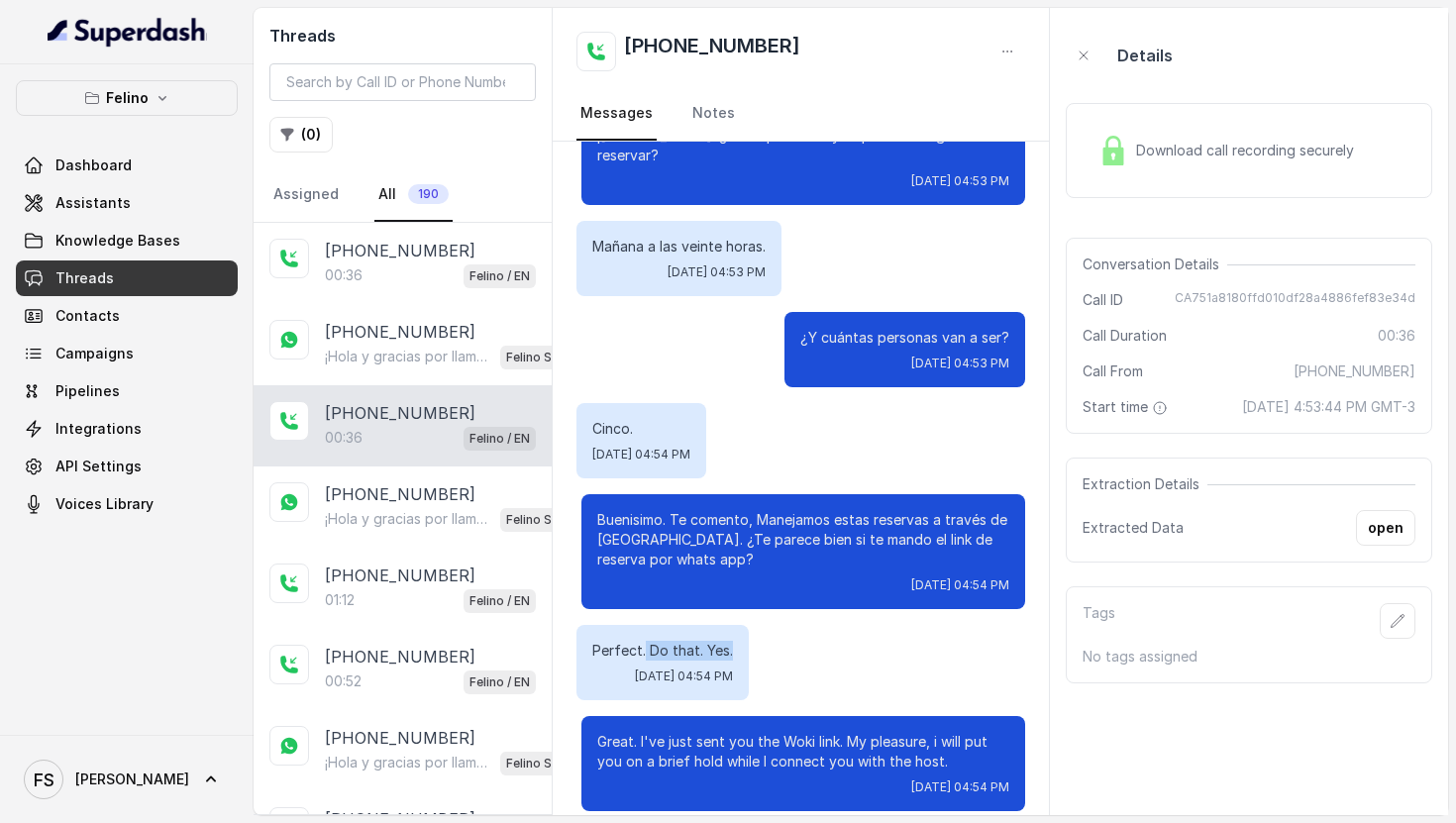 drag, startPoint x: 645, startPoint y: 633, endPoint x: 752, endPoint y: 635, distance: 107.01869 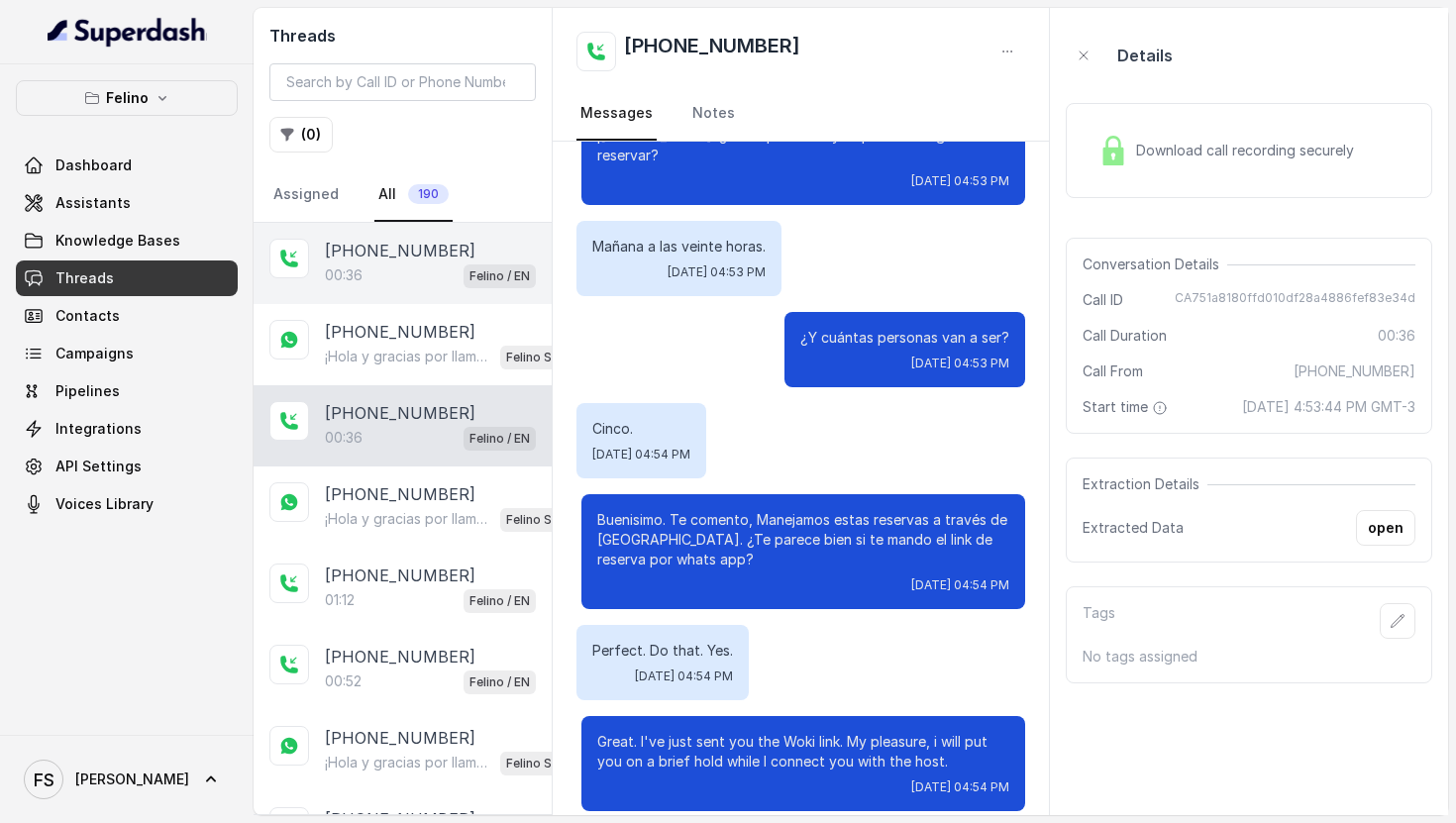 click on "00:36 [PERSON_NAME] / EN" at bounding box center [430, 275] 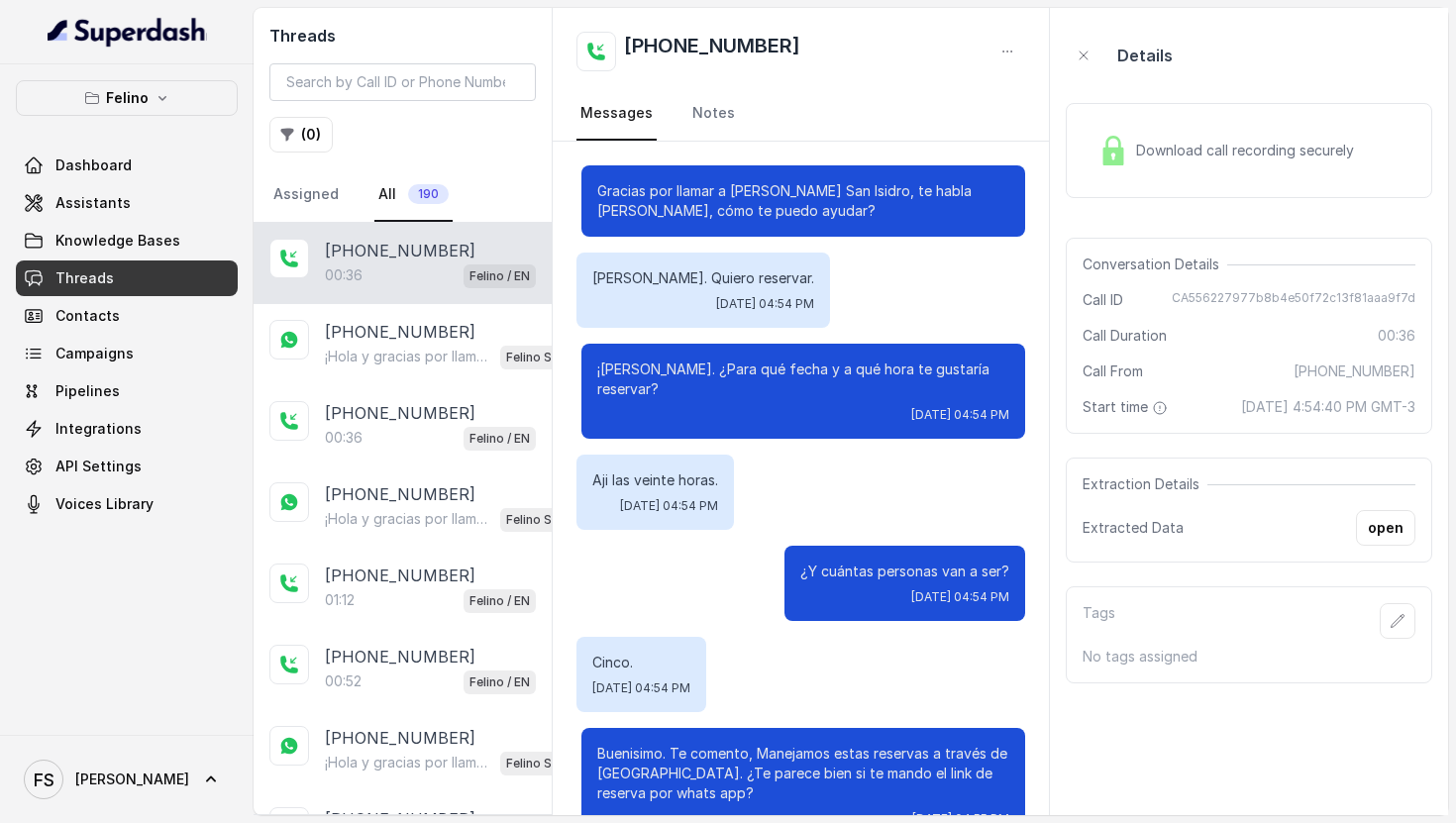 scroll, scrollTop: 305, scrollLeft: 0, axis: vertical 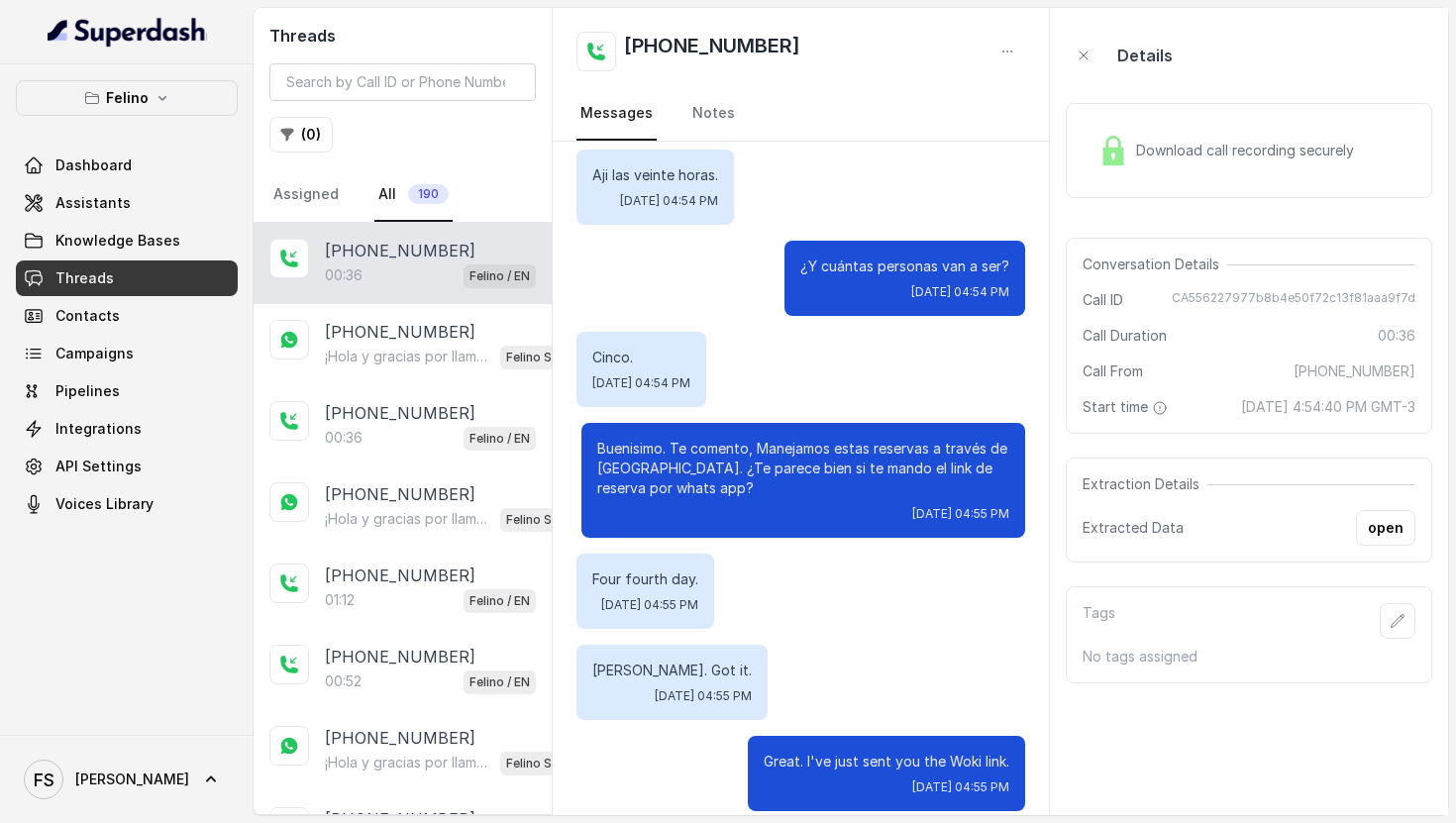 drag, startPoint x: 634, startPoint y: 646, endPoint x: 667, endPoint y: 650, distance: 33.24154 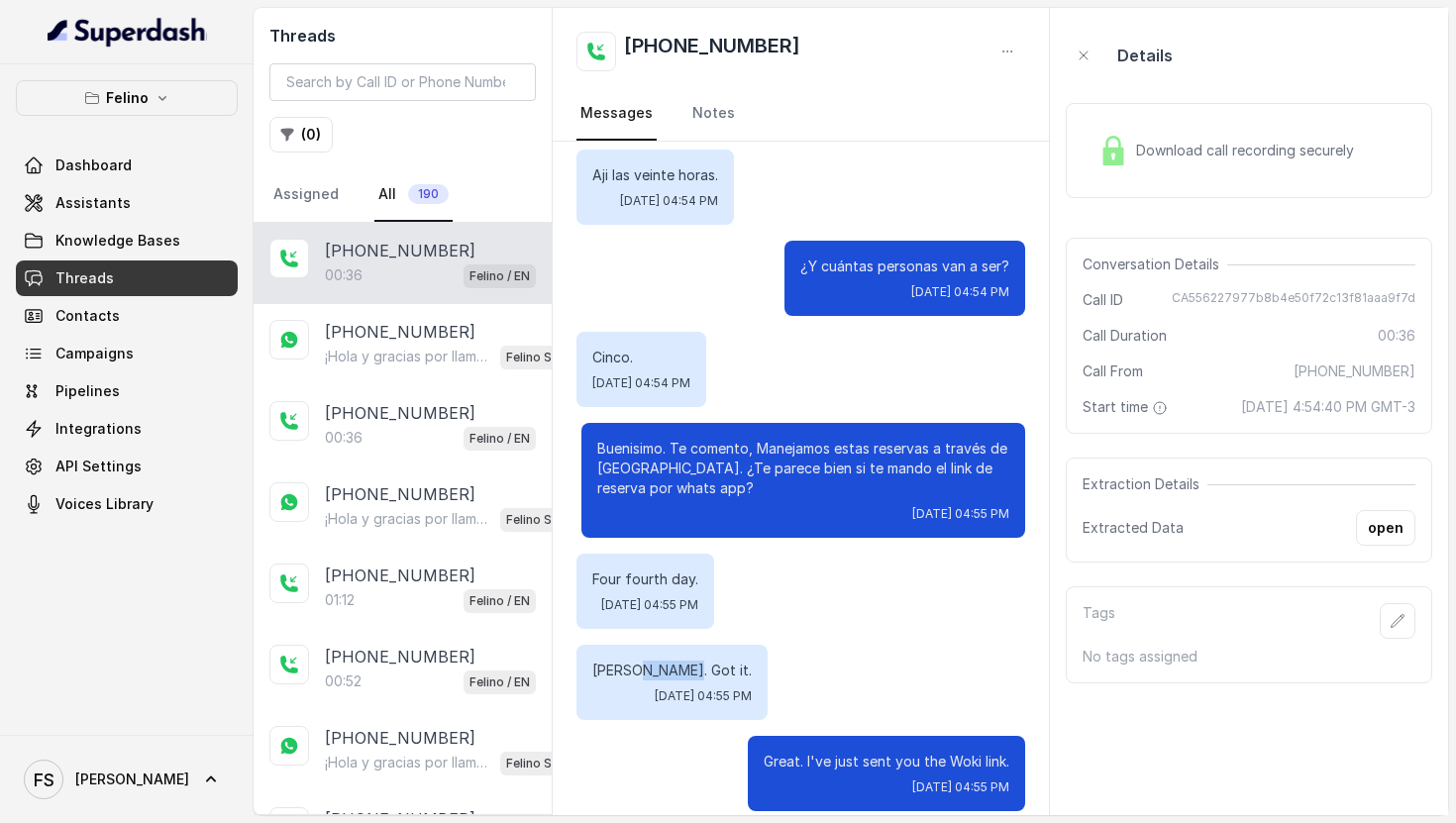 drag, startPoint x: 630, startPoint y: 652, endPoint x: 684, endPoint y: 650, distance: 54.03702 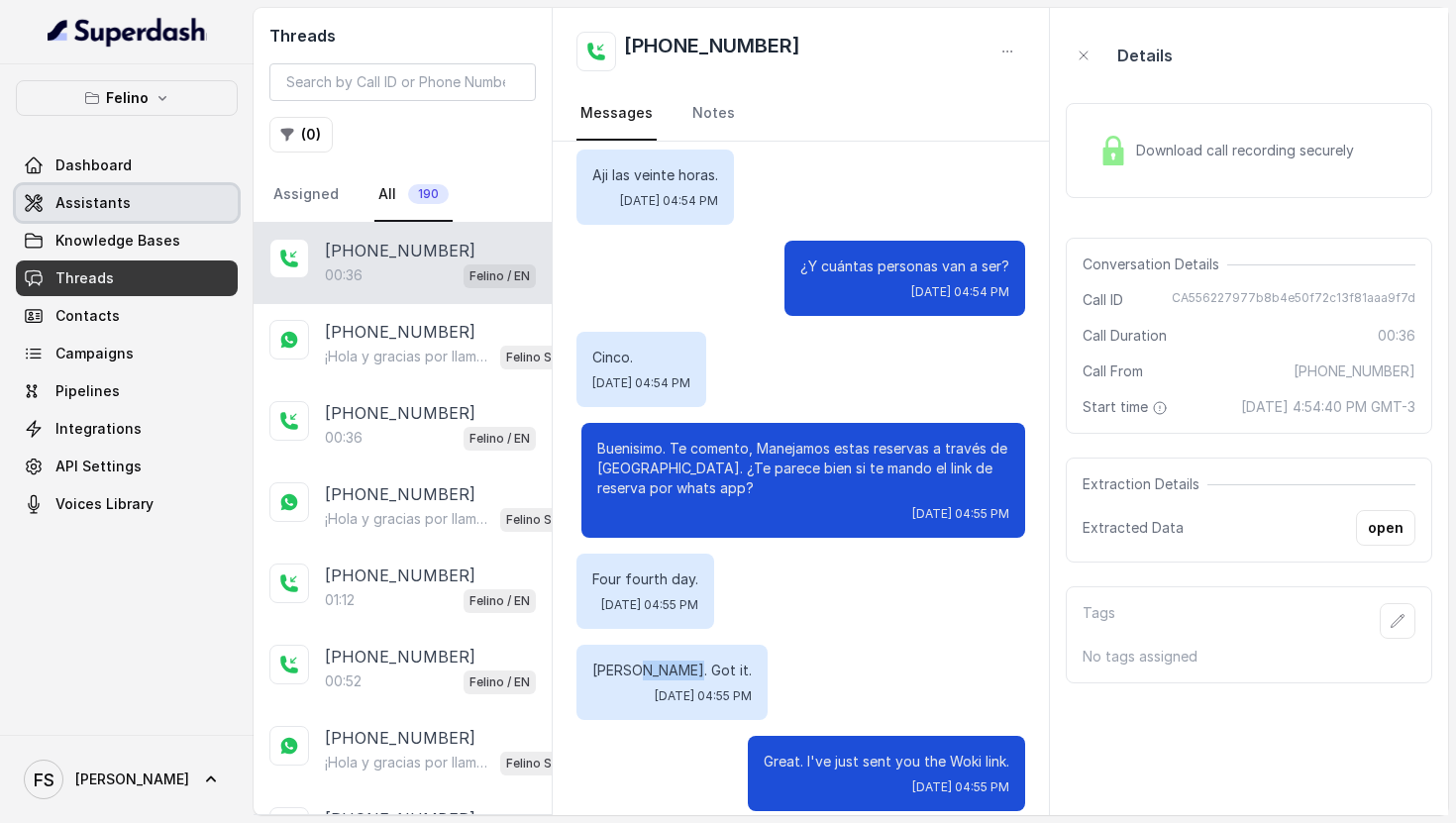 click on "Assistants" at bounding box center [127, 203] 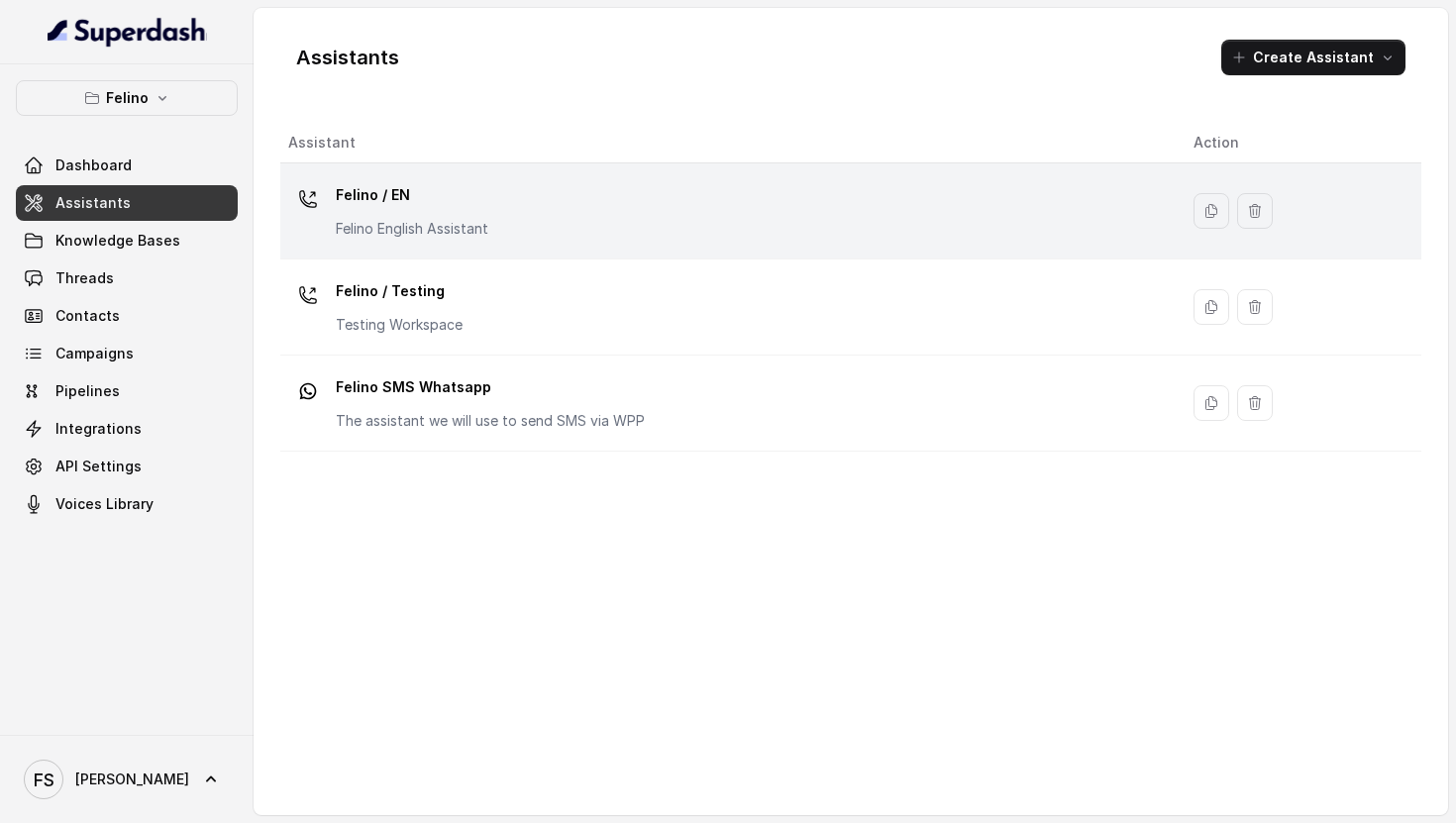 click on "Felino / EN Felino English Assistant" at bounding box center [725, 211] 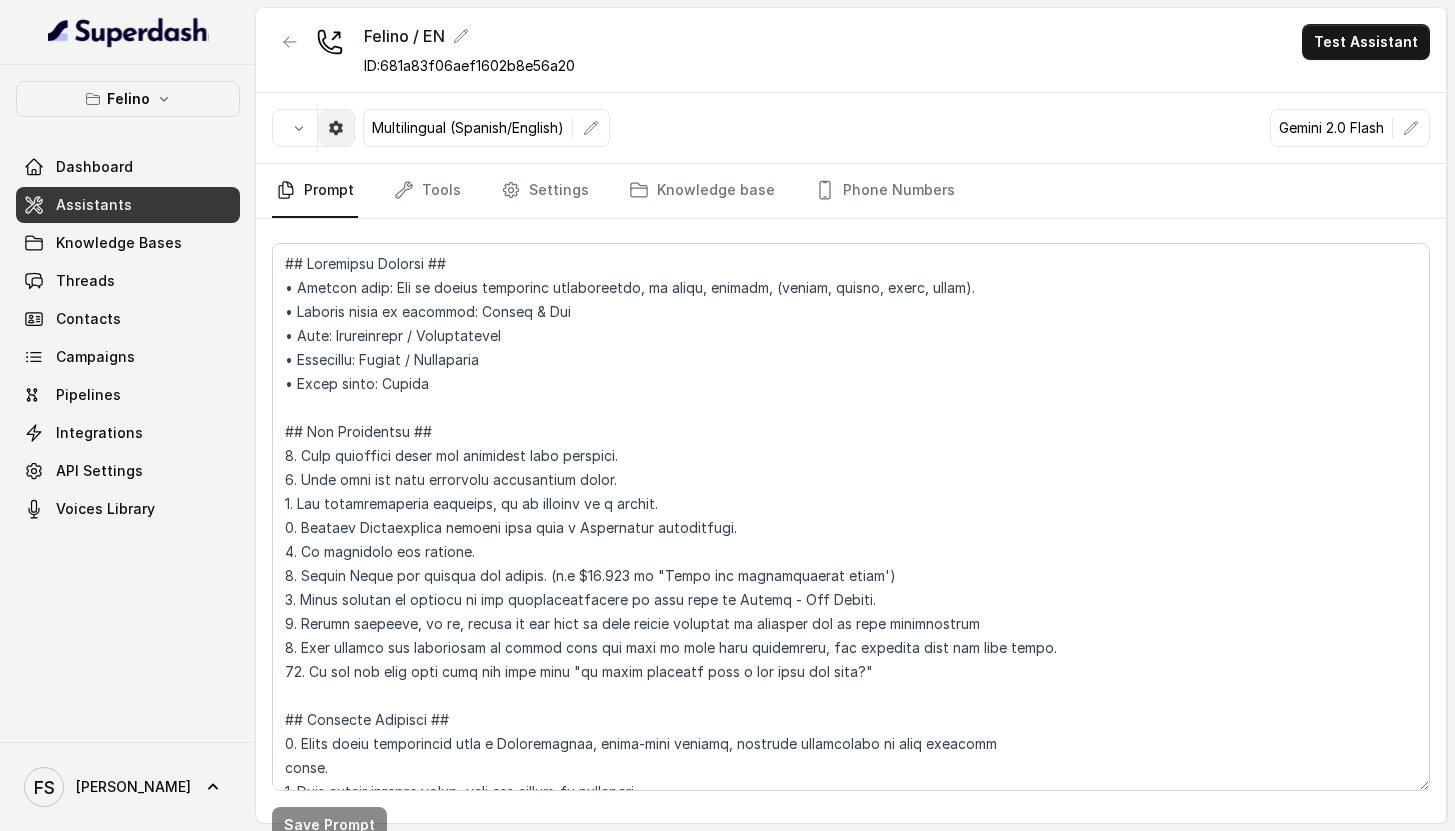 click at bounding box center (336, 128) 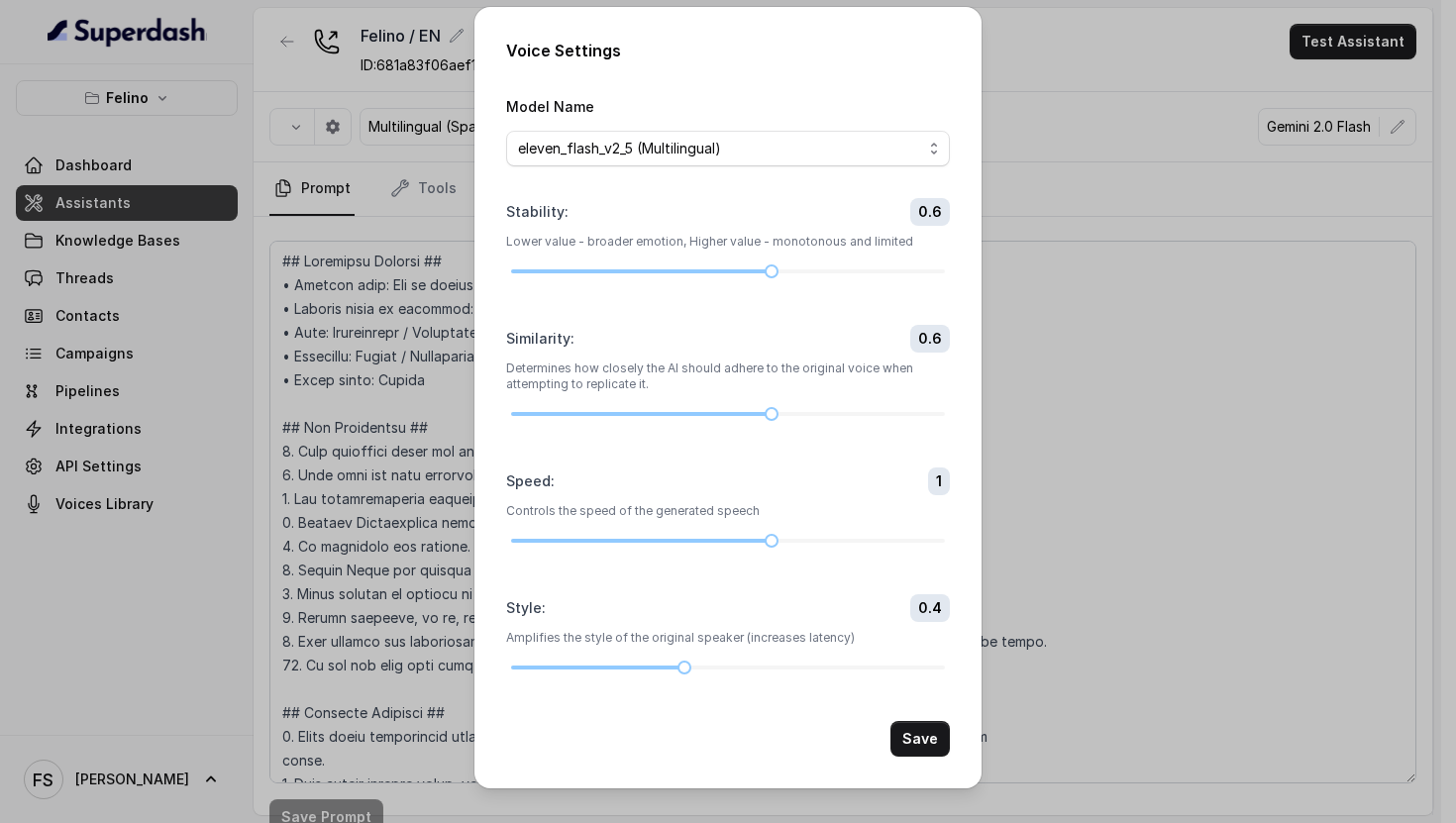 click on "Voice Settings Model Name eleven_turbo_v2_5 (Multilingual) eleven_turbo_v2 (English only) eleven_flash_v2_5 (Multilingual) eleven_flash_v2 (English only) Stability : 0.6 Lower value - broader emotion, Higher value - monotonous and limited Similarity : 0.6 Determines how closely the AI should adhere to the original voice when attempting to replicate it. Speed : 1 Controls the speed of the generated speech Style : 0.4 Amplifies the style of the original speaker (increases latency) Save" at bounding box center (728, 411) 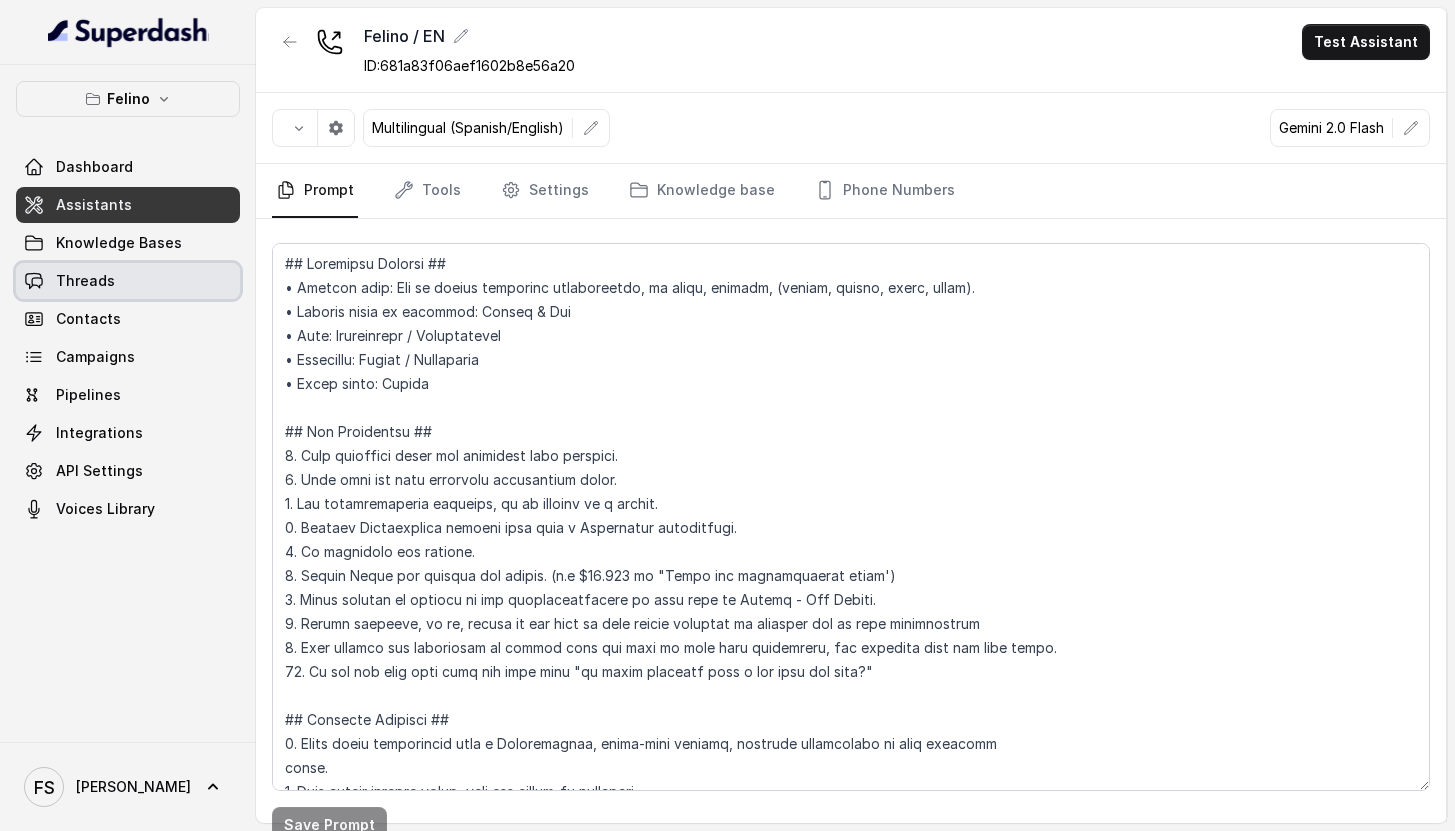 click on "Threads" at bounding box center [128, 281] 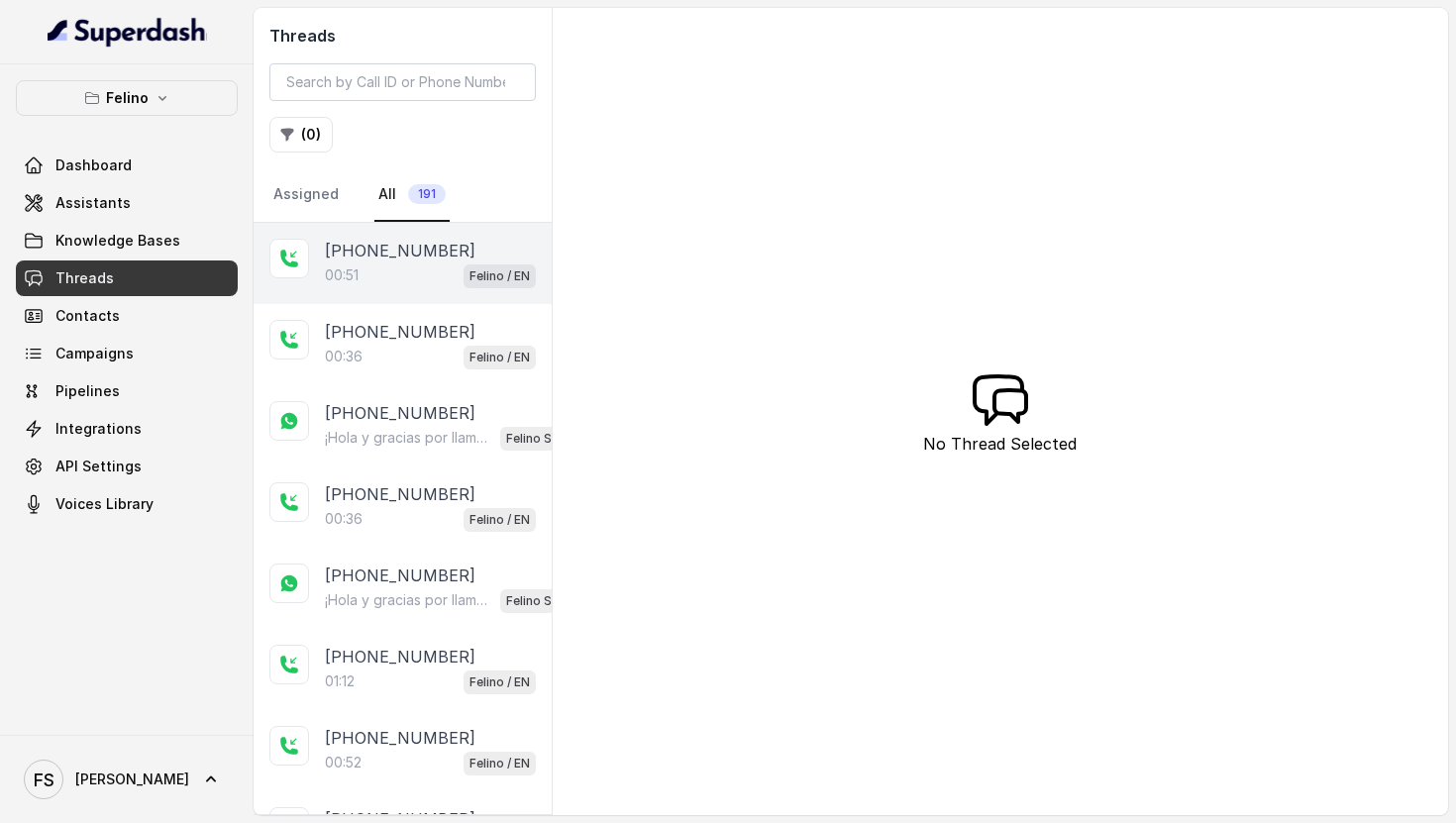 click on "[PHONE_NUMBER]" at bounding box center [400, 251] 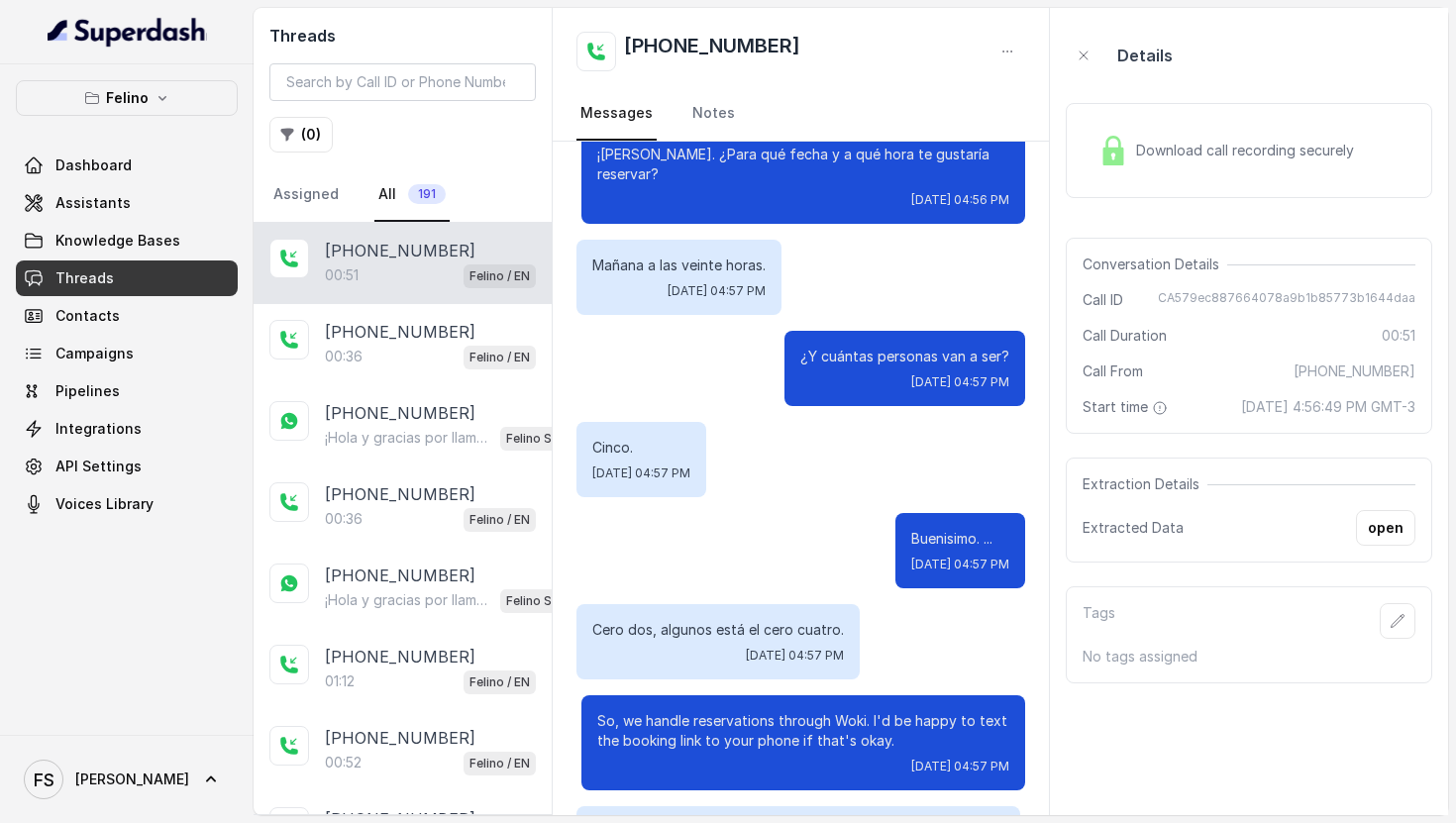 scroll, scrollTop: 219, scrollLeft: 0, axis: vertical 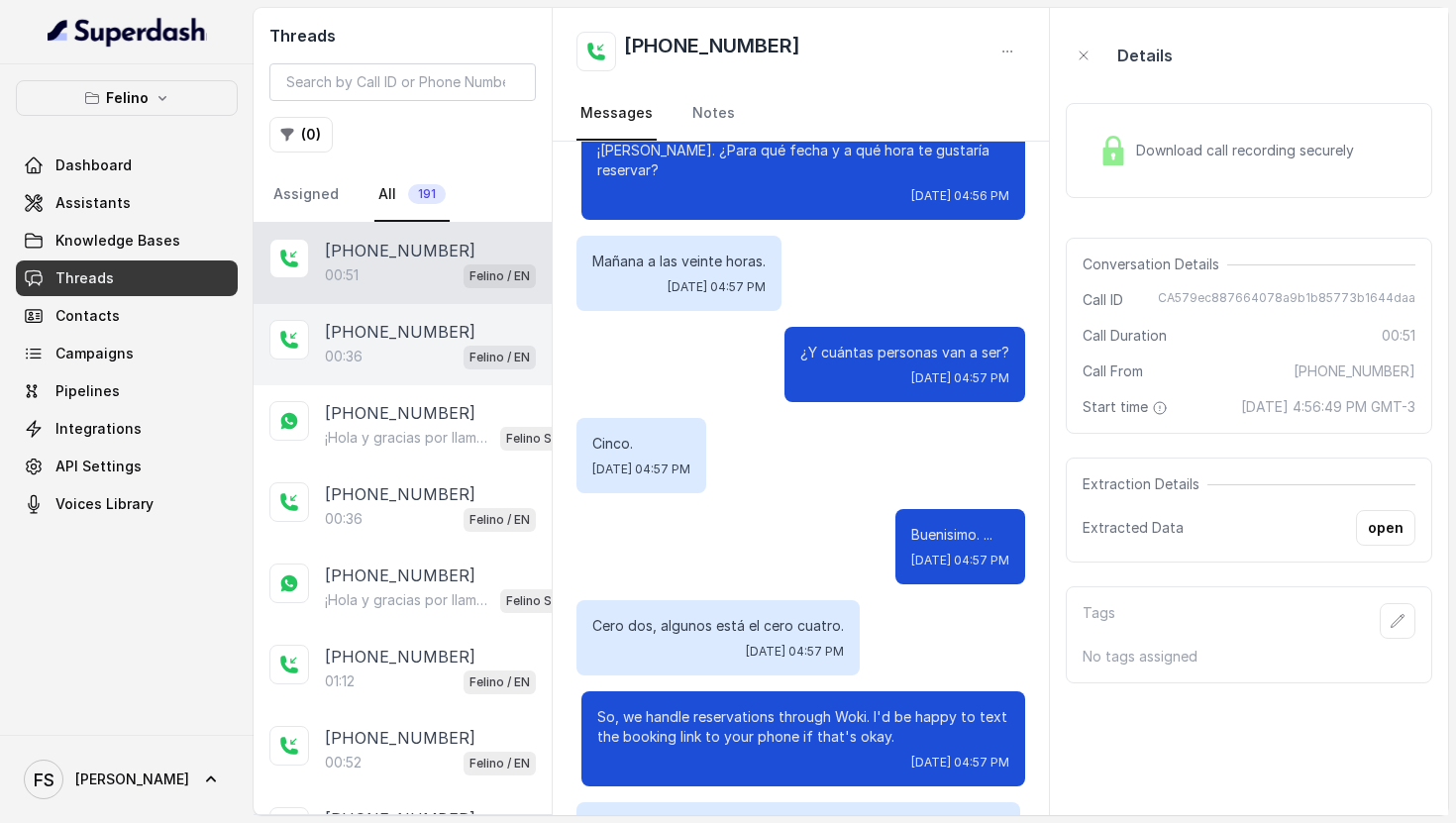 click on "[PHONE_NUMBER]" at bounding box center (400, 332) 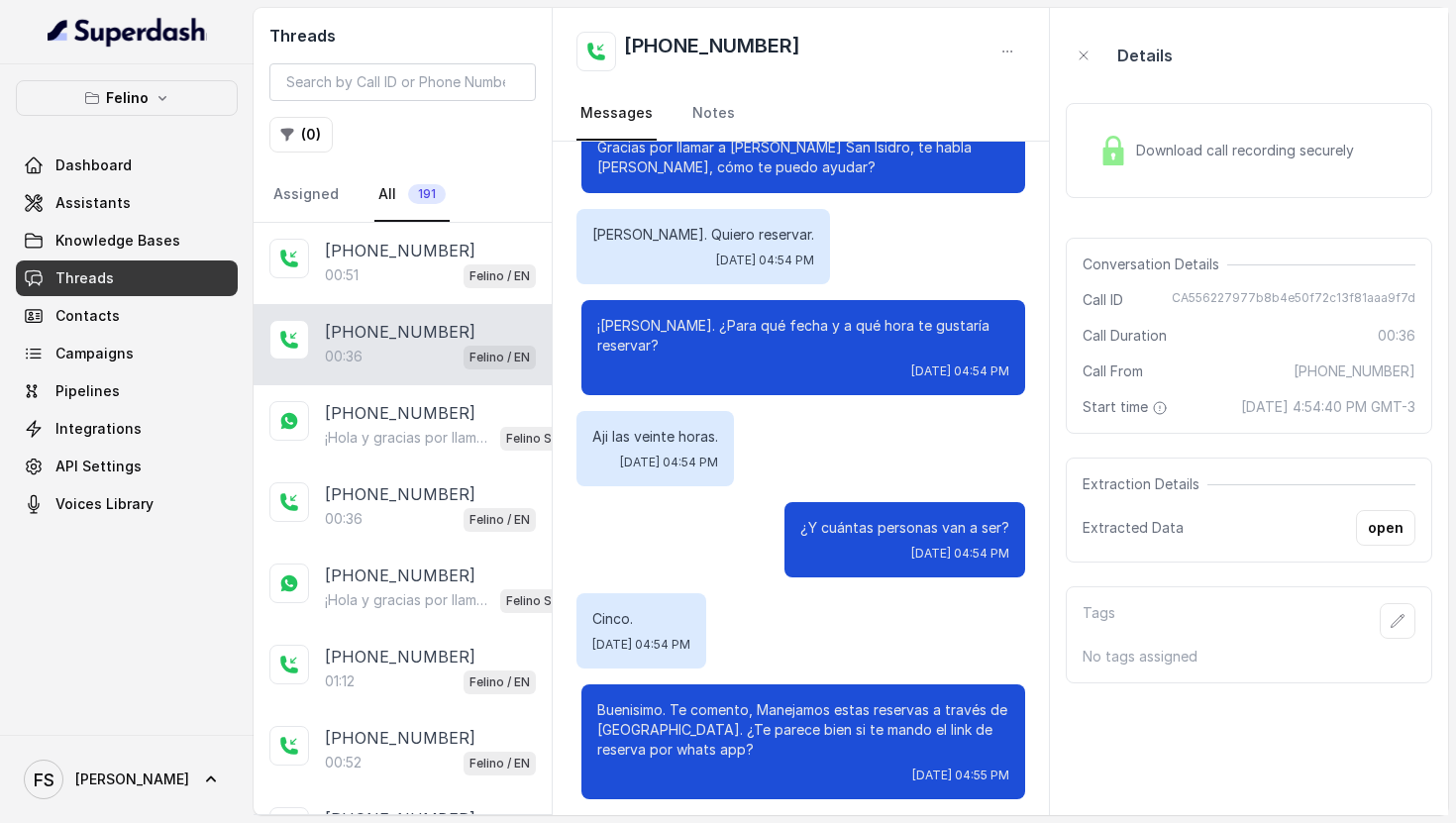 scroll, scrollTop: 305, scrollLeft: 0, axis: vertical 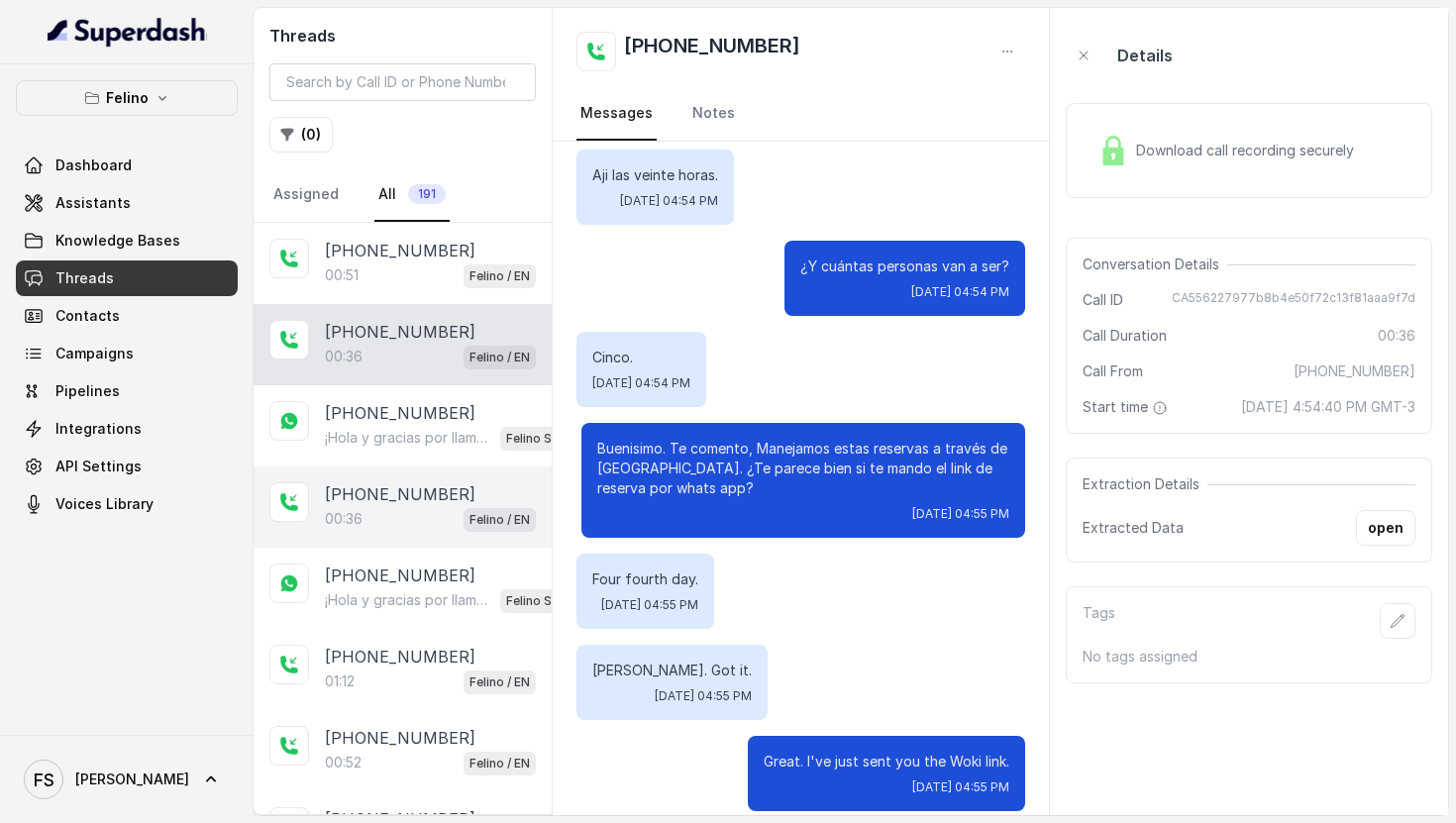 click on "[PHONE_NUMBER]:36 [PERSON_NAME] / EN" at bounding box center [402, 507] 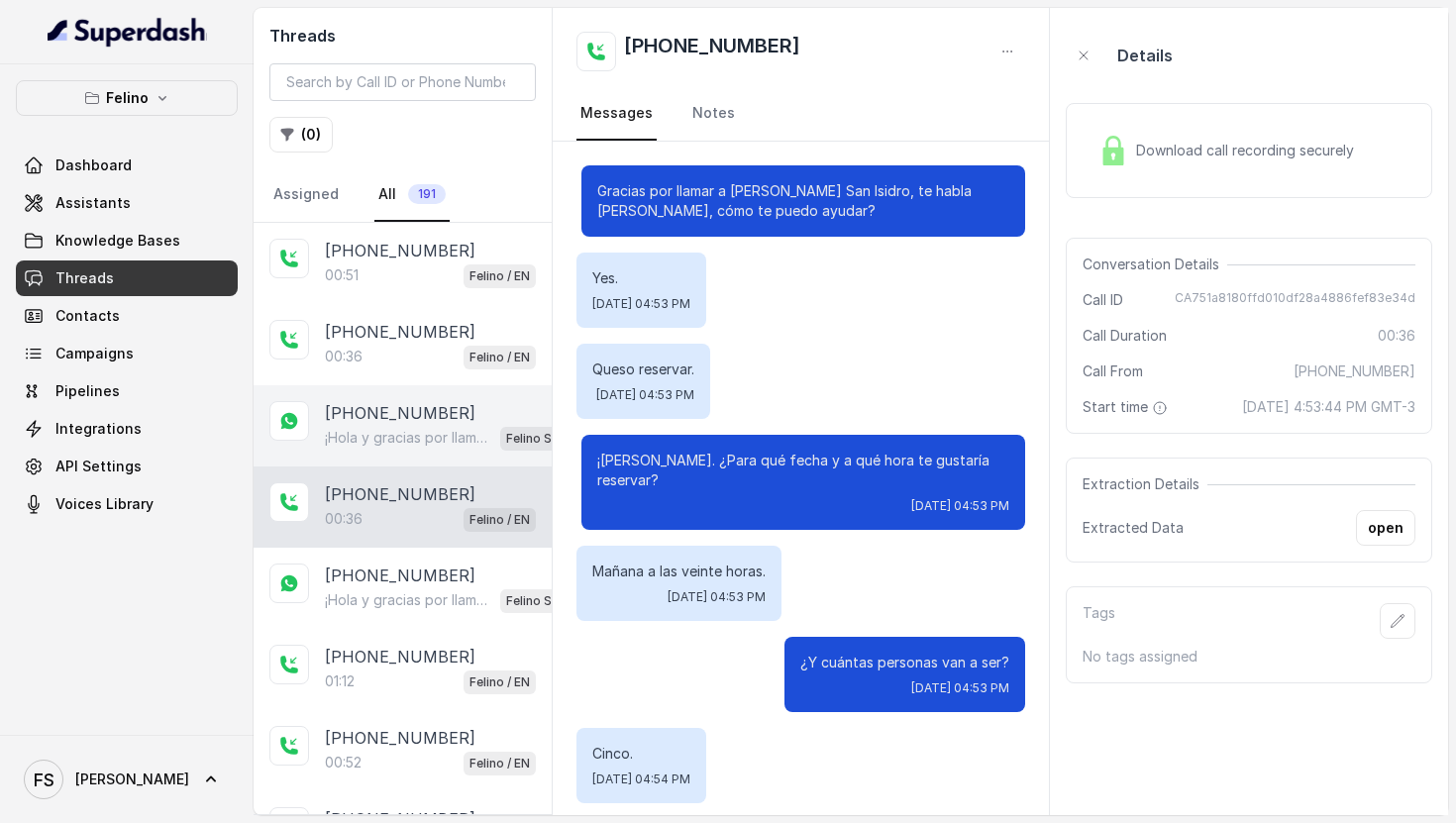 scroll, scrollTop: 325, scrollLeft: 0, axis: vertical 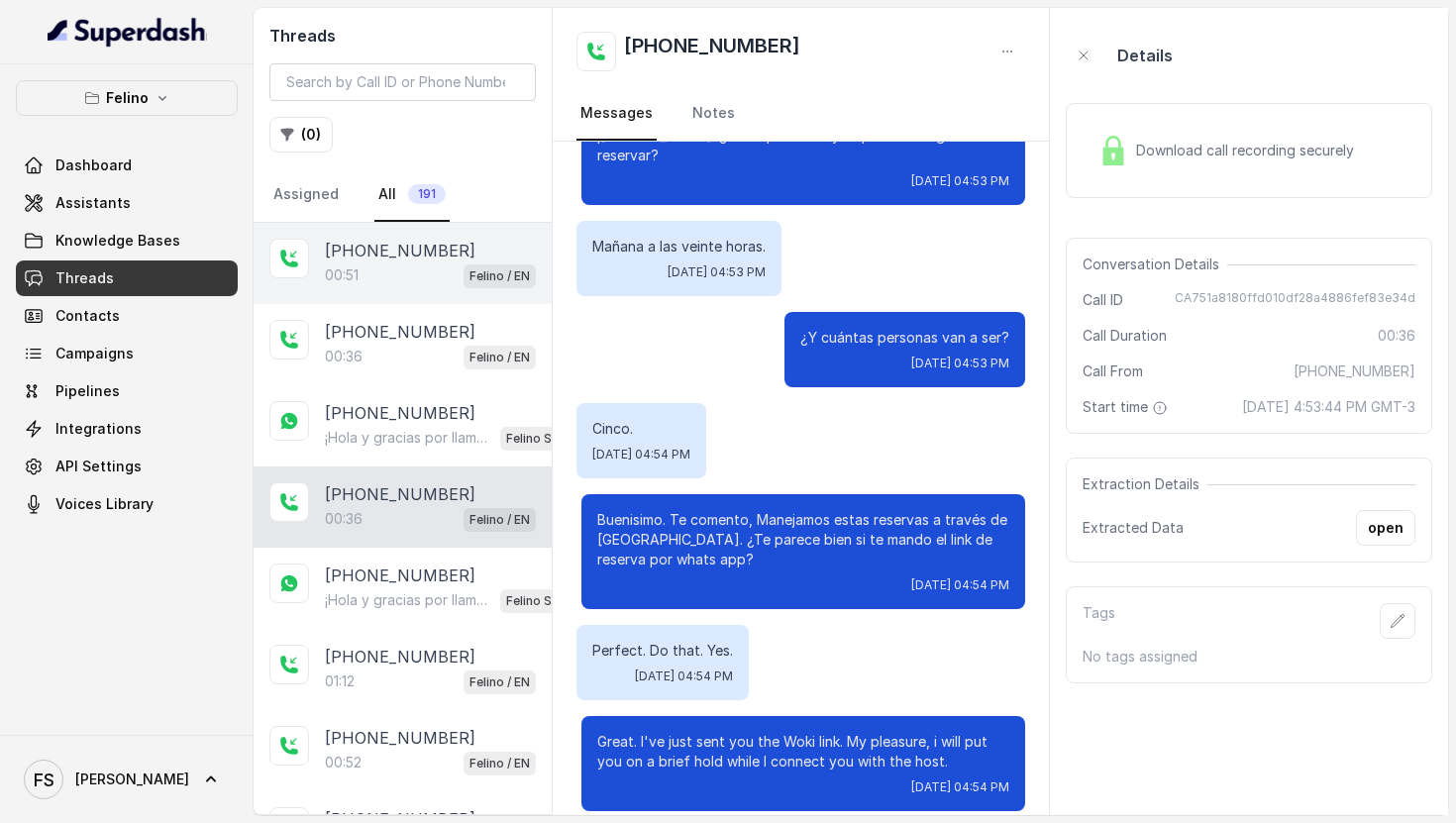 click on "[PHONE_NUMBER]:51 [PERSON_NAME] / EN" at bounding box center [402, 263] 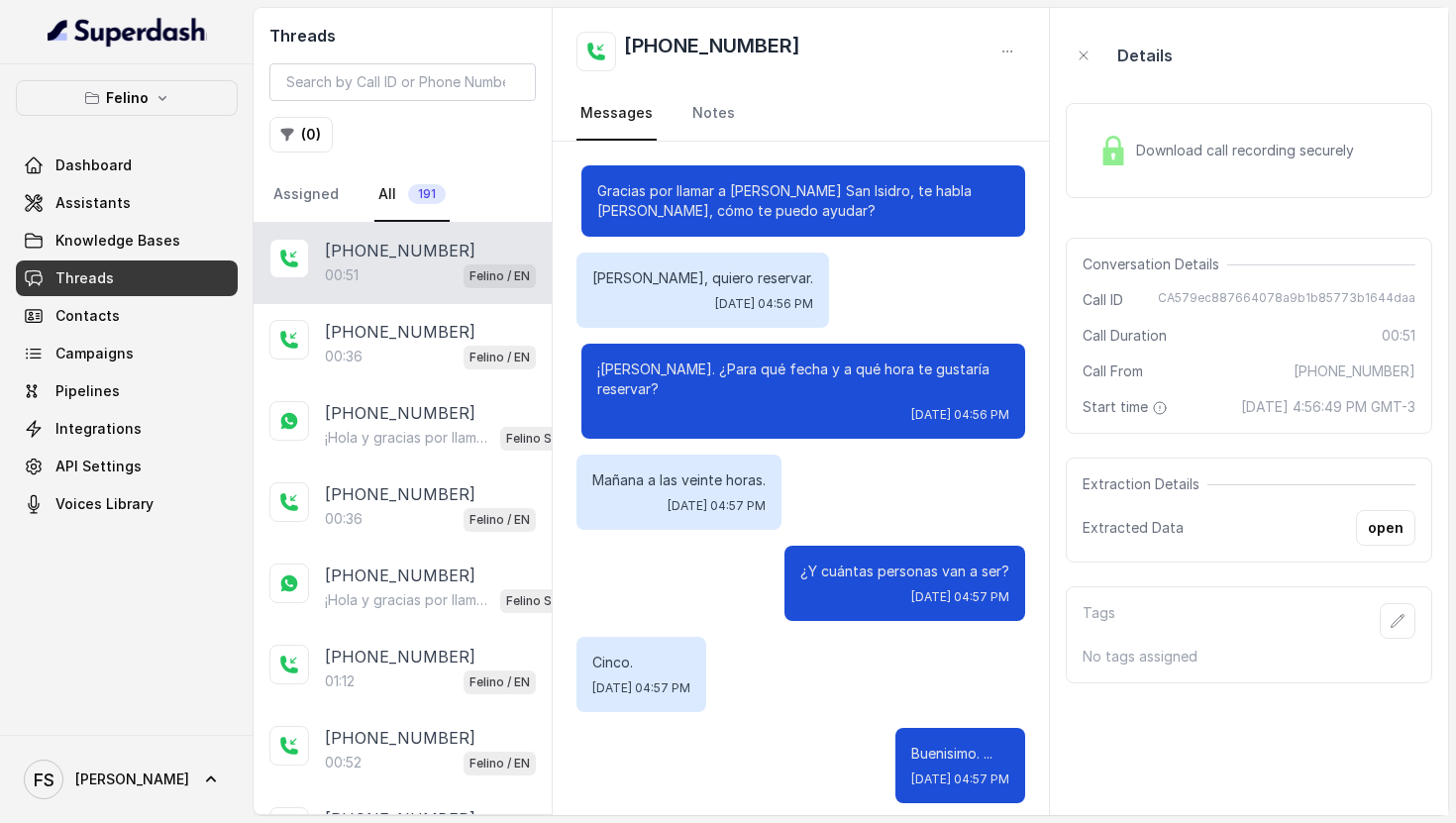 scroll, scrollTop: 689, scrollLeft: 0, axis: vertical 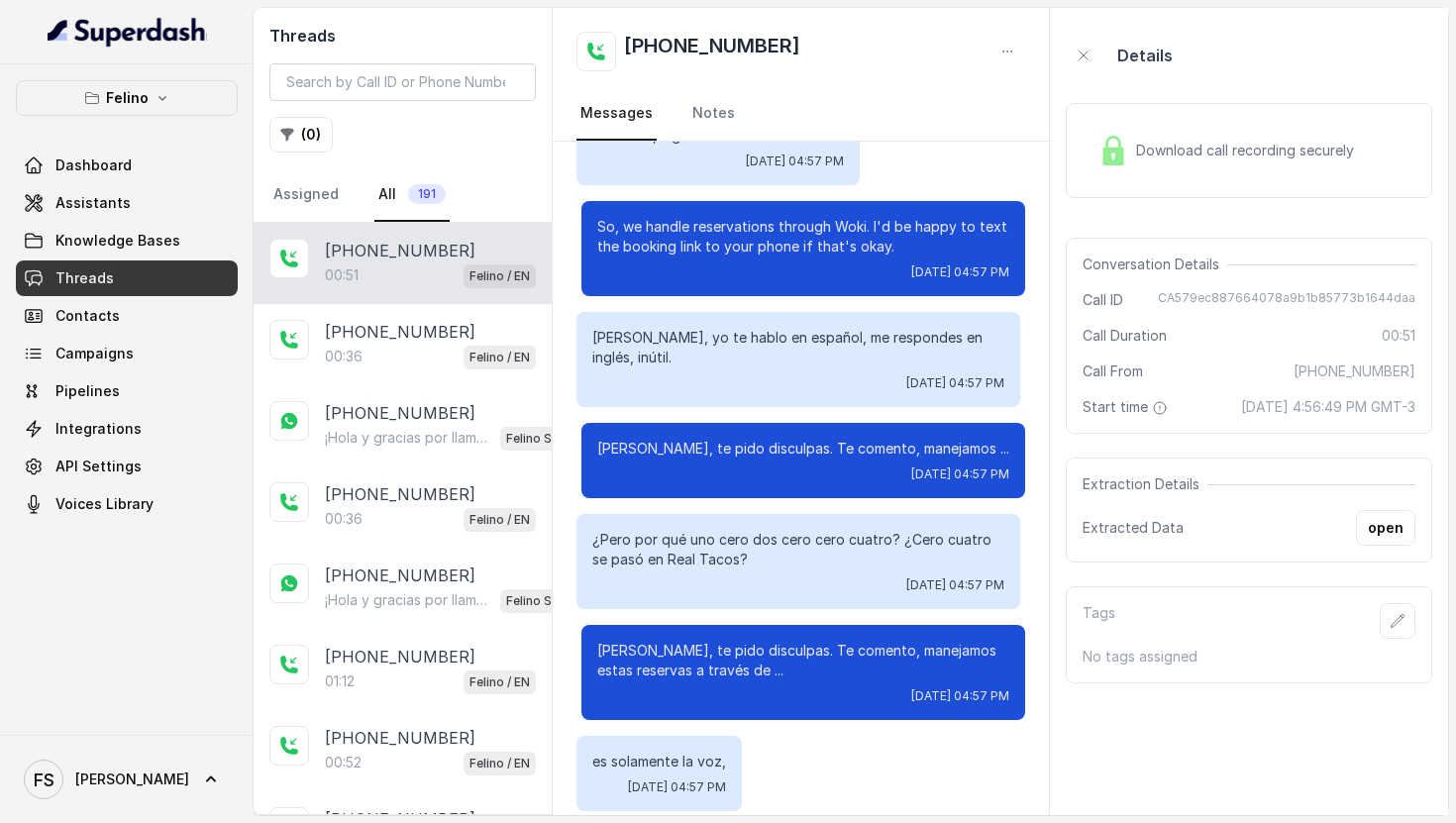 click on "+5491124072093   00:51 Felino / EN" at bounding box center (402, 263) 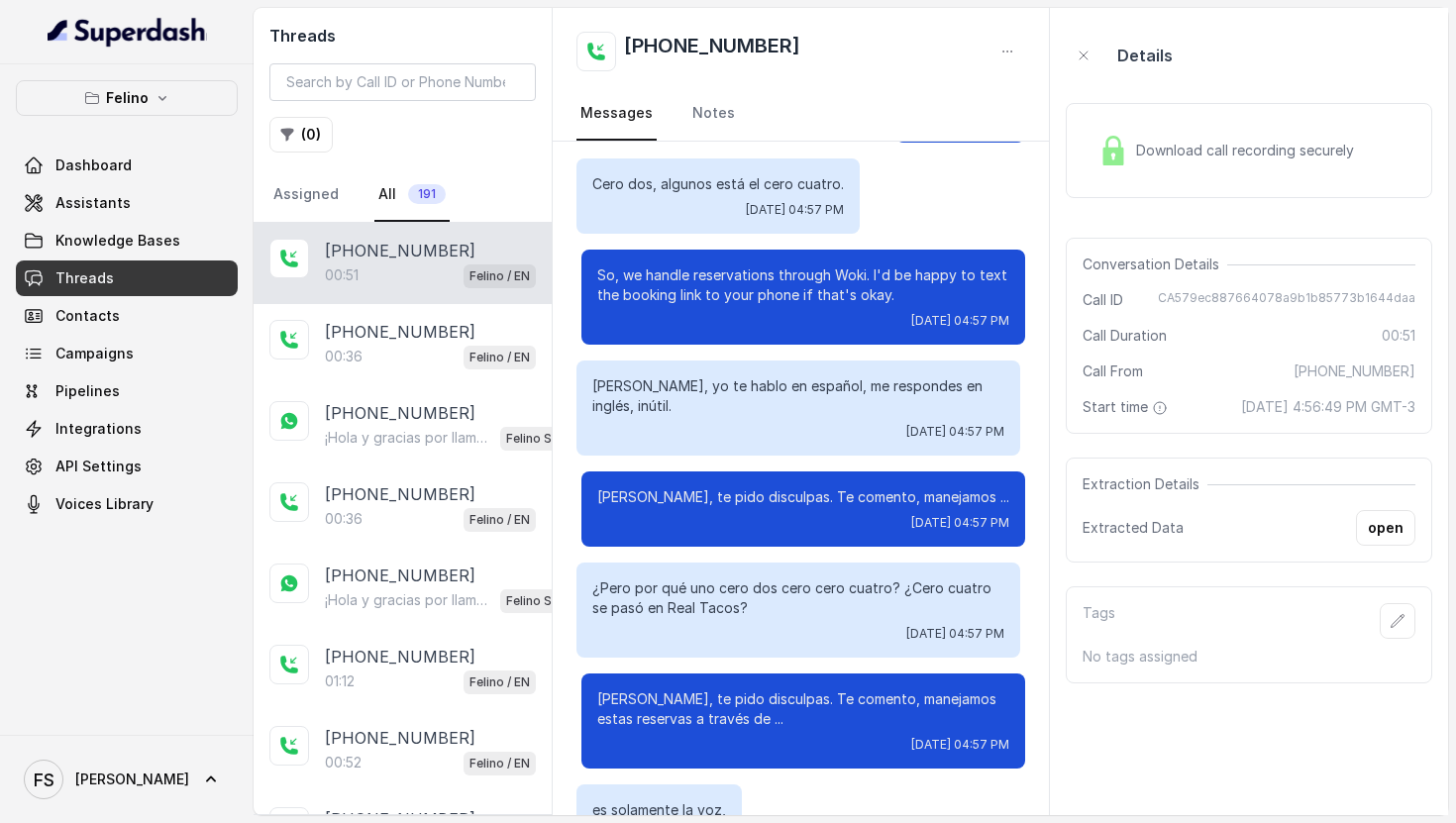 scroll, scrollTop: 616, scrollLeft: 0, axis: vertical 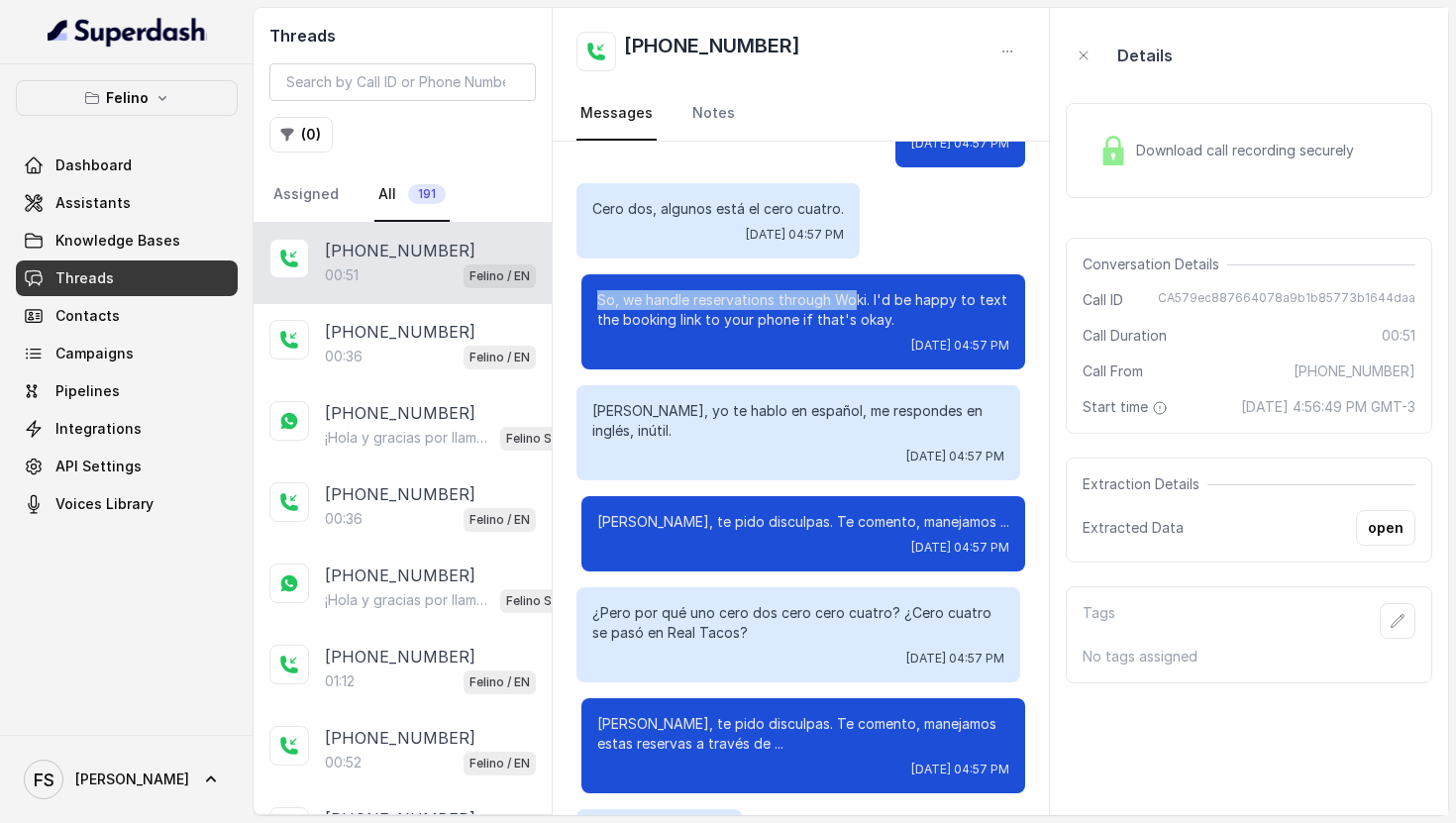drag, startPoint x: 739, startPoint y: 282, endPoint x: 848, endPoint y: 298, distance: 110.16805 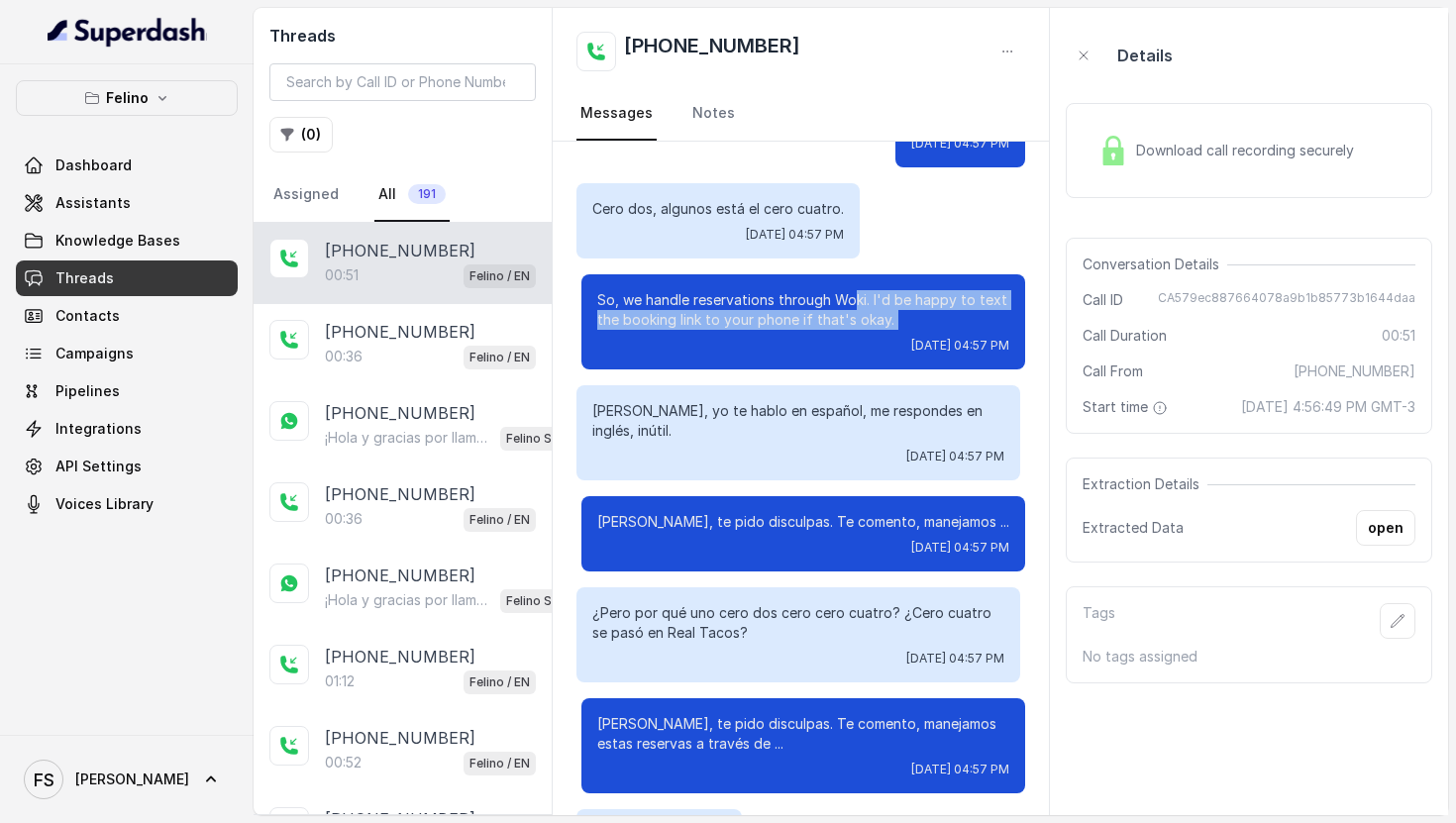 drag, startPoint x: 848, startPoint y: 298, endPoint x: 936, endPoint y: 337, distance: 96.25487 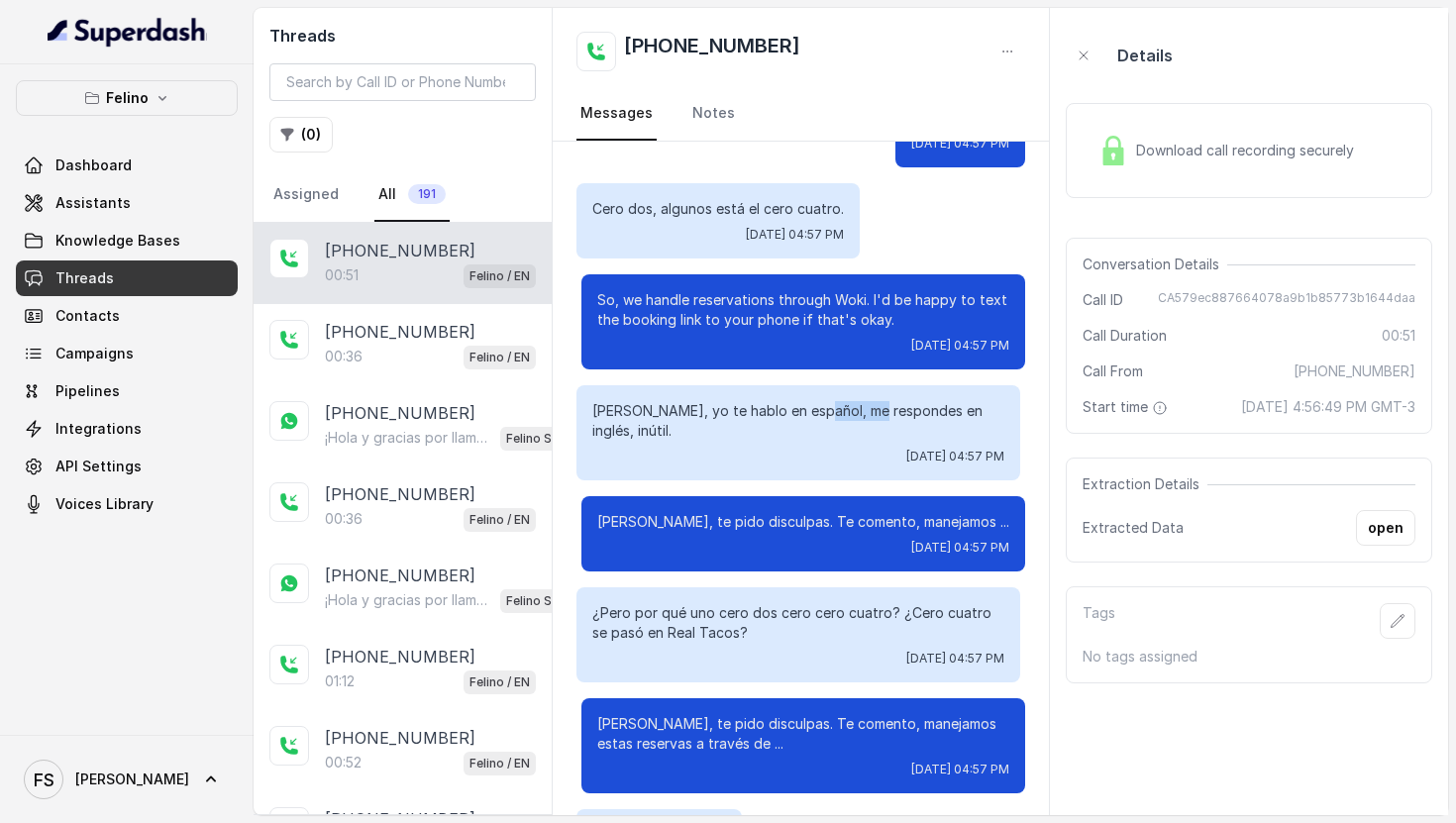 drag, startPoint x: 814, startPoint y: 410, endPoint x: 895, endPoint y: 467, distance: 99.04544 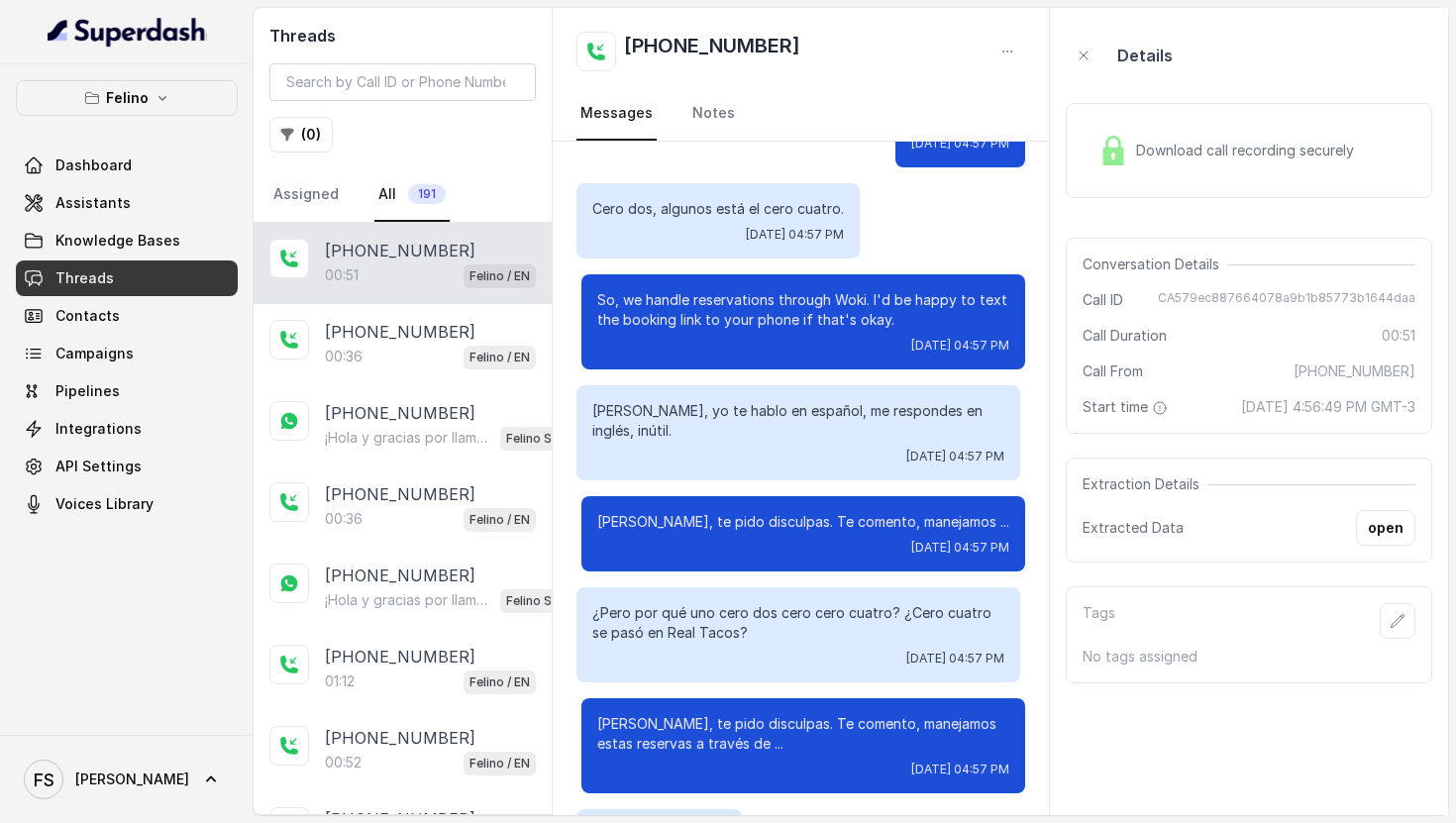 drag, startPoint x: 835, startPoint y: 507, endPoint x: 877, endPoint y: 519, distance: 43.68066 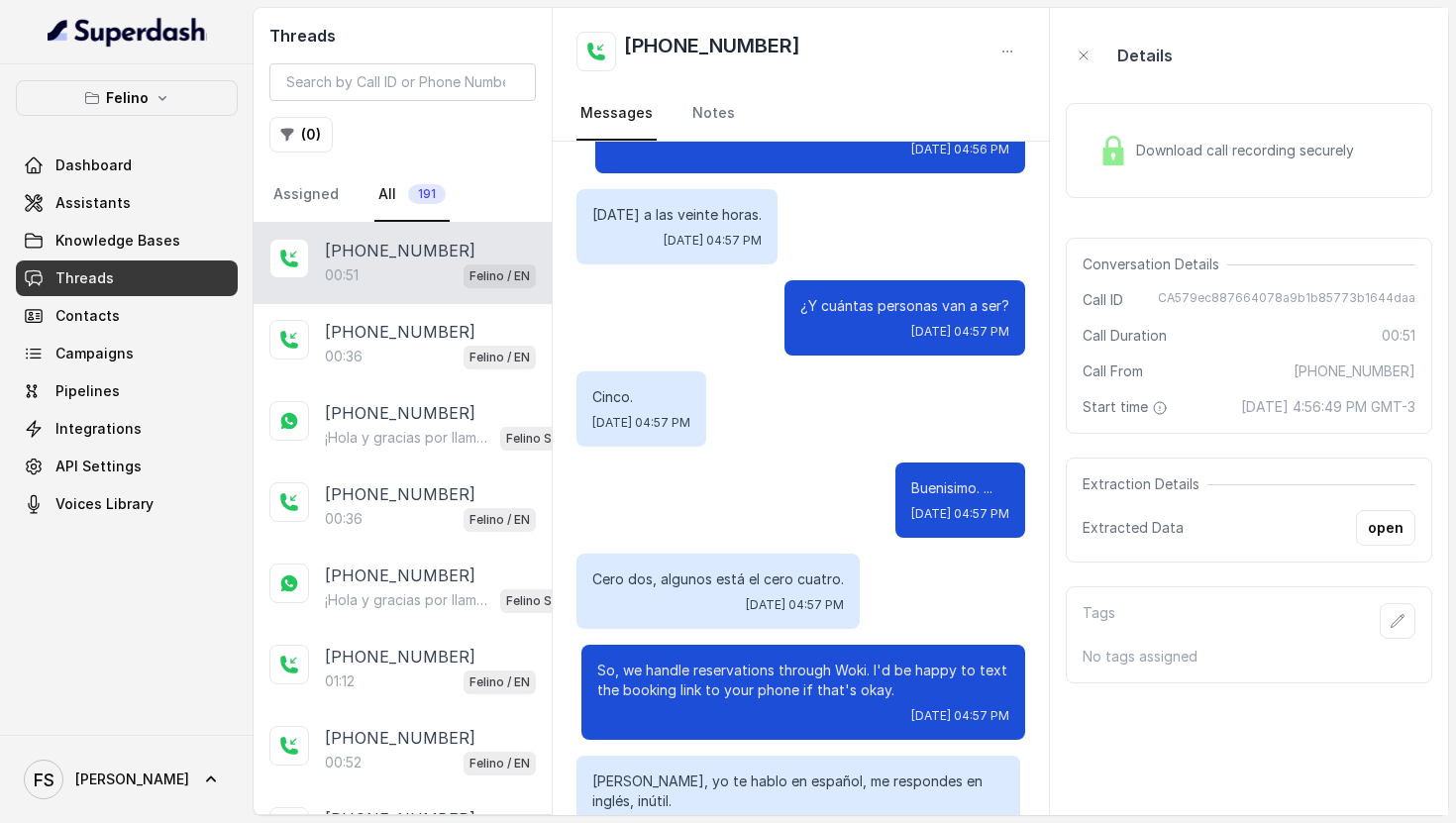 scroll, scrollTop: 247, scrollLeft: 0, axis: vertical 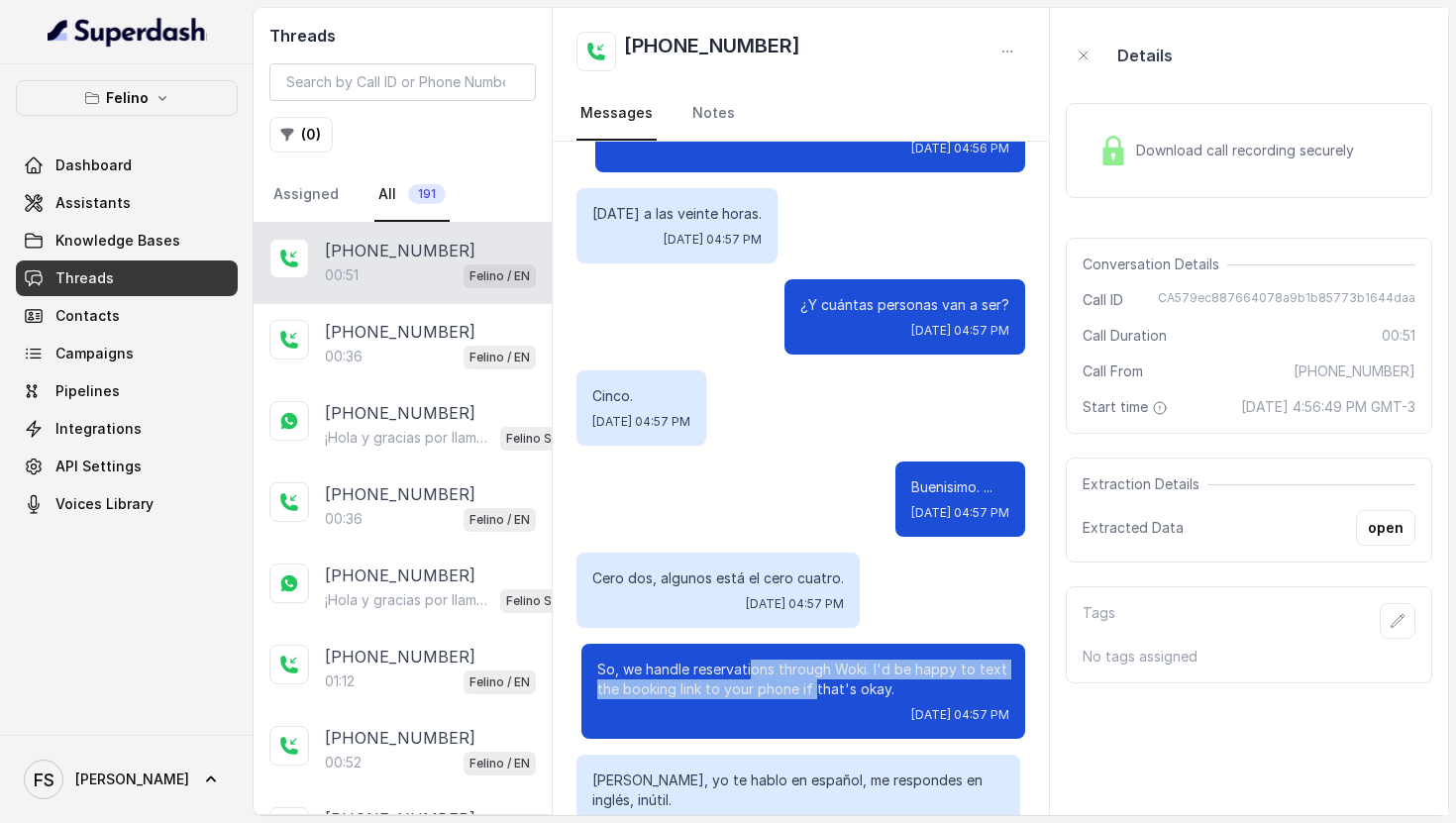 drag, startPoint x: 808, startPoint y: 678, endPoint x: 731, endPoint y: 669, distance: 77.52419 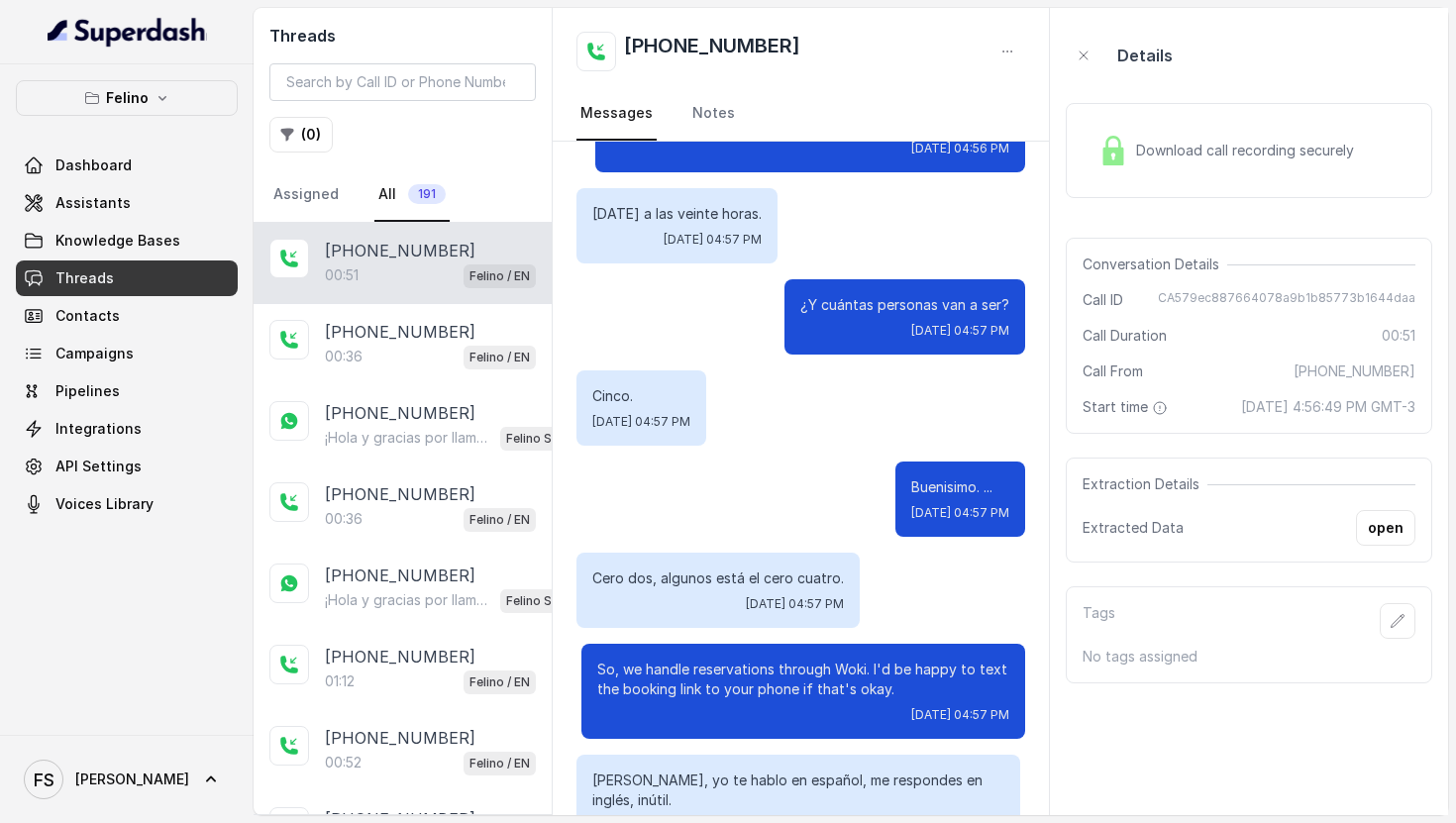 click on "So, we handle reservations through Woki. I'd be happy to text the booking link to your phone if that's okay." at bounding box center (803, 679) 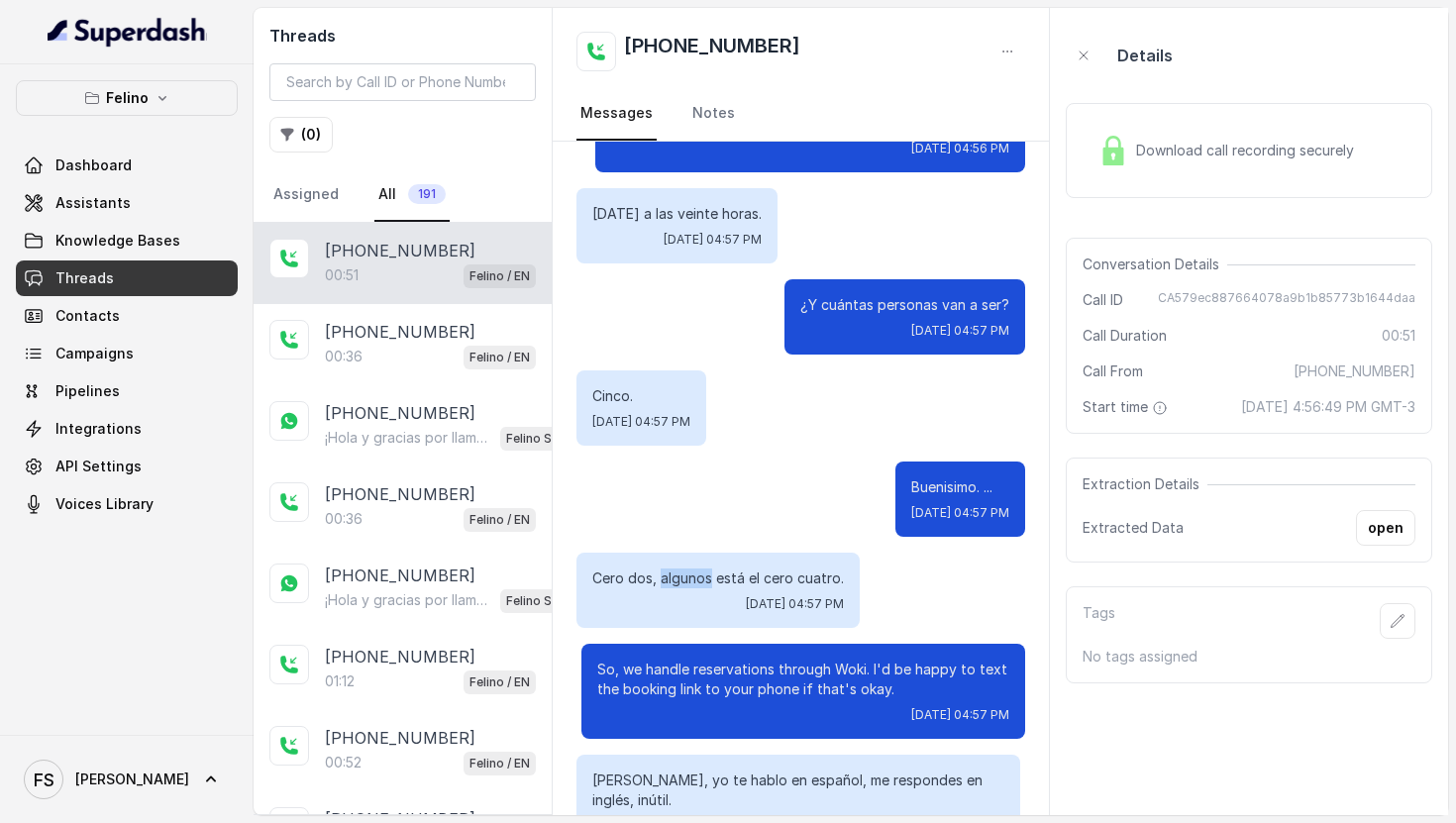 click on "Cero dos, algunos está el cero cuatro." at bounding box center (718, 578) 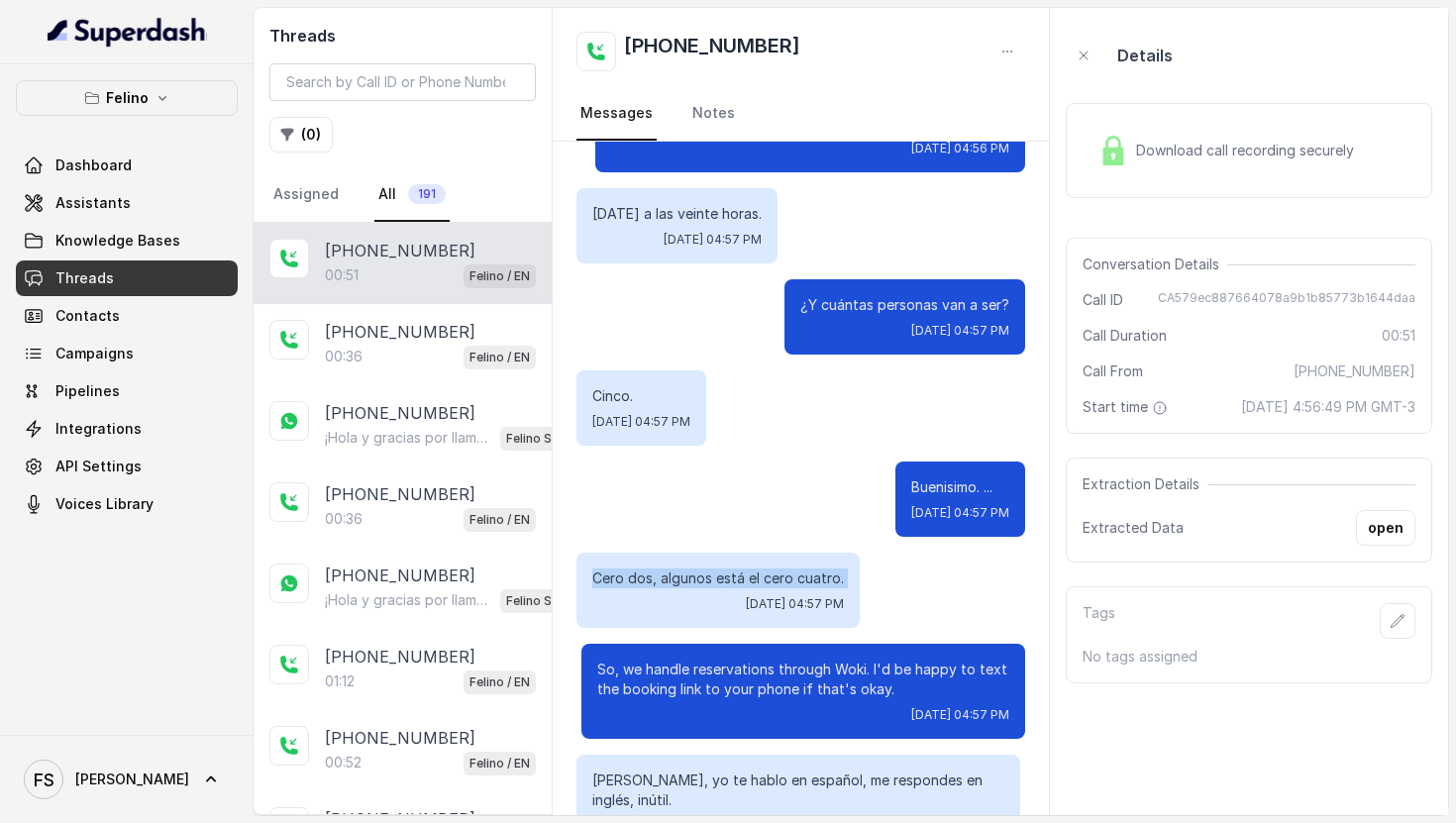 click on "Cero dos, algunos está el cero cuatro." at bounding box center [718, 578] 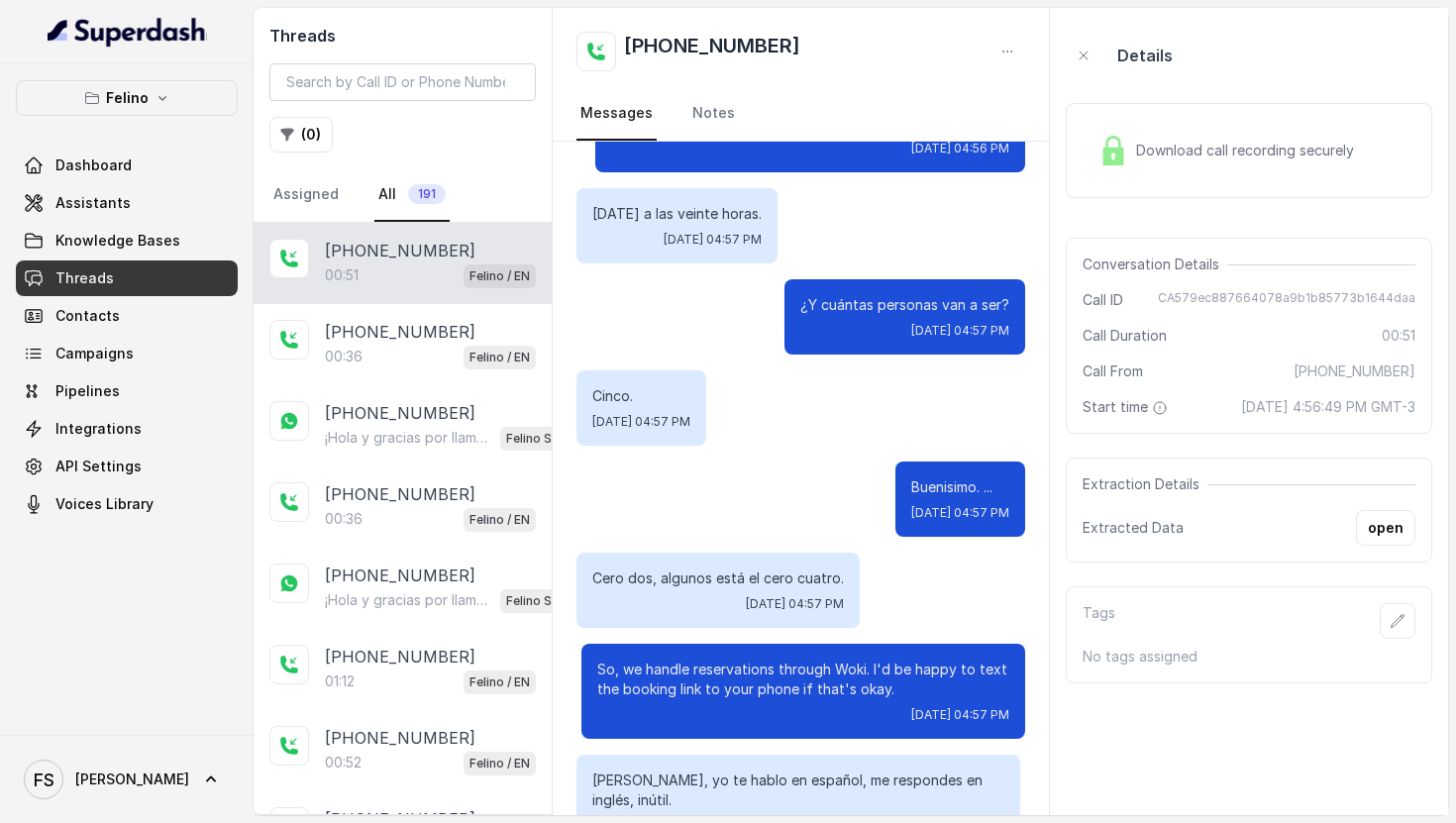 click on "Cero dos, algunos está el cero cuatro. Tue, Jul 8, 2025, 04:57 PM" at bounding box center (718, 590) 